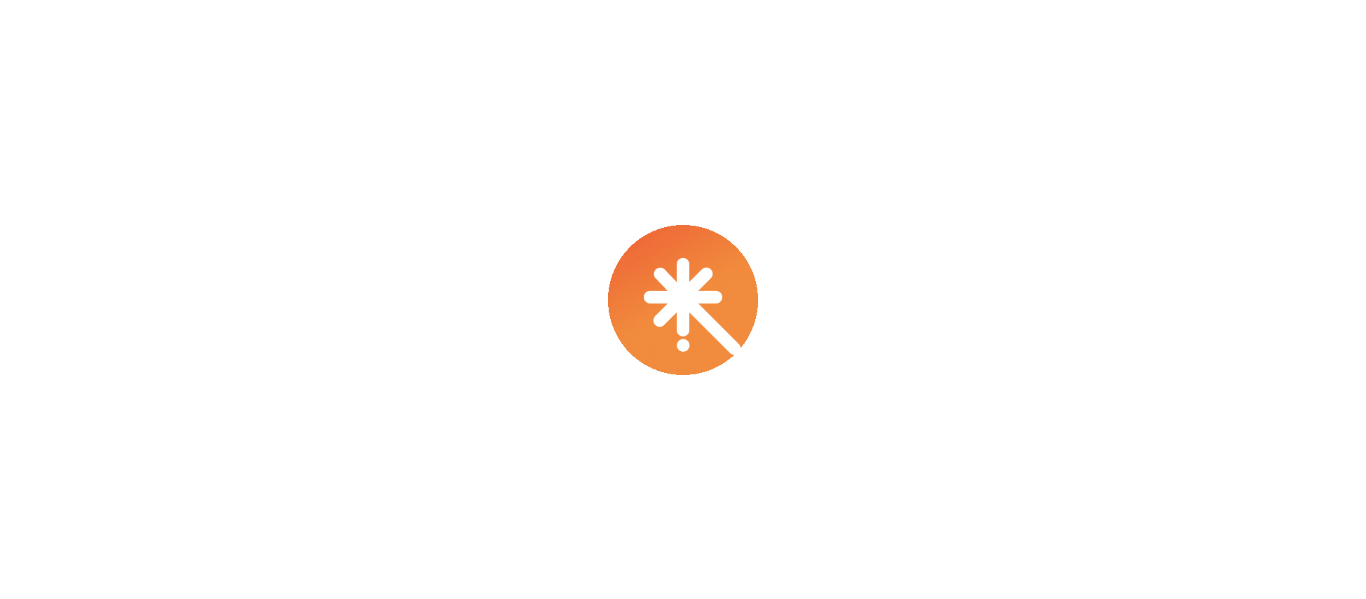 scroll, scrollTop: 0, scrollLeft: 0, axis: both 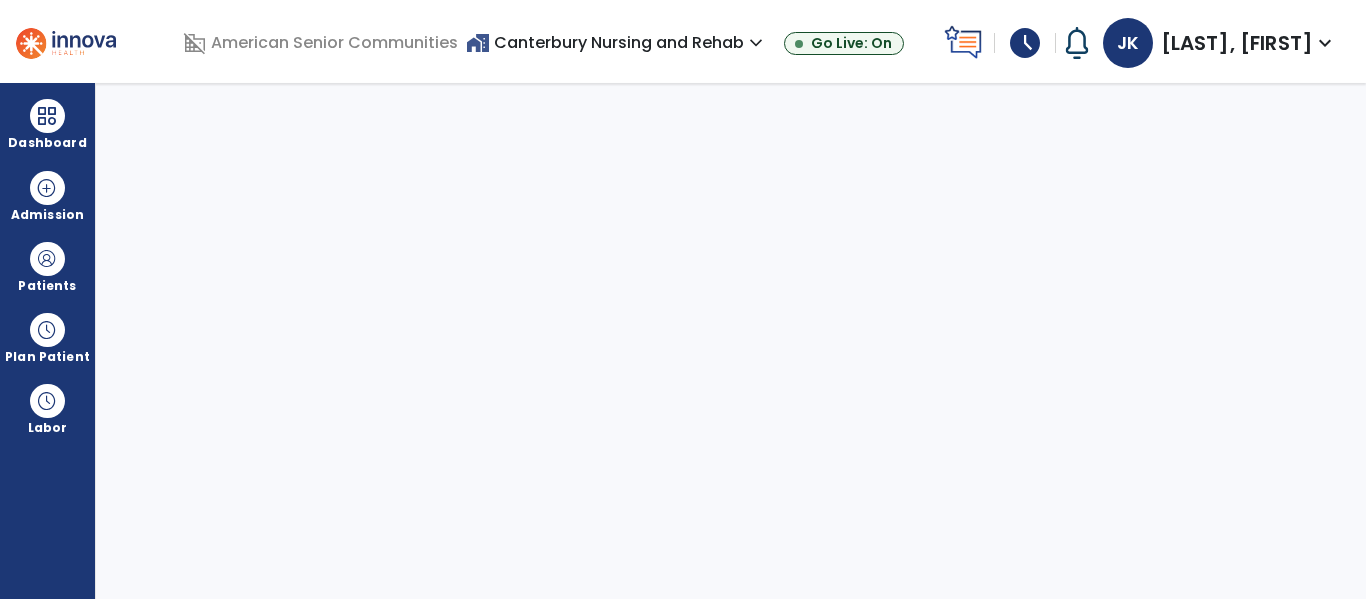 select on "****" 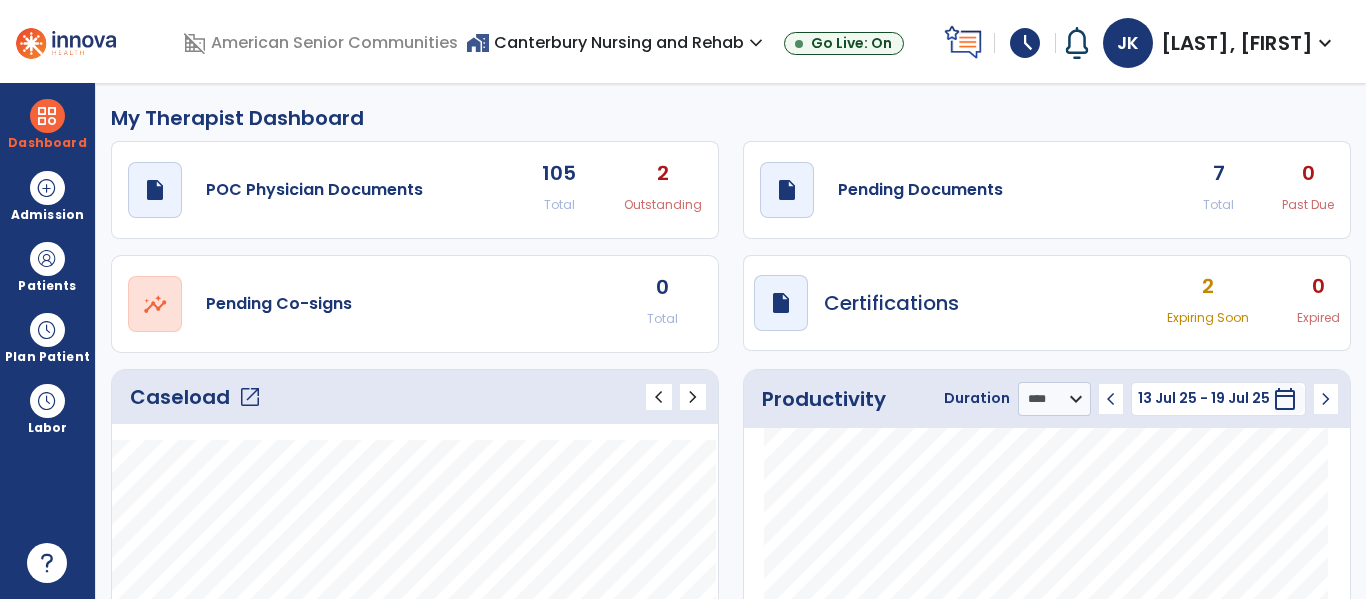 click on "draft   open_in_new  Pending Documents 7 Total 0 Past Due" 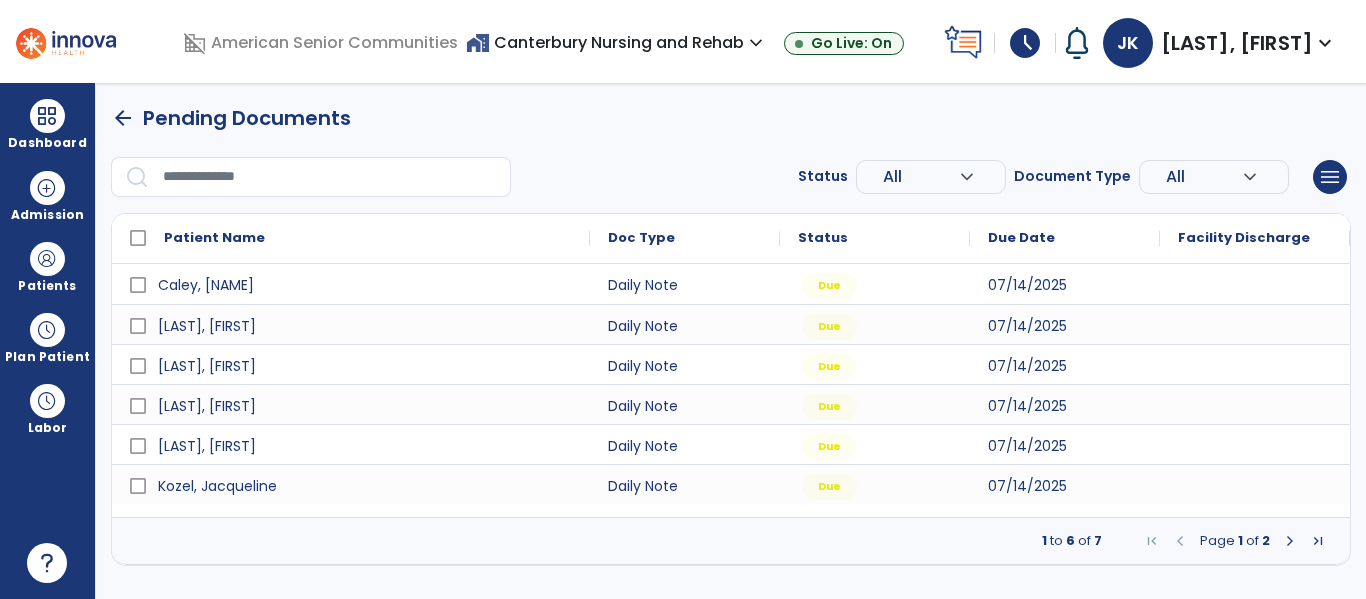 click at bounding box center [1318, 541] 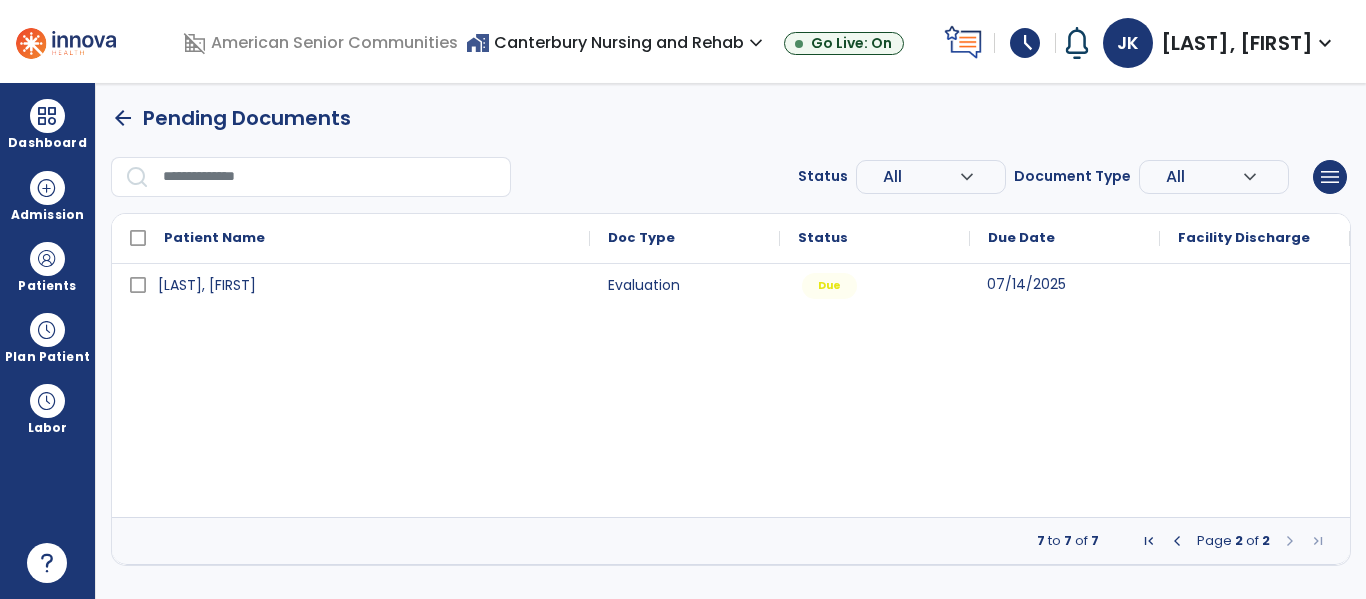 click on "07/14/2025" at bounding box center (1026, 284) 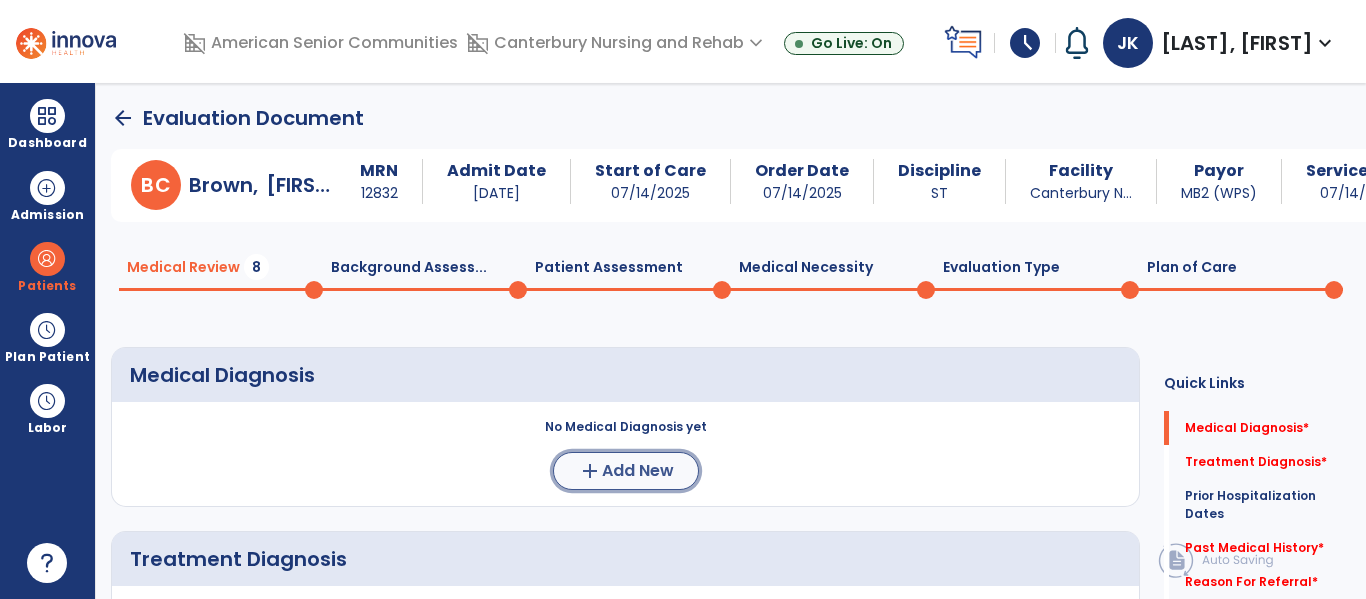 click on "add  Add New" 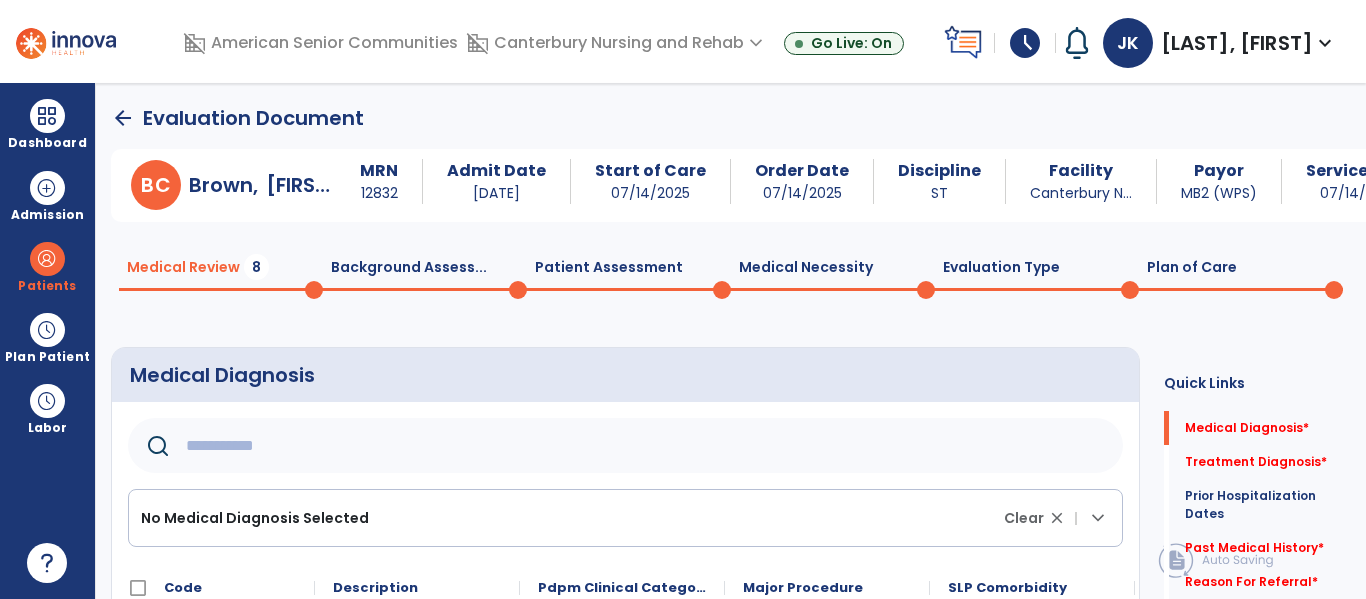 click 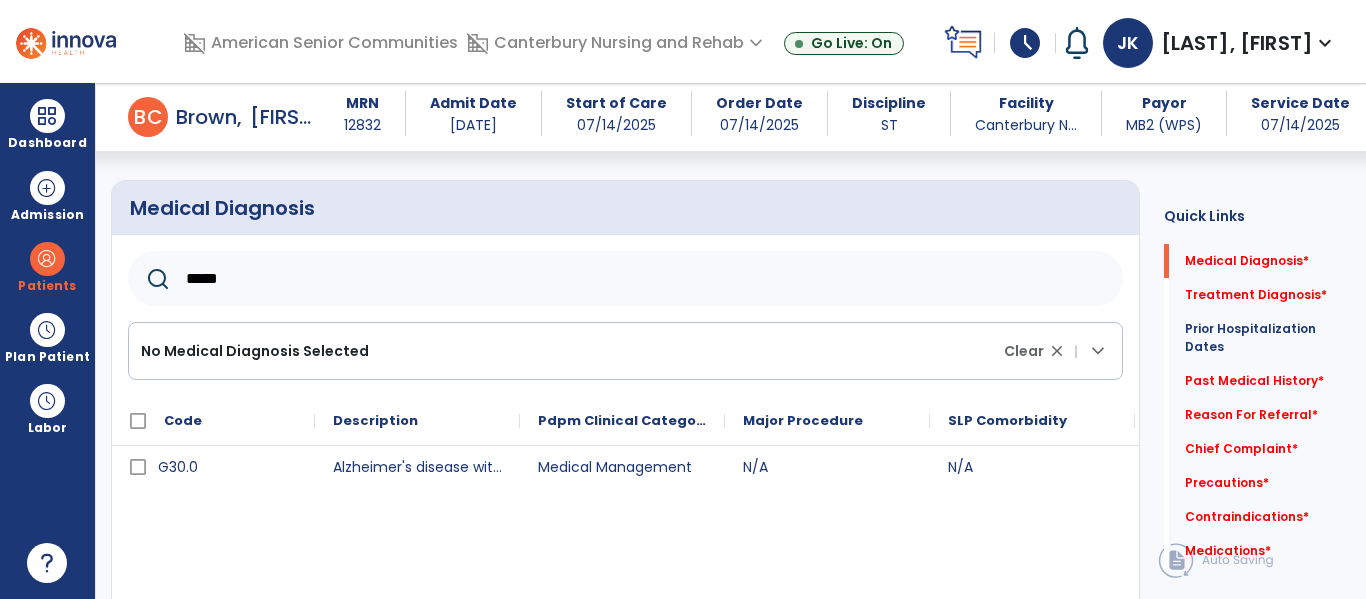 scroll, scrollTop: 172, scrollLeft: 0, axis: vertical 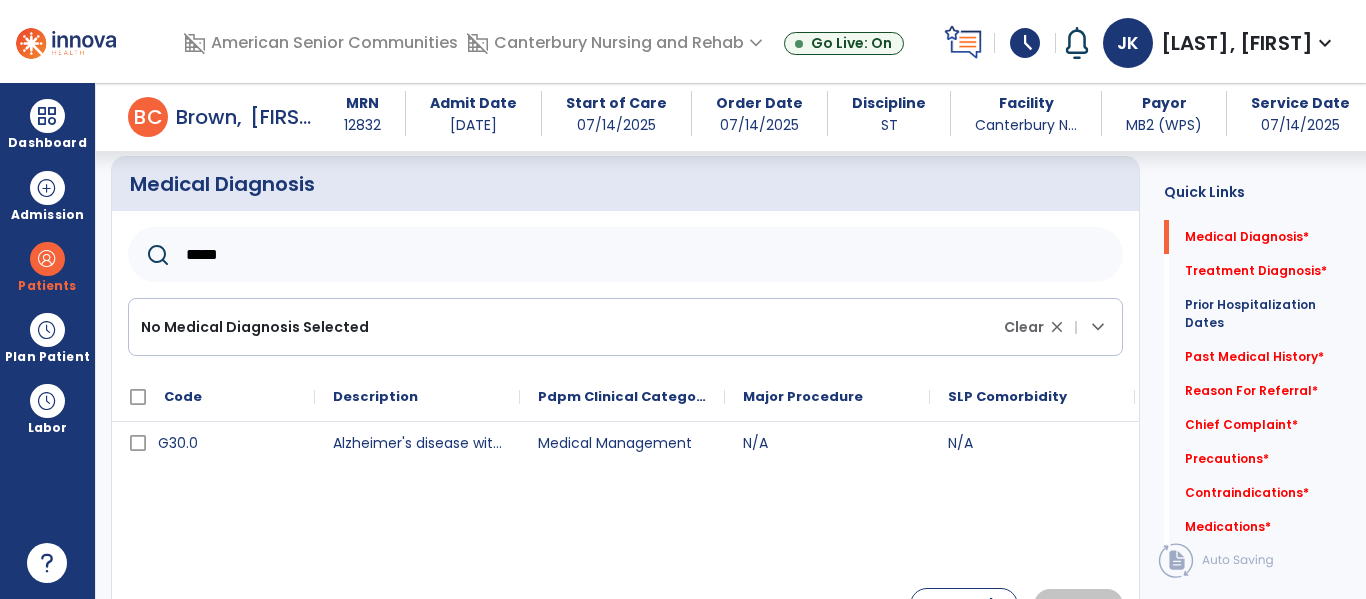 type on "*****" 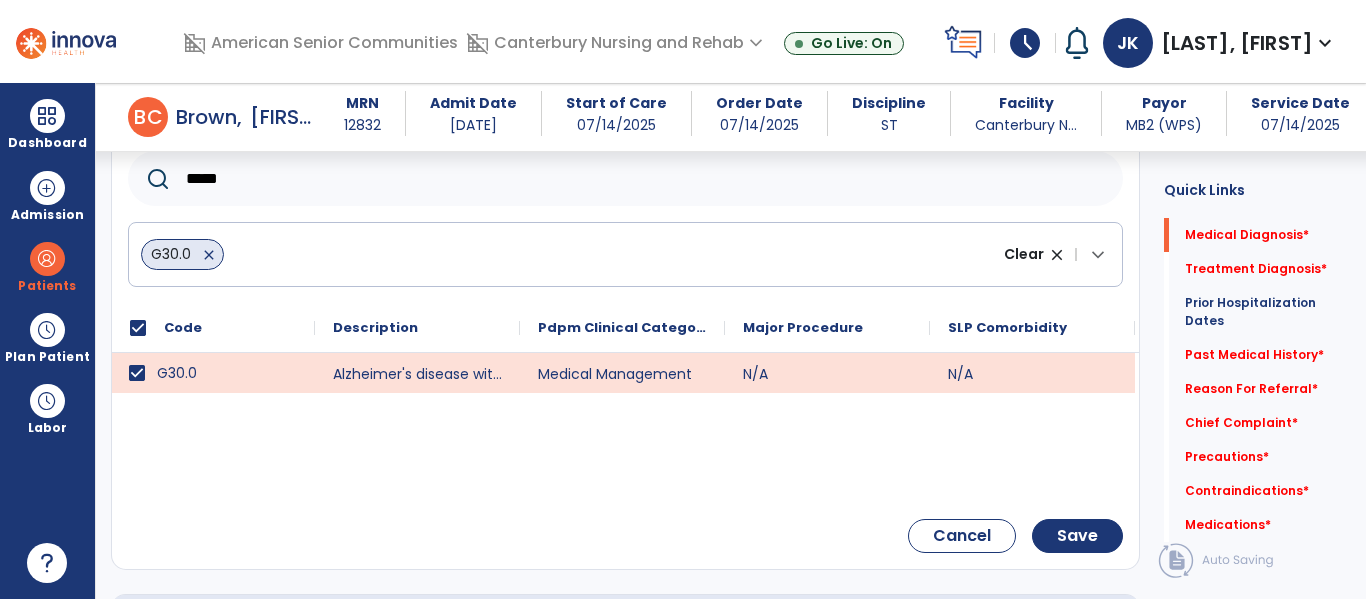 scroll, scrollTop: 326, scrollLeft: 0, axis: vertical 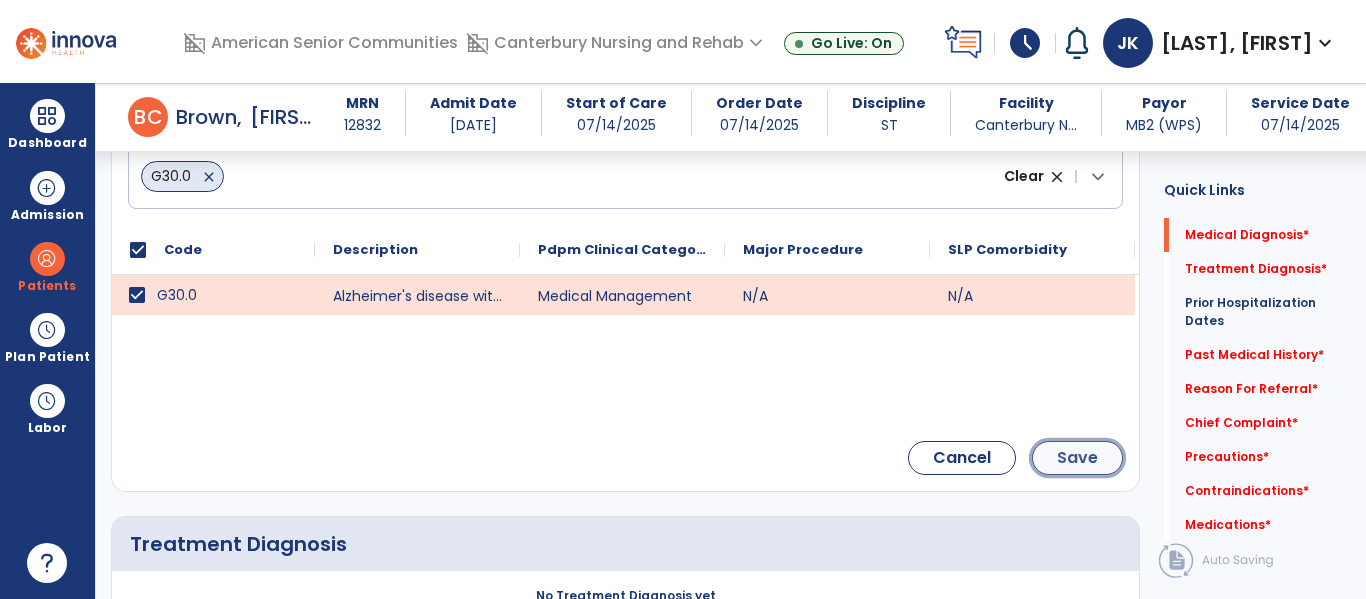 click on "Save" 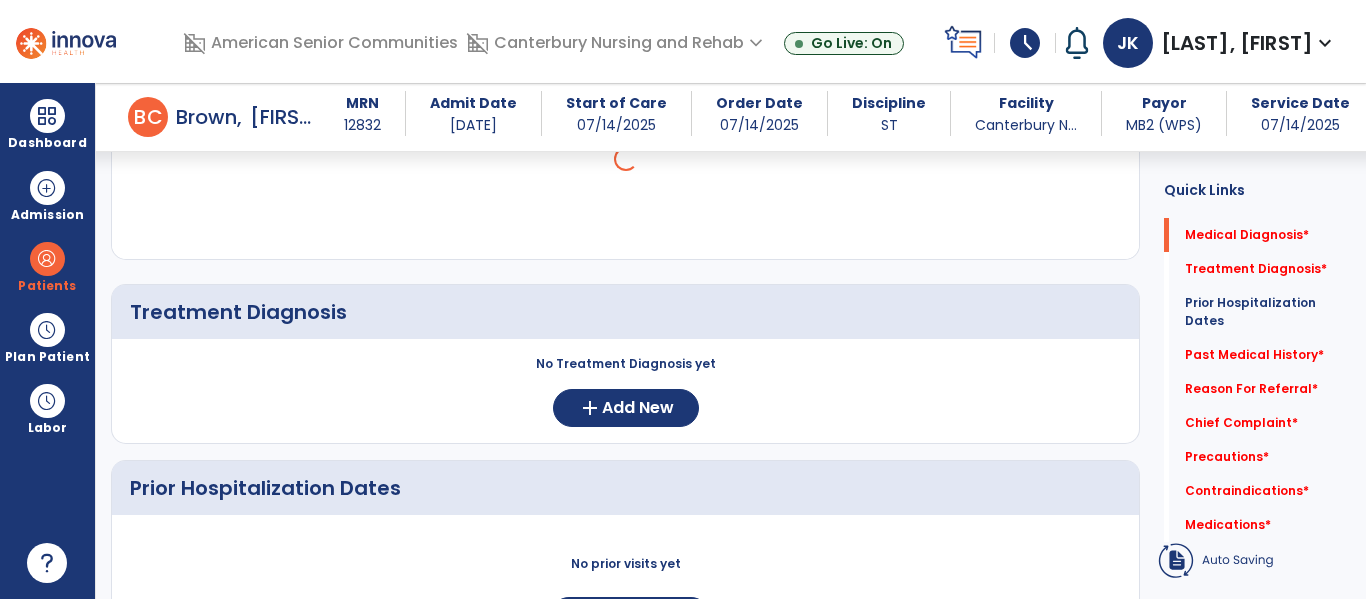 scroll, scrollTop: 160, scrollLeft: 0, axis: vertical 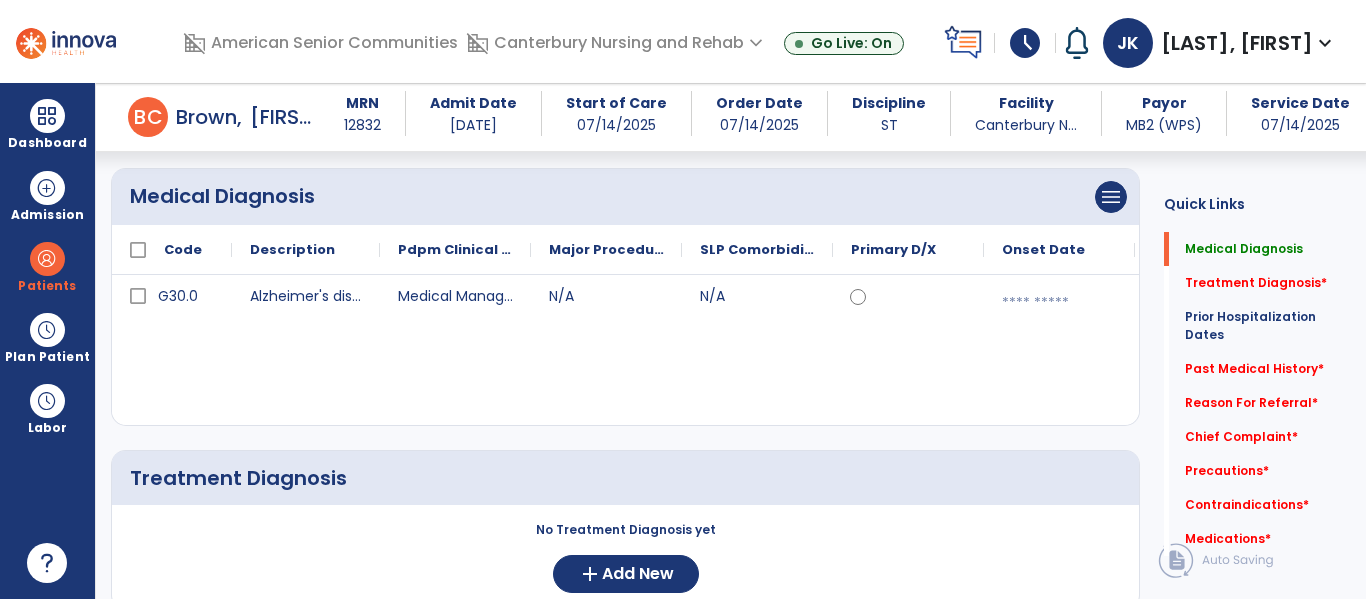 click at bounding box center (1059, 303) 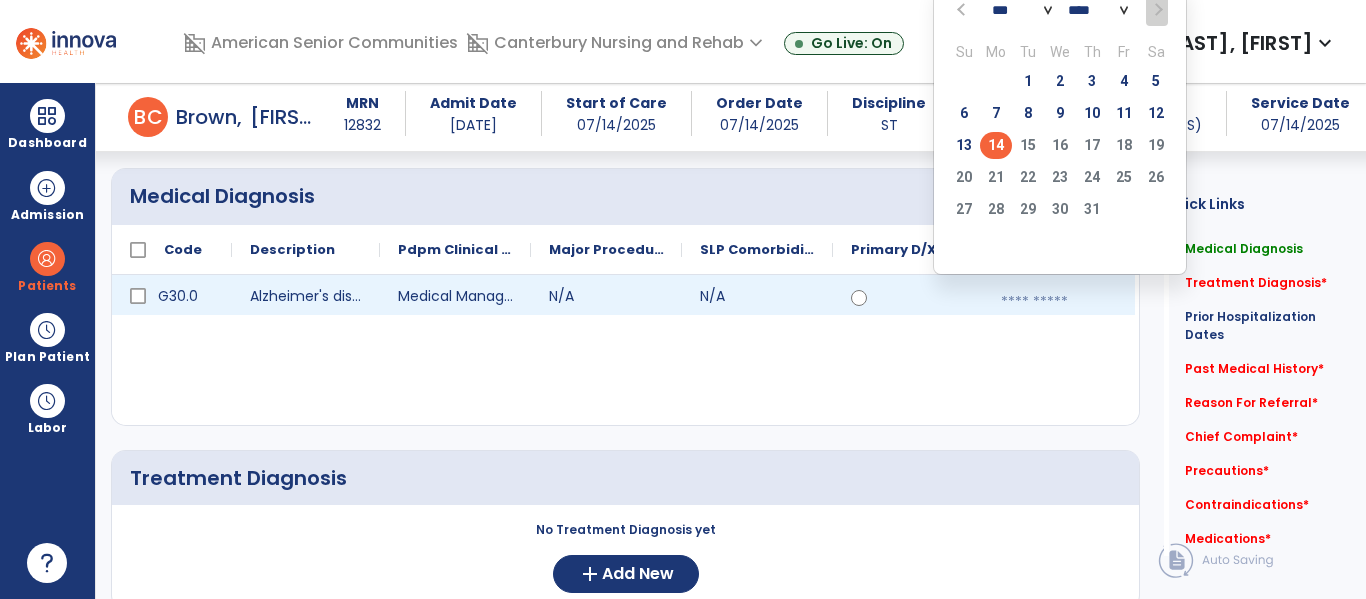 click on "14" 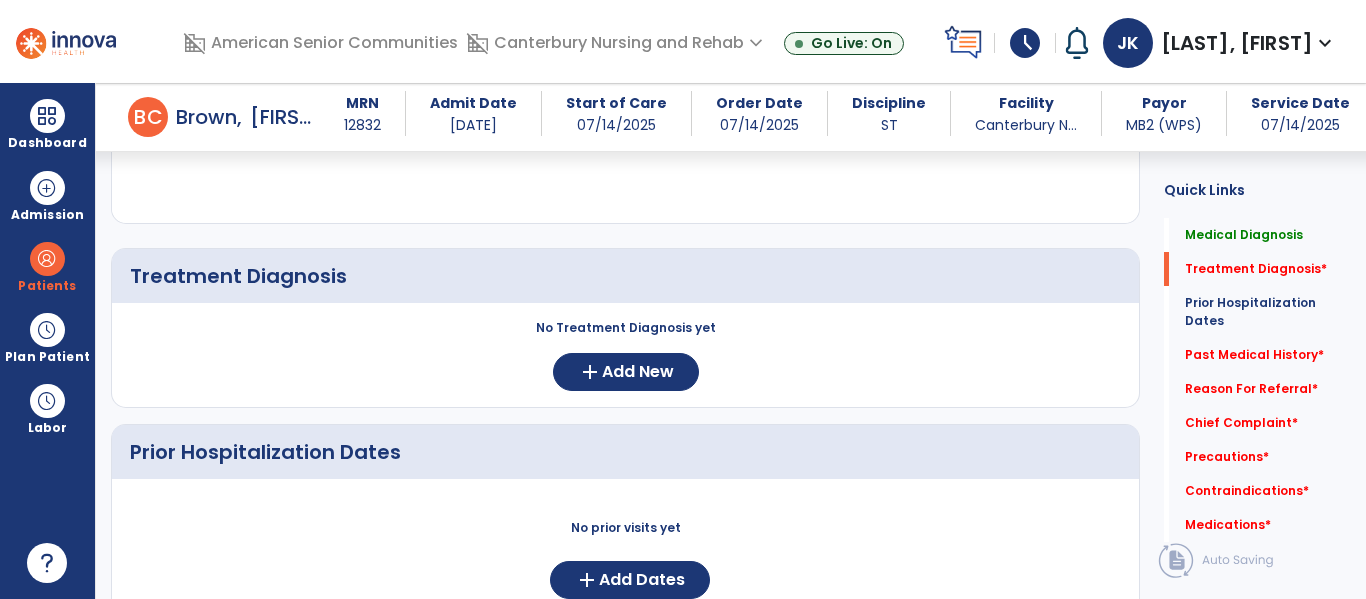scroll, scrollTop: 364, scrollLeft: 0, axis: vertical 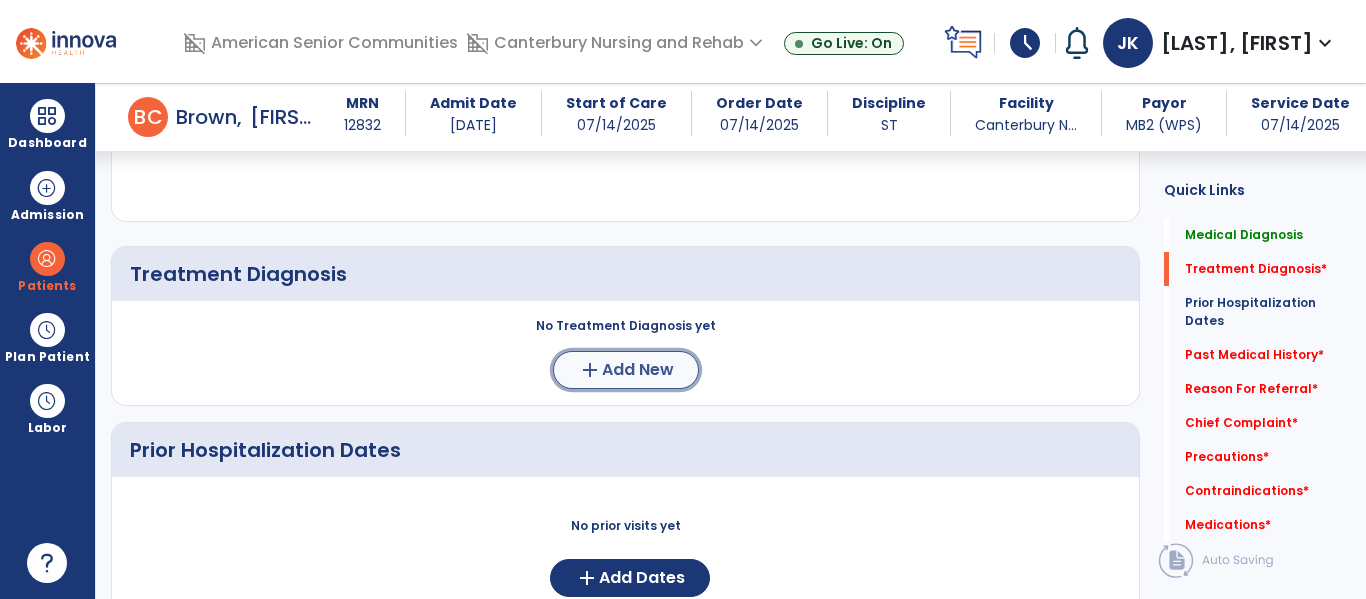 click on "Add New" 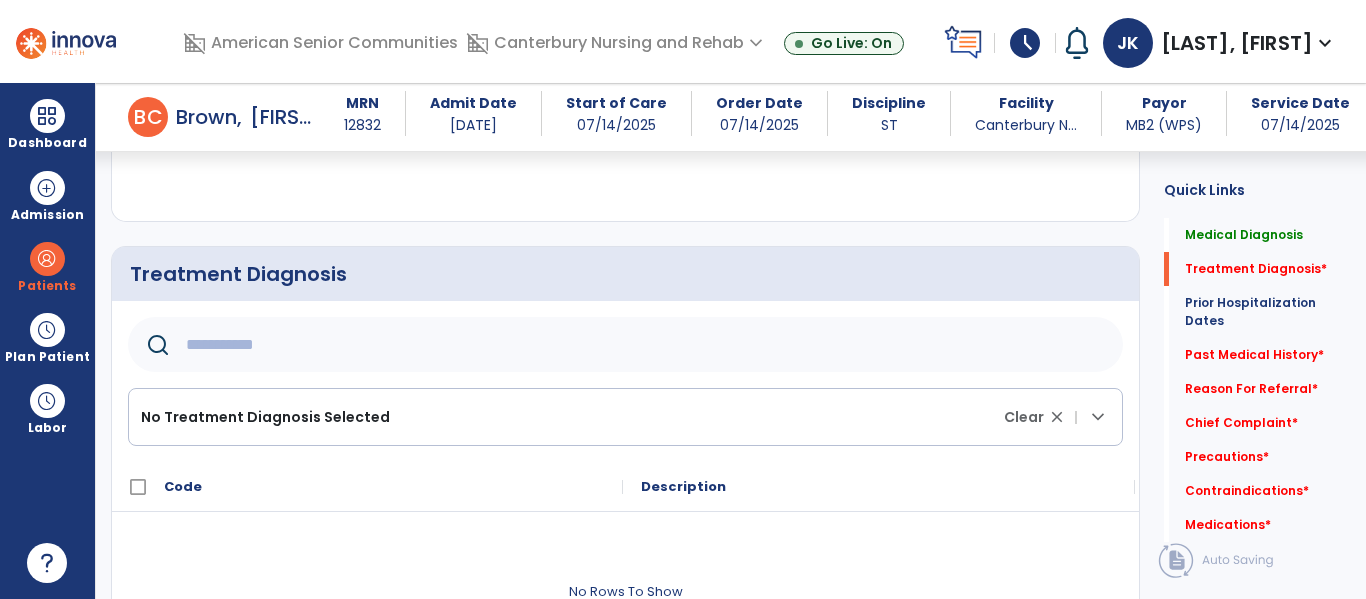 click 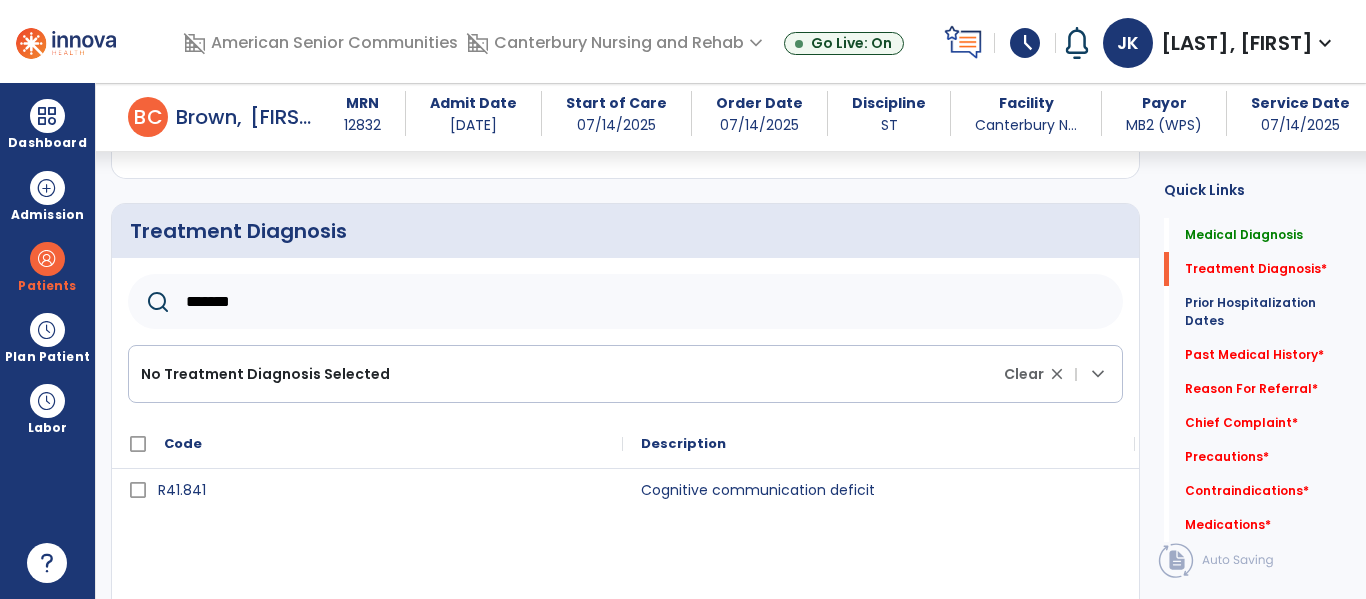 scroll, scrollTop: 521, scrollLeft: 0, axis: vertical 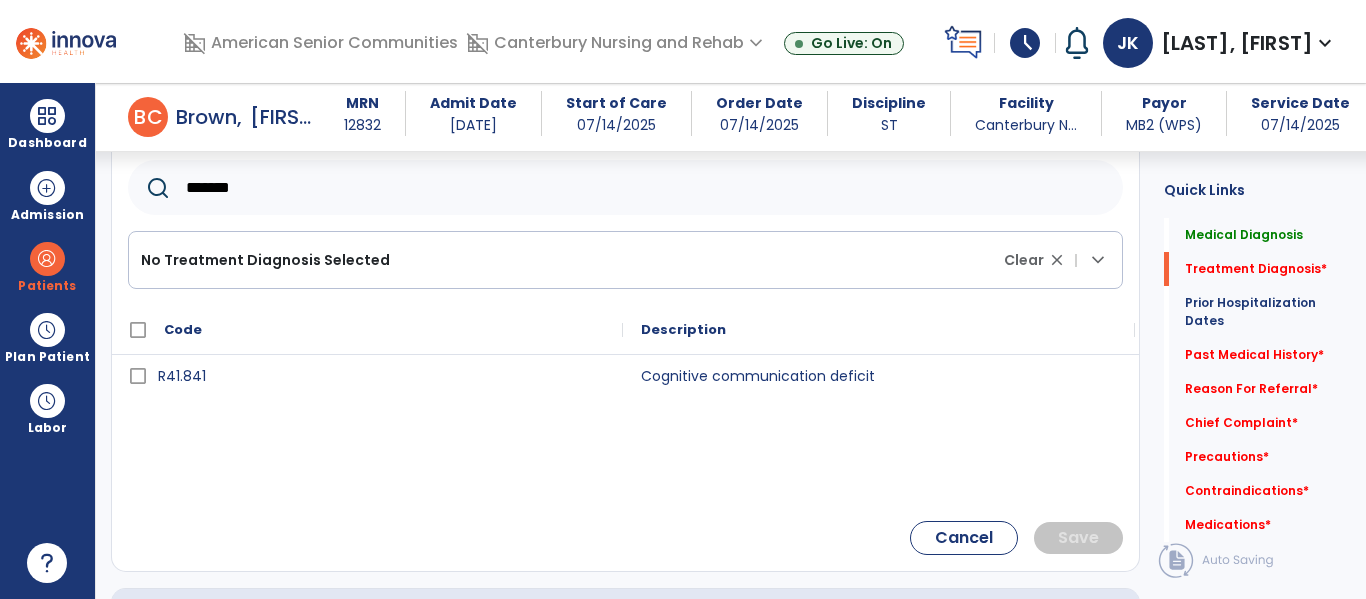 type on "*******" 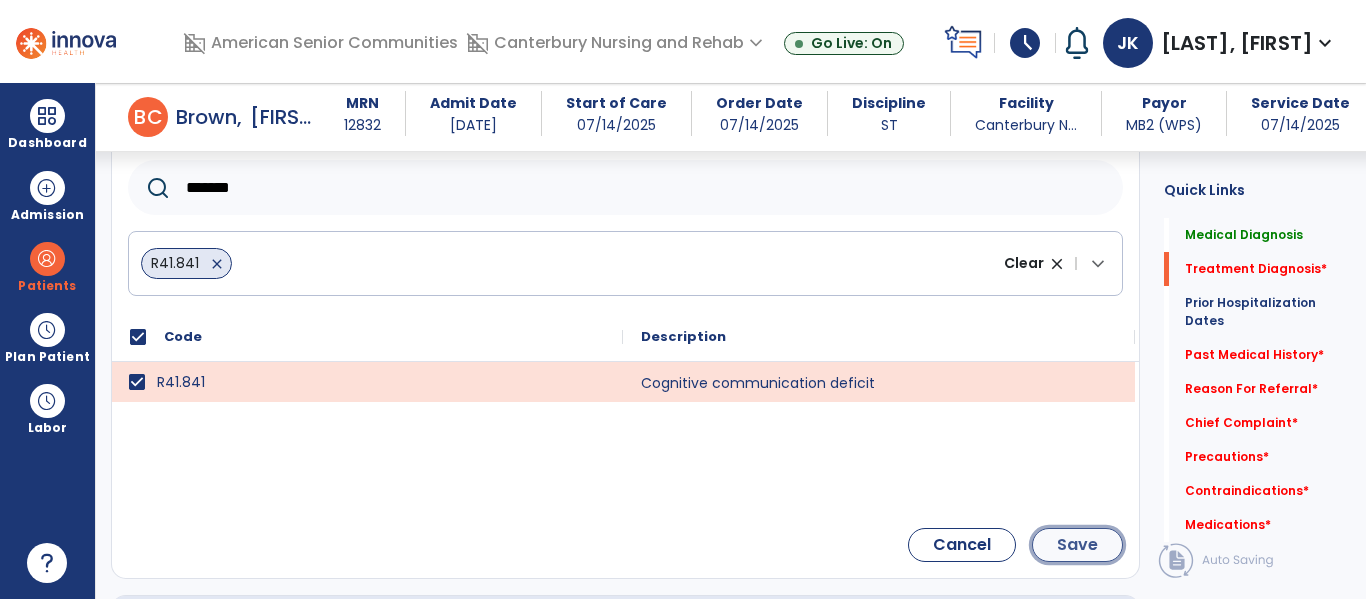 click on "Save" 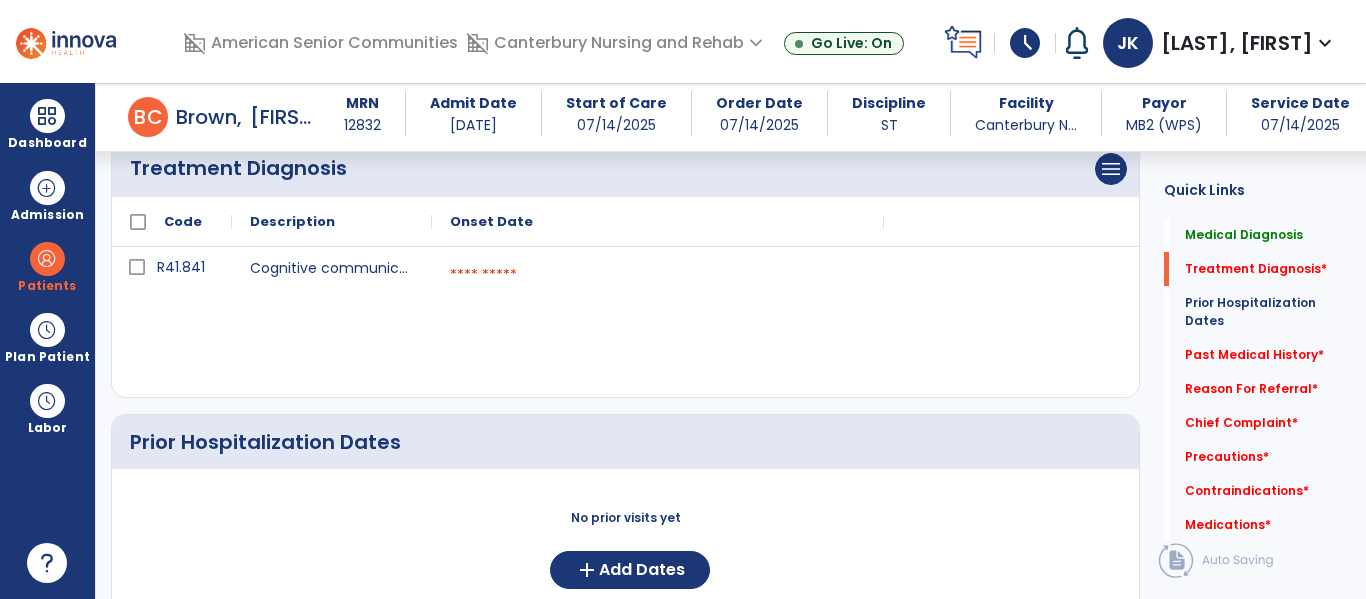 scroll, scrollTop: 466, scrollLeft: 0, axis: vertical 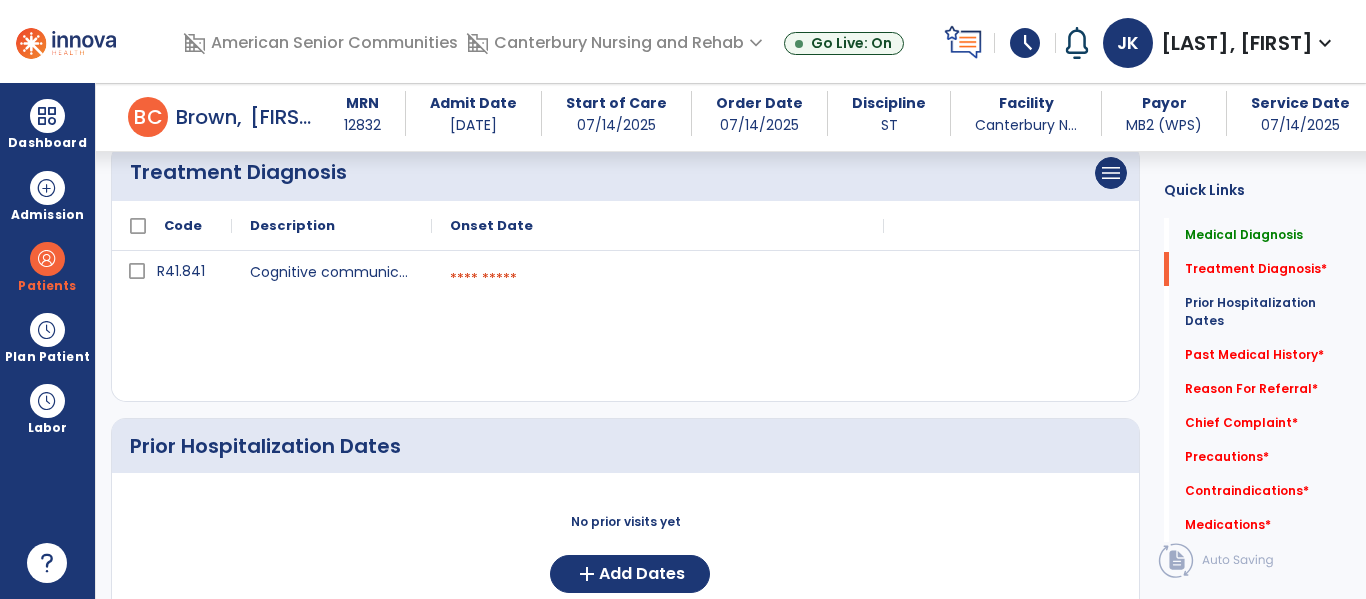 click at bounding box center [658, 279] 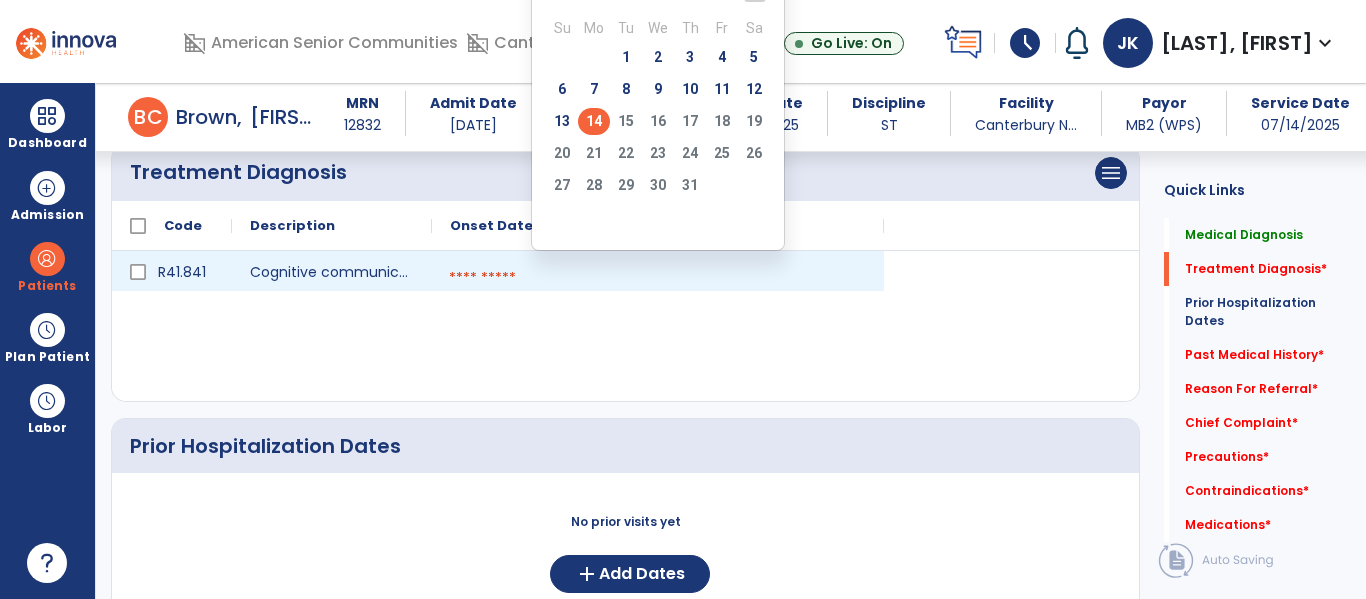 click on "14" 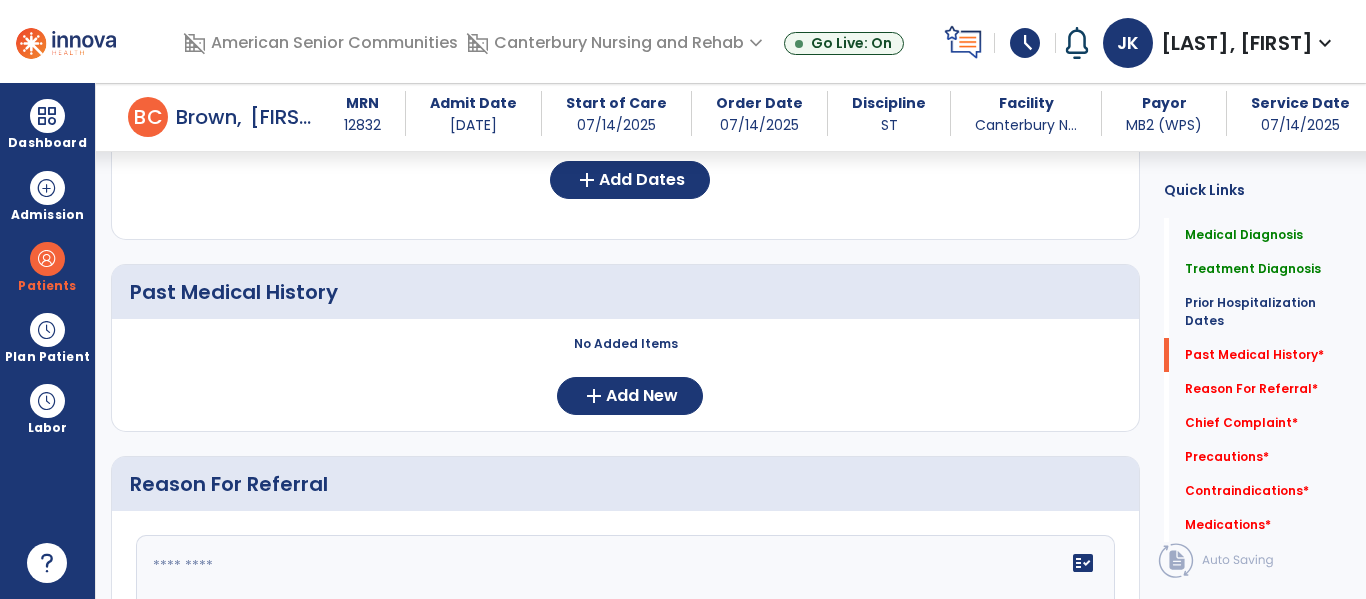 scroll, scrollTop: 849, scrollLeft: 0, axis: vertical 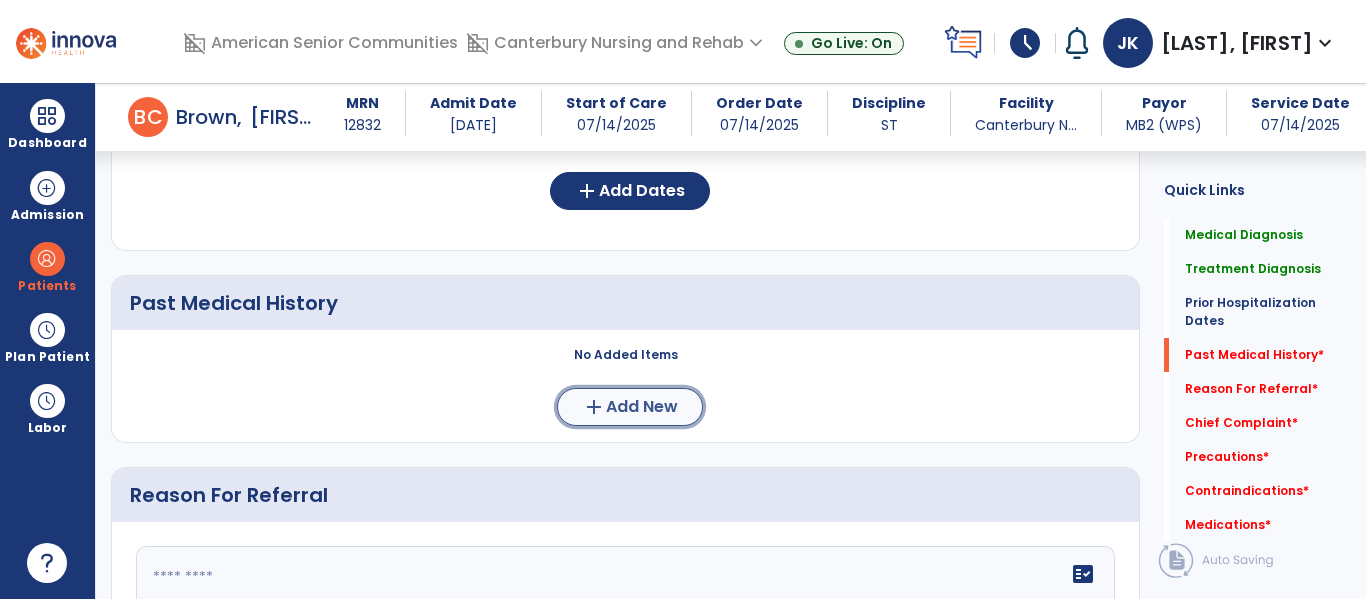 click on "Add New" 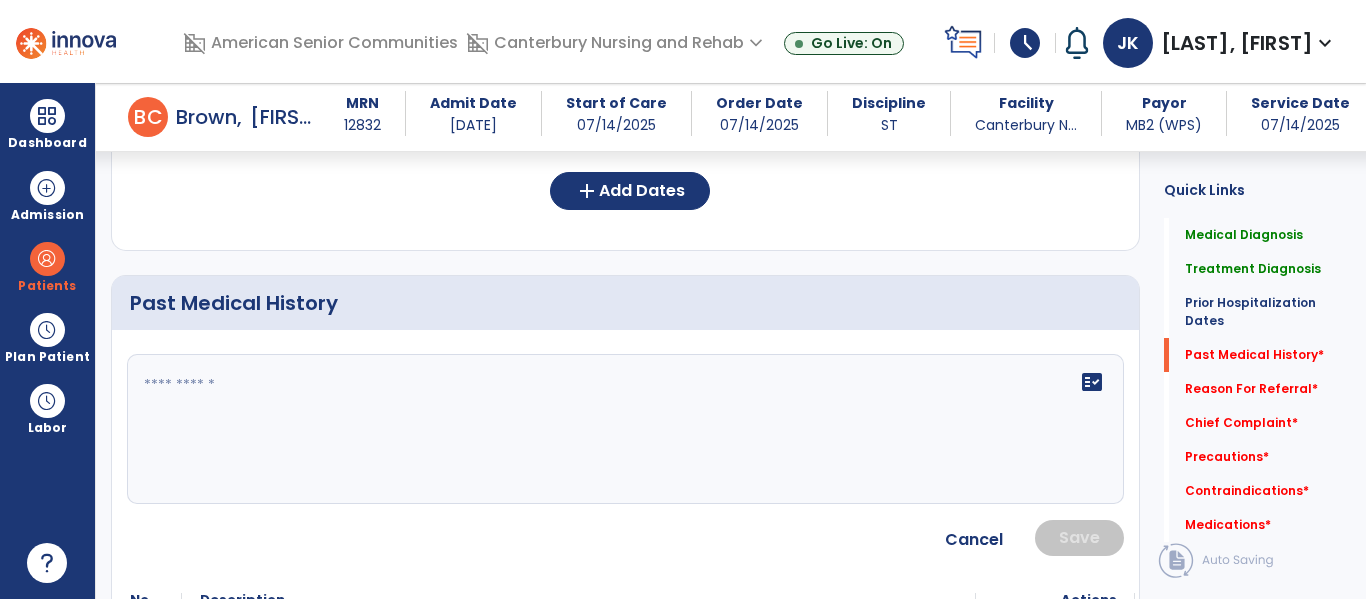 click 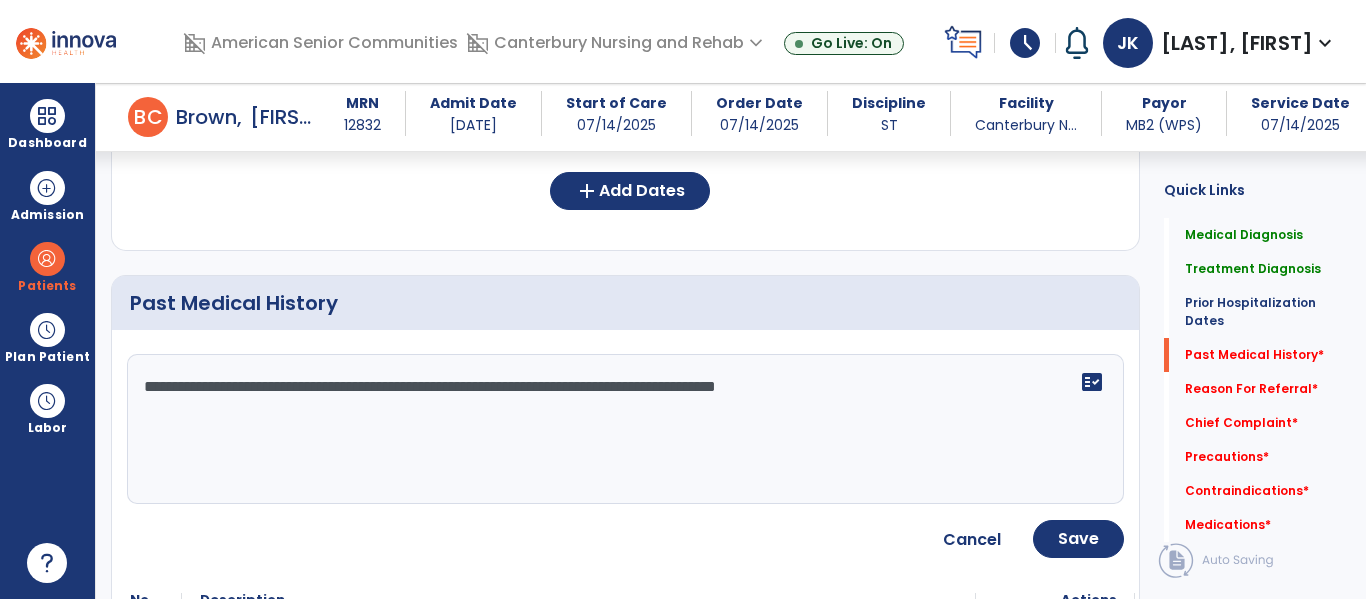 type on "**********" 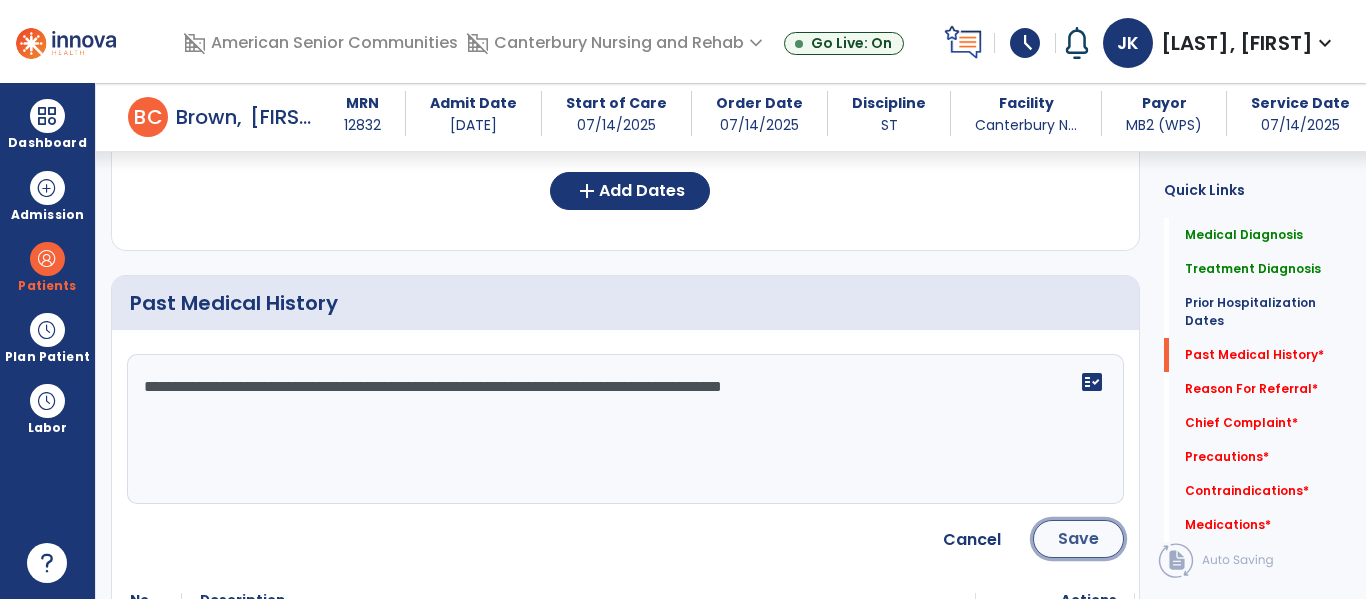 click on "Save" 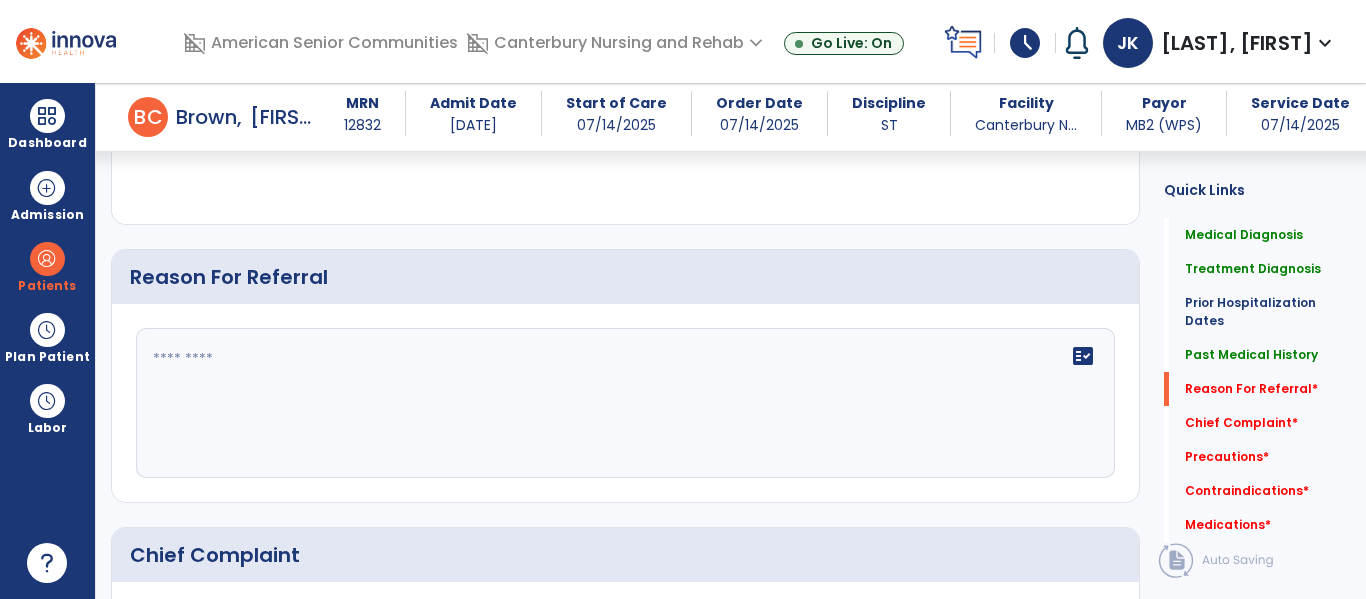 scroll, scrollTop: 1188, scrollLeft: 0, axis: vertical 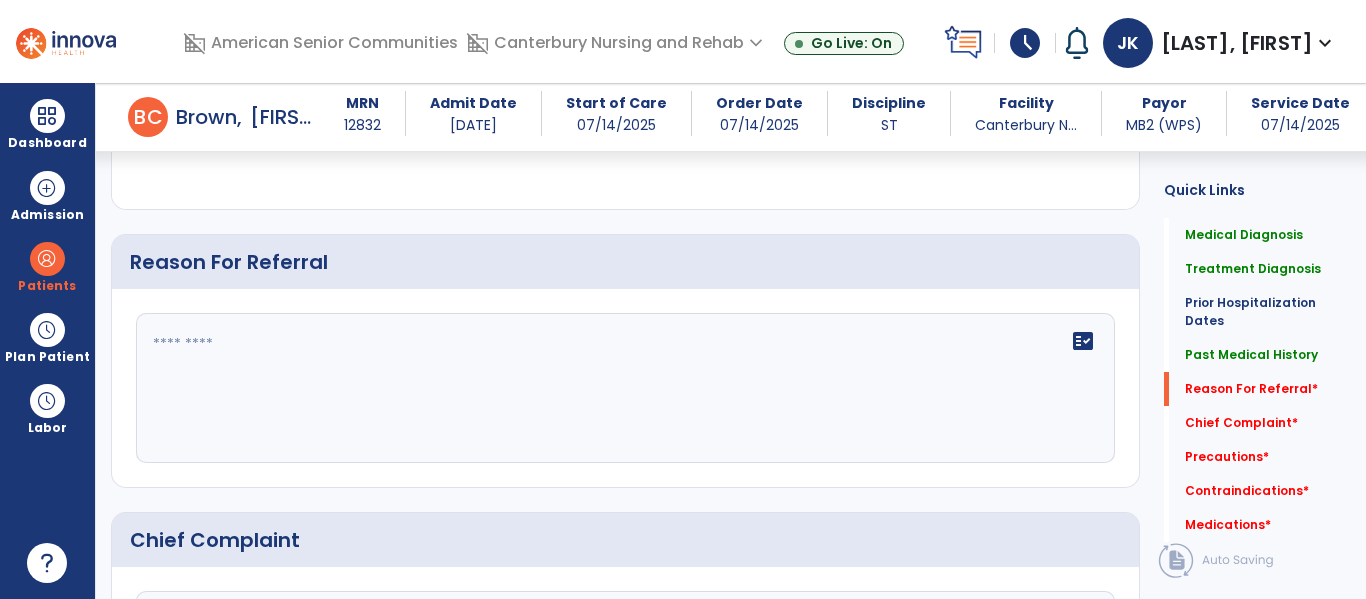 click 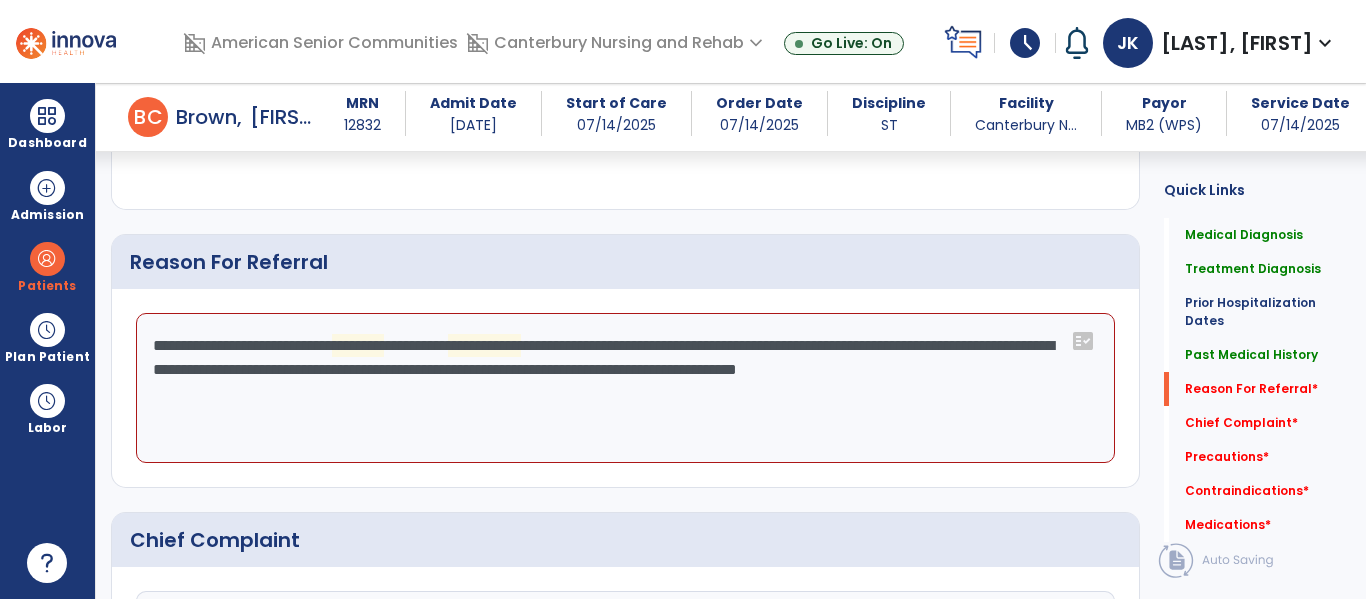 click on "**********" 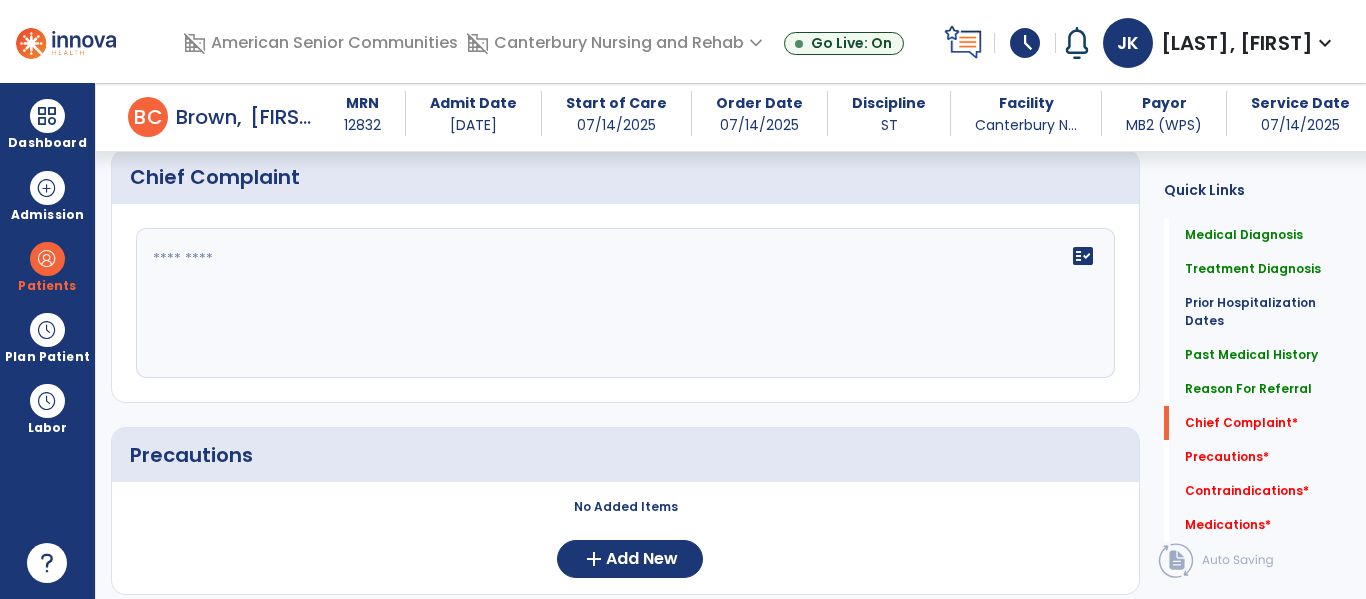 scroll, scrollTop: 1555, scrollLeft: 0, axis: vertical 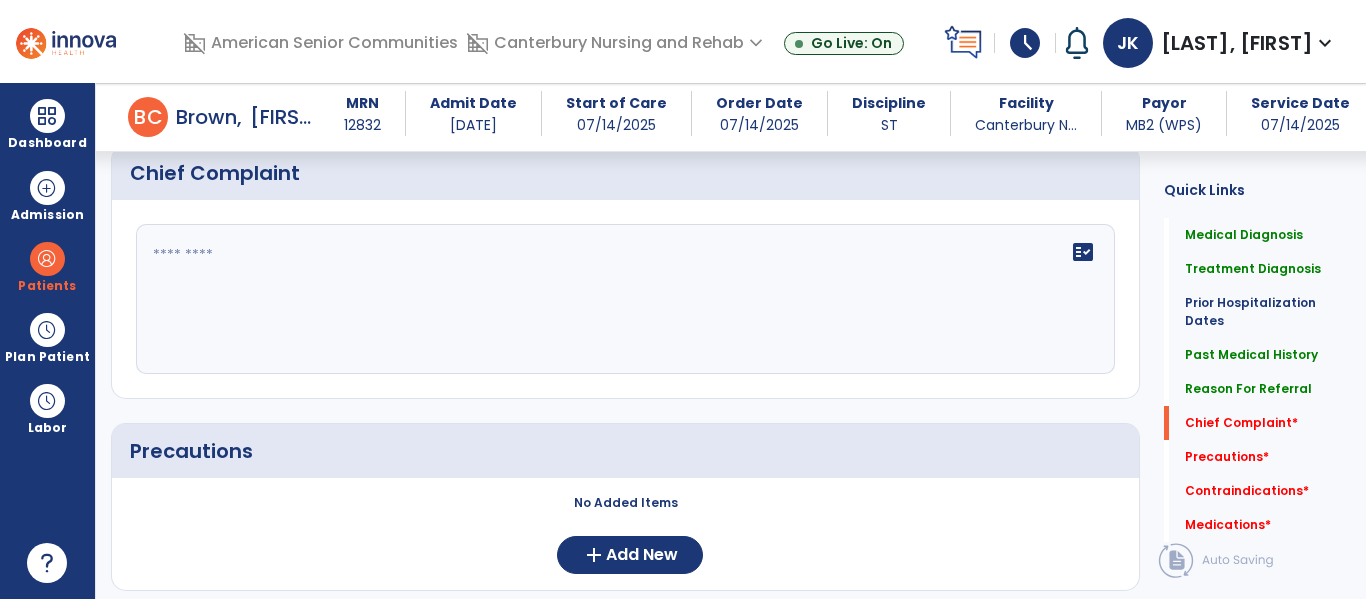 type on "**********" 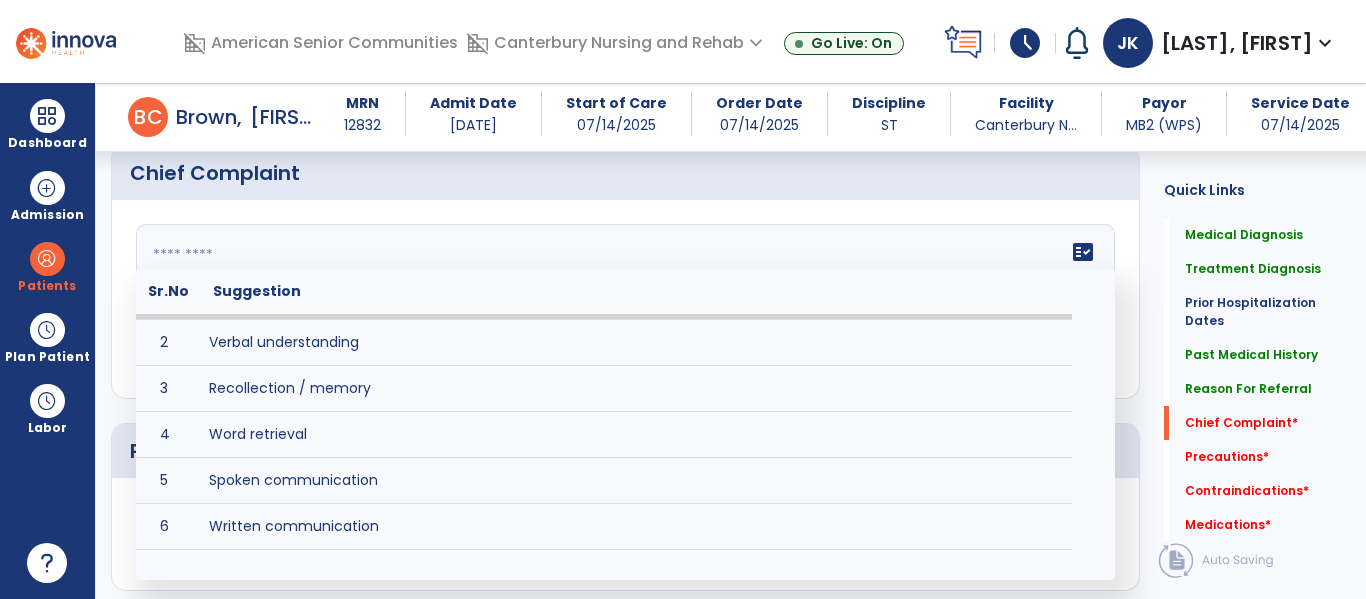 scroll, scrollTop: 44, scrollLeft: 0, axis: vertical 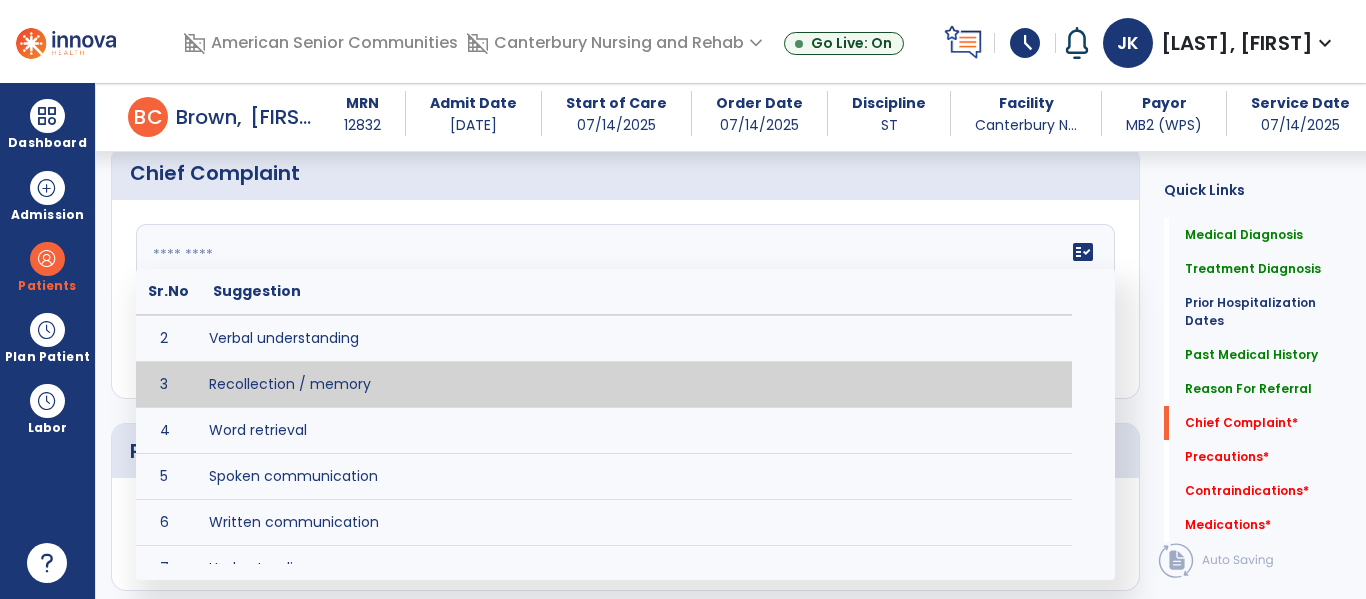 type on "**********" 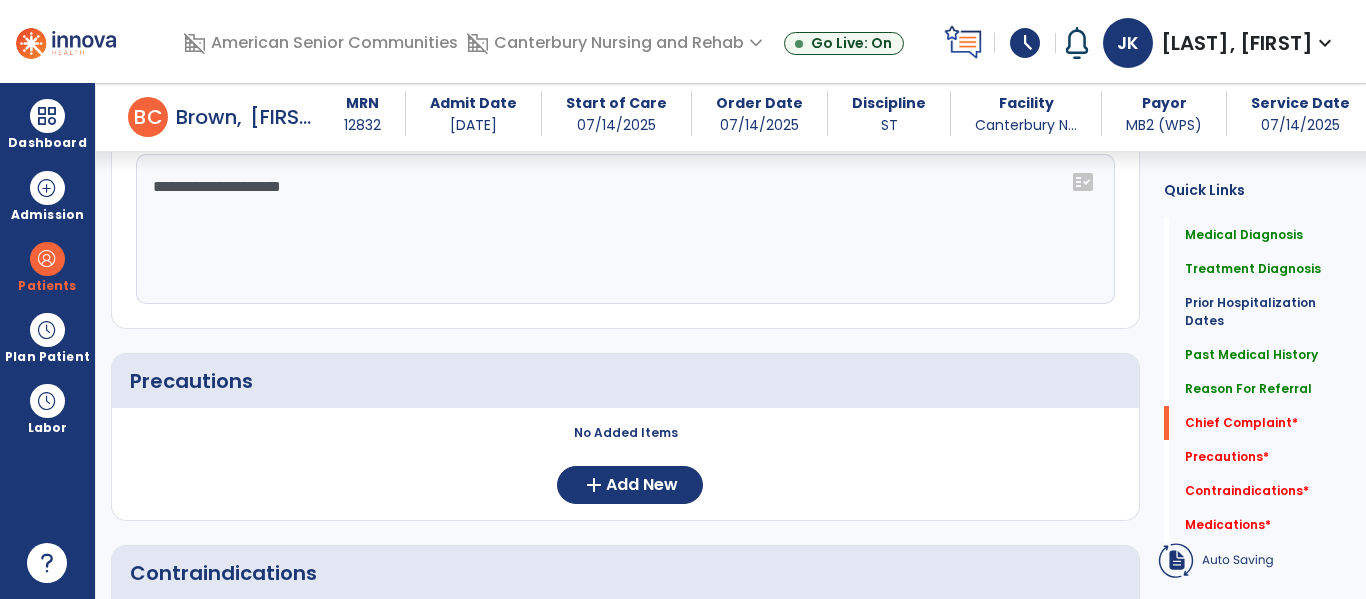 scroll, scrollTop: 1767, scrollLeft: 0, axis: vertical 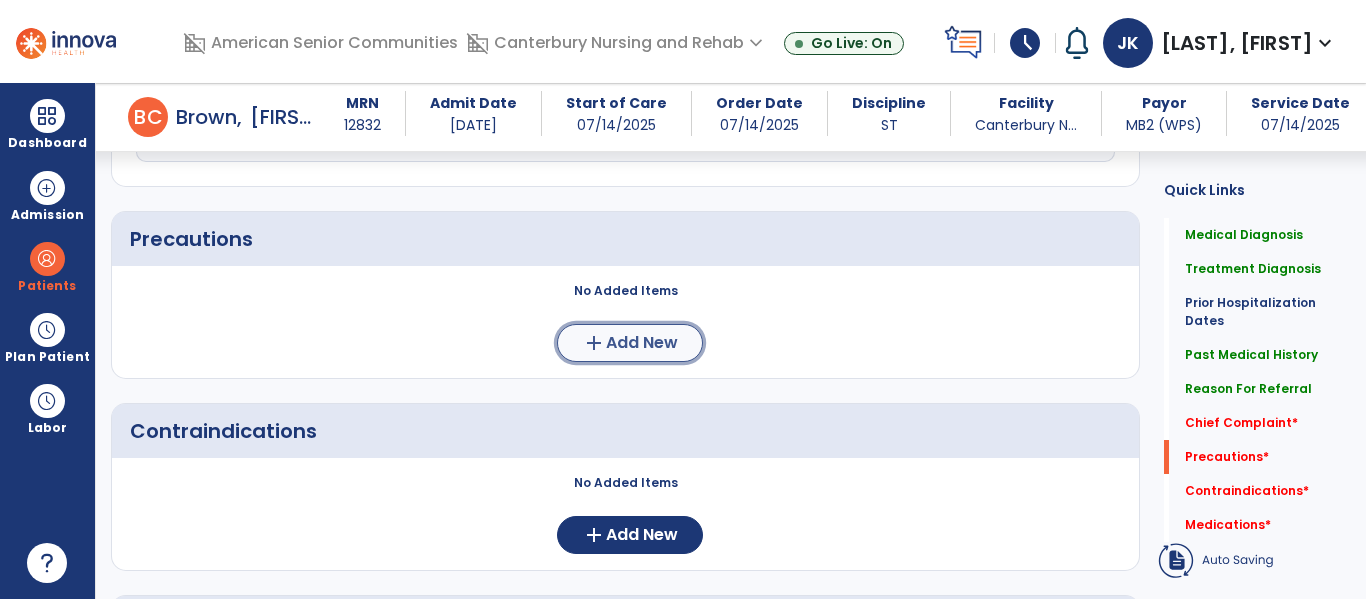 click on "Add New" 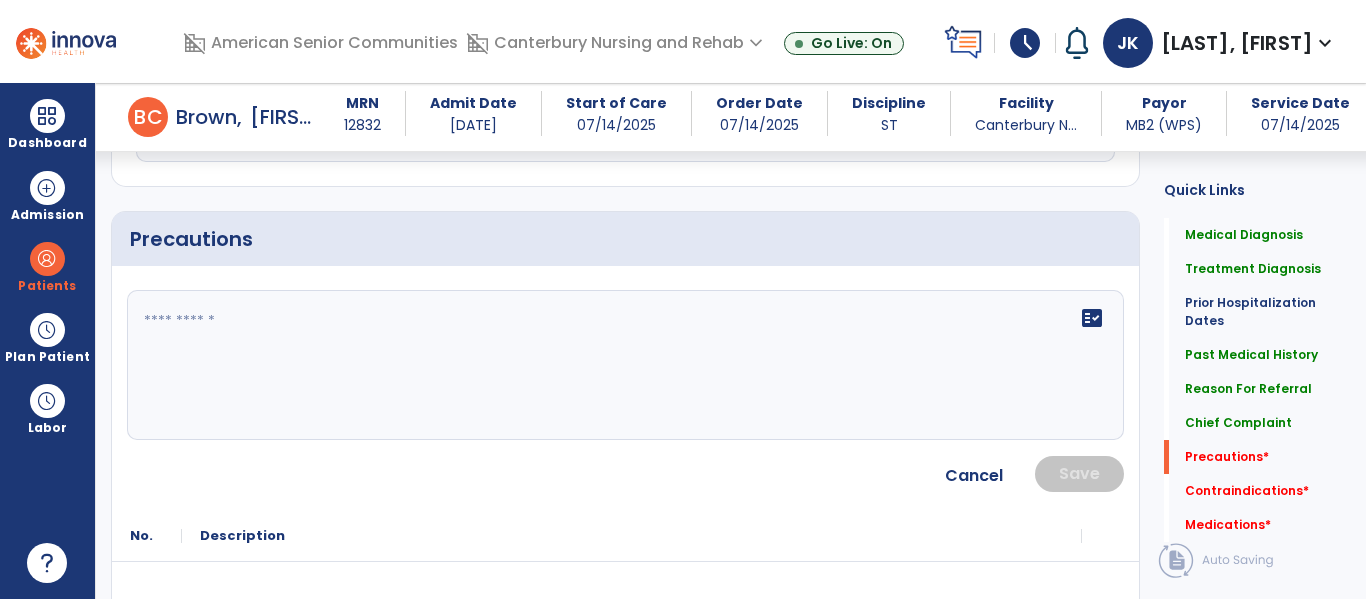 click on "fact_check" 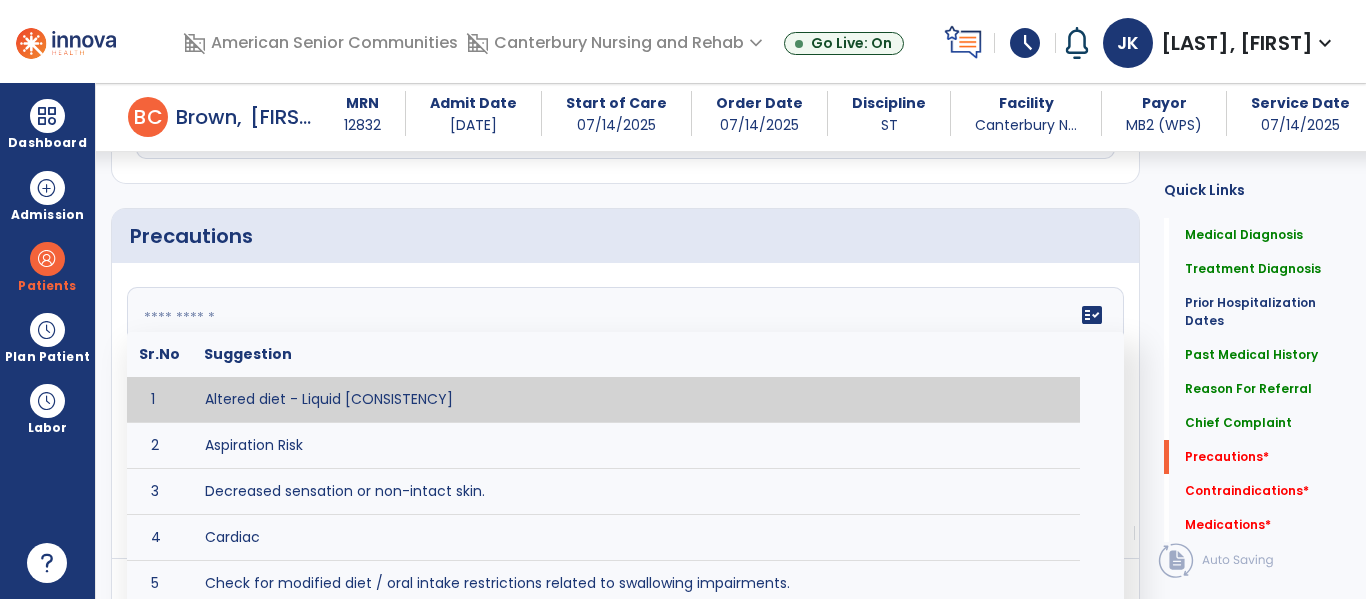 scroll, scrollTop: 1765, scrollLeft: 0, axis: vertical 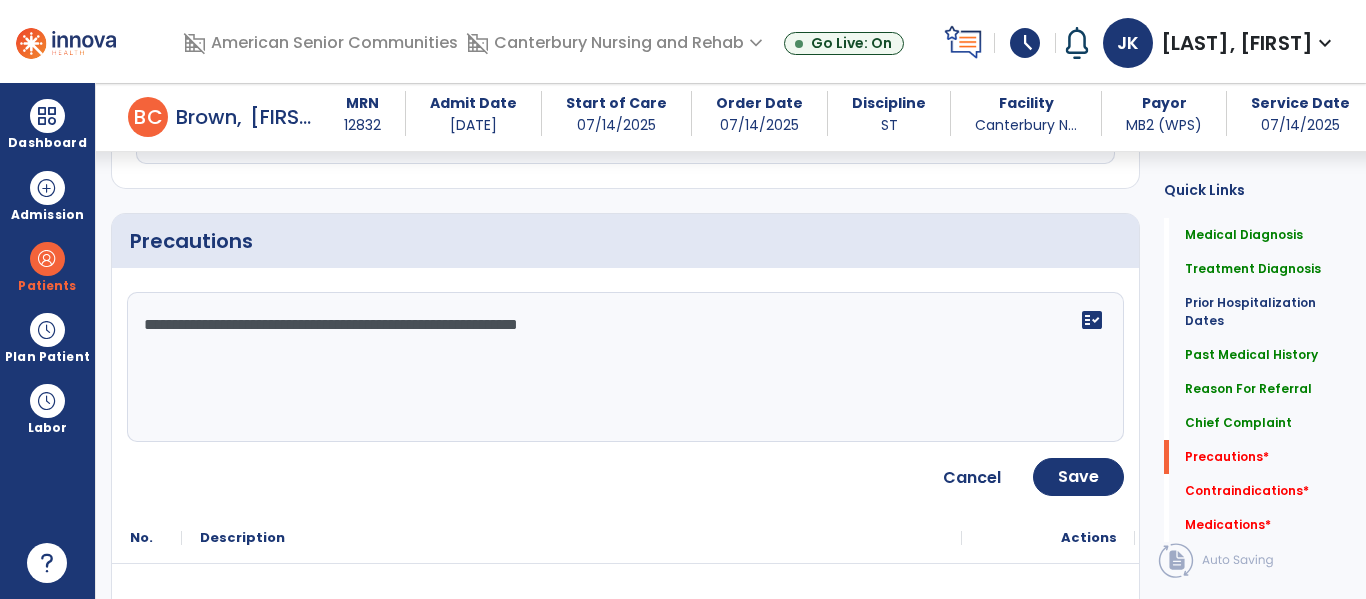 type on "**********" 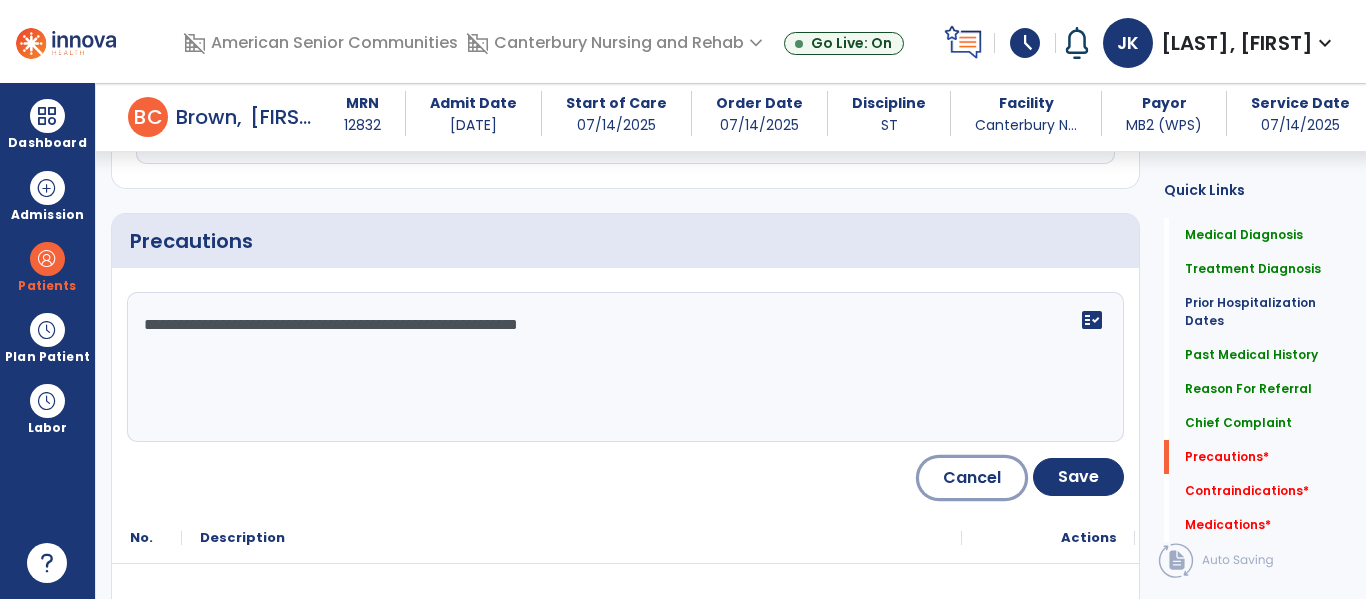 type 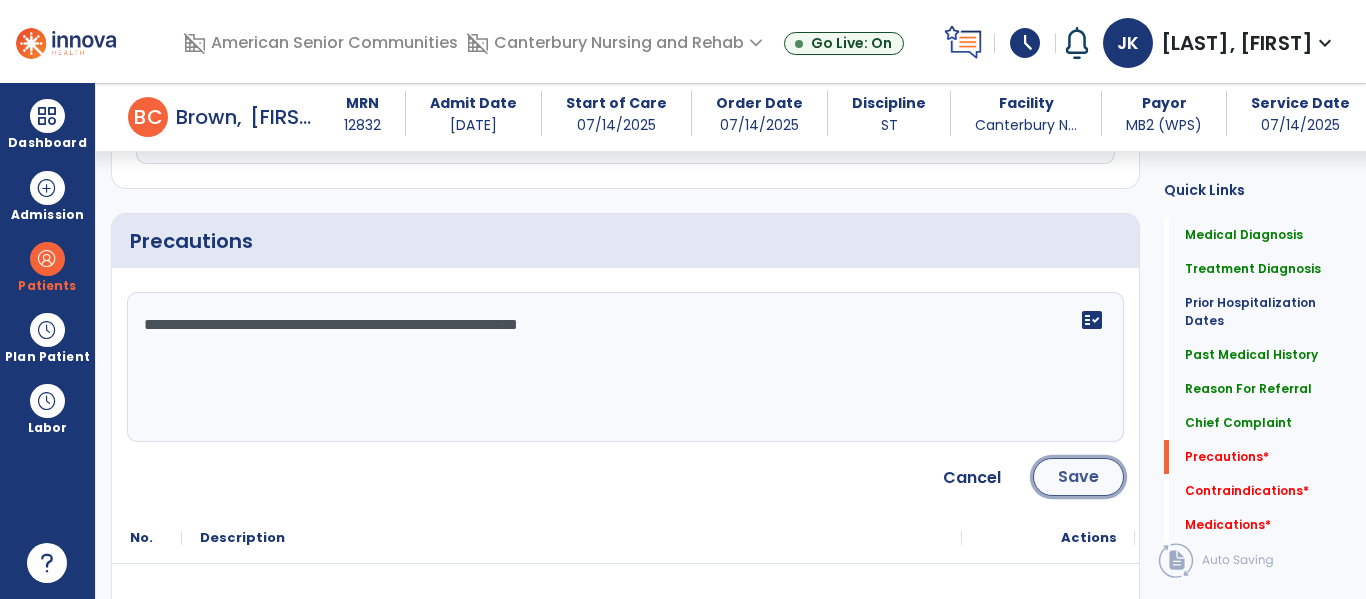 click on "Save" 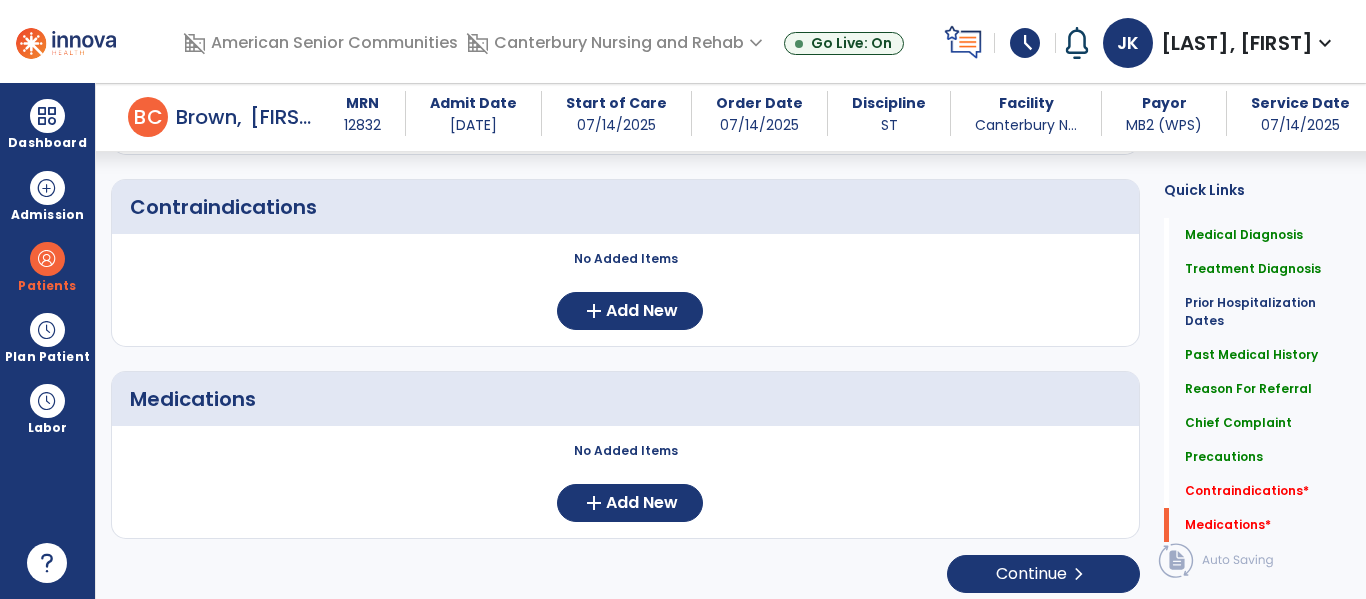 scroll, scrollTop: 2107, scrollLeft: 0, axis: vertical 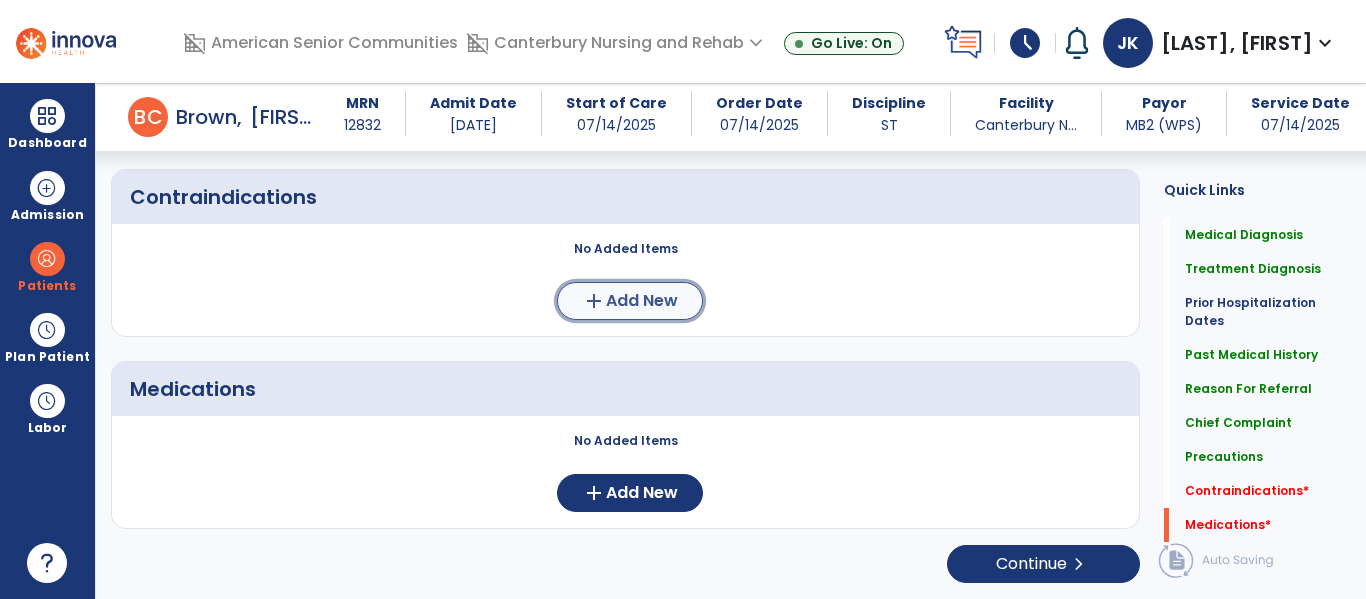 click on "Add New" 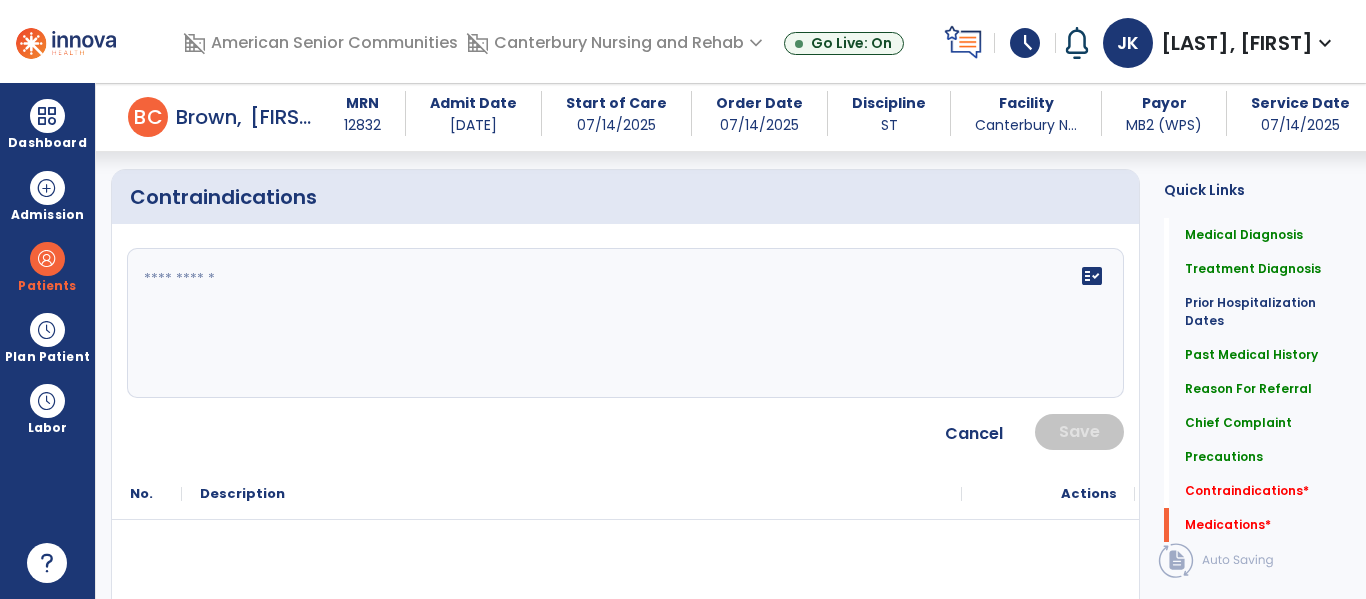 click on "fact_check" 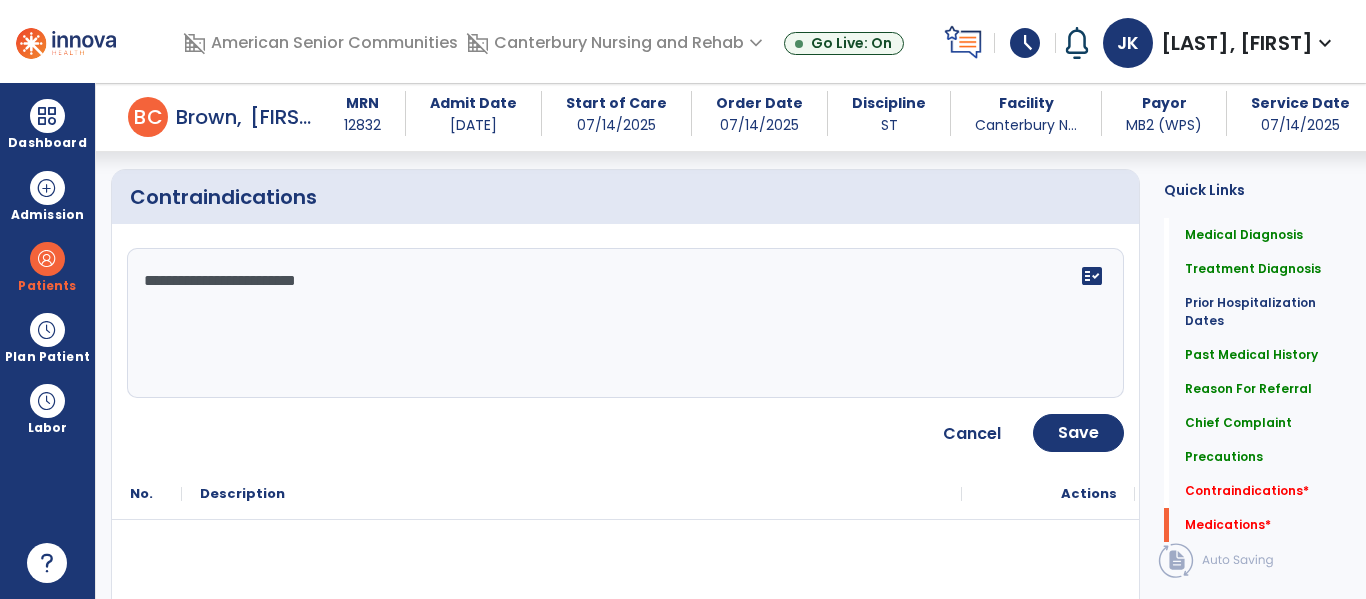 type on "**********" 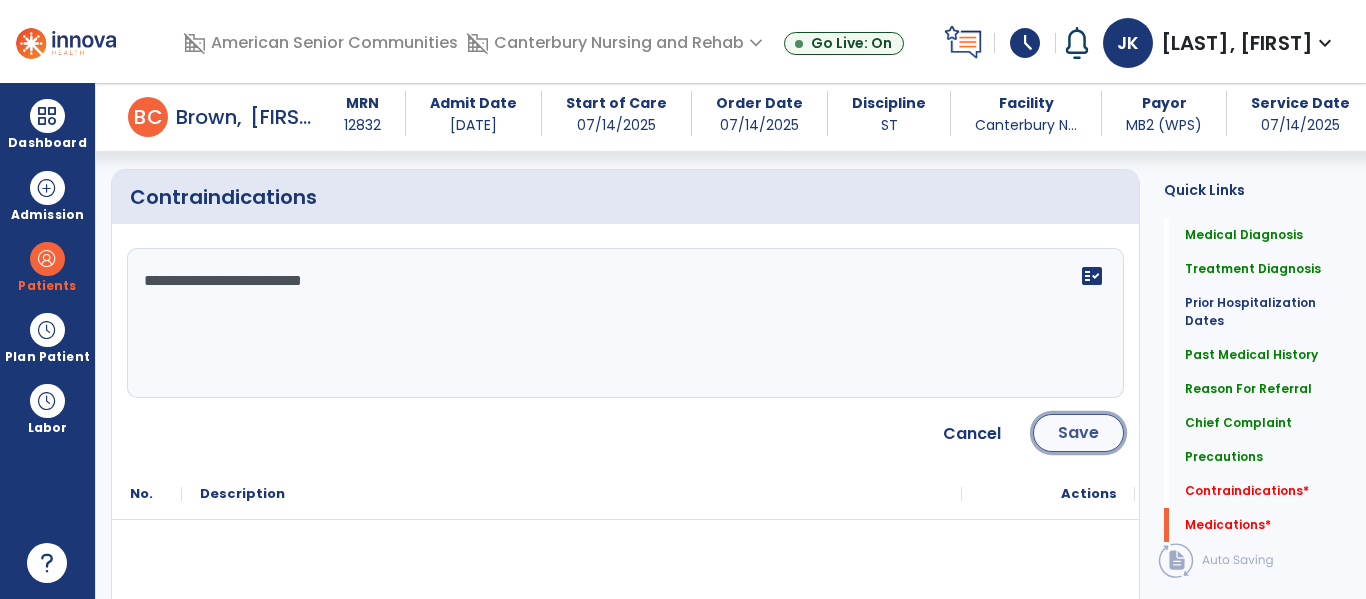 click on "Save" 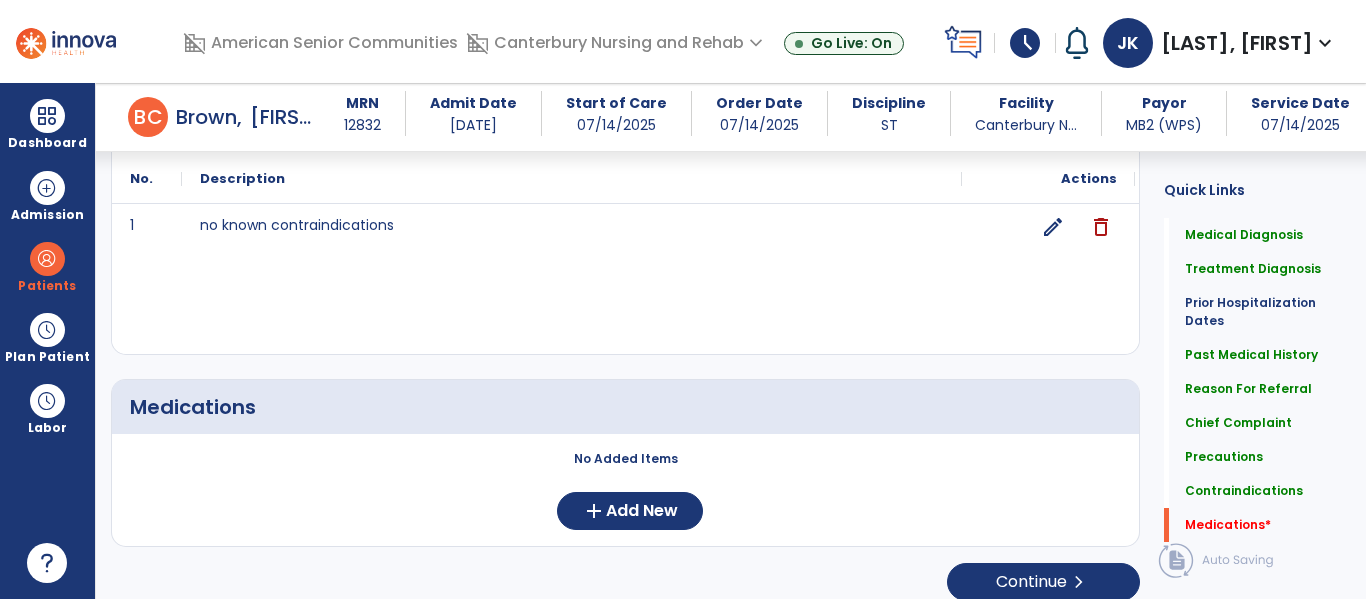 scroll, scrollTop: 2213, scrollLeft: 0, axis: vertical 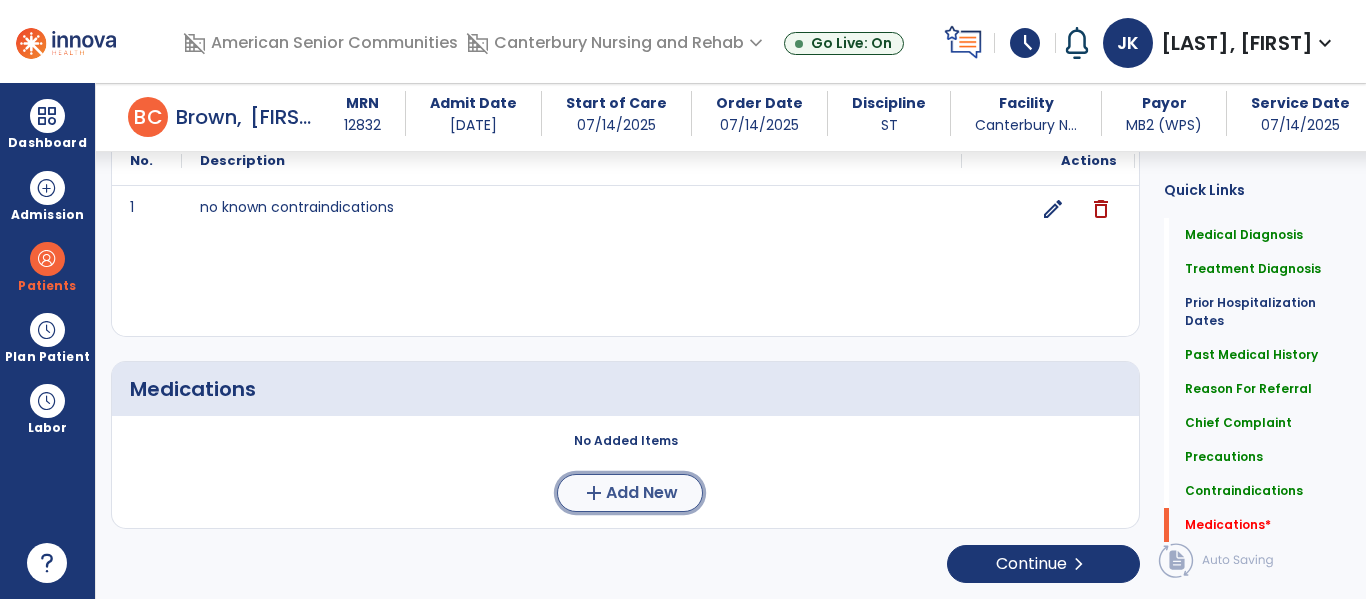 click on "Add New" 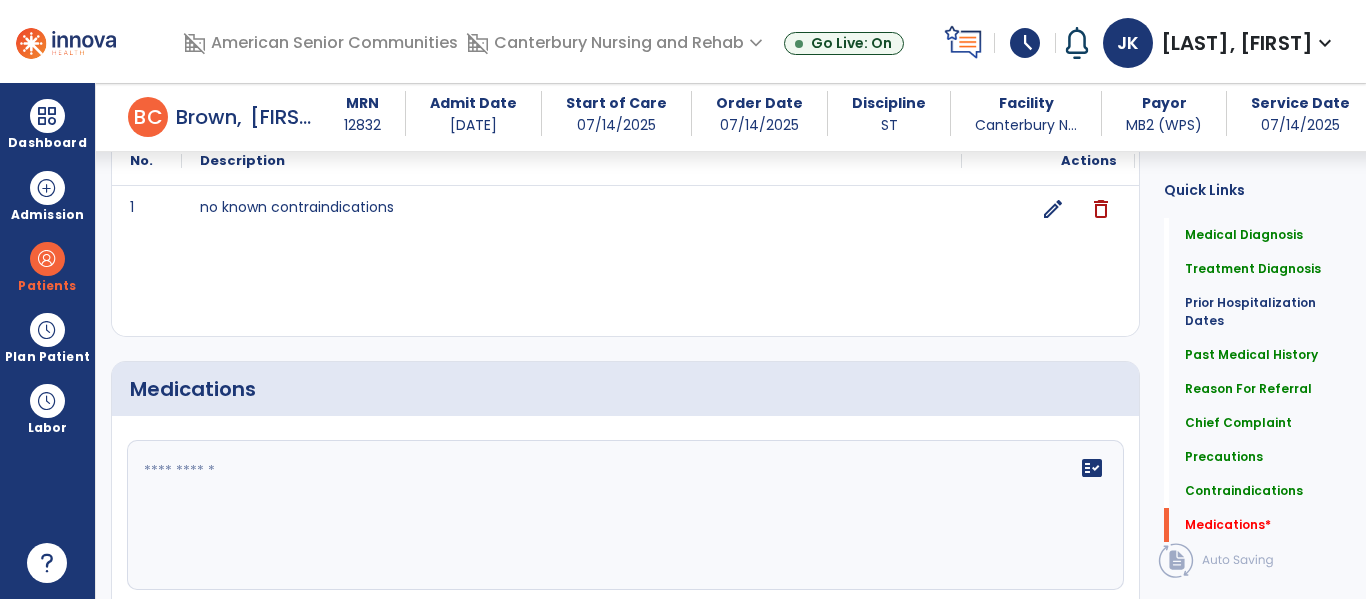 click 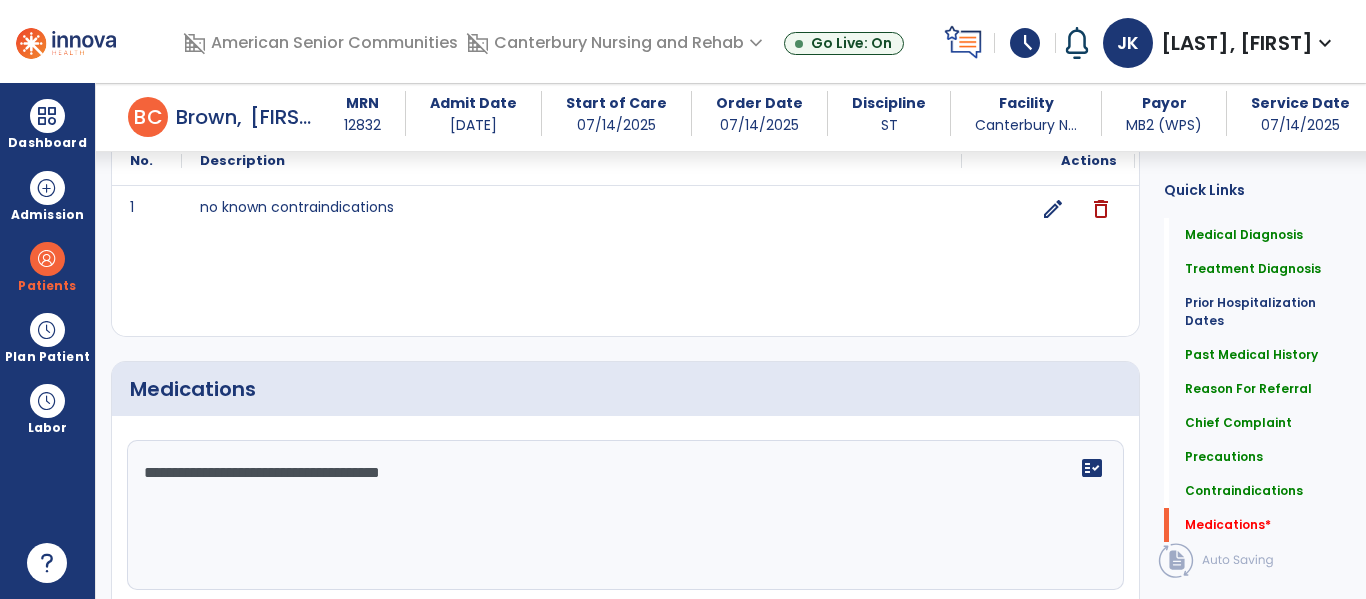 type on "**********" 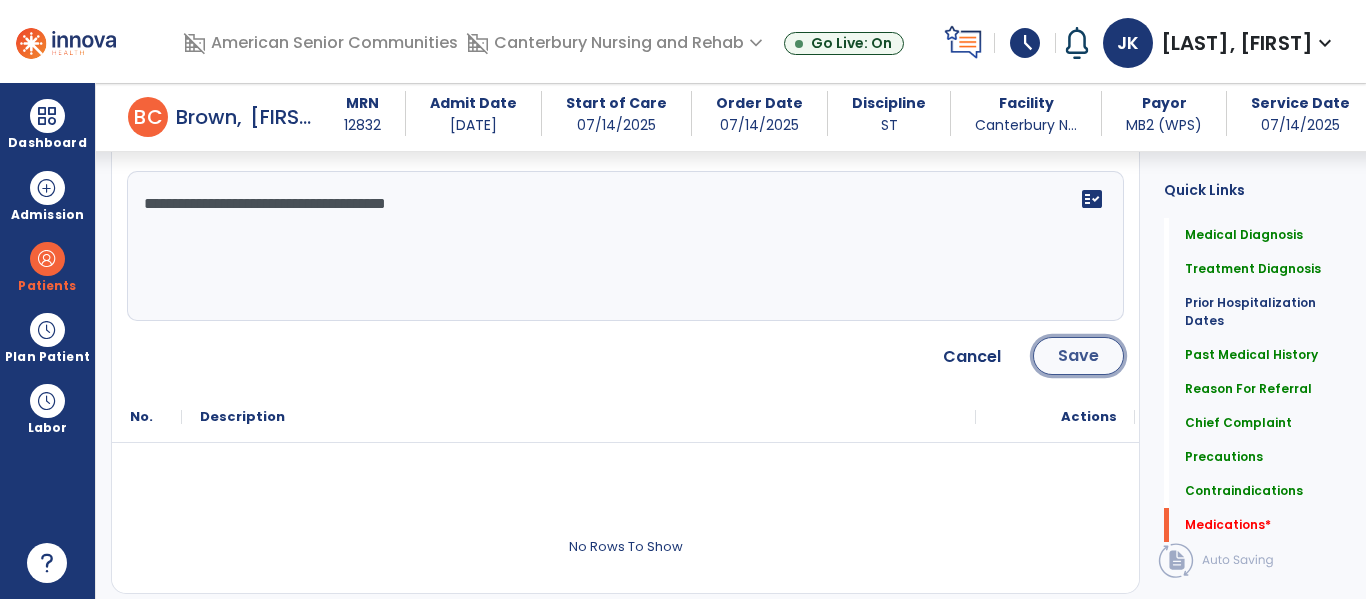 click on "Save" 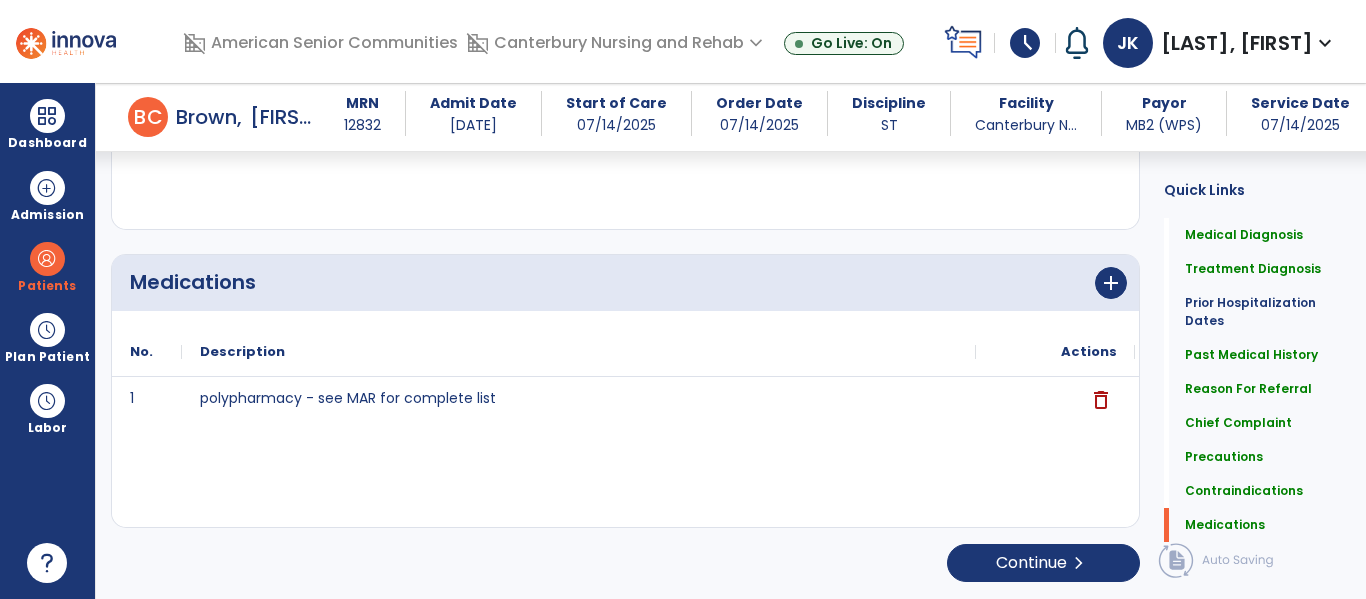 scroll, scrollTop: 2319, scrollLeft: 0, axis: vertical 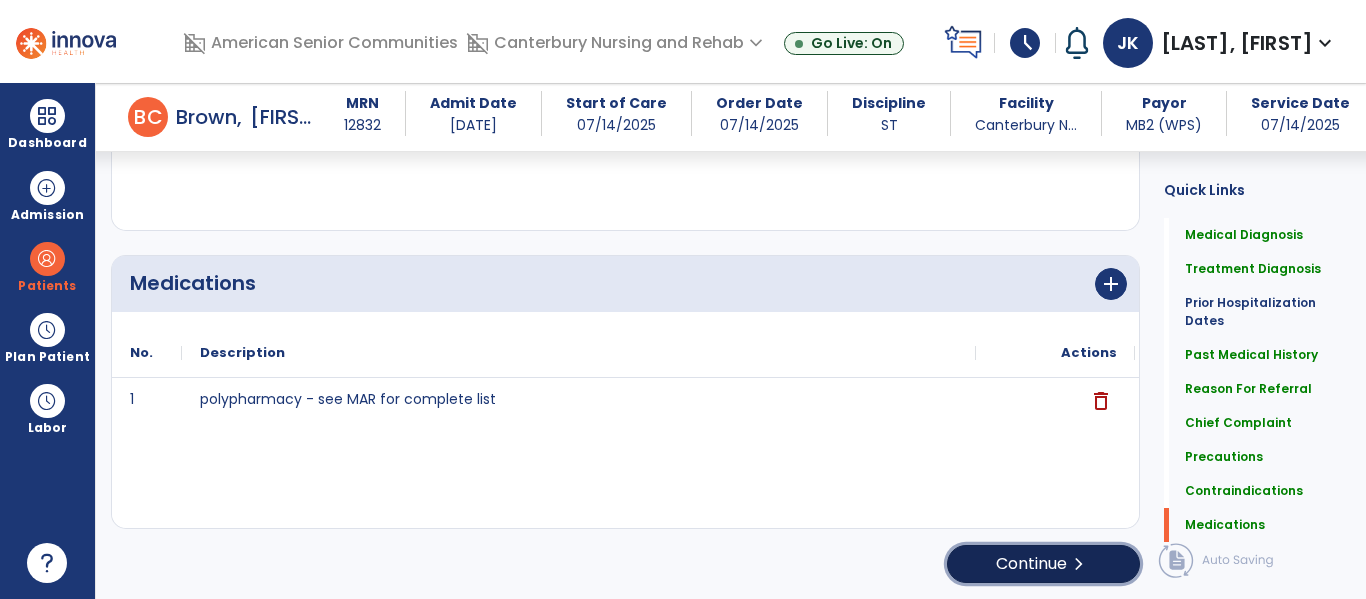 click on "Continue  chevron_right" 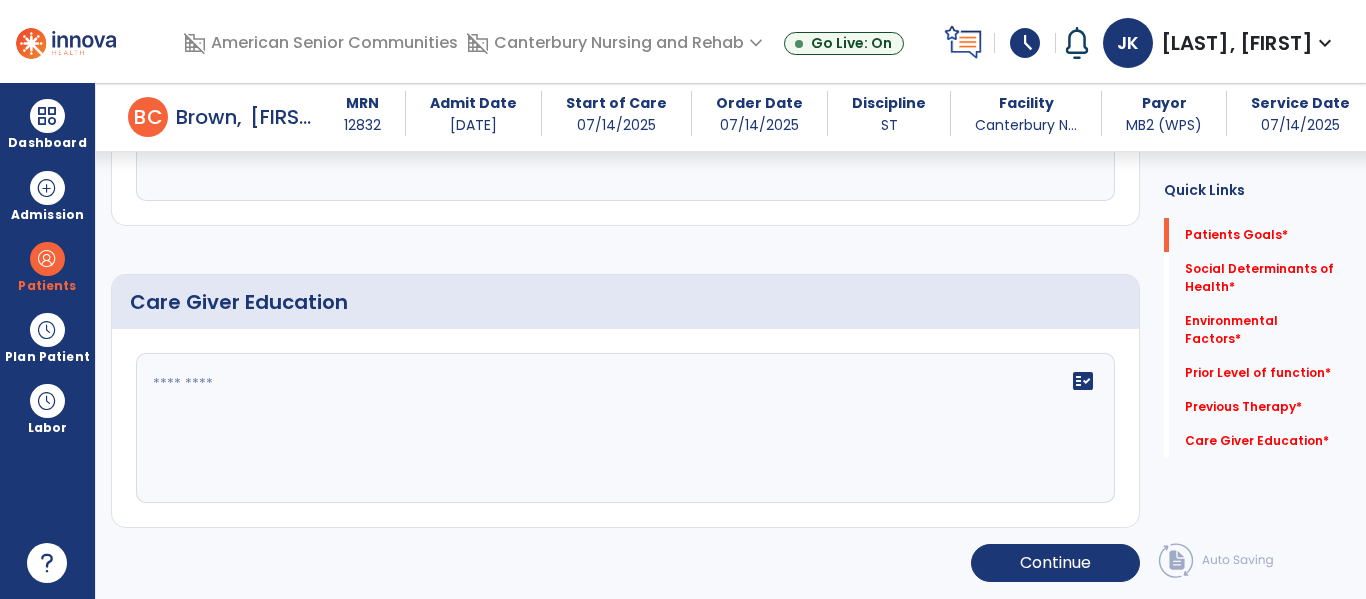 scroll, scrollTop: 105, scrollLeft: 0, axis: vertical 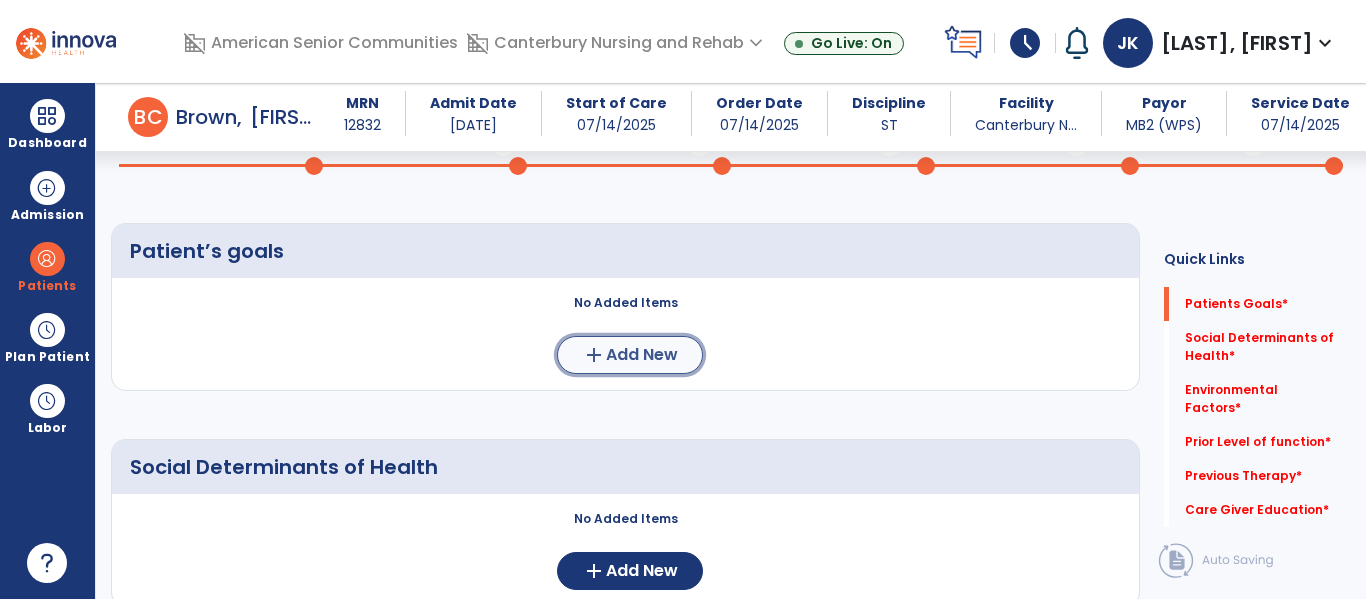 click on "Add New" 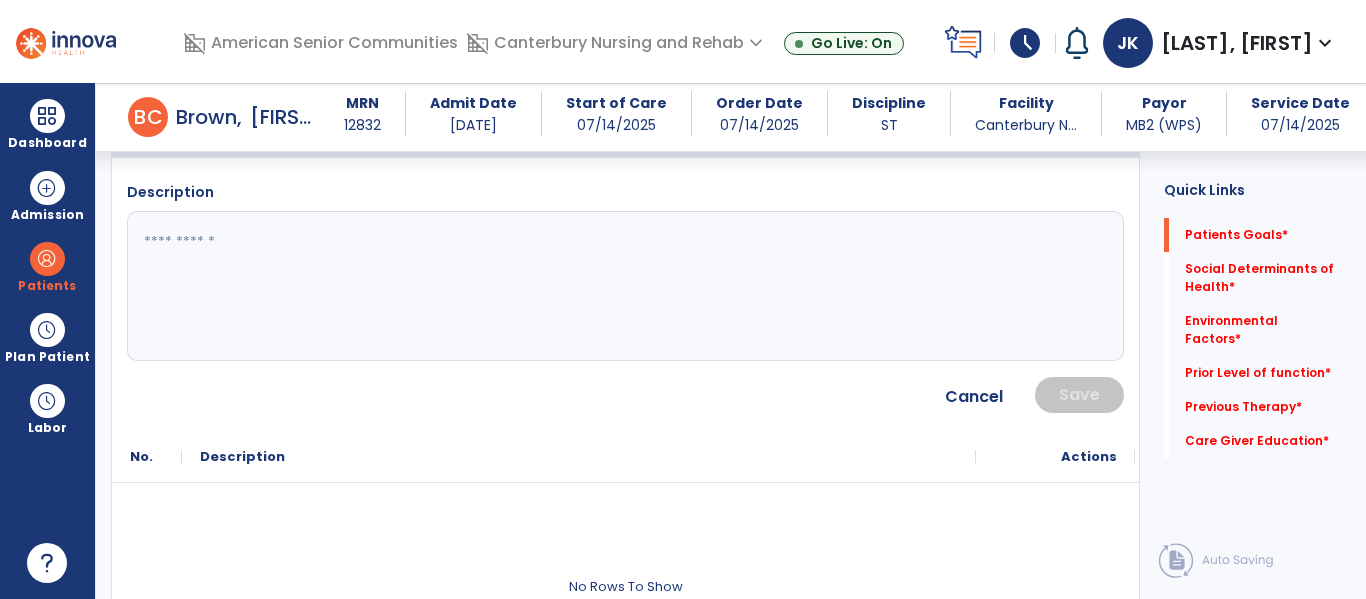 scroll, scrollTop: 220, scrollLeft: 0, axis: vertical 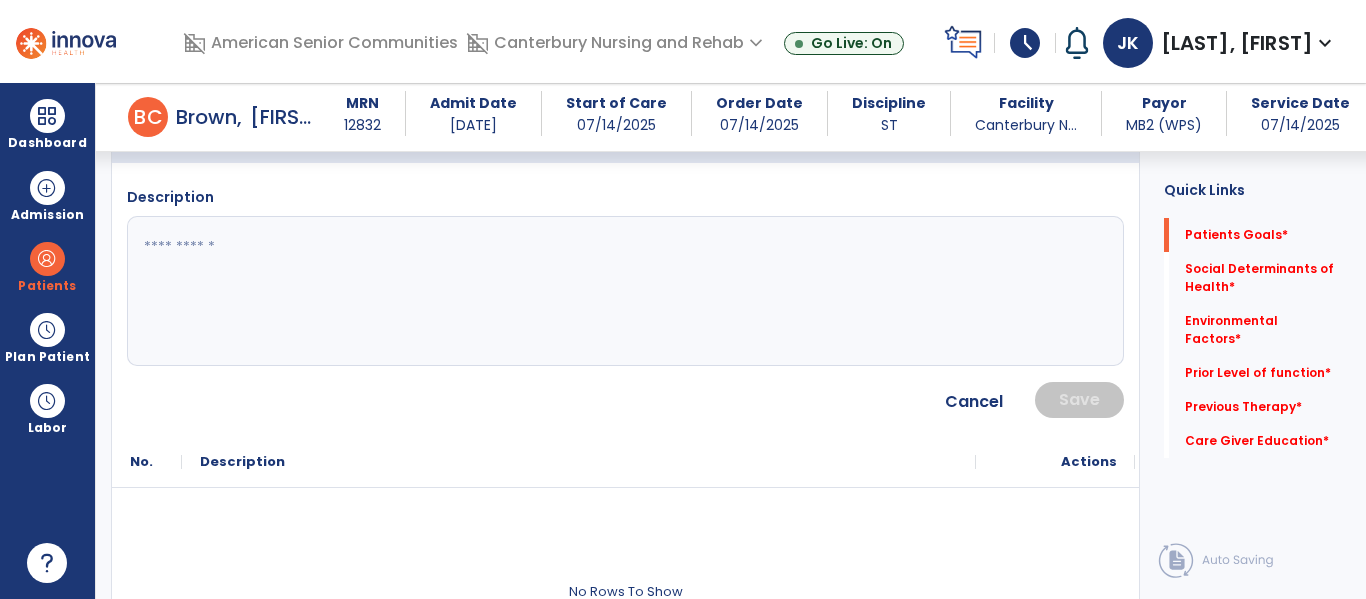 click 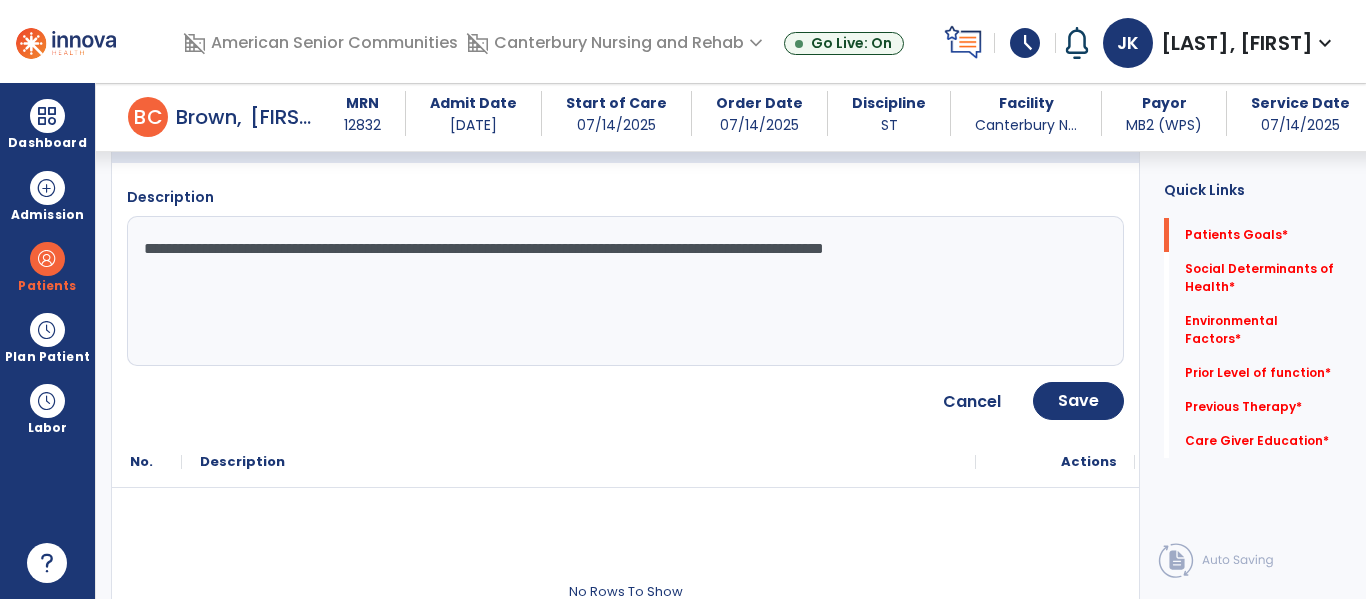 click on "**********" 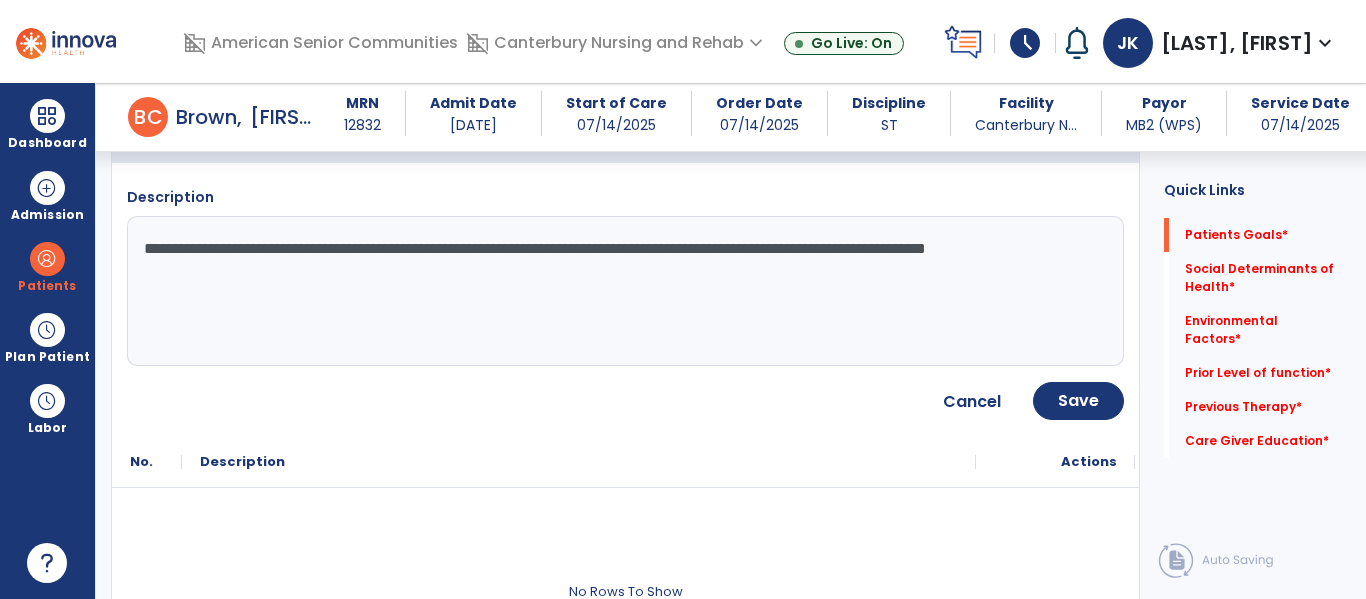 type on "**********" 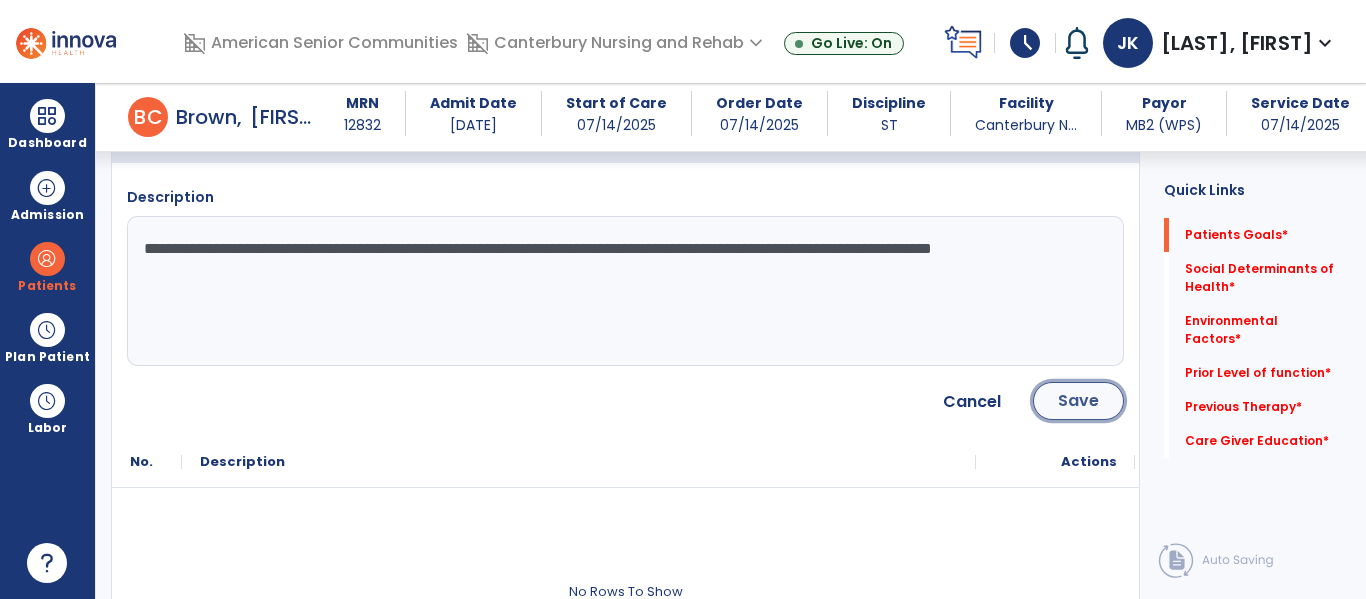 click on "Save" 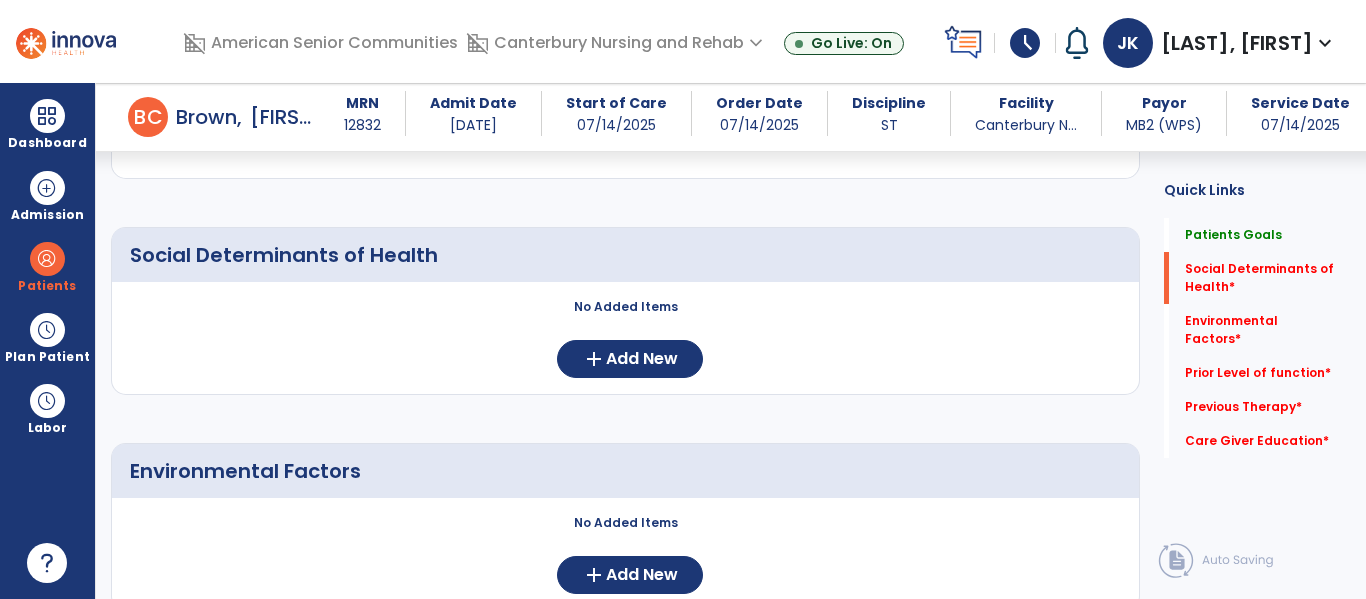 scroll, scrollTop: 430, scrollLeft: 0, axis: vertical 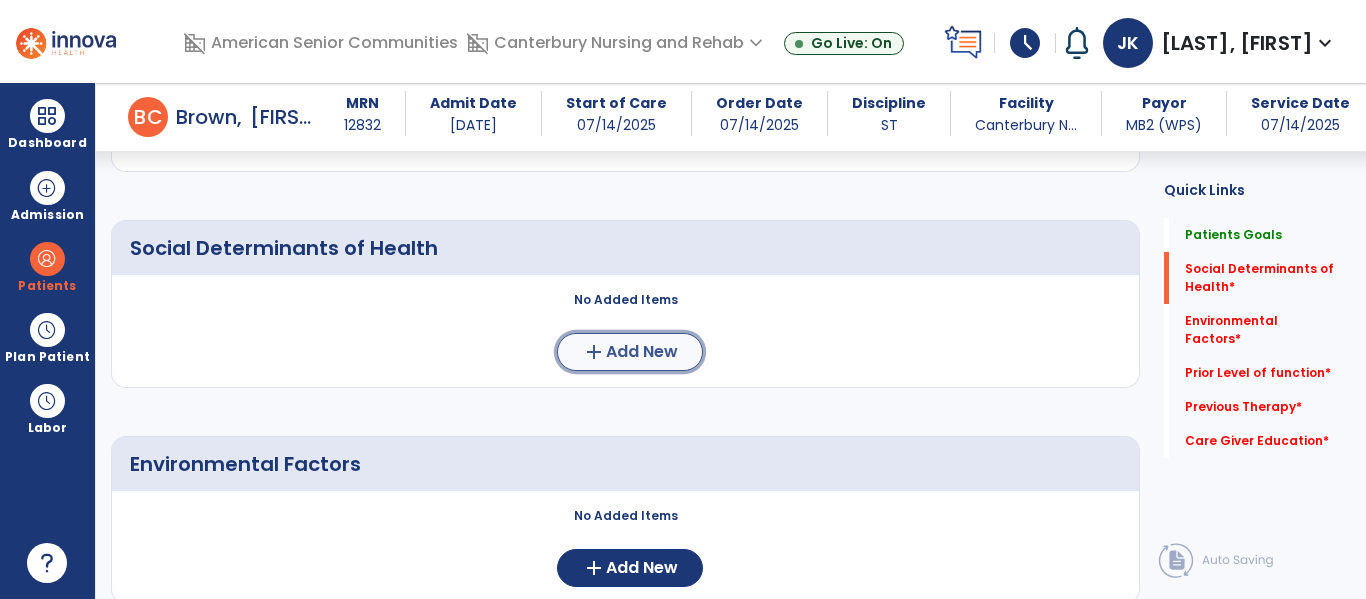 click on "Add New" 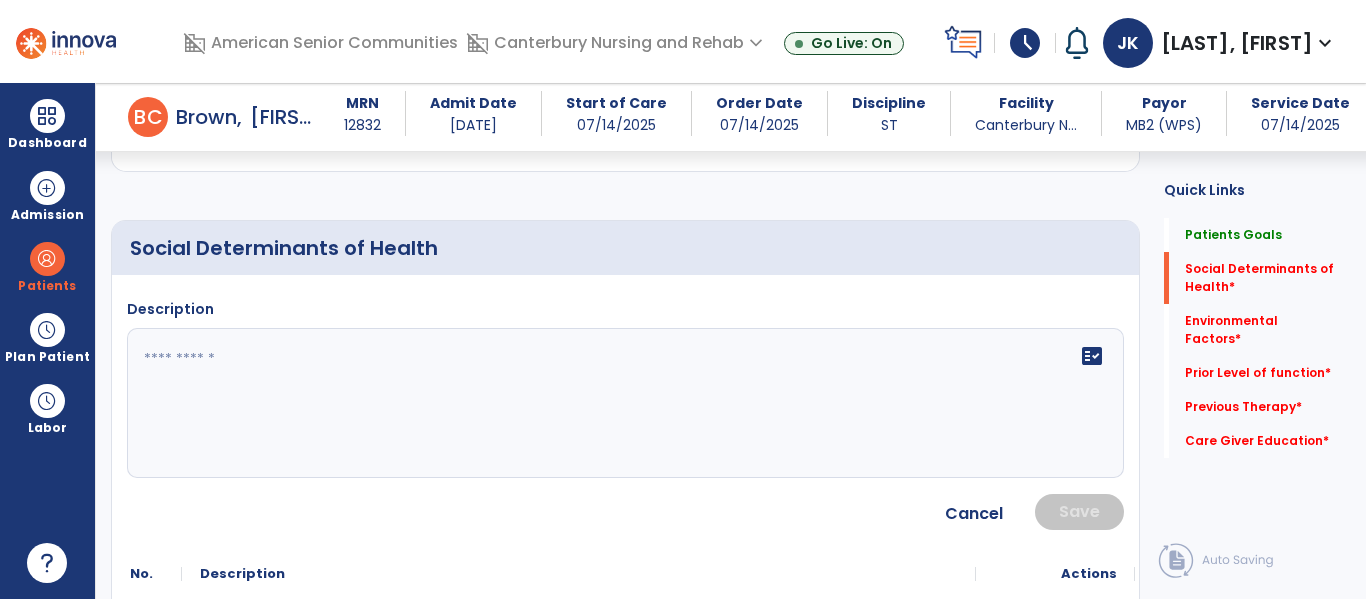 click 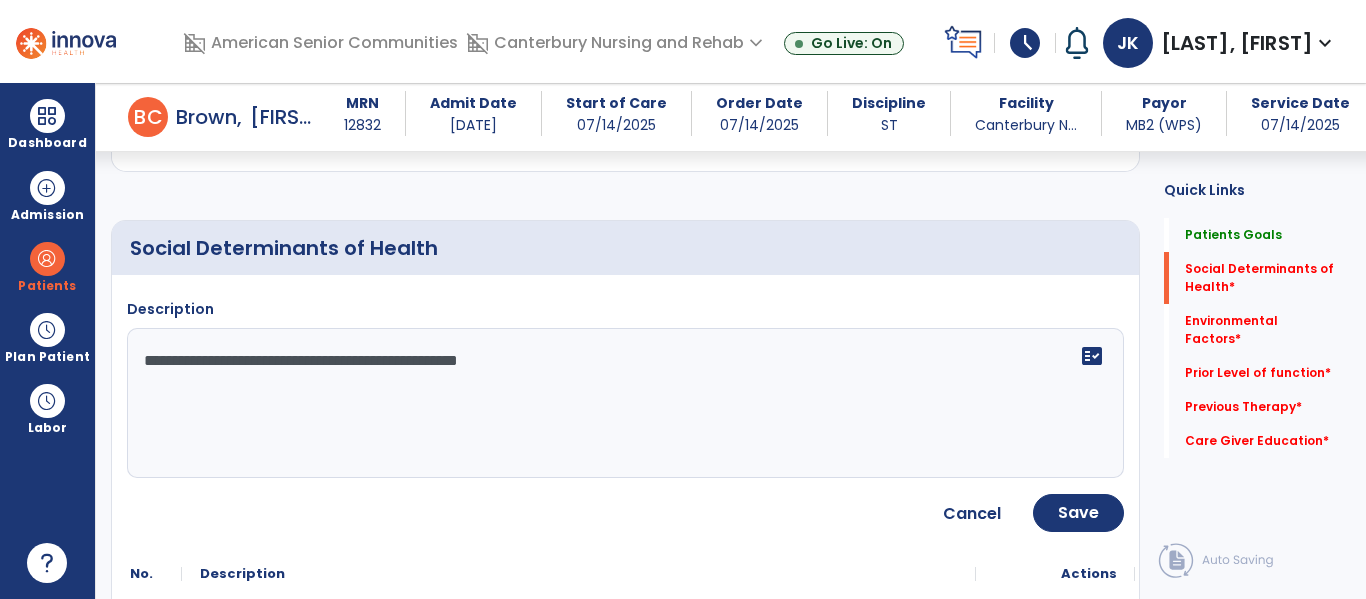 type on "**********" 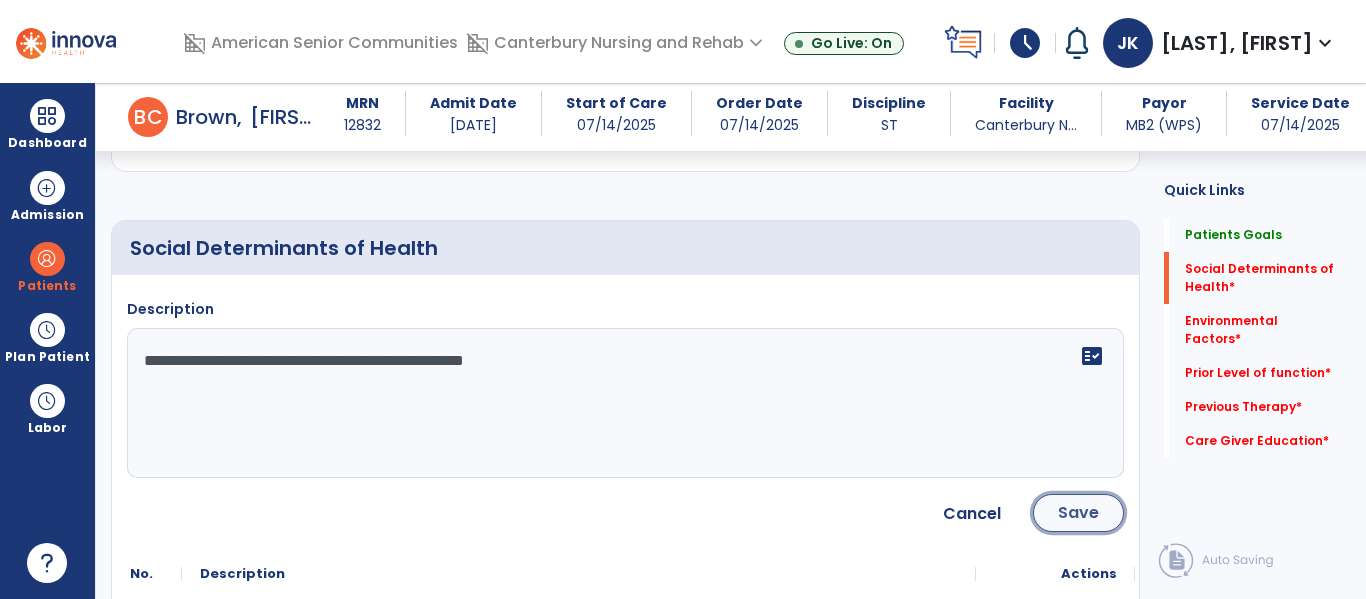 click on "Save" 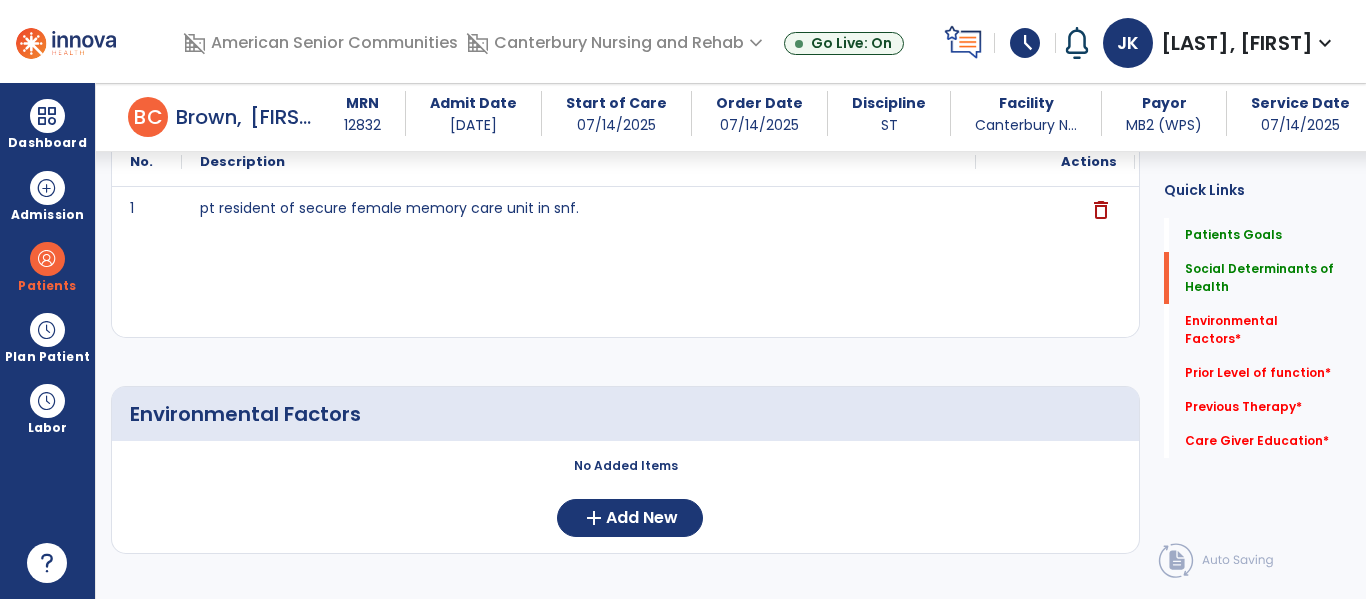 scroll, scrollTop: 584, scrollLeft: 0, axis: vertical 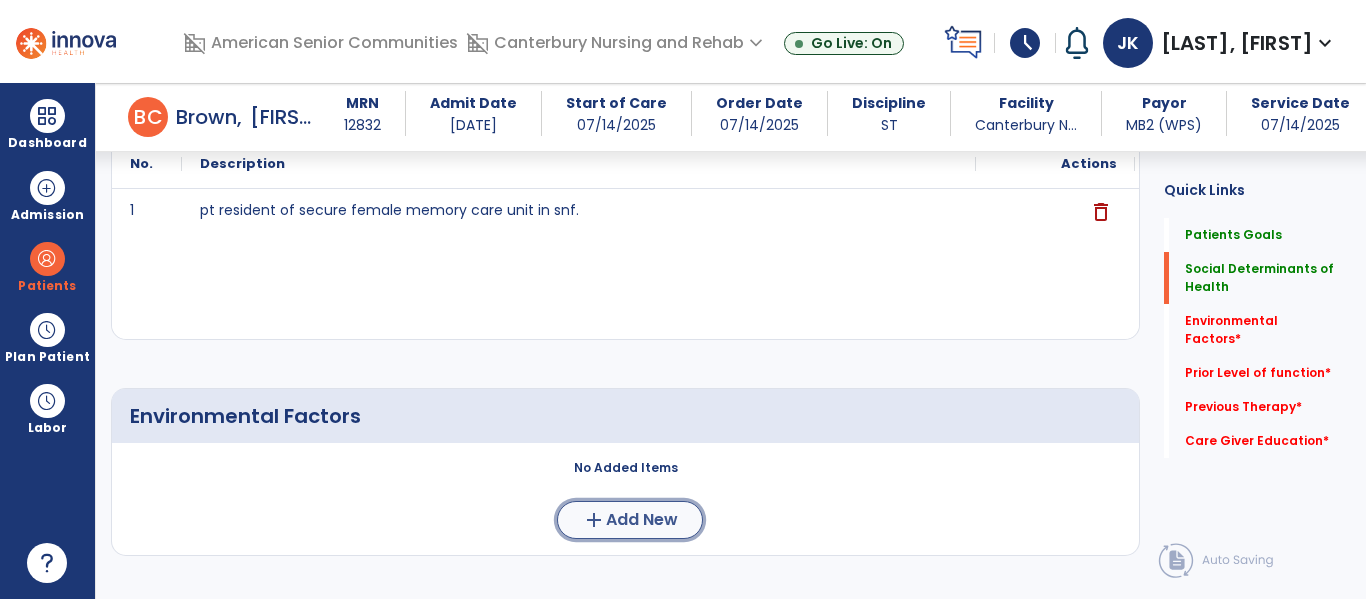 click on "Add New" 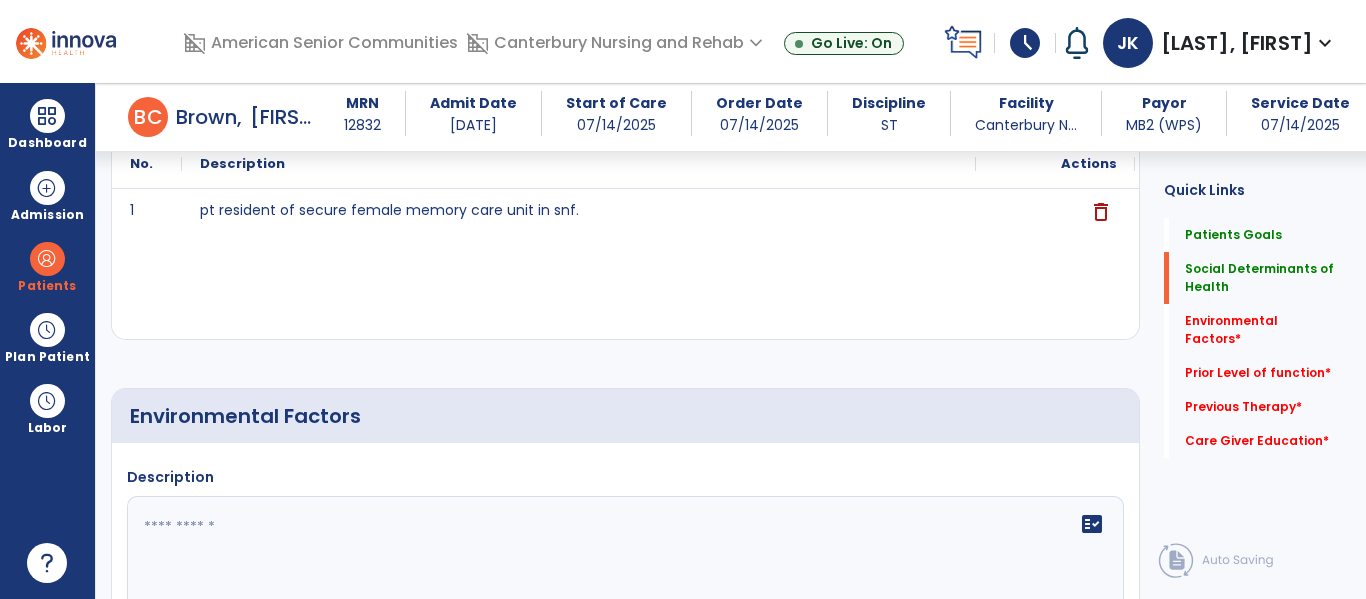 click 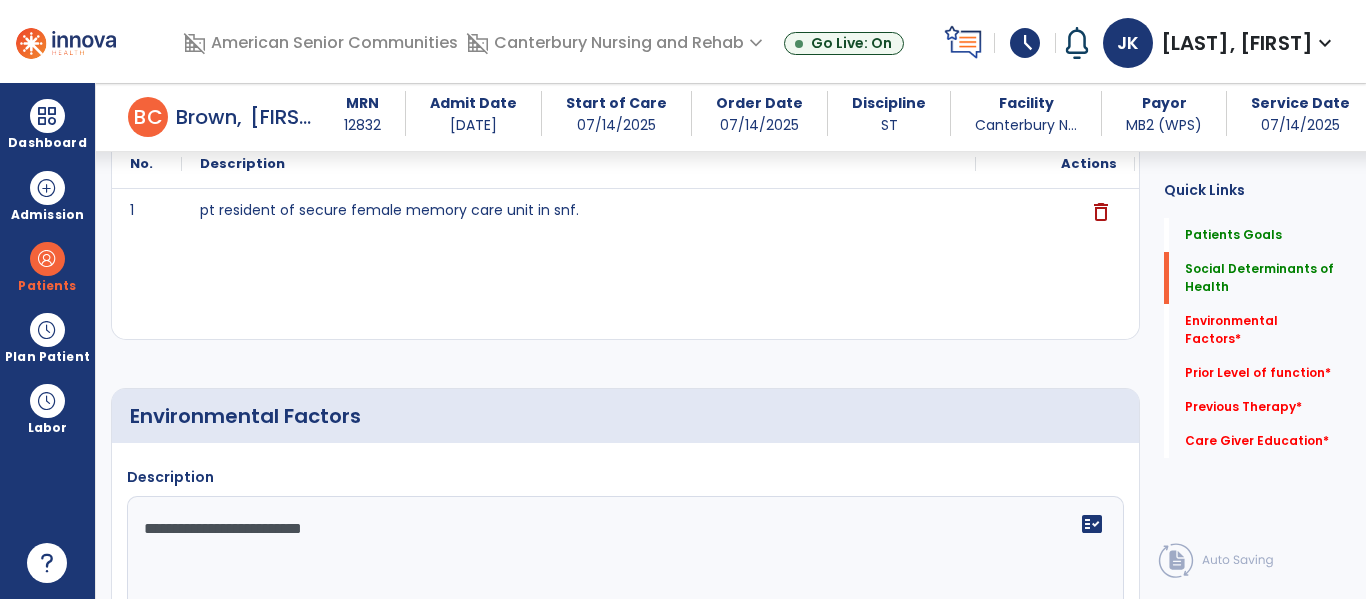 type on "**********" 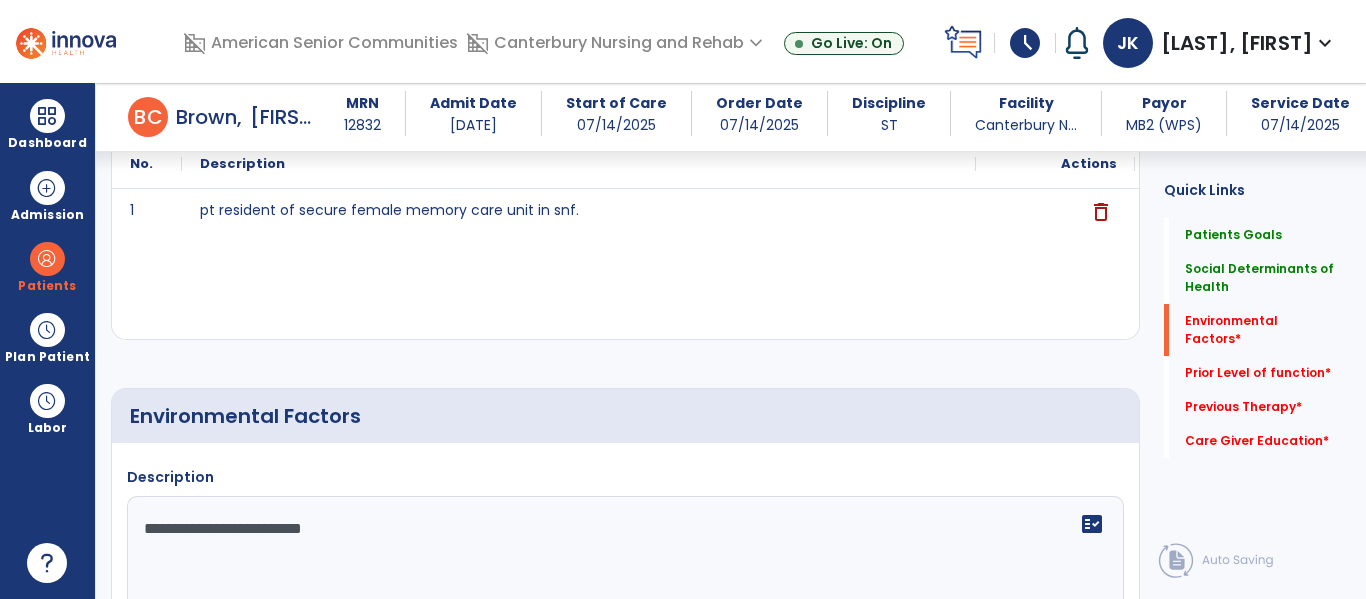 scroll, scrollTop: 925, scrollLeft: 0, axis: vertical 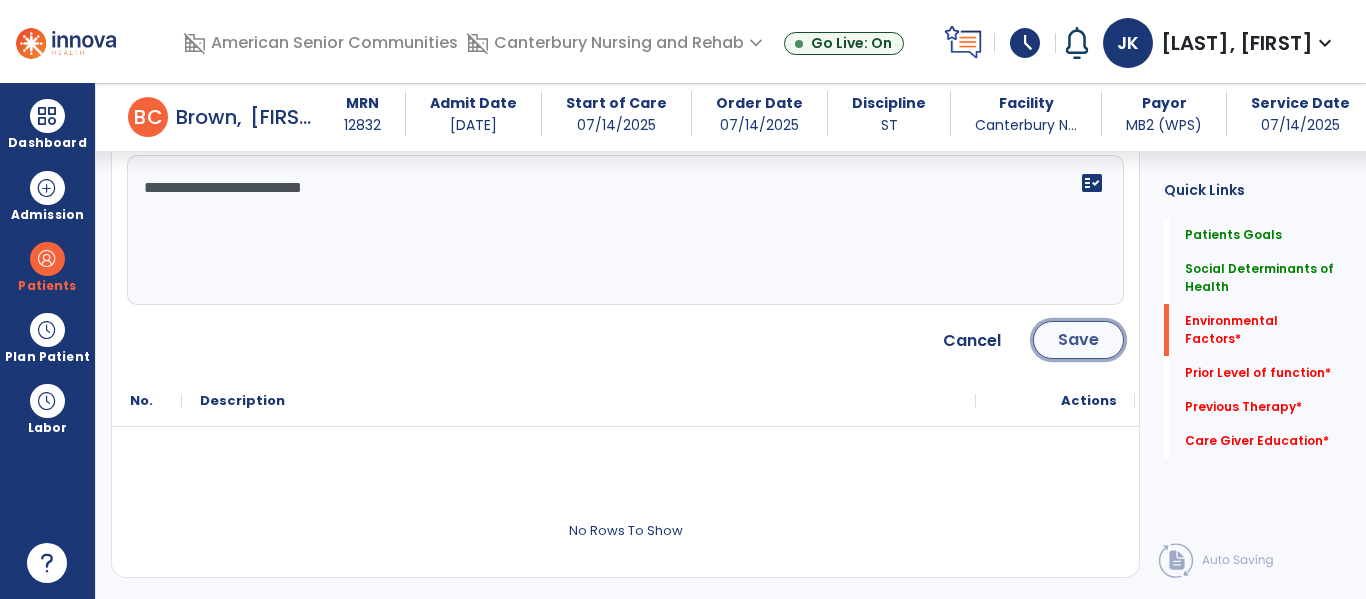 click on "Save" 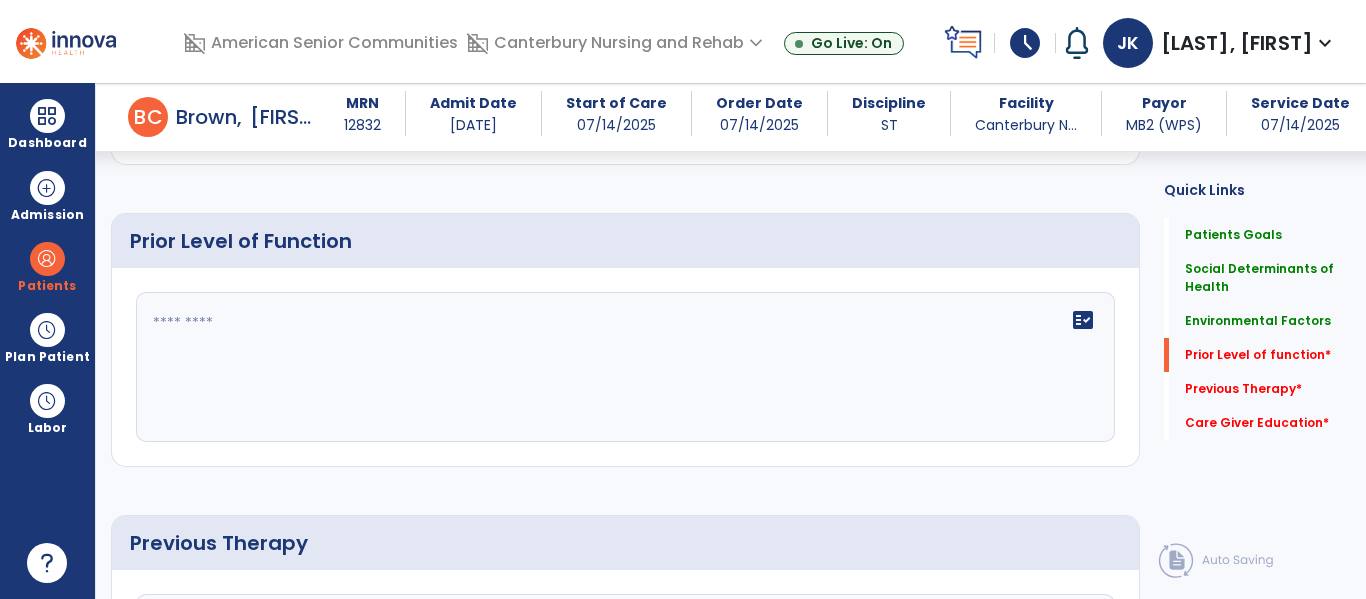scroll, scrollTop: 1088, scrollLeft: 0, axis: vertical 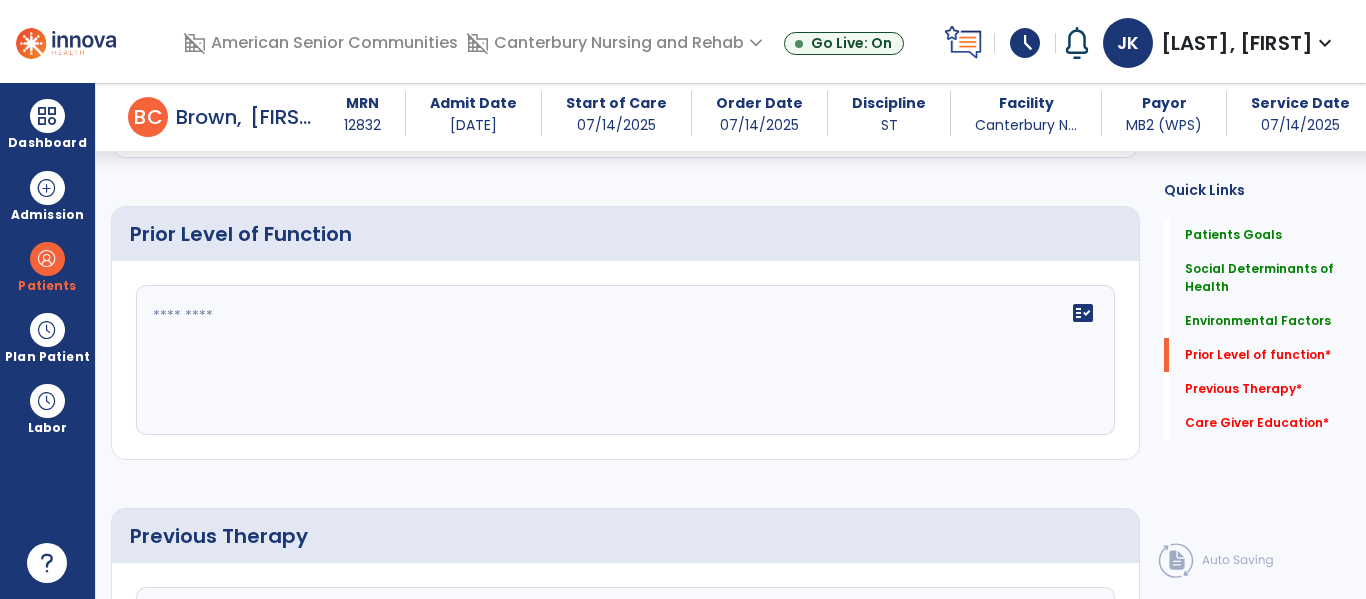 click 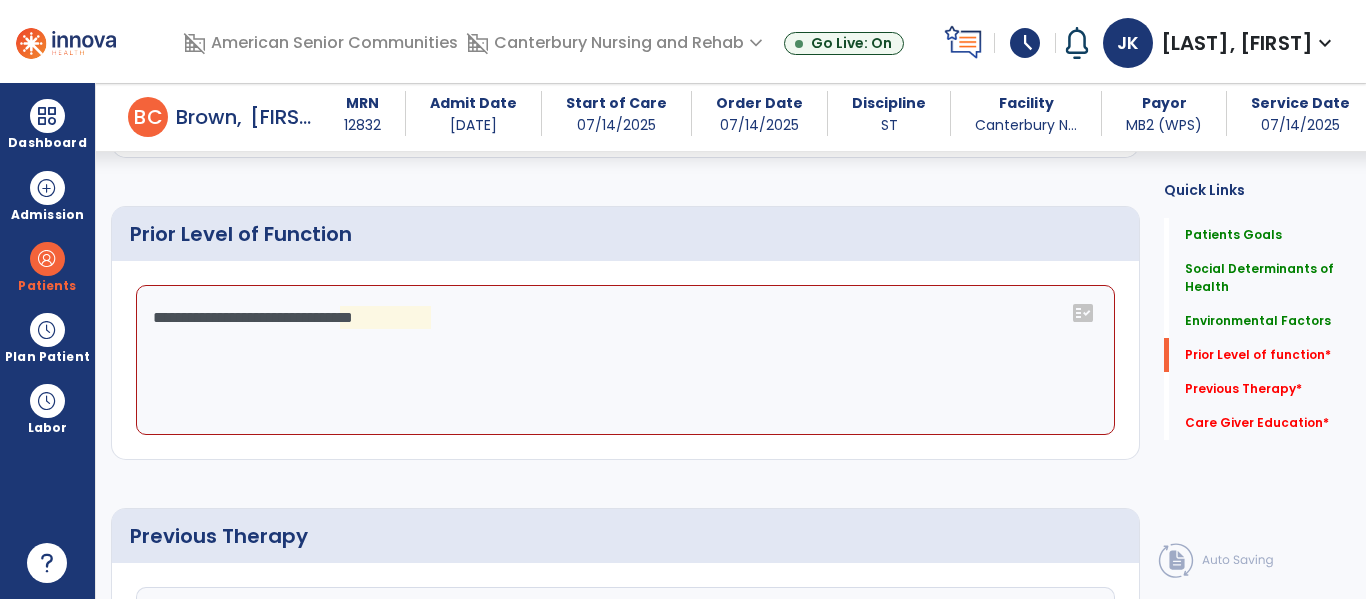 click on "**********" 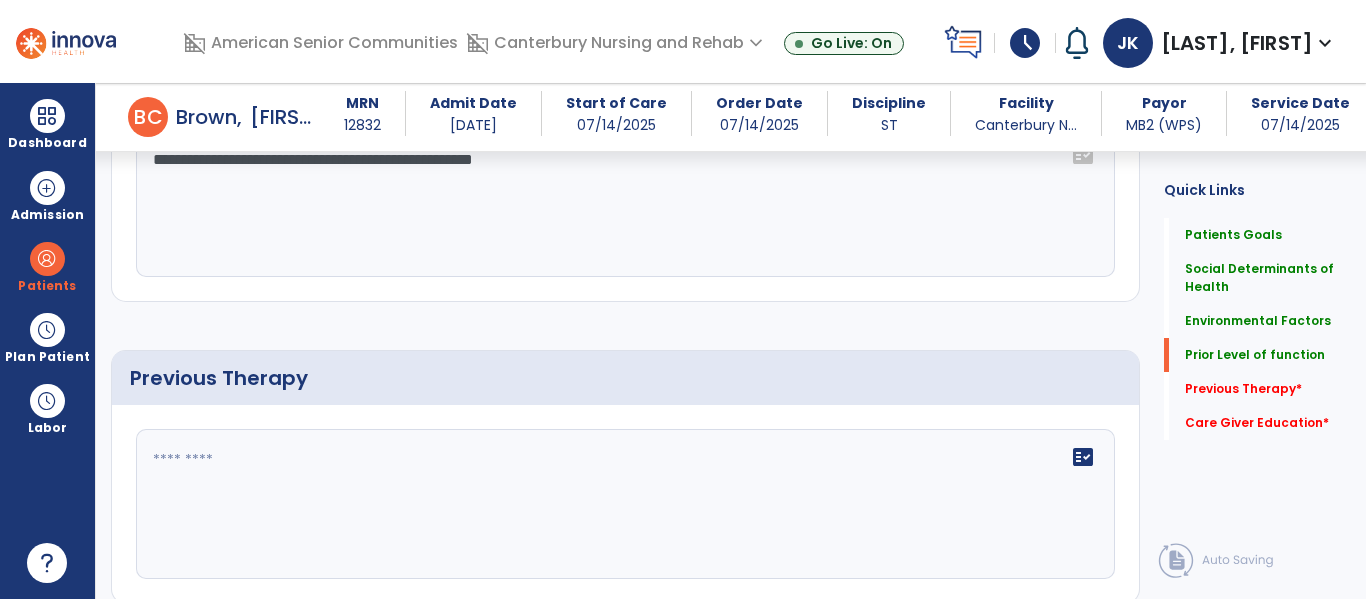 scroll, scrollTop: 1302, scrollLeft: 0, axis: vertical 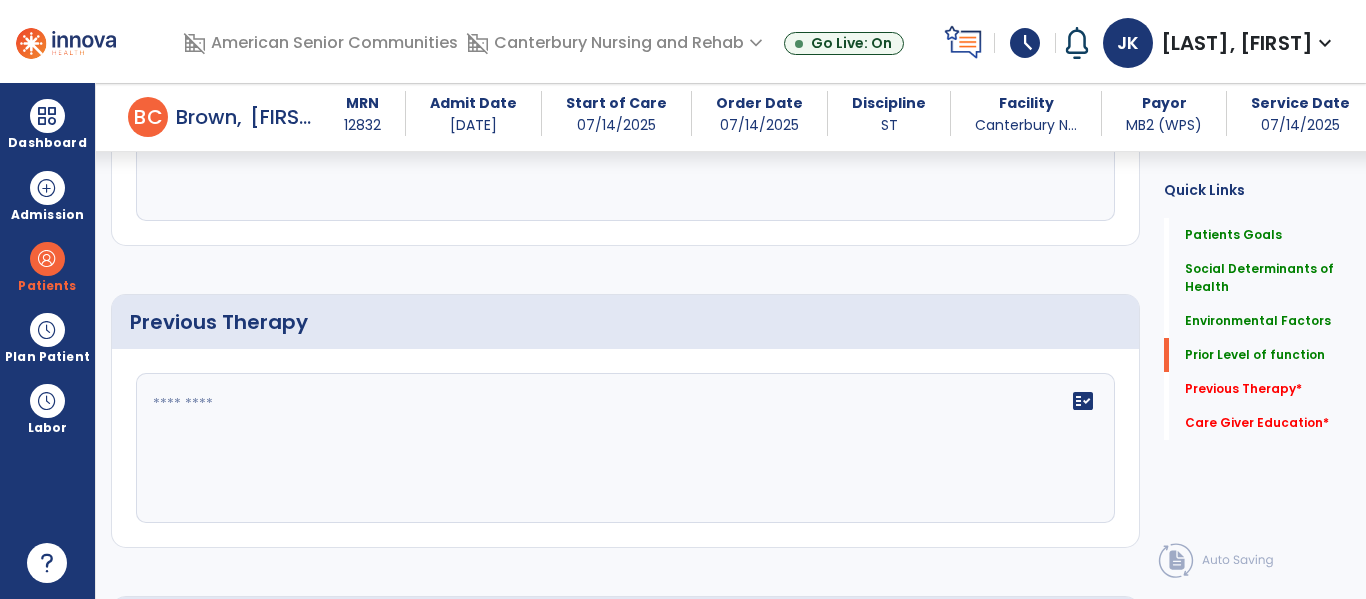 type on "**********" 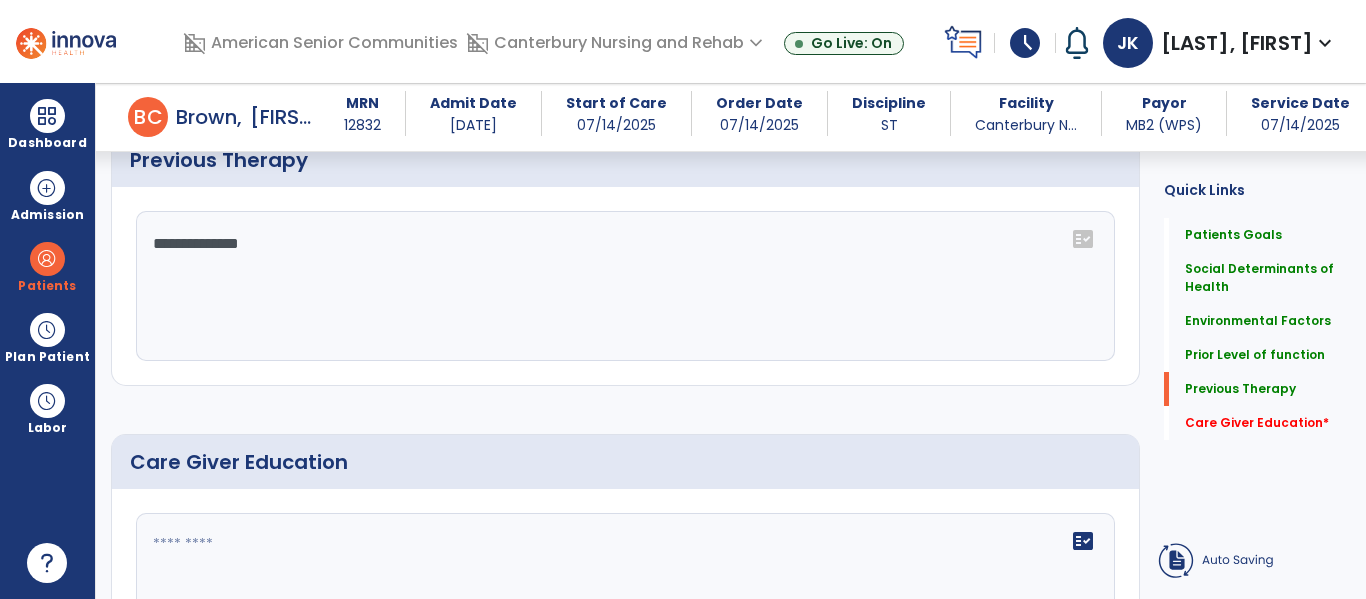 scroll, scrollTop: 1478, scrollLeft: 0, axis: vertical 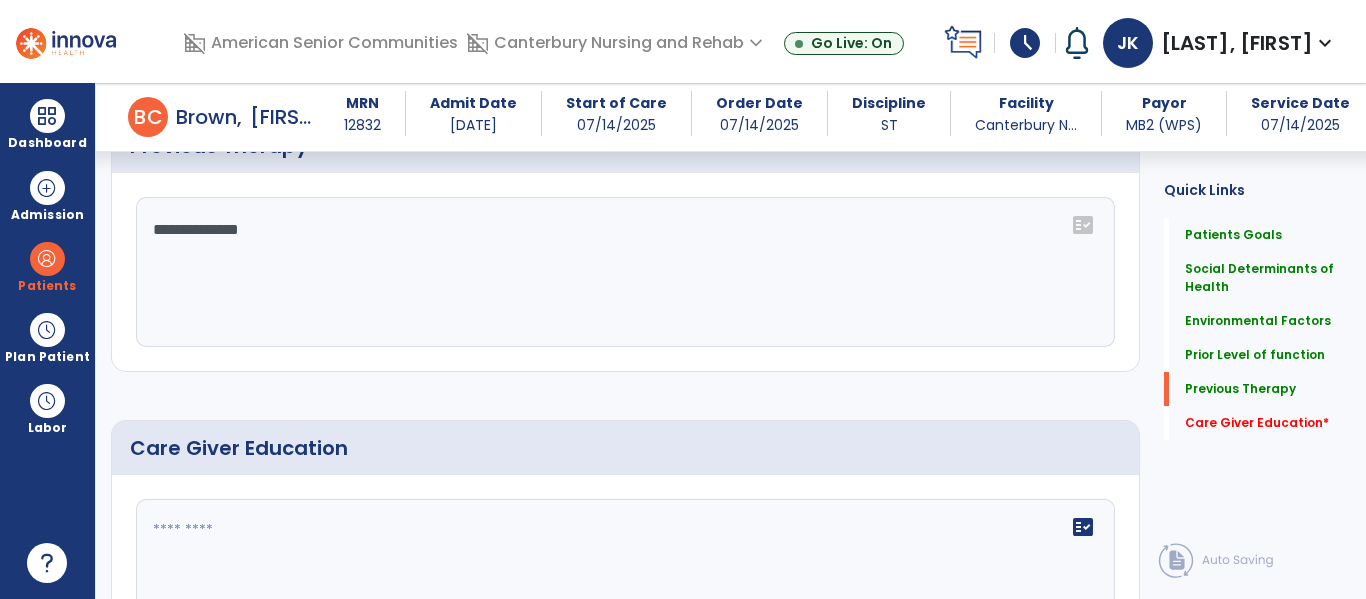 type on "**********" 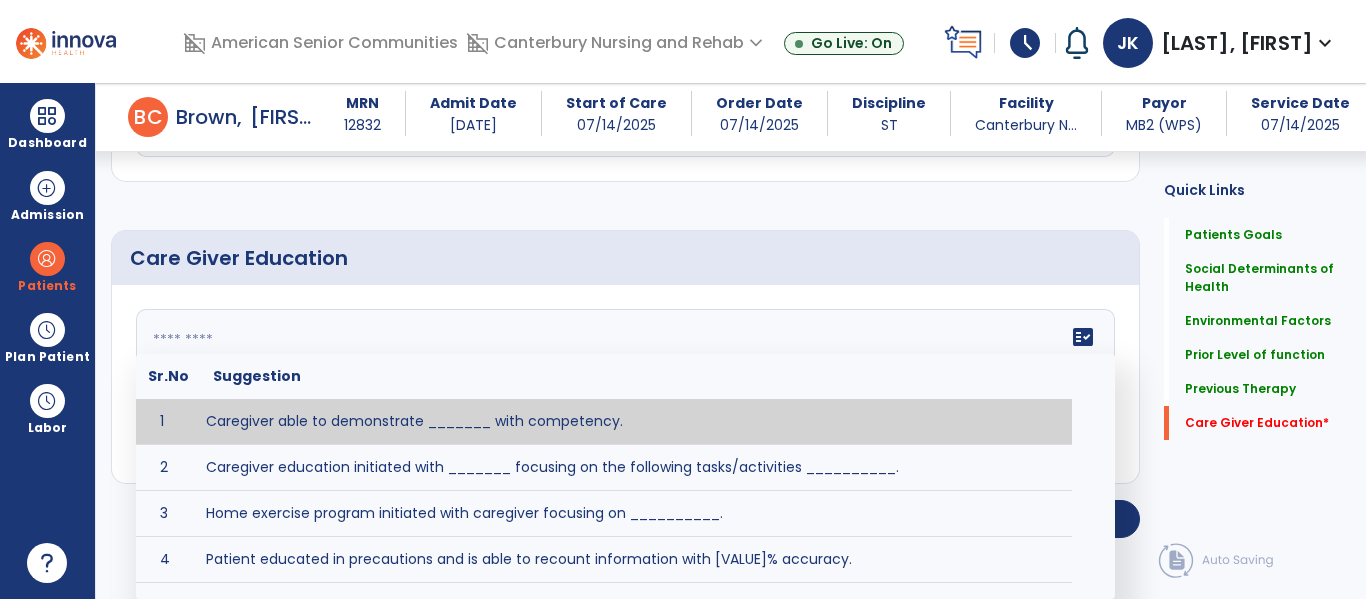 scroll, scrollTop: 1667, scrollLeft: 0, axis: vertical 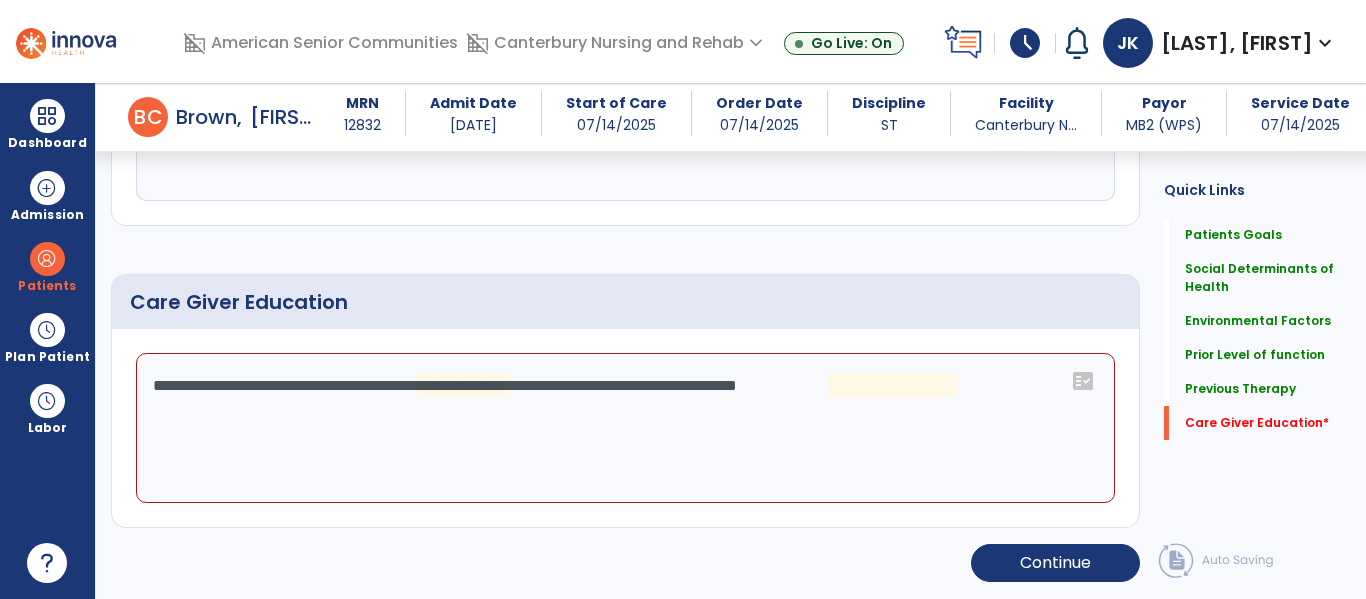 click on "**********" 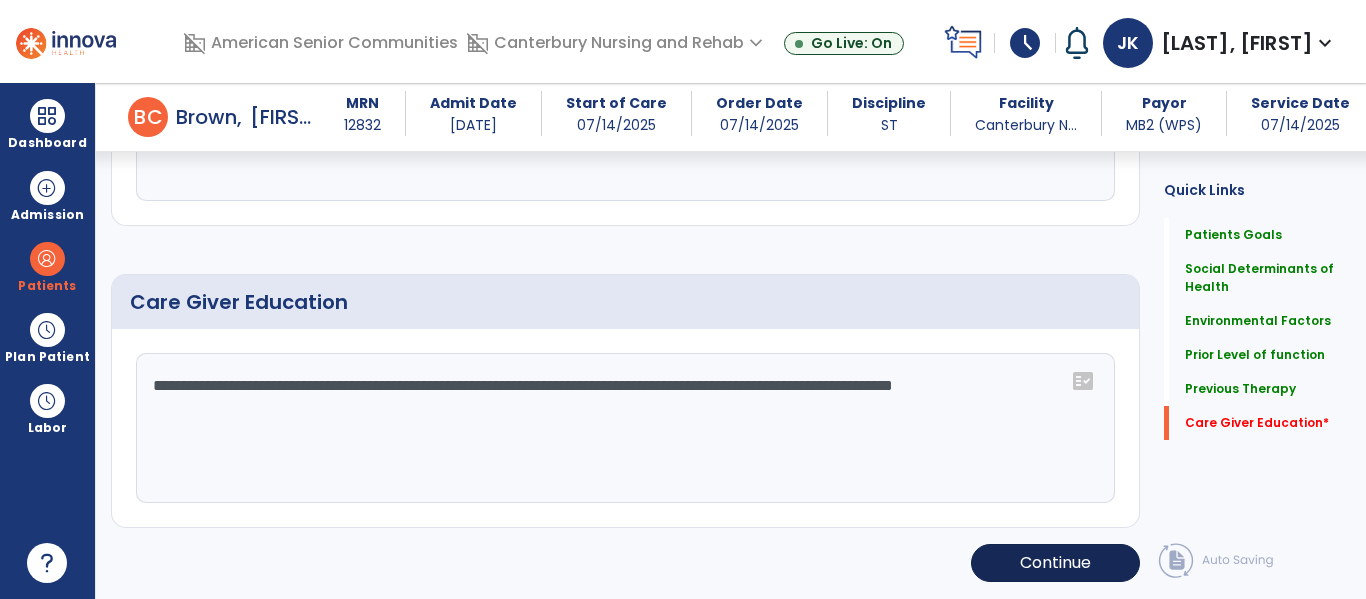 type on "**********" 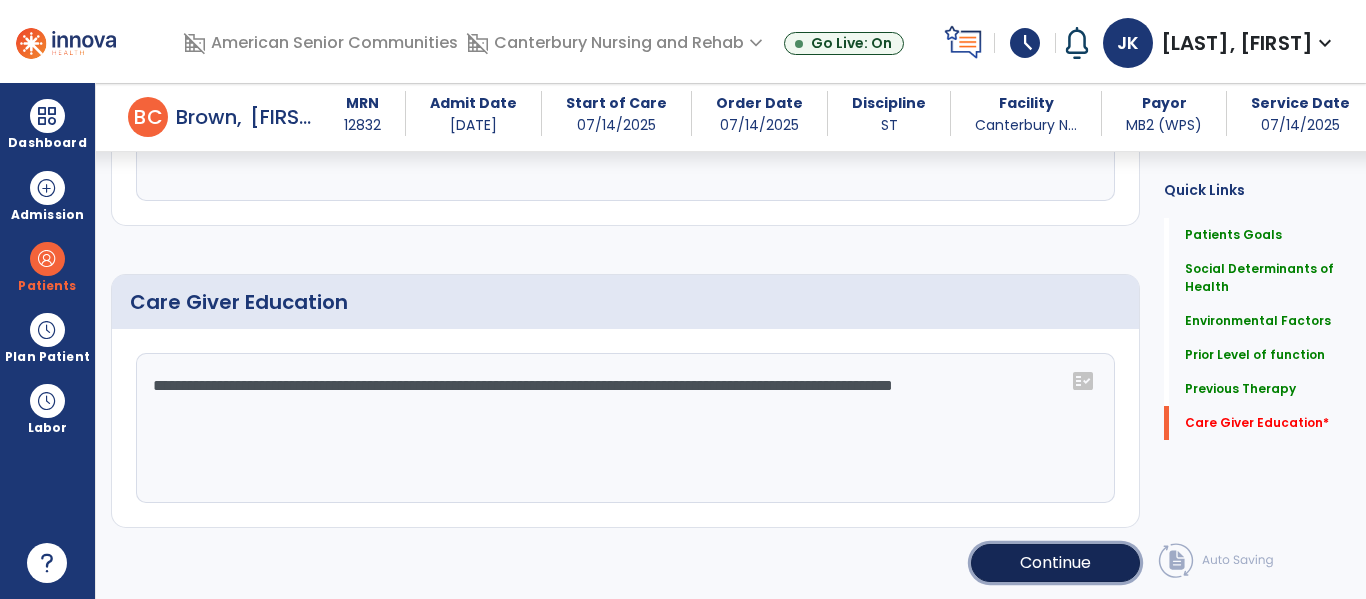 click on "Continue" 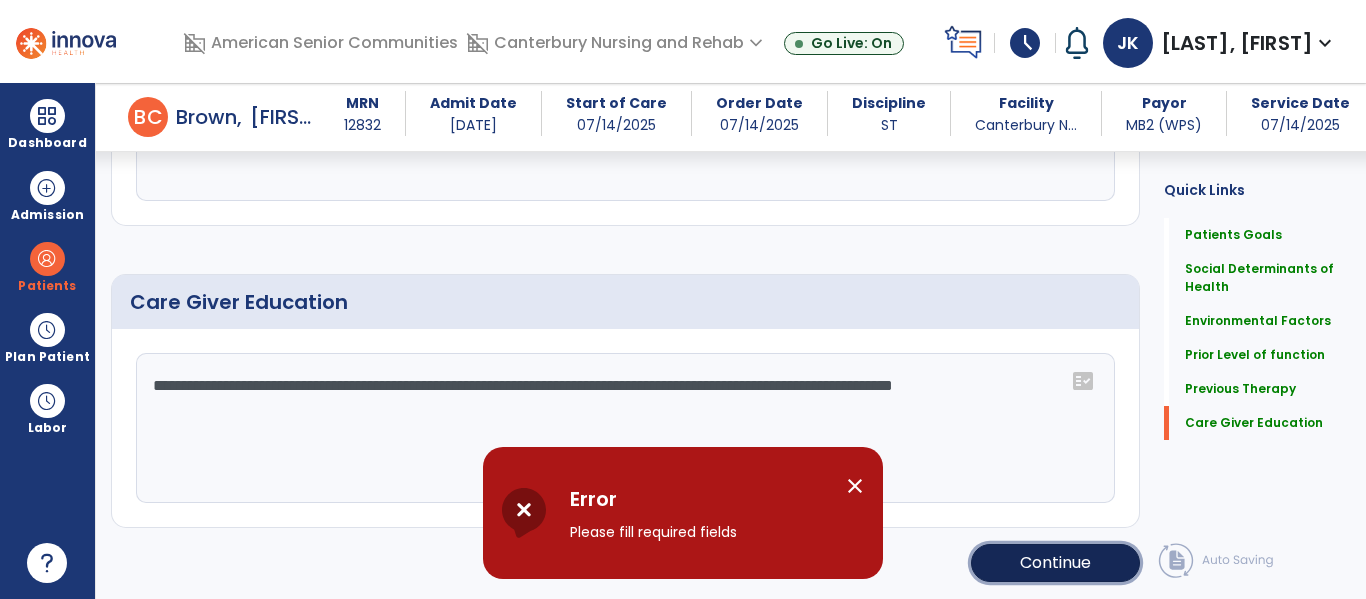 click on "Continue" 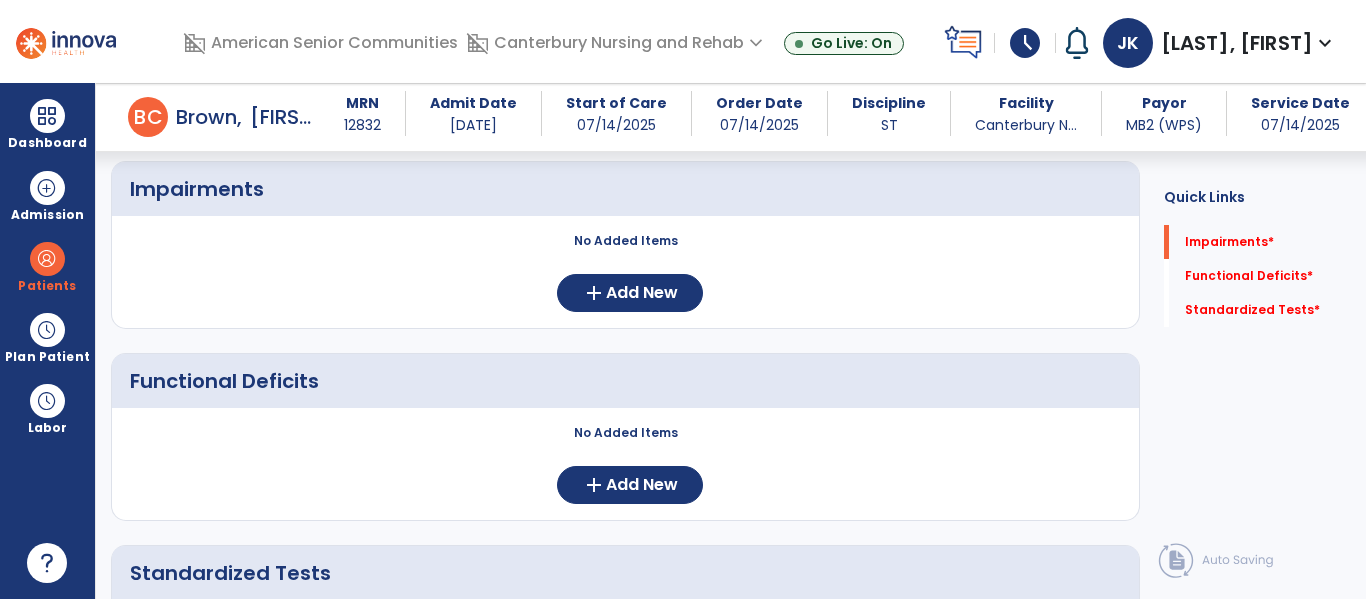 scroll, scrollTop: 154, scrollLeft: 0, axis: vertical 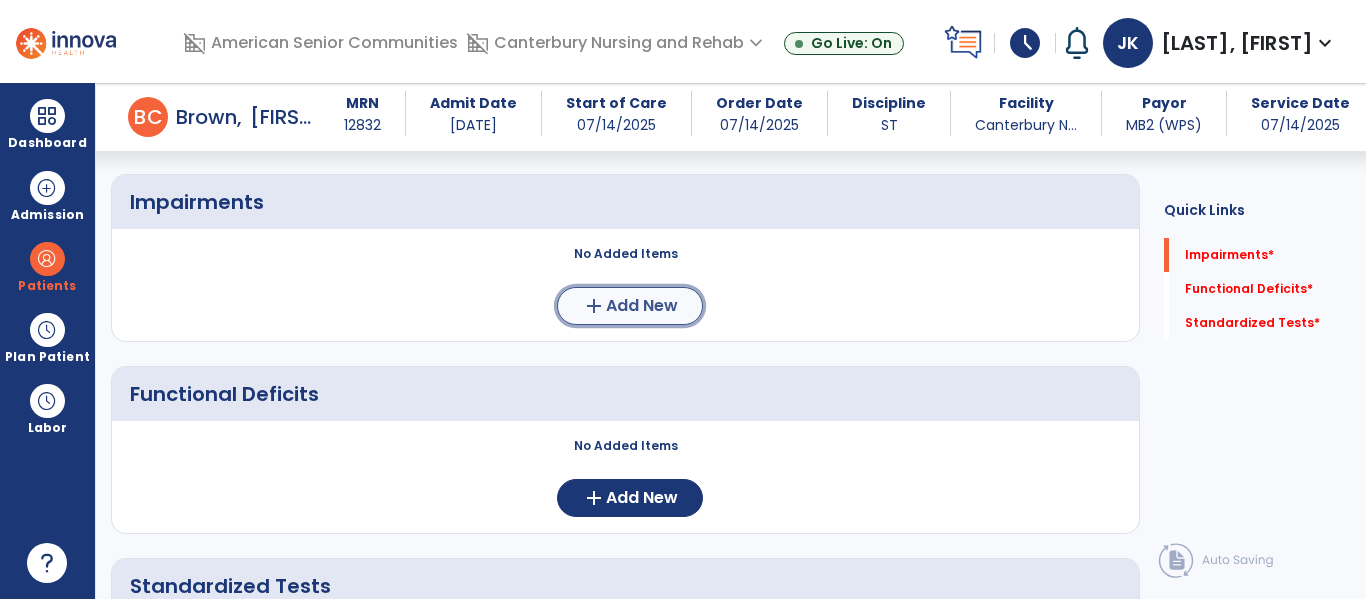 click on "Add New" 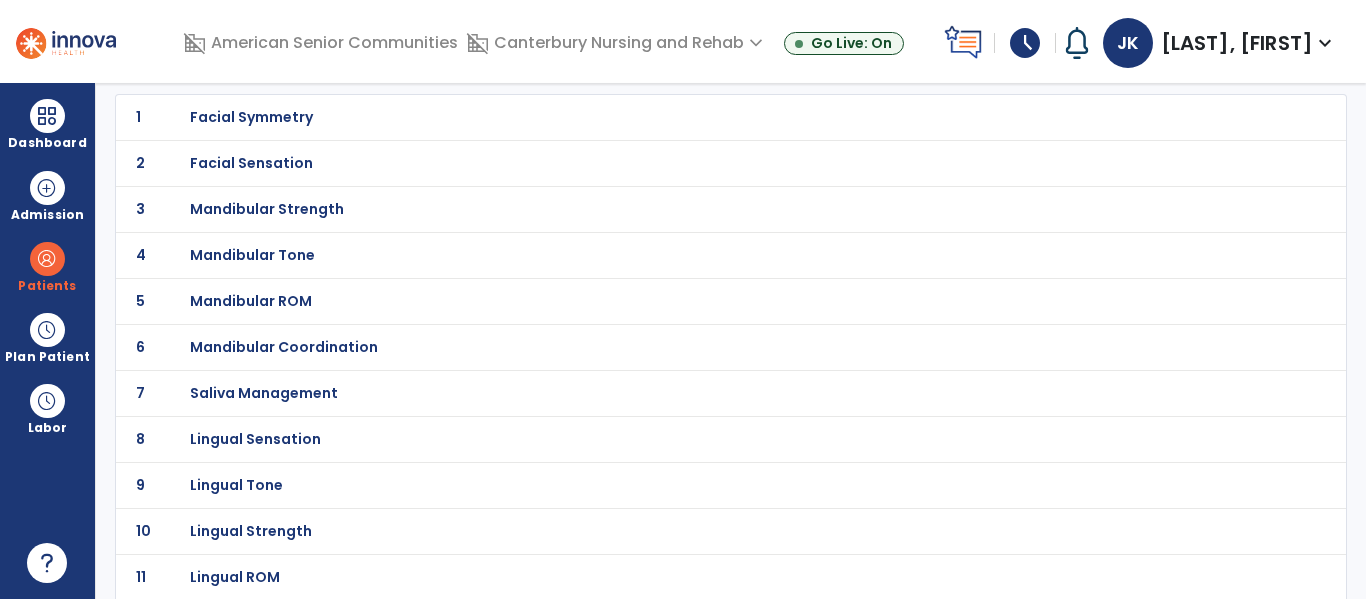 scroll, scrollTop: 0, scrollLeft: 0, axis: both 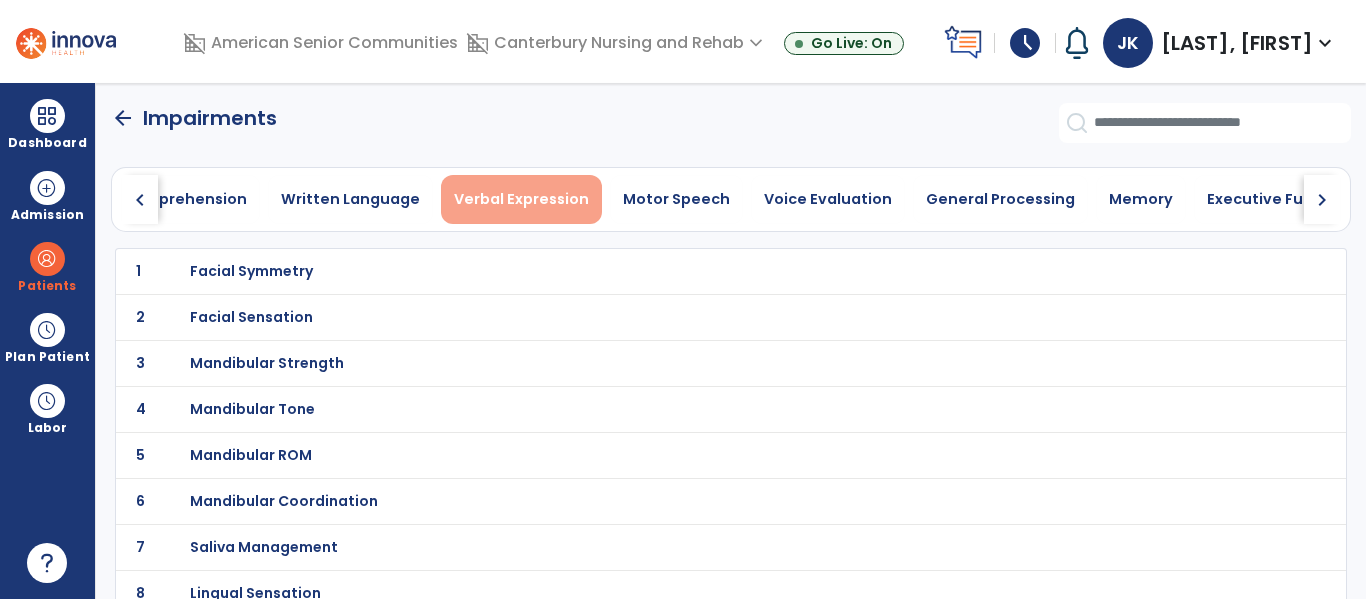 click on "Verbal Expression" at bounding box center (521, 199) 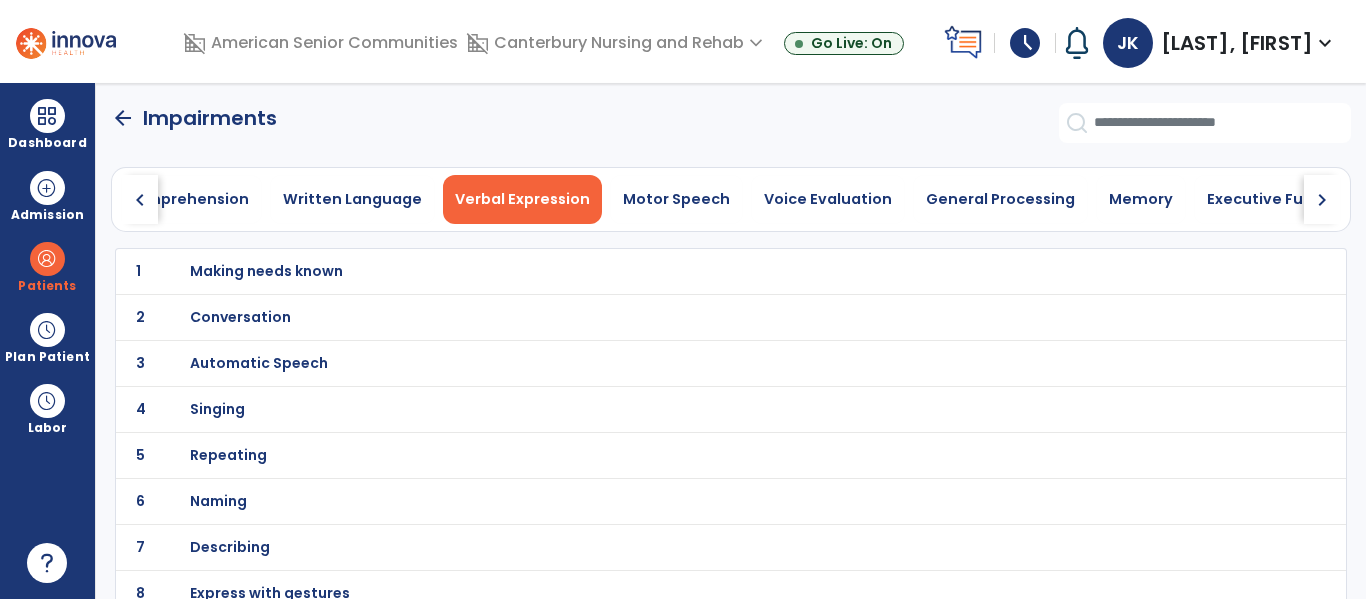 click on "Making needs known" at bounding box center [266, 271] 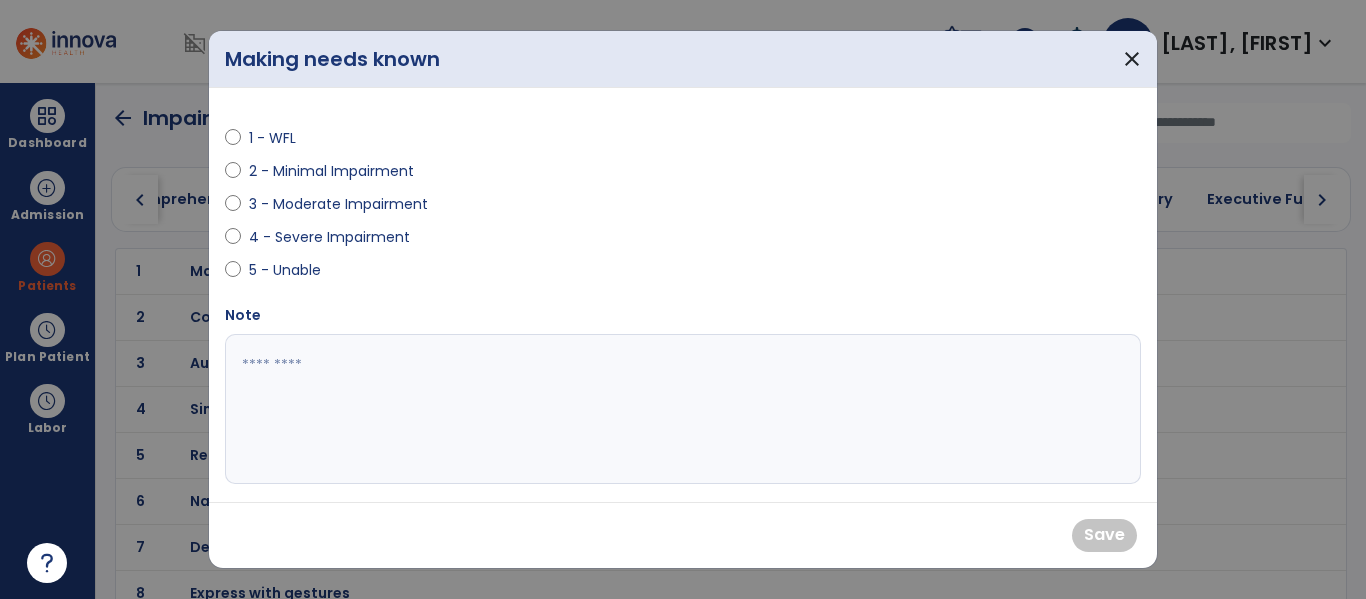 click on "3 - Moderate Impairment" at bounding box center (338, 204) 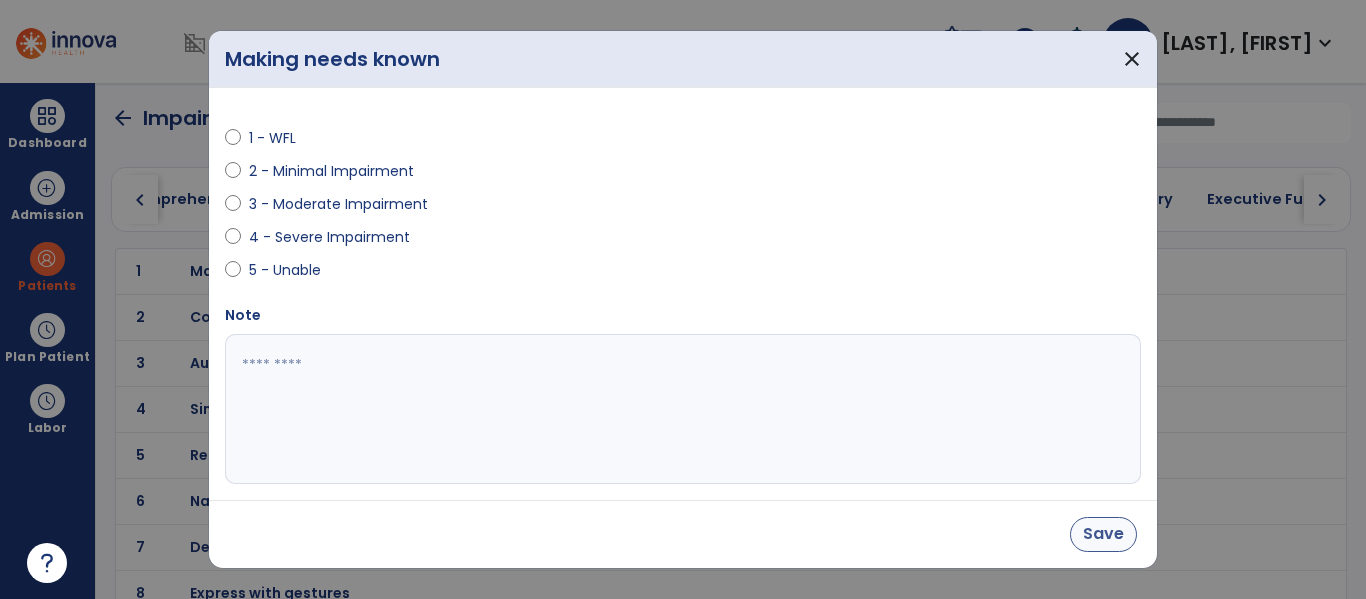 click on "Save" at bounding box center [1103, 534] 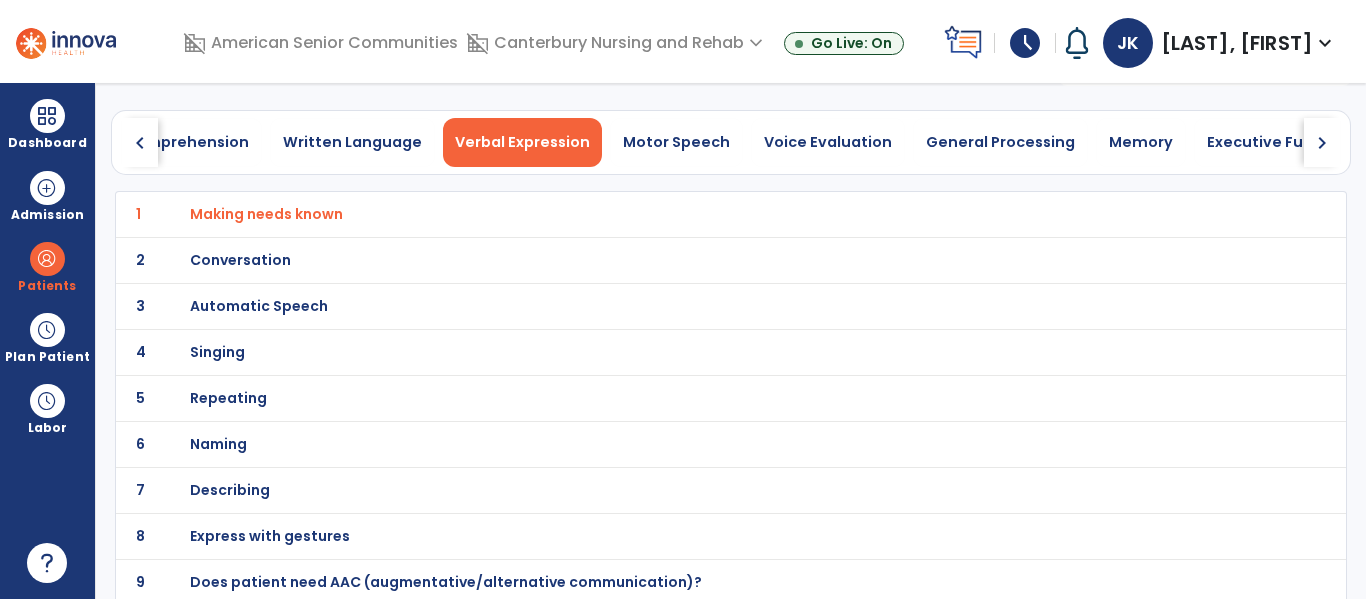 scroll, scrollTop: 64, scrollLeft: 0, axis: vertical 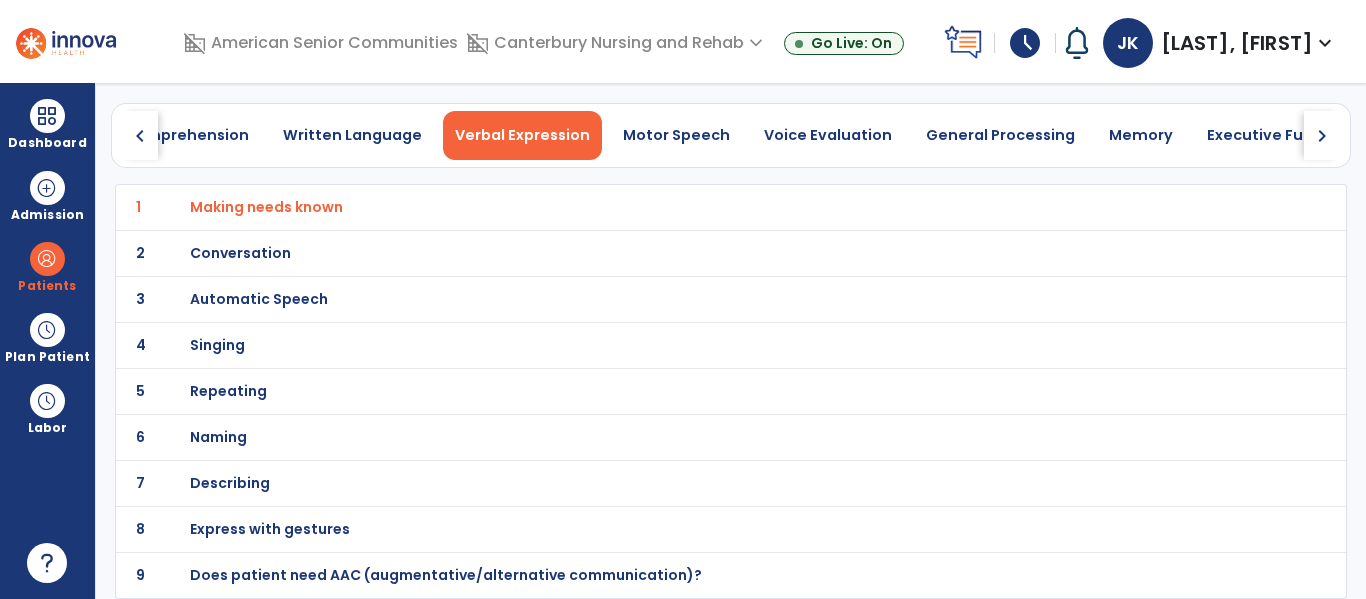 click on "Express with gestures" at bounding box center (266, 207) 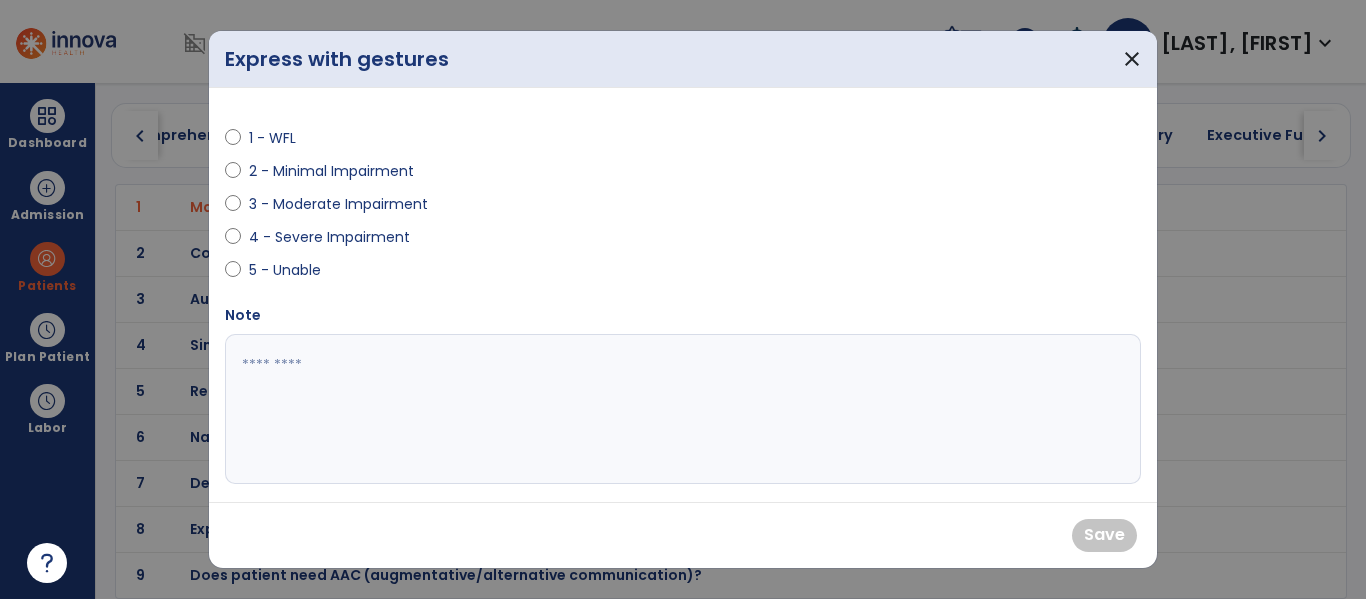 click on "2 - Minimal Impairment" at bounding box center [331, 171] 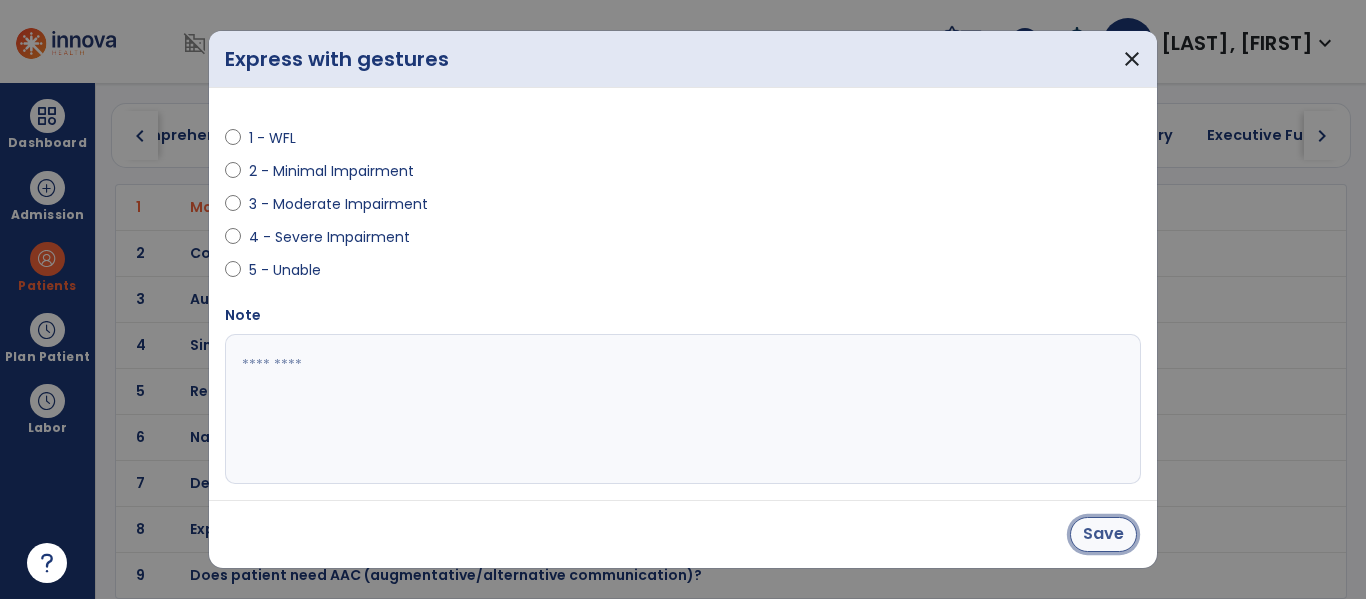 click on "Save" at bounding box center [1103, 534] 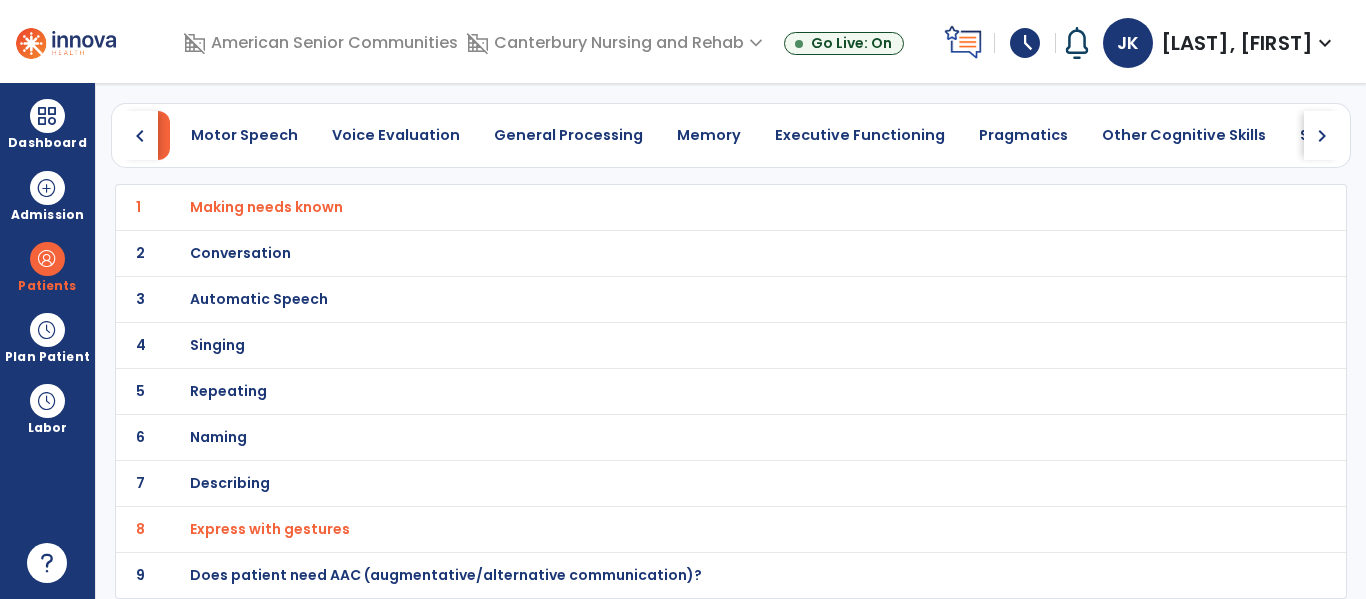 scroll, scrollTop: 0, scrollLeft: 999, axis: horizontal 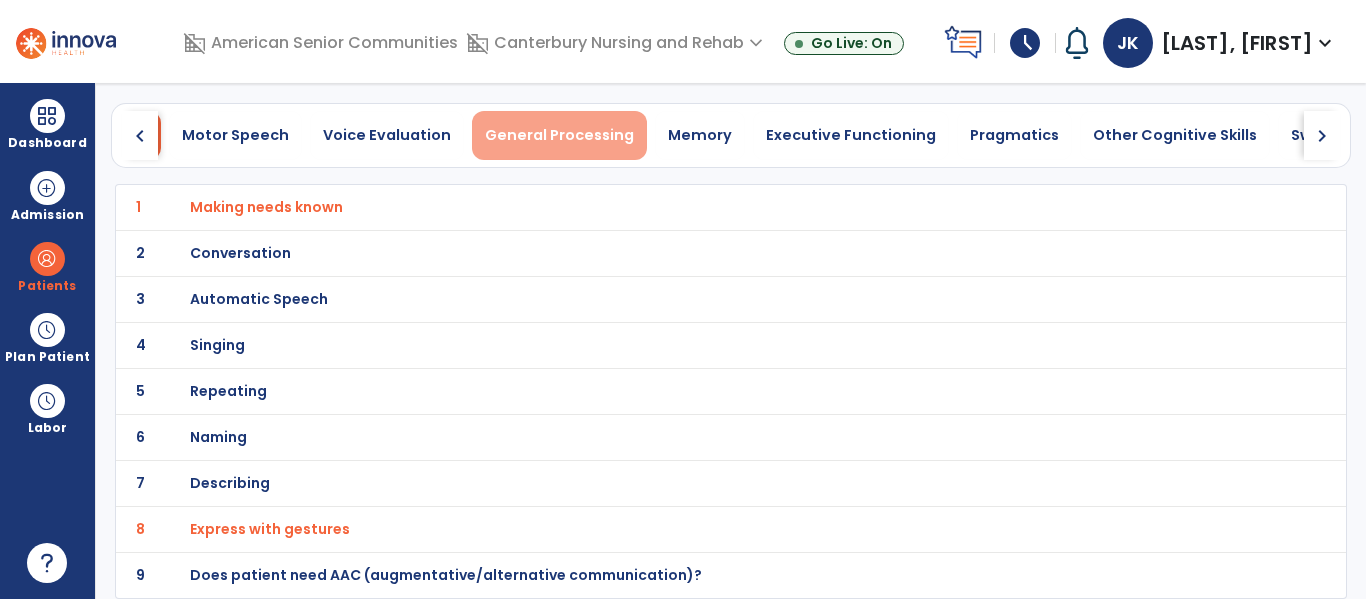 click on "General Processing" at bounding box center [559, 135] 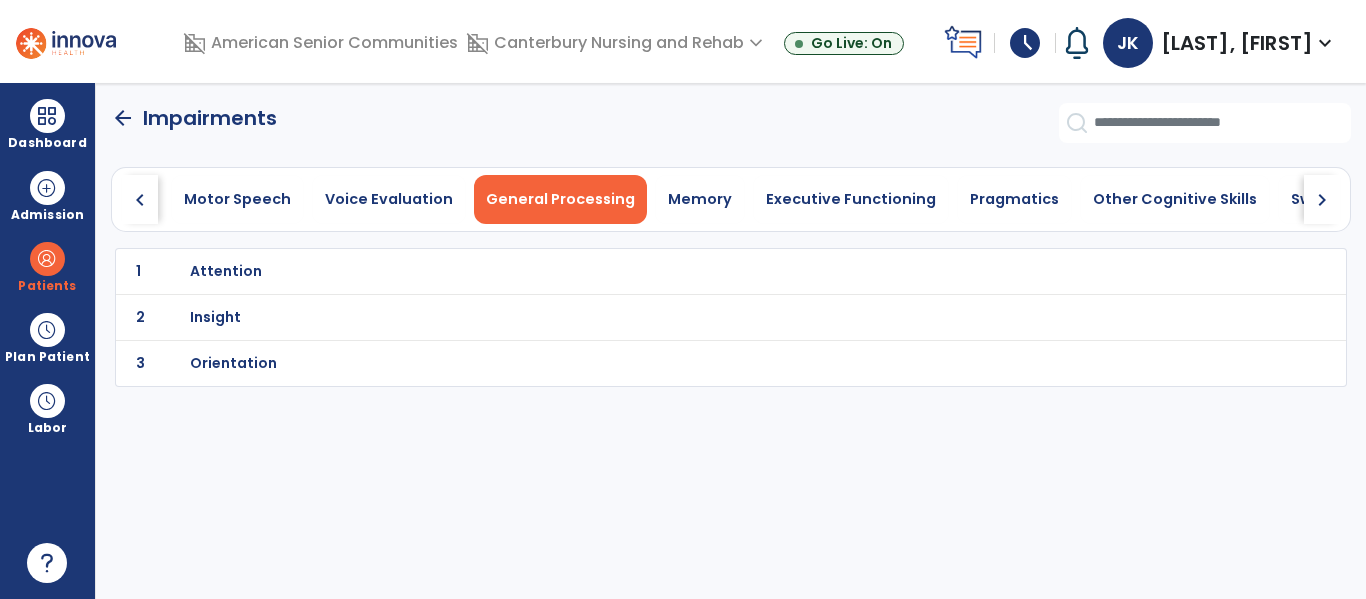 scroll, scrollTop: 0, scrollLeft: 992, axis: horizontal 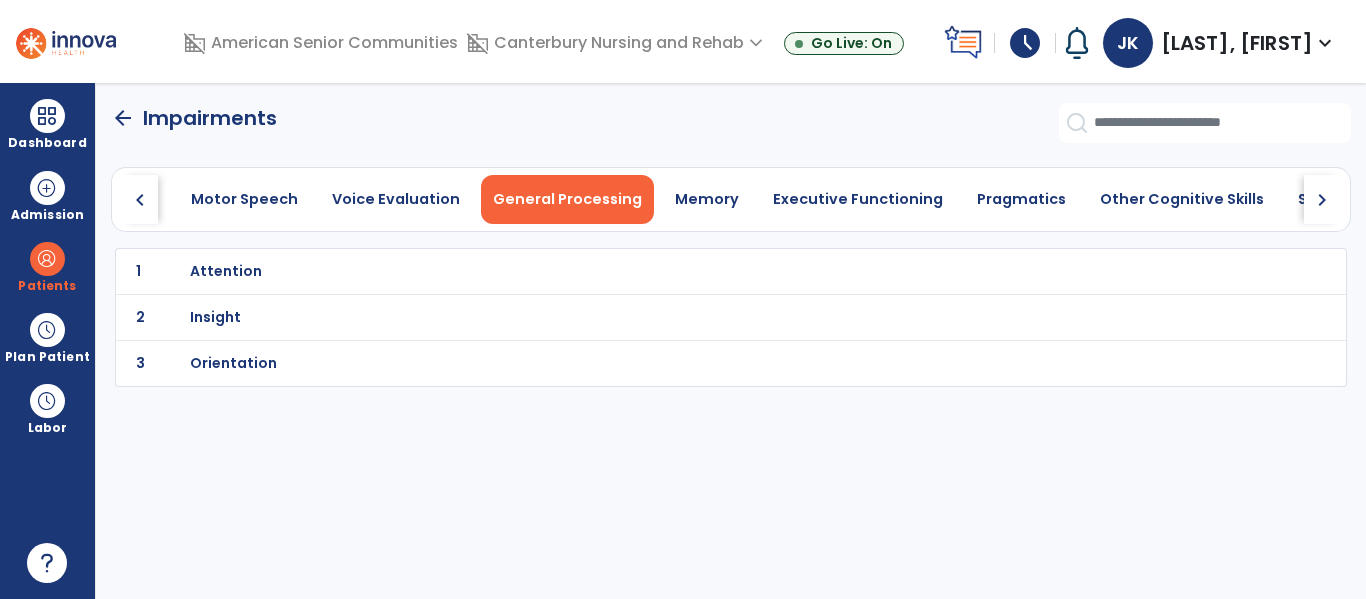 click on "Attention" at bounding box center [226, 271] 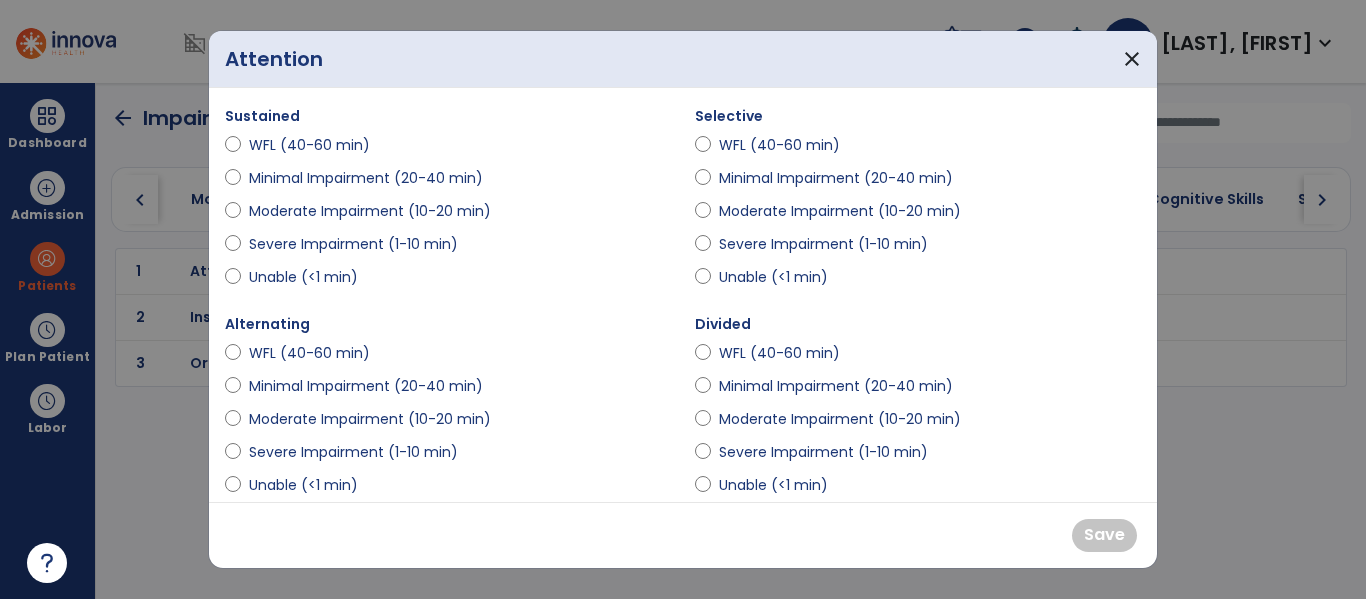 click on "Severe Impairment (1-10 min)" at bounding box center [353, 244] 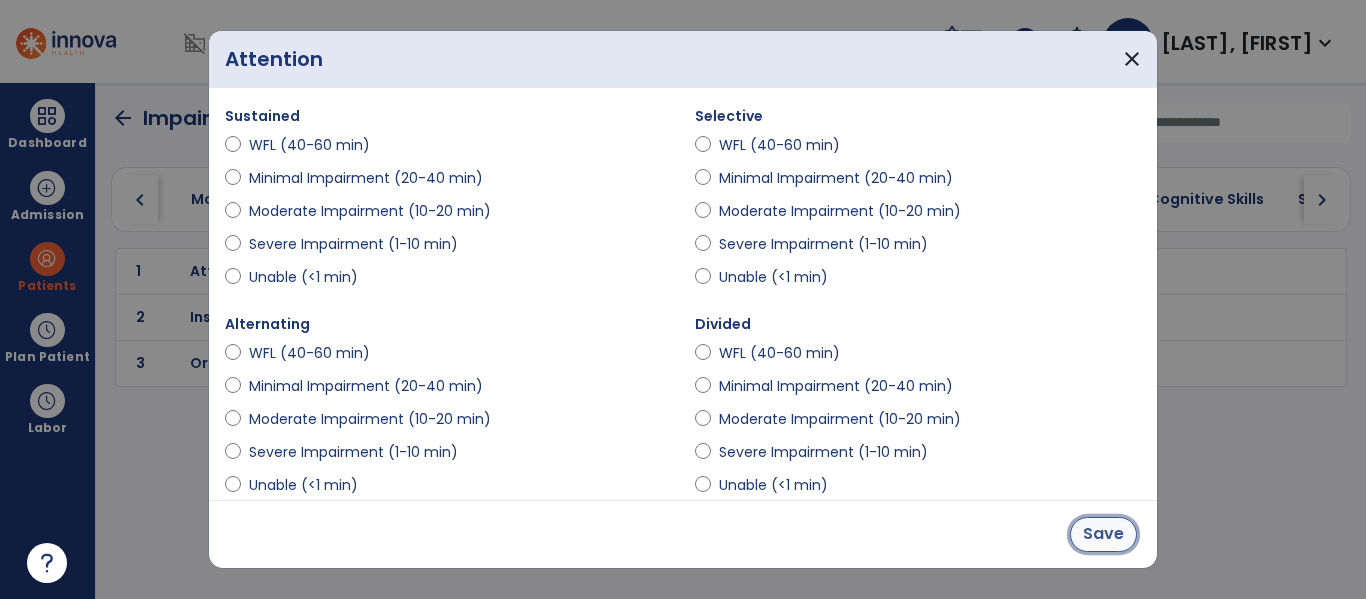 click on "Save" at bounding box center (1103, 534) 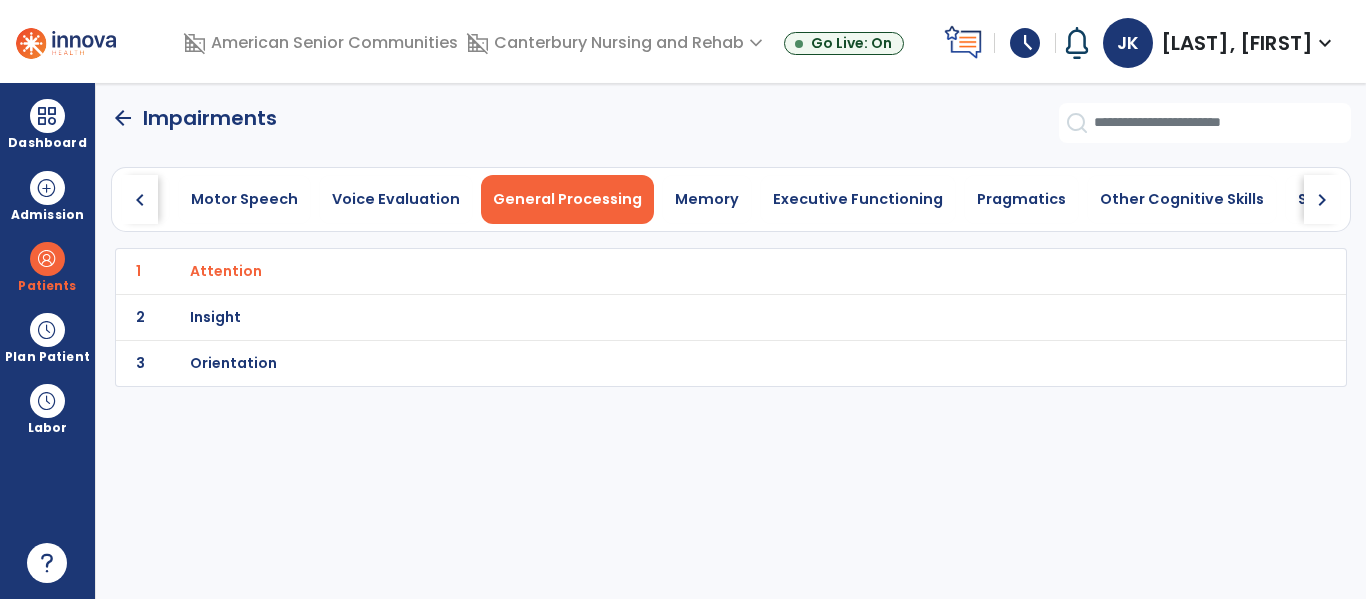 click on "Insight" at bounding box center (226, 271) 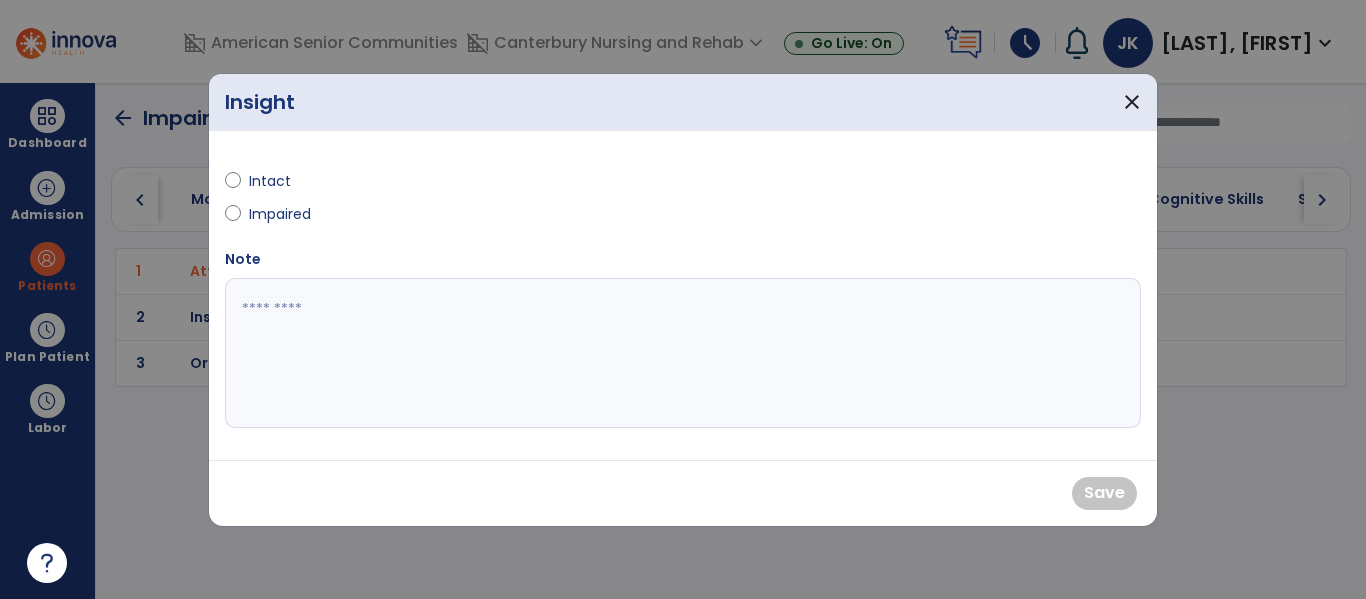 click on "Impaired" at bounding box center (284, 214) 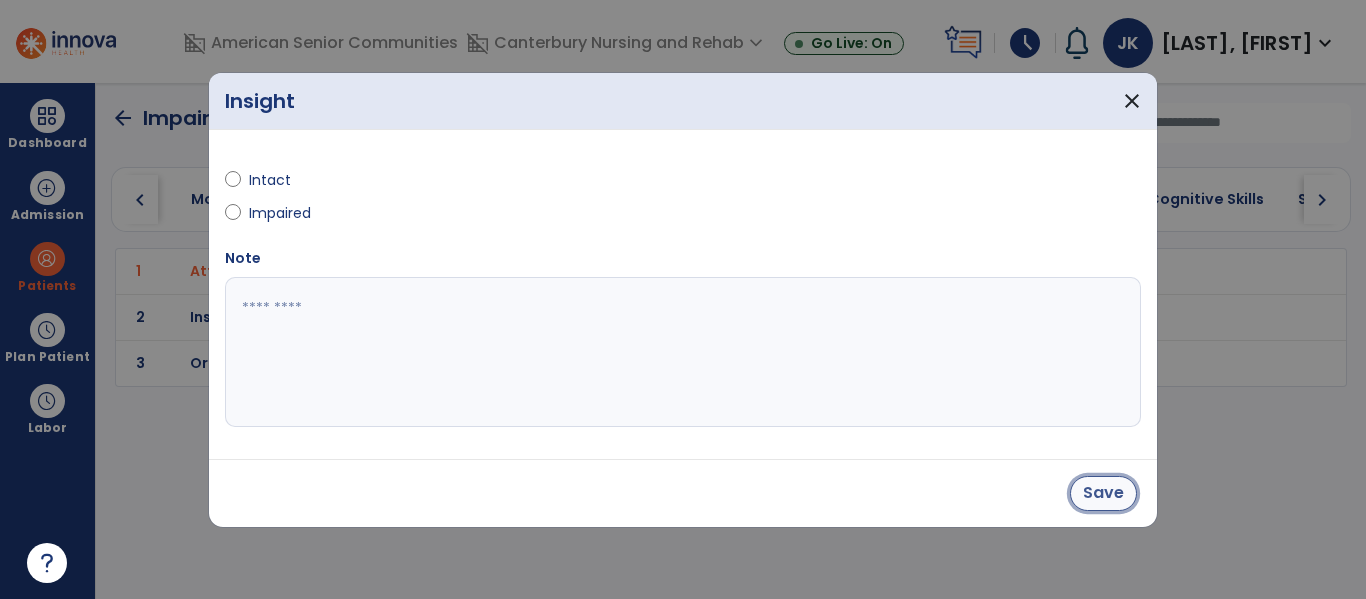 click on "Save" at bounding box center (1103, 493) 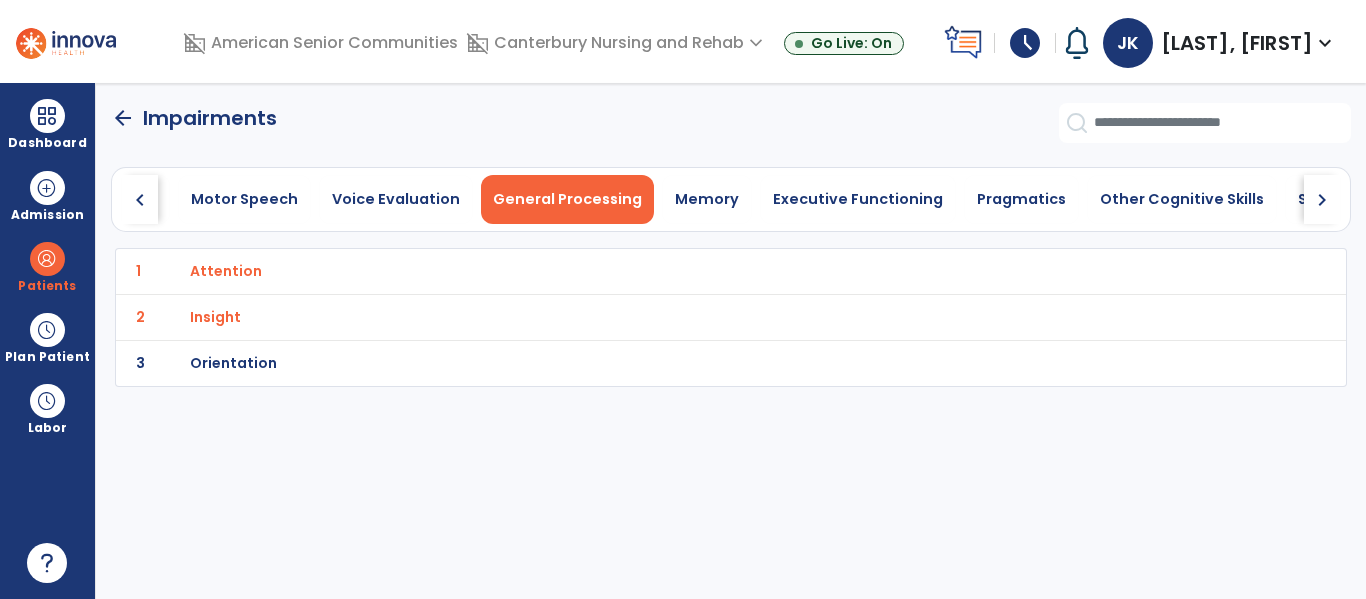 click on "Orientation" at bounding box center [226, 271] 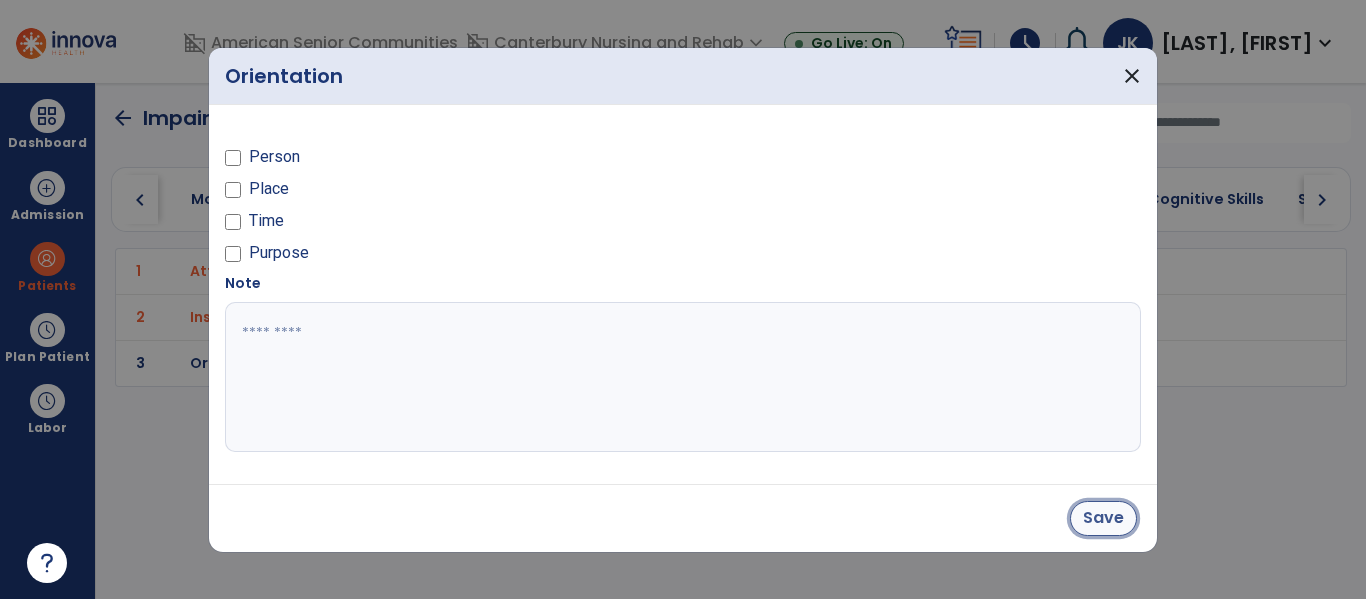 click on "Save" at bounding box center [1103, 518] 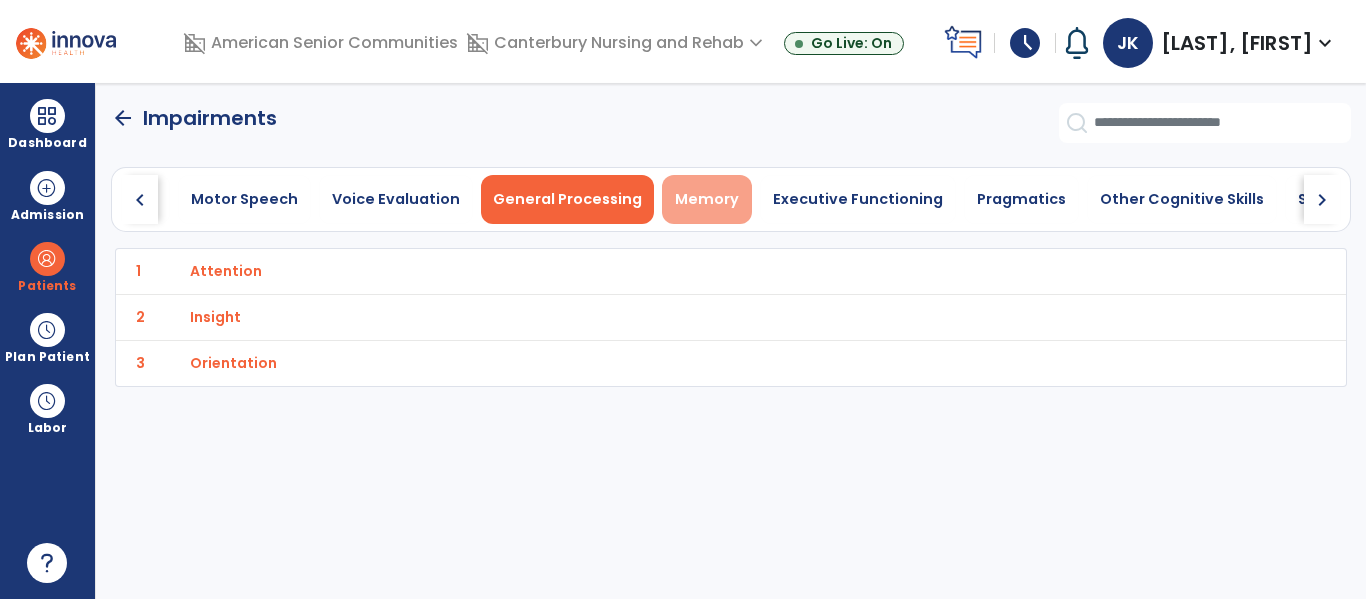 click on "Memory" at bounding box center (707, 199) 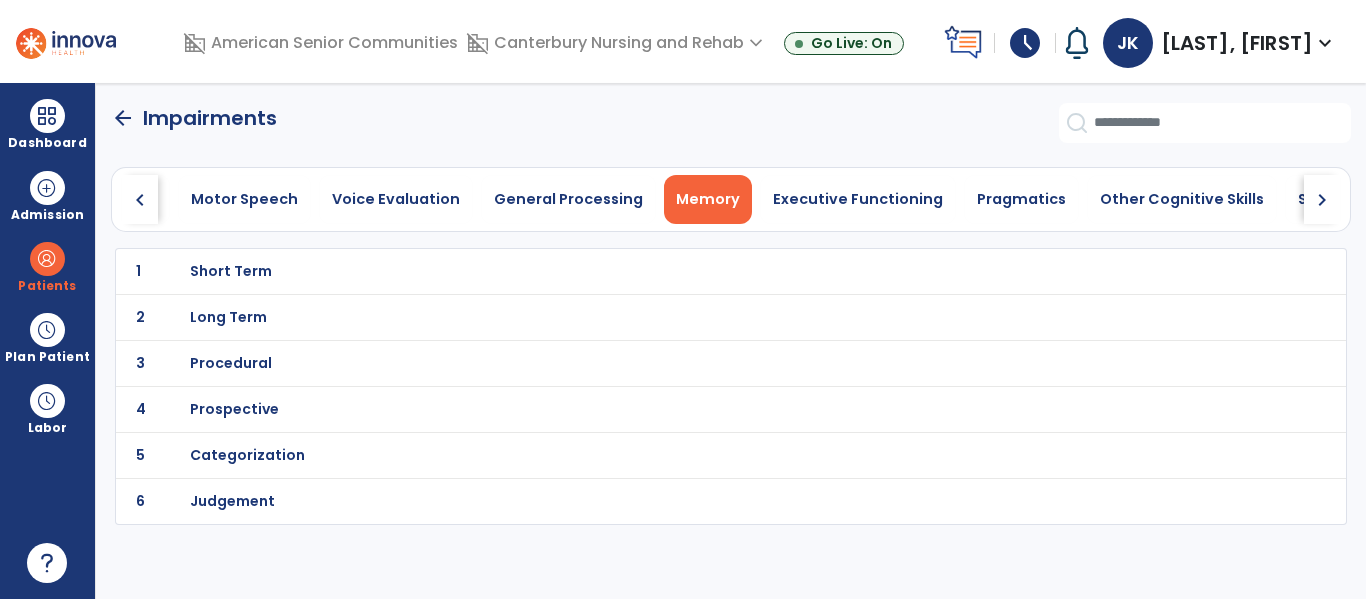 click on "Short Term" at bounding box center (231, 271) 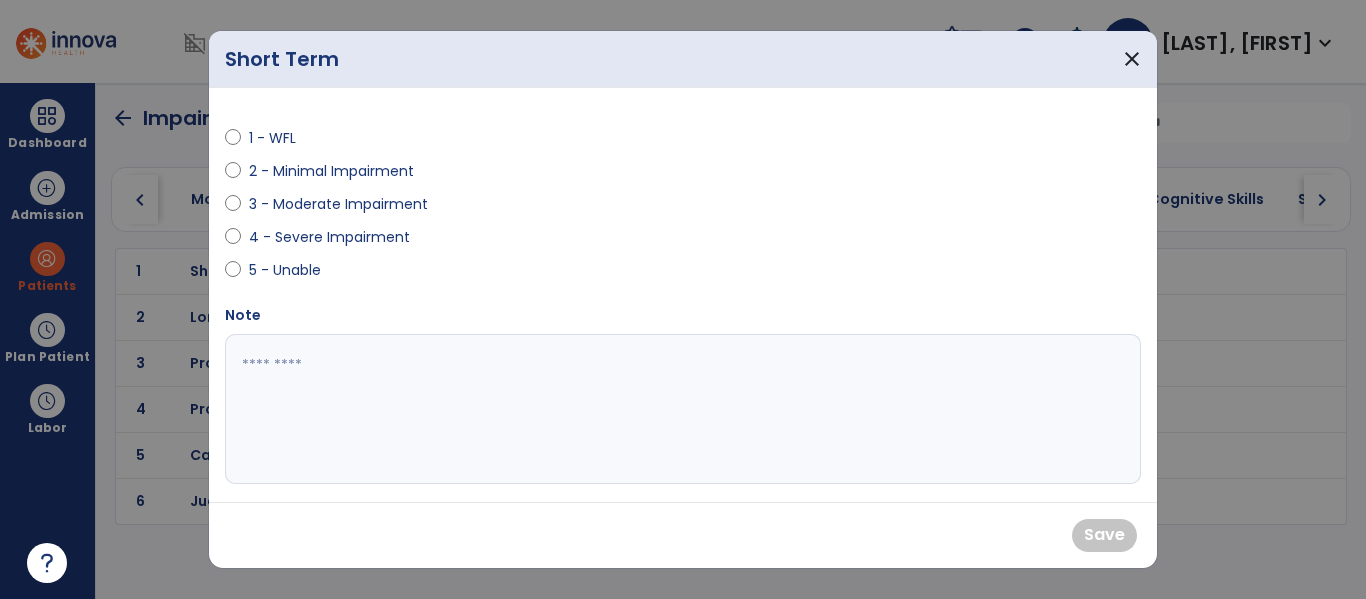 click on "4 - Severe Impairment" at bounding box center (329, 237) 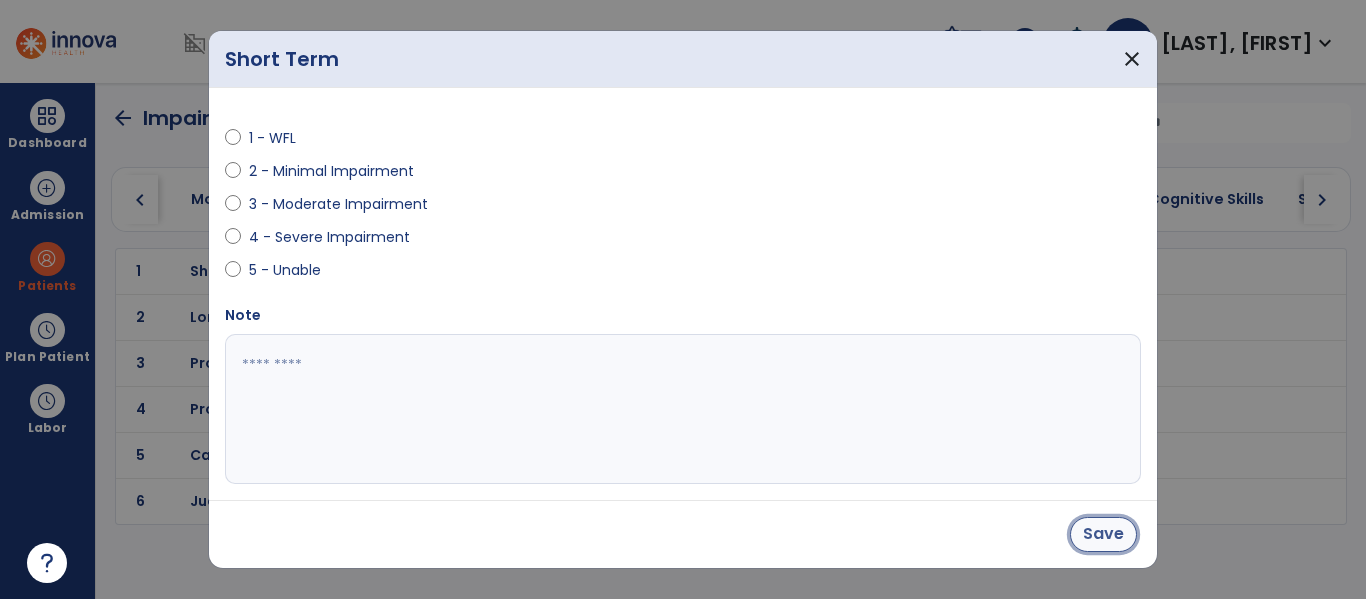 click on "Save" at bounding box center [1103, 534] 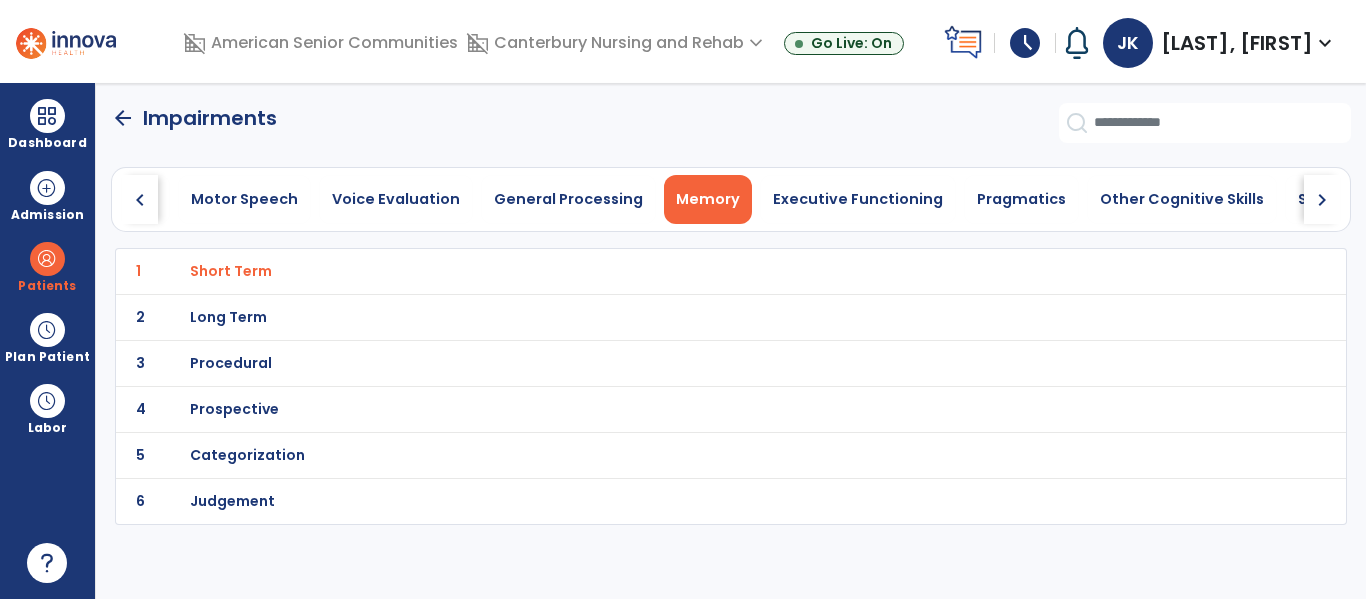 click on "Long Term" at bounding box center [231, 271] 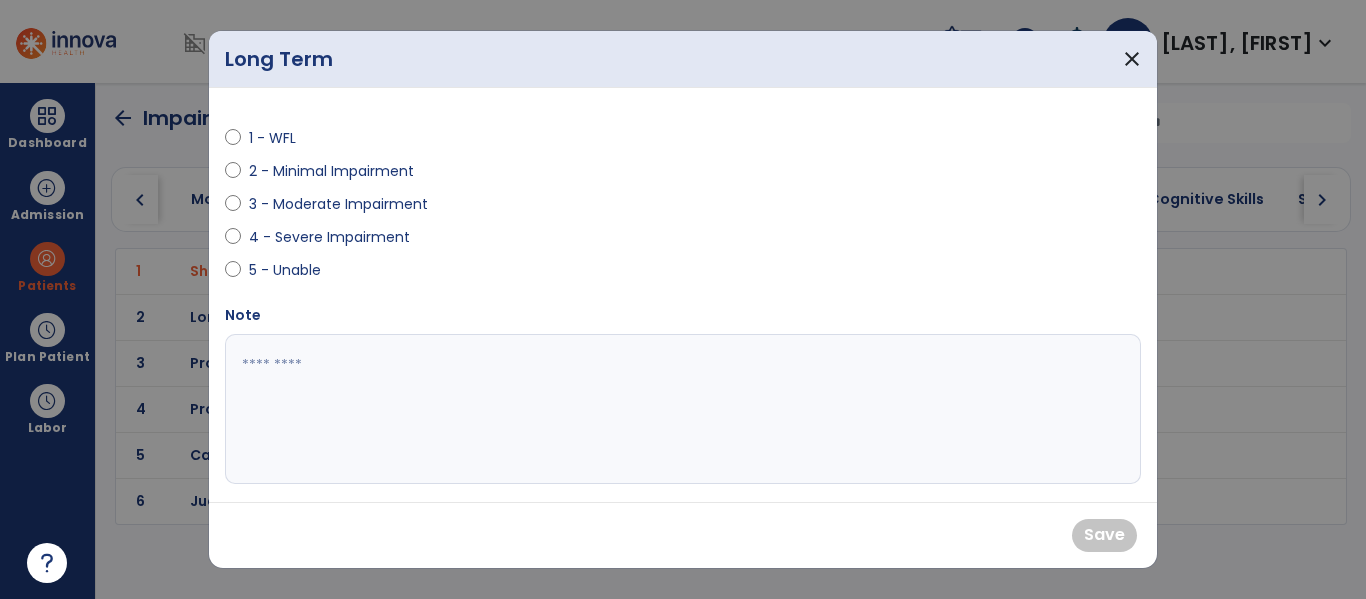 click on "3 - Moderate Impairment" at bounding box center (338, 204) 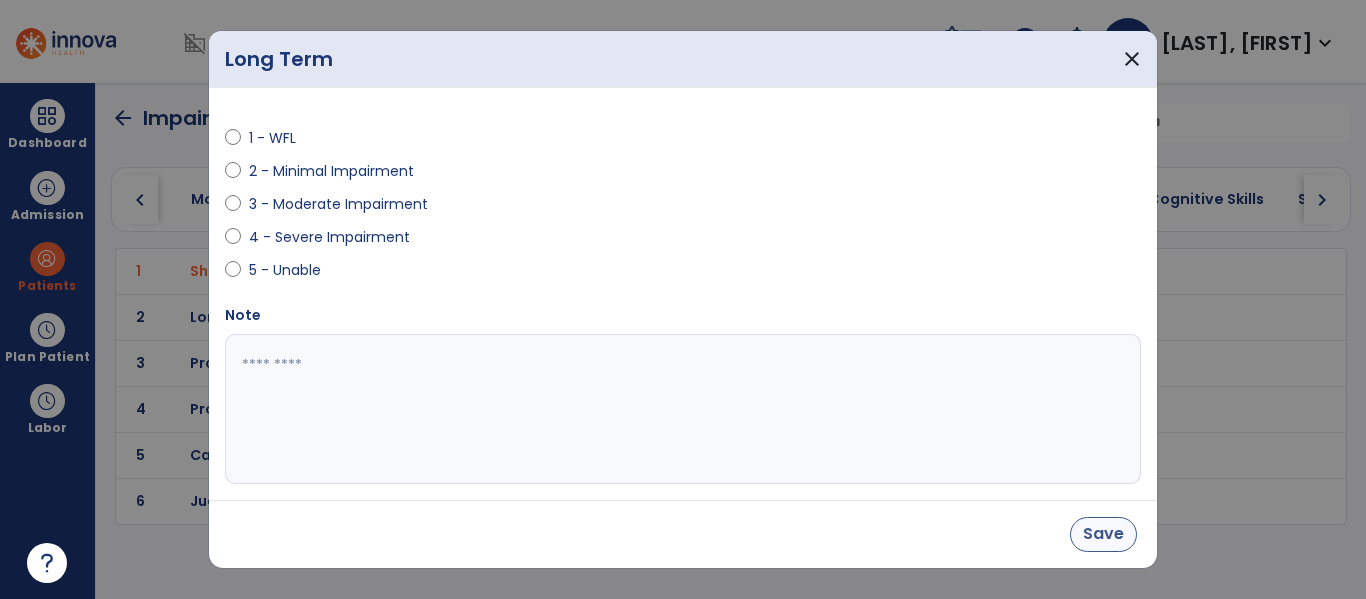 click on "Save" at bounding box center (1103, 534) 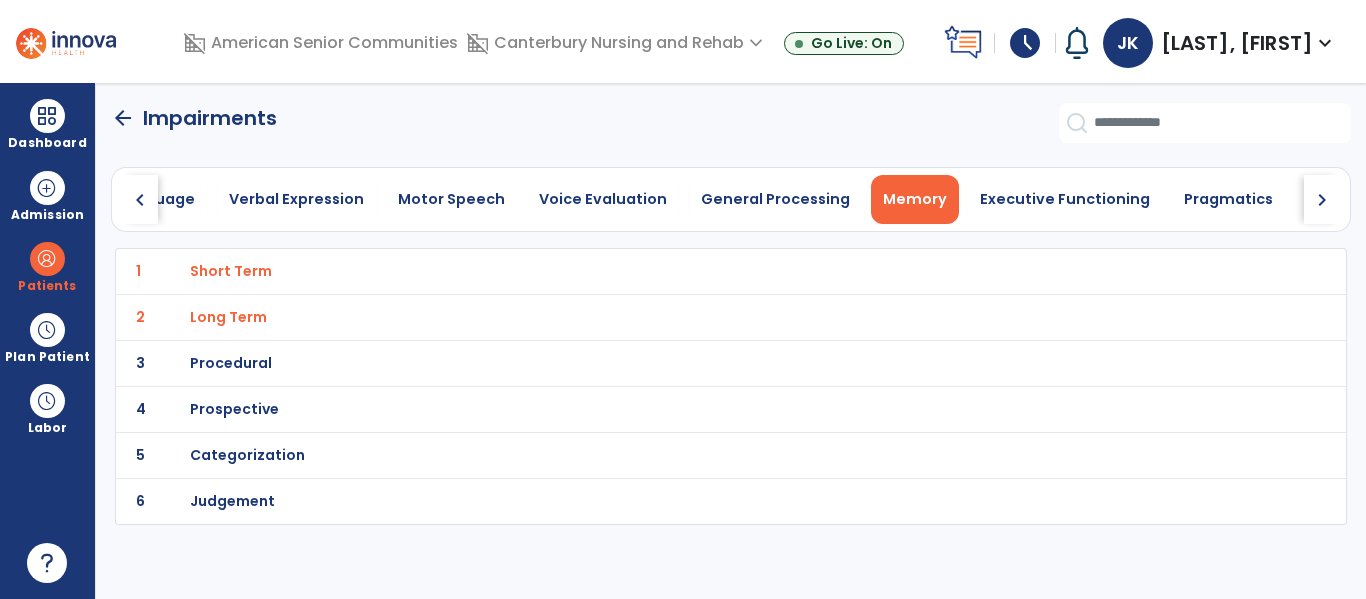 scroll, scrollTop: 0, scrollLeft: 0, axis: both 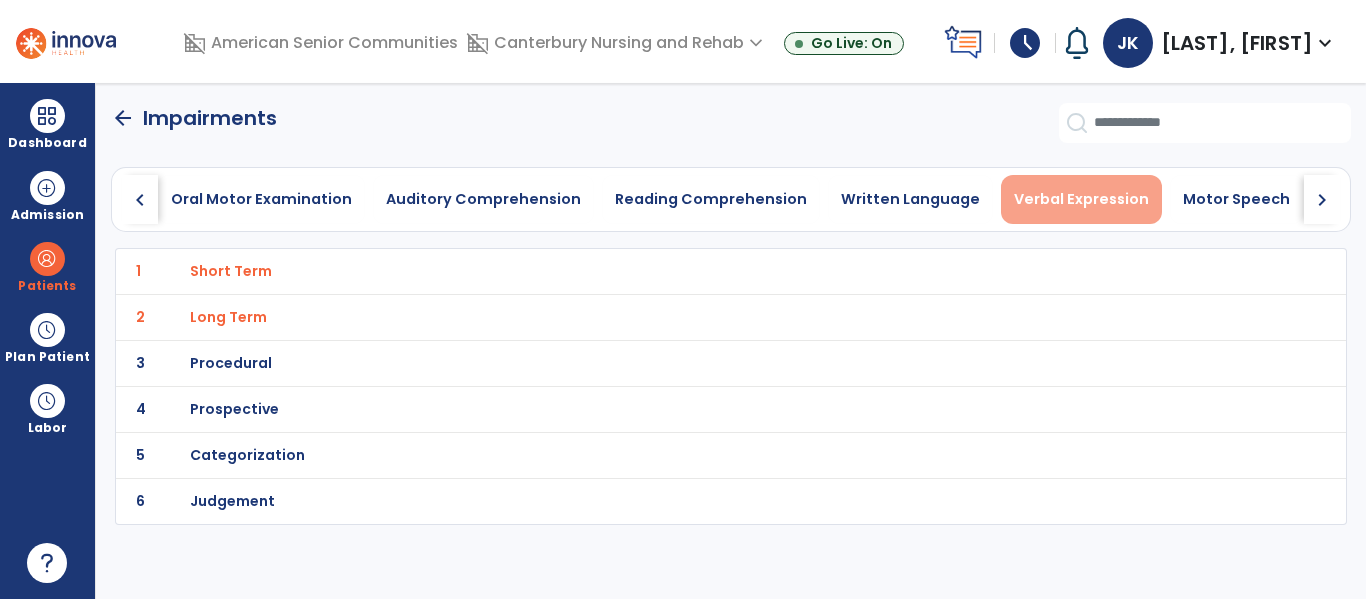 click on "Verbal Expression" at bounding box center (1081, 199) 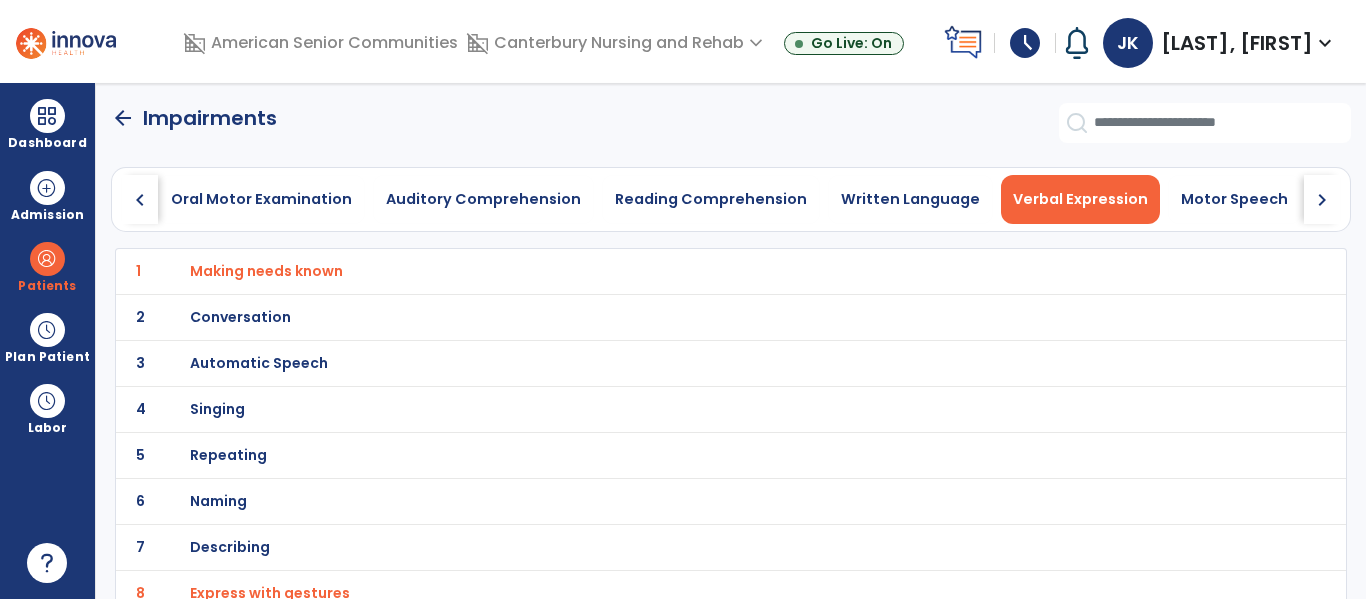 scroll, scrollTop: 64, scrollLeft: 0, axis: vertical 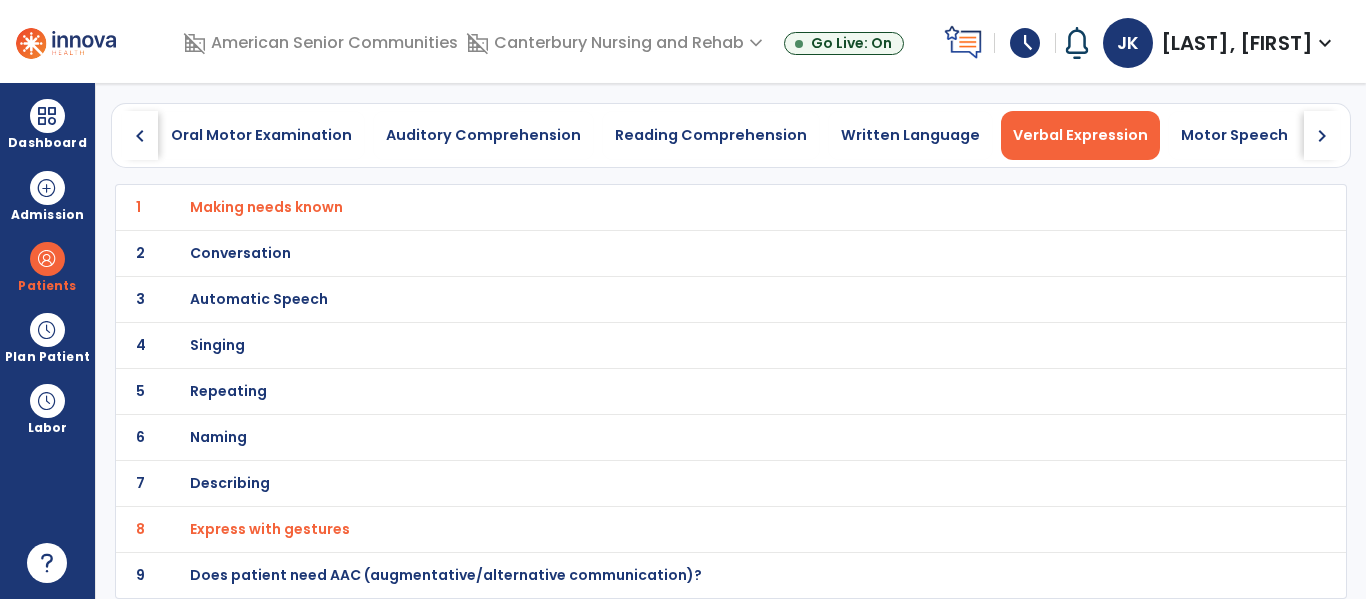 click on "Naming" at bounding box center [266, 207] 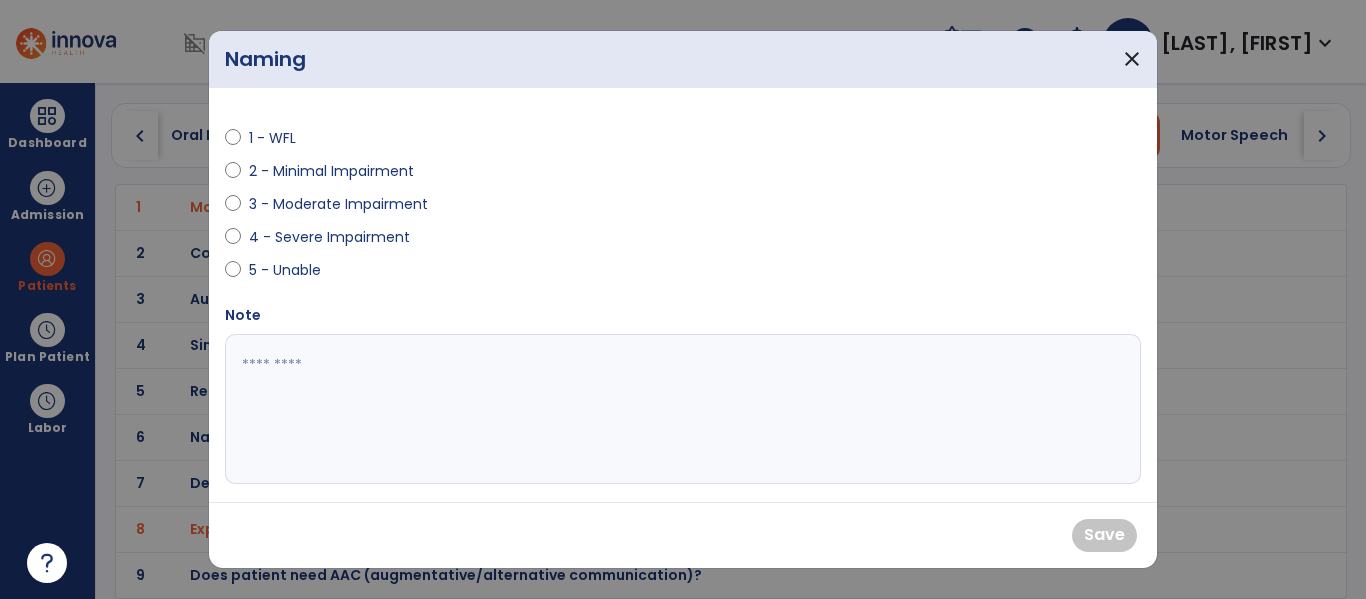 click on "4 - Severe Impairment" at bounding box center [329, 237] 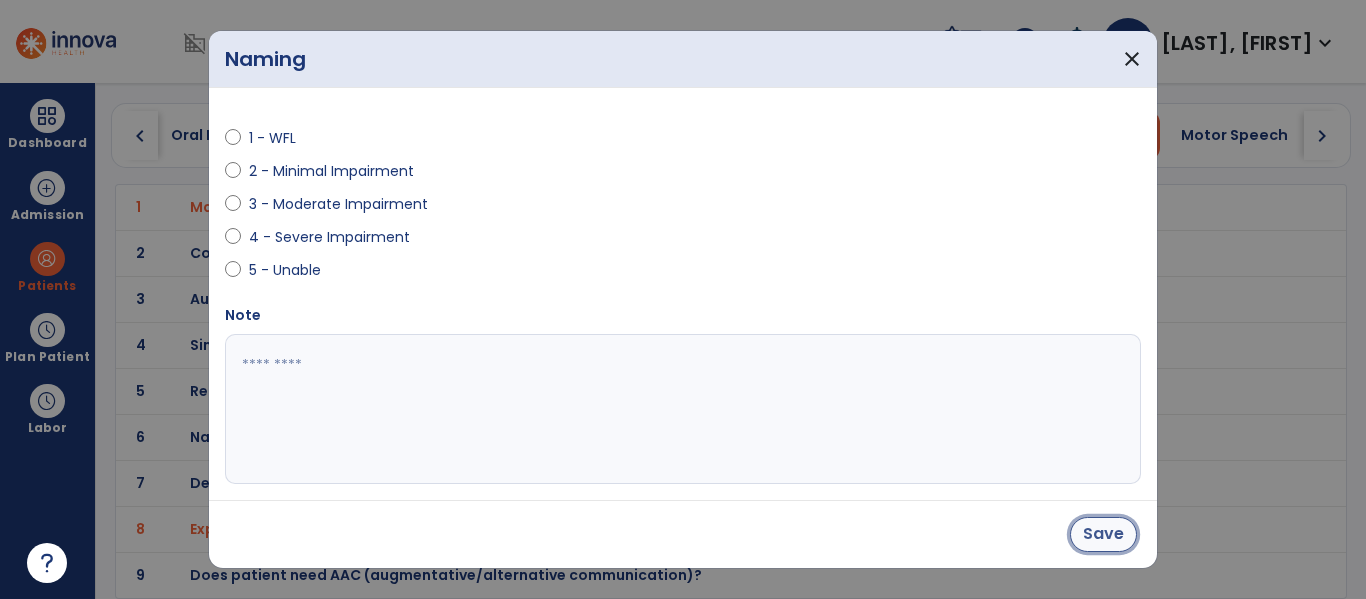 click on "Save" at bounding box center (1103, 534) 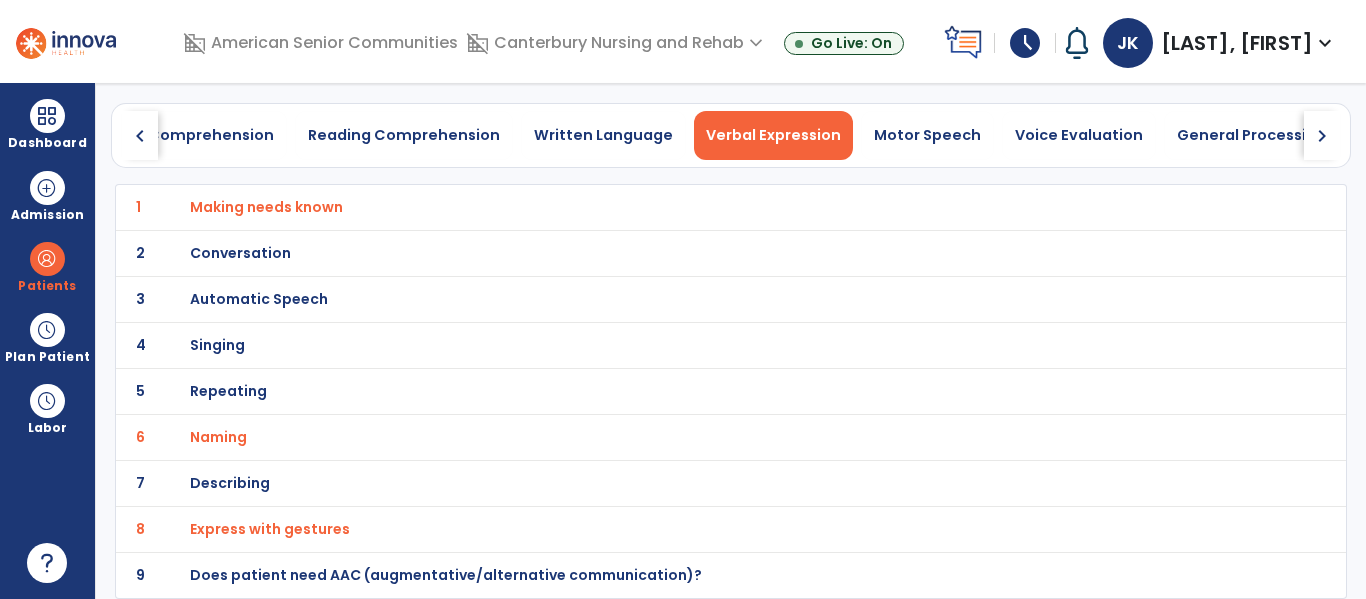 scroll, scrollTop: 0, scrollLeft: 999, axis: horizontal 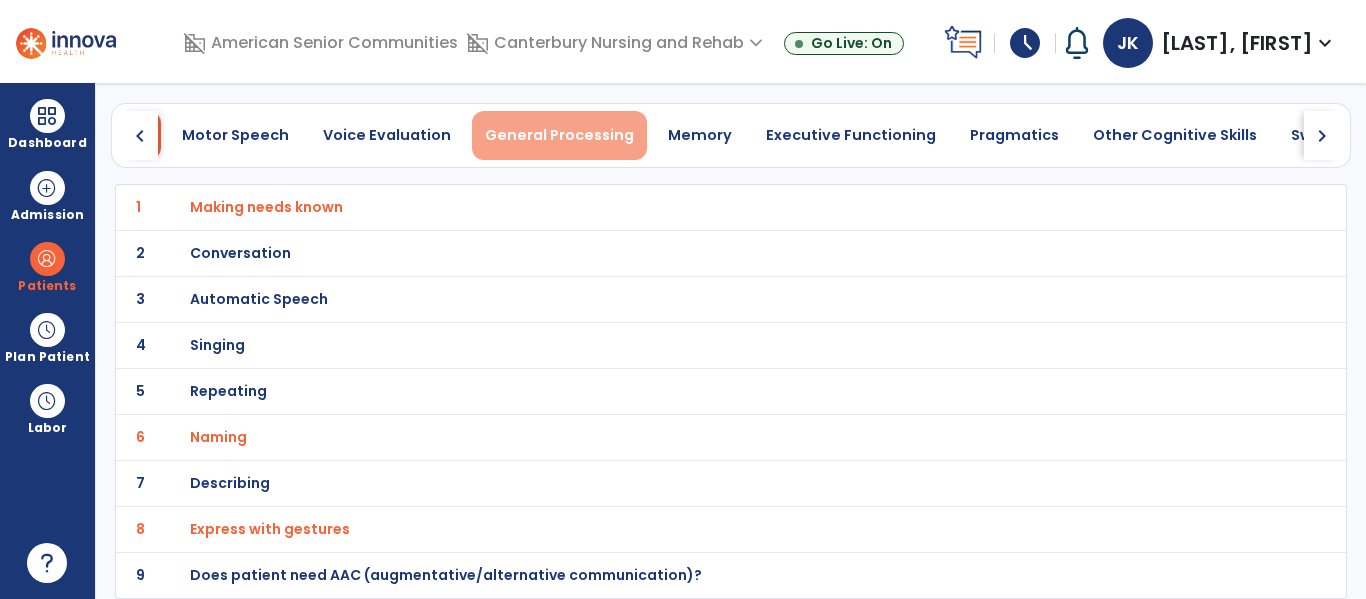 click on "General Processing" at bounding box center [559, 135] 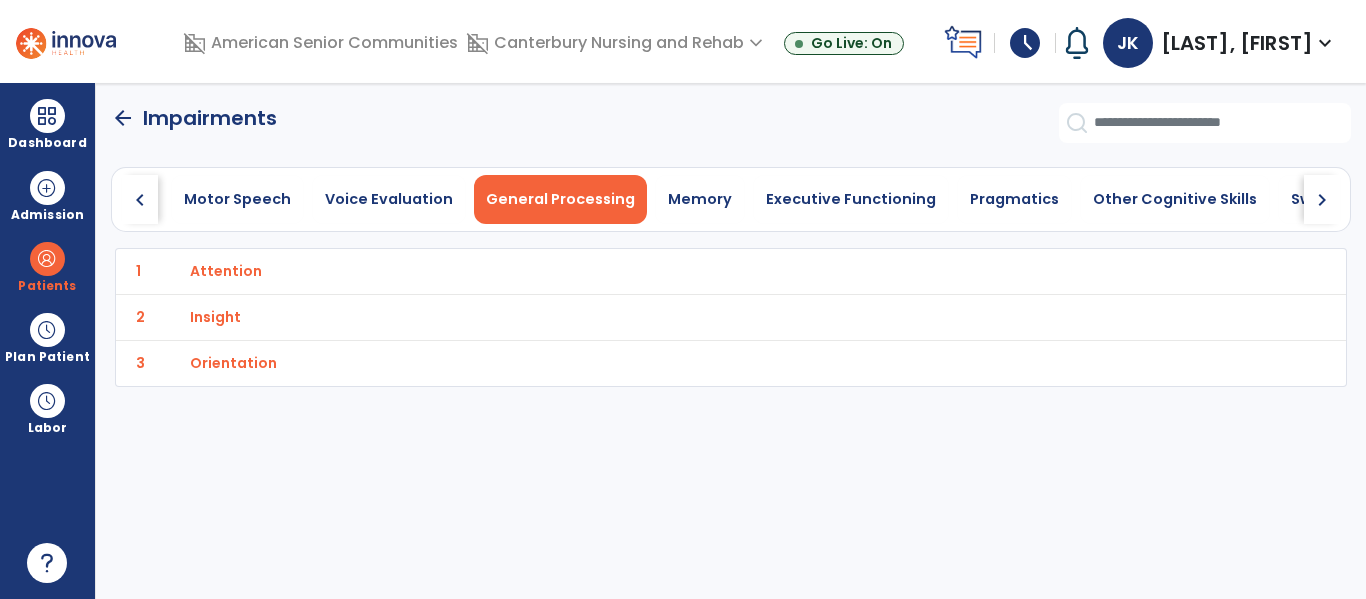 scroll, scrollTop: 0, scrollLeft: 992, axis: horizontal 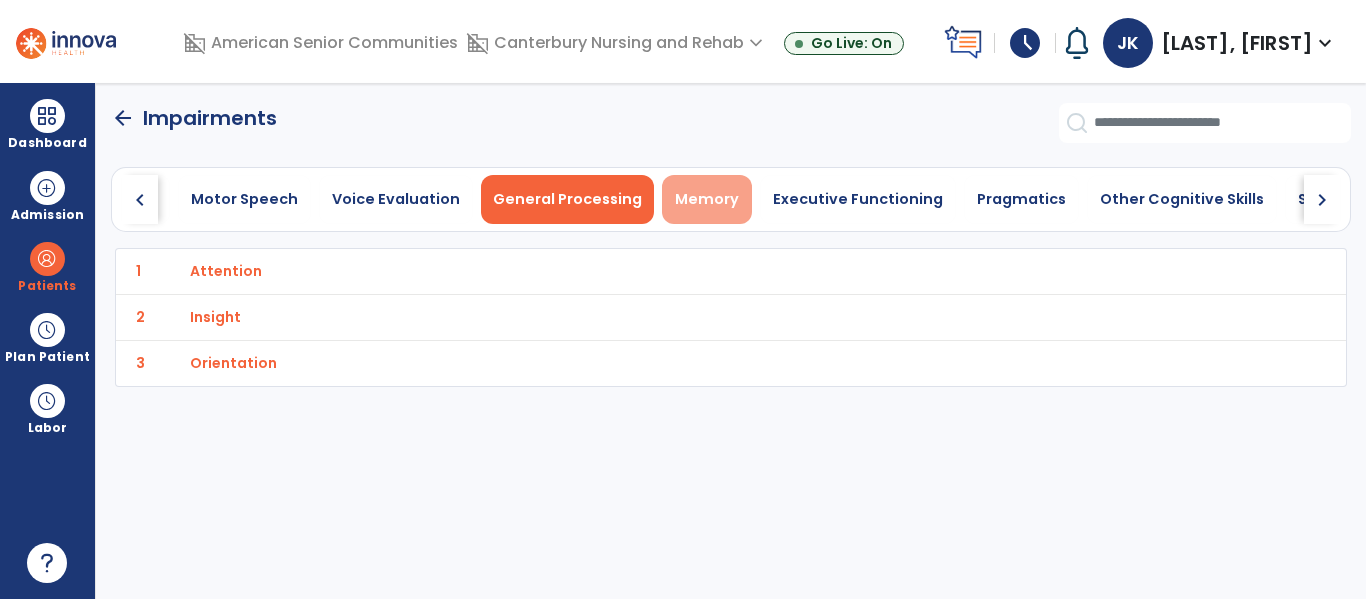 click on "Memory" at bounding box center [707, 199] 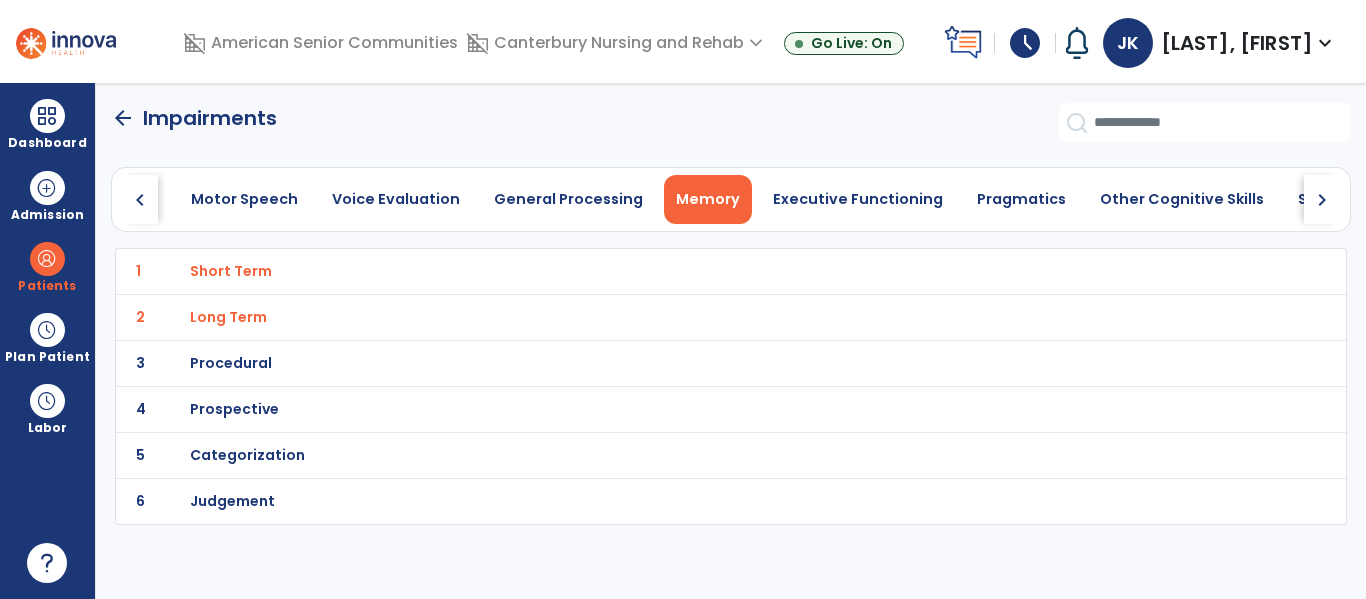 click on "Judgement" at bounding box center (231, 271) 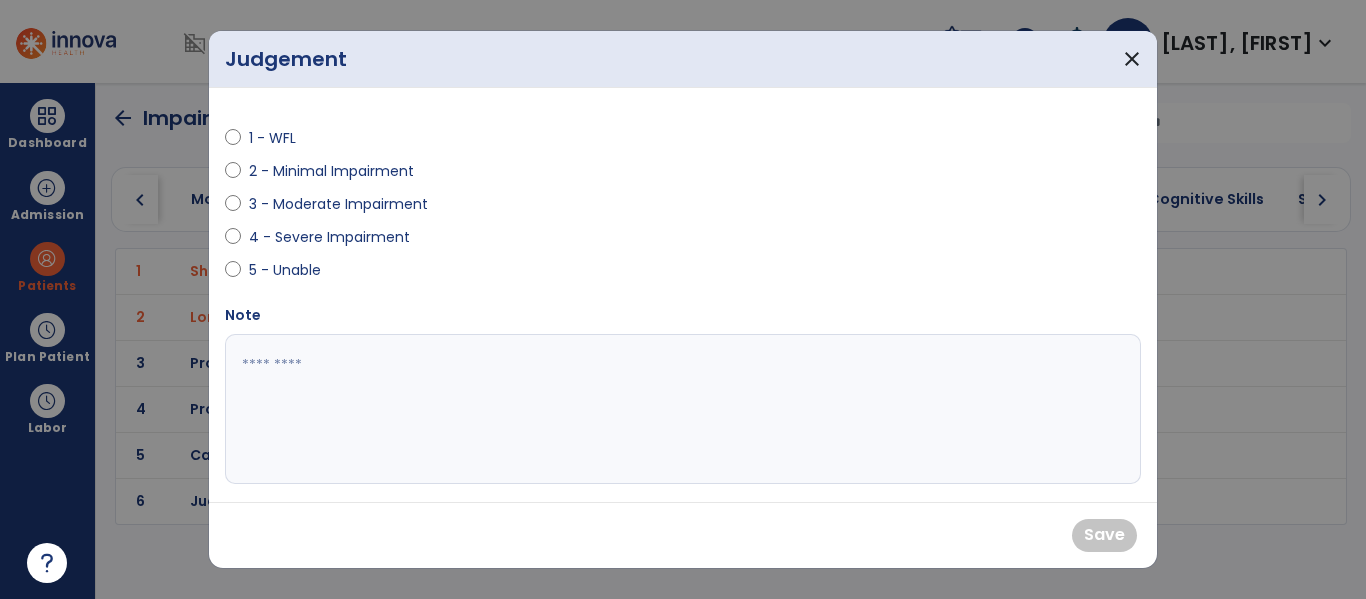 click on "4 - Severe Impairment" at bounding box center [329, 237] 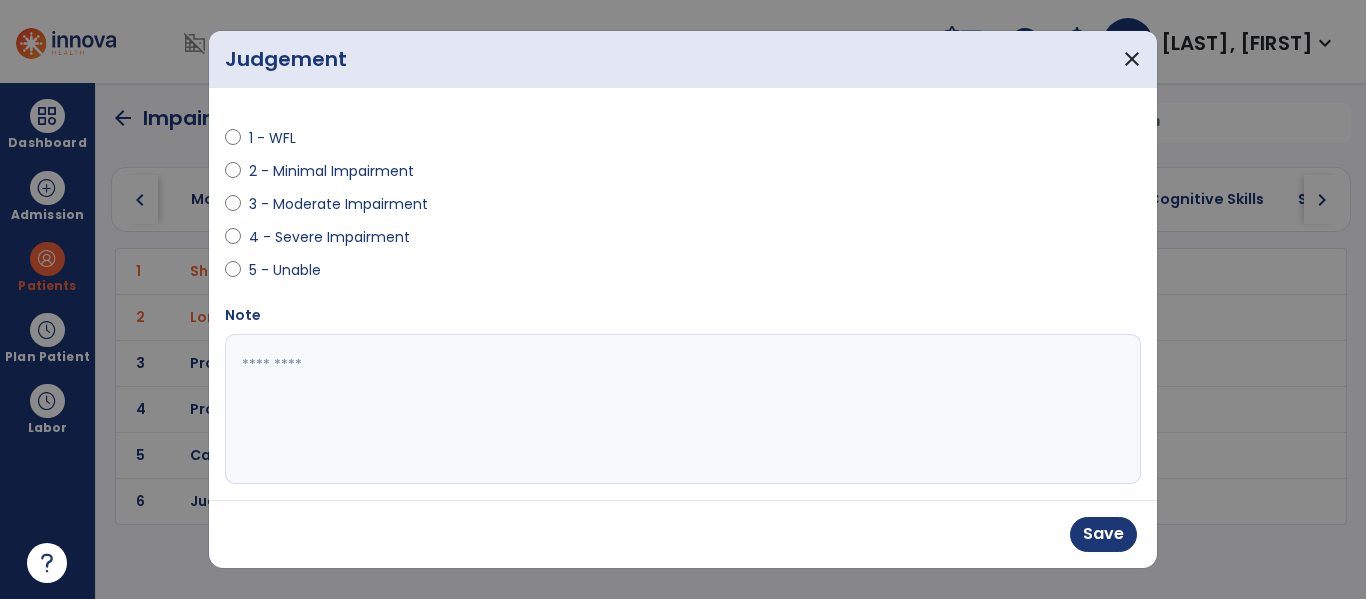 click on "3 - Moderate Impairment" at bounding box center [338, 204] 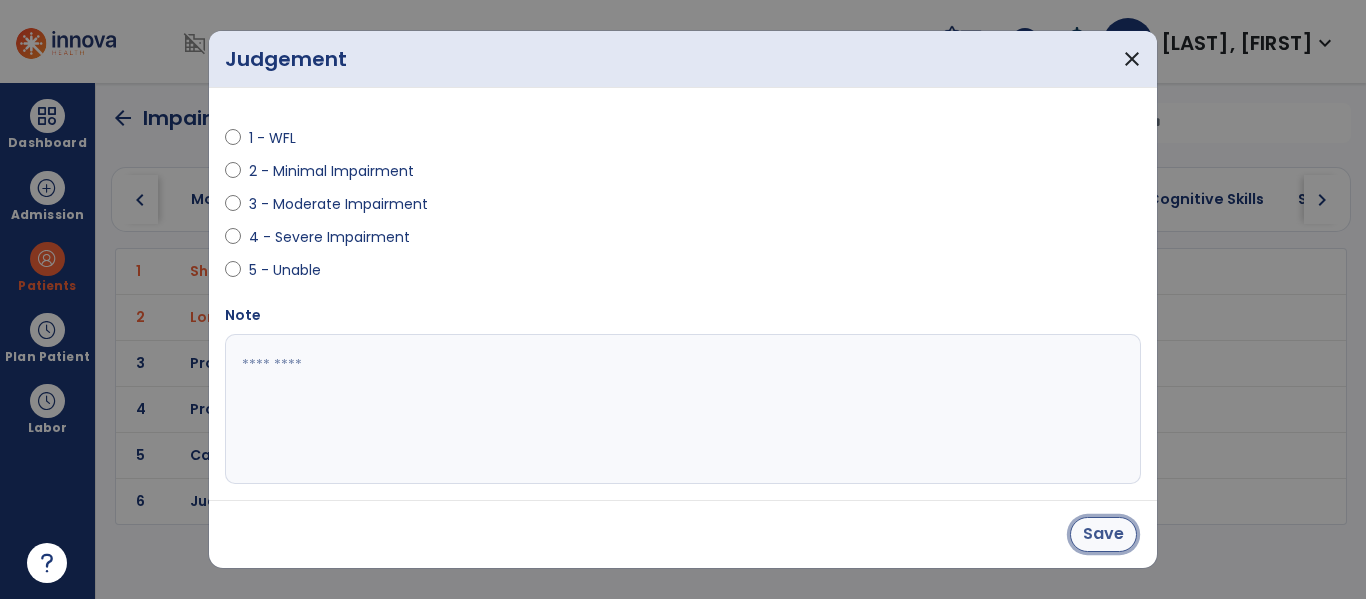 click on "Save" at bounding box center (1103, 534) 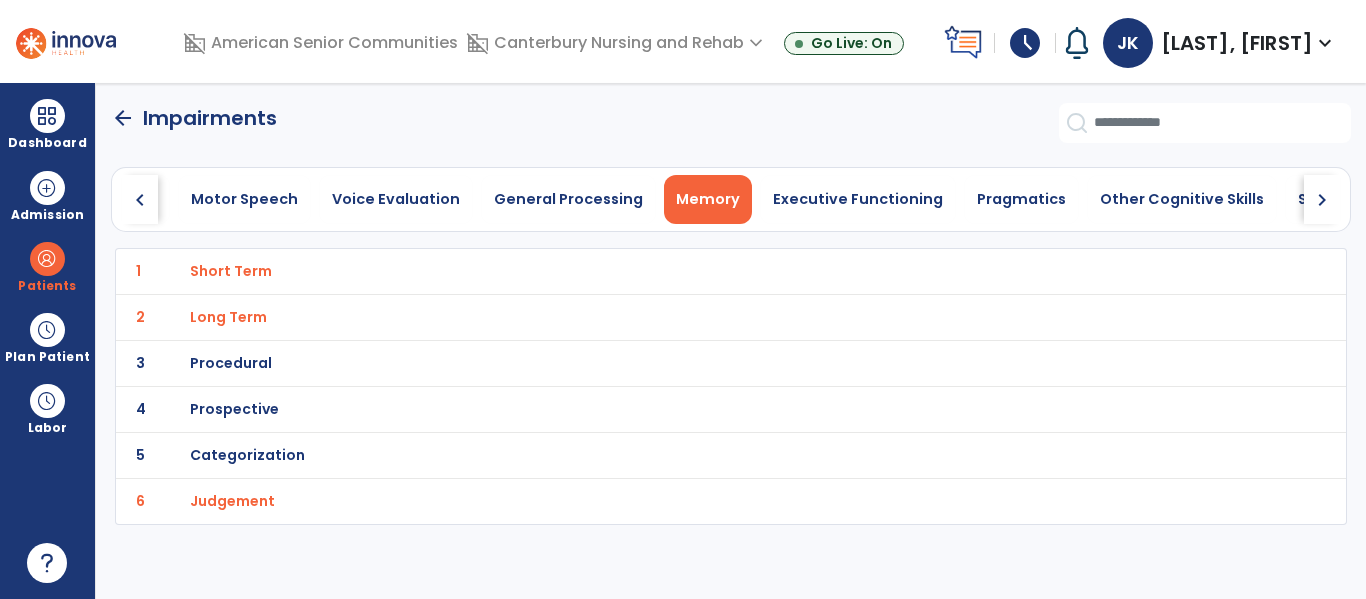 click on "Prospective" at bounding box center (231, 271) 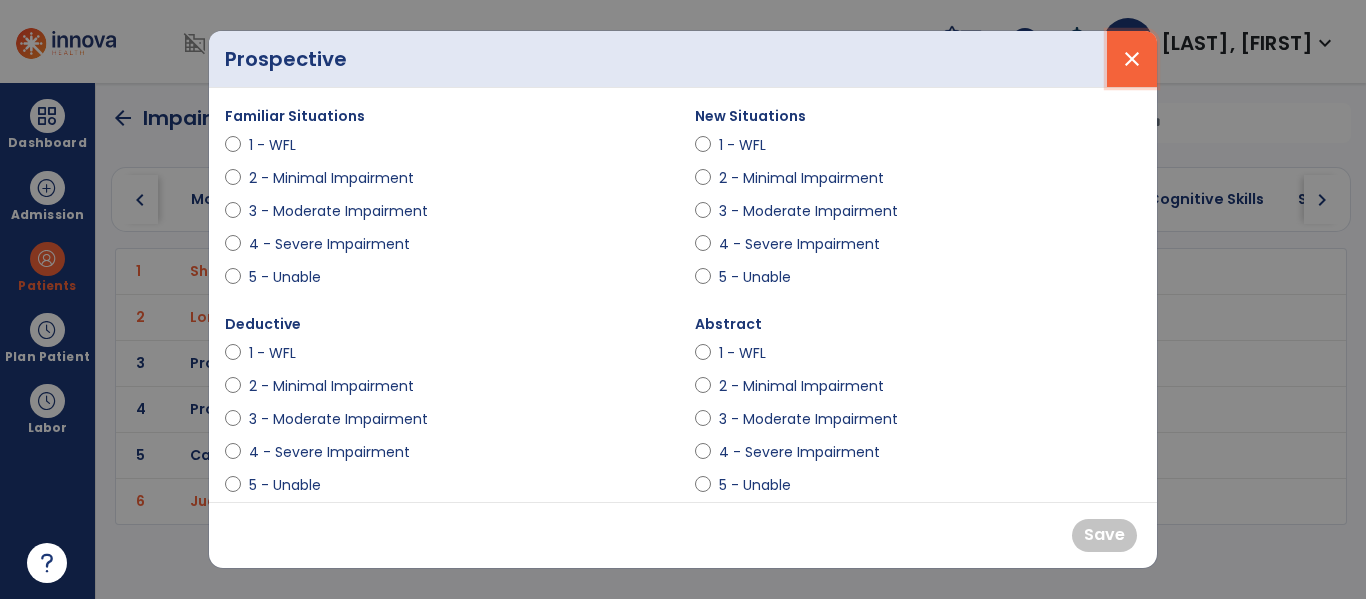 click on "close" at bounding box center (1132, 59) 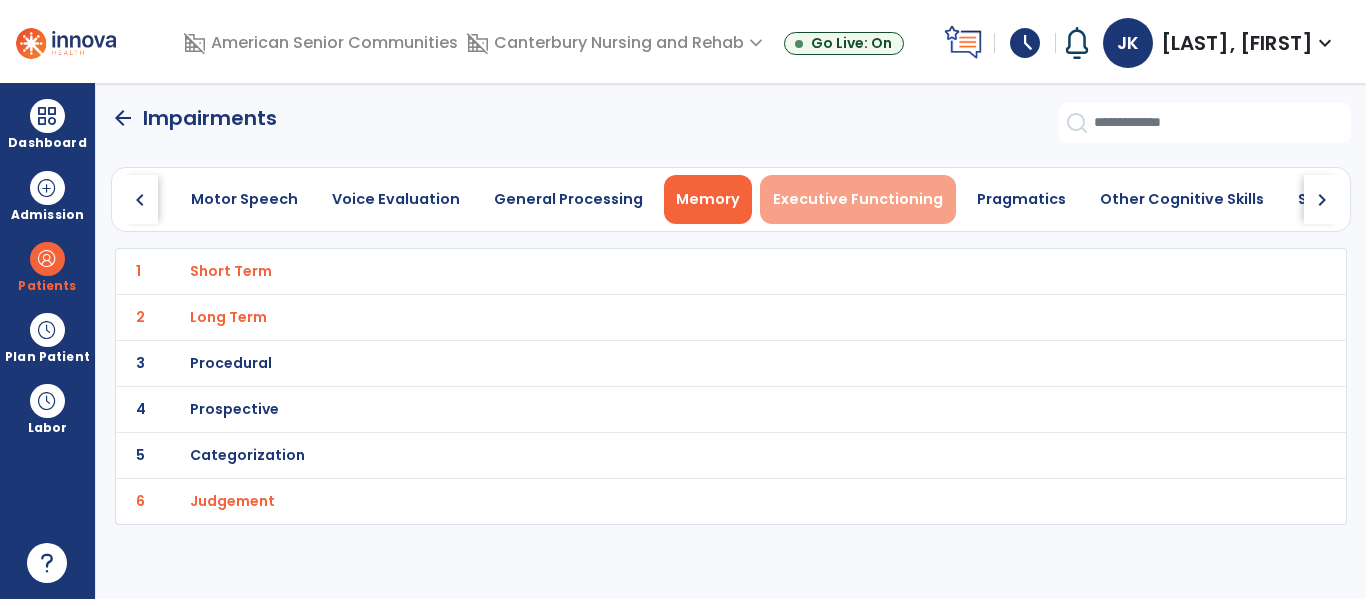 click on "Executive Functioning" at bounding box center [858, 199] 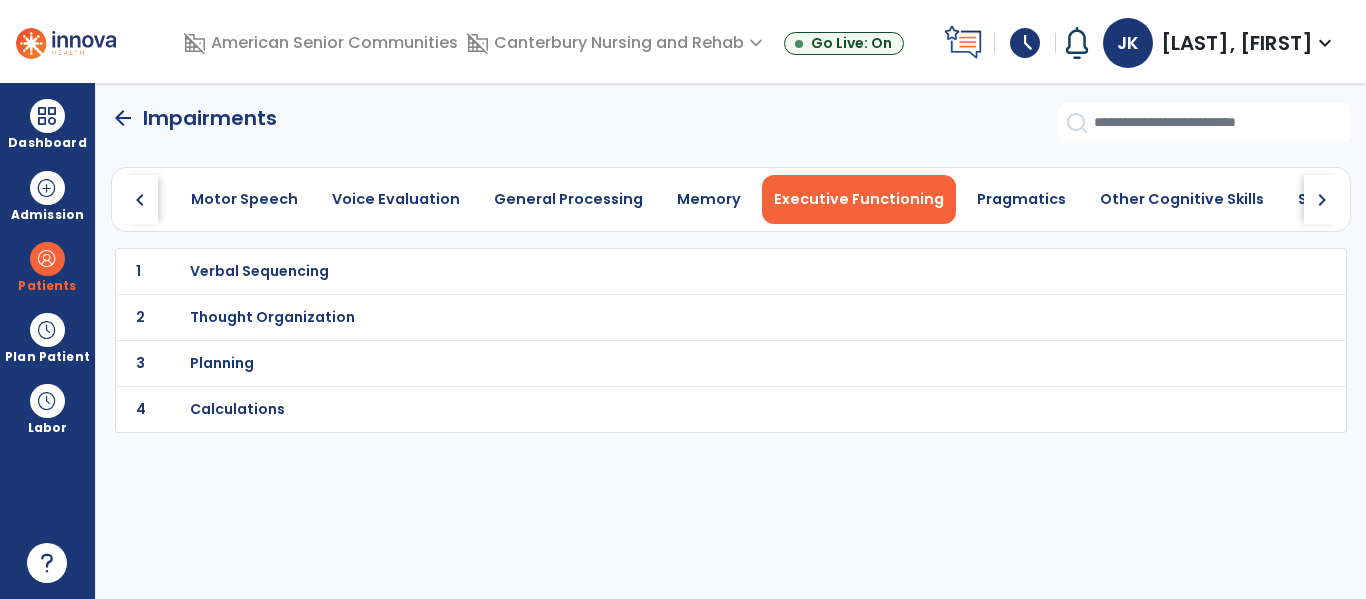 click on "Planning" at bounding box center [259, 271] 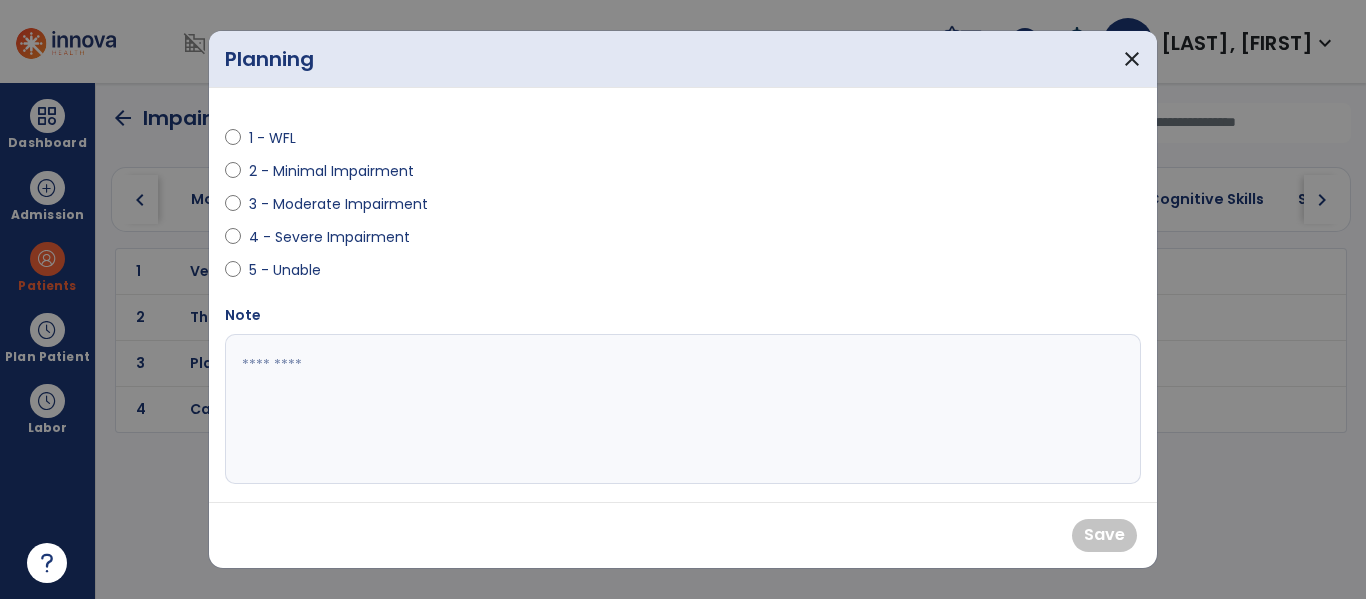 click on "4 - Severe Impairment" at bounding box center (329, 237) 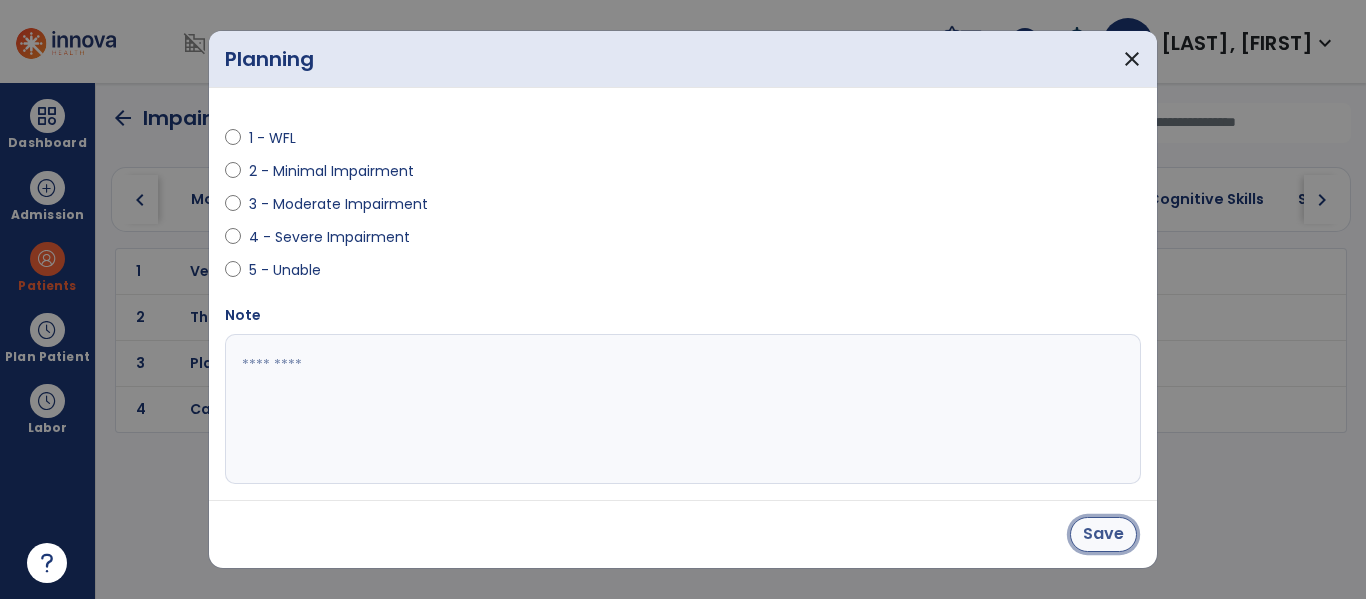 click on "Save" at bounding box center (1103, 534) 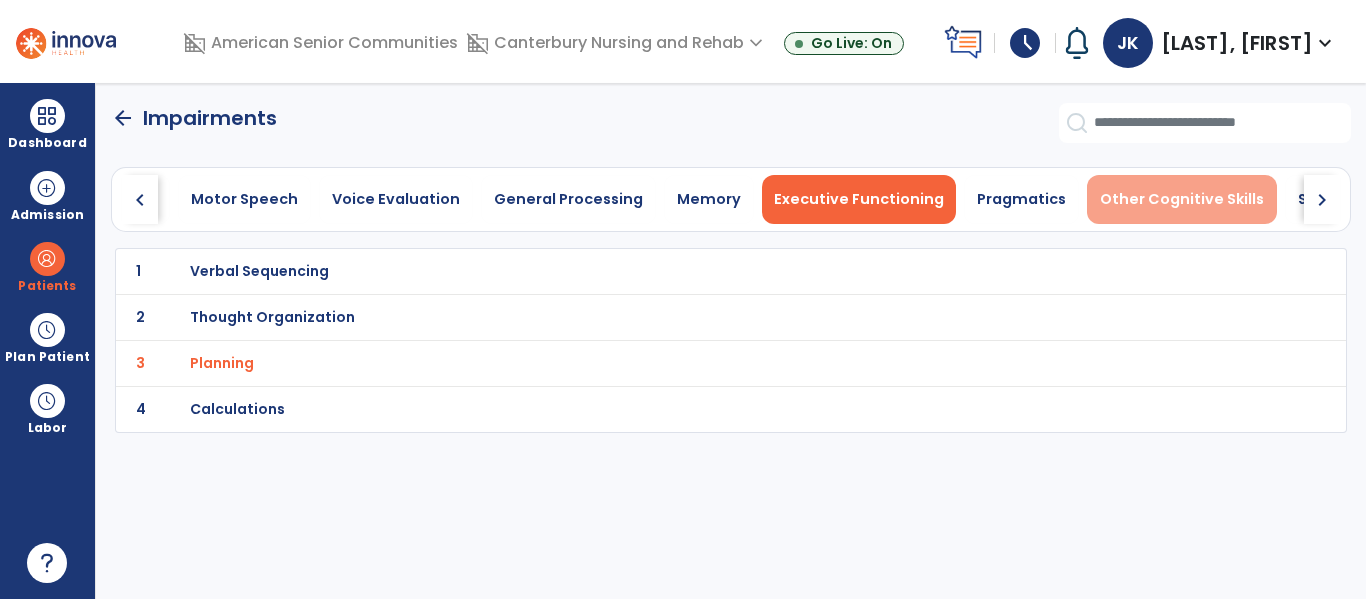 click on "Other Cognitive Skills" at bounding box center (1182, 199) 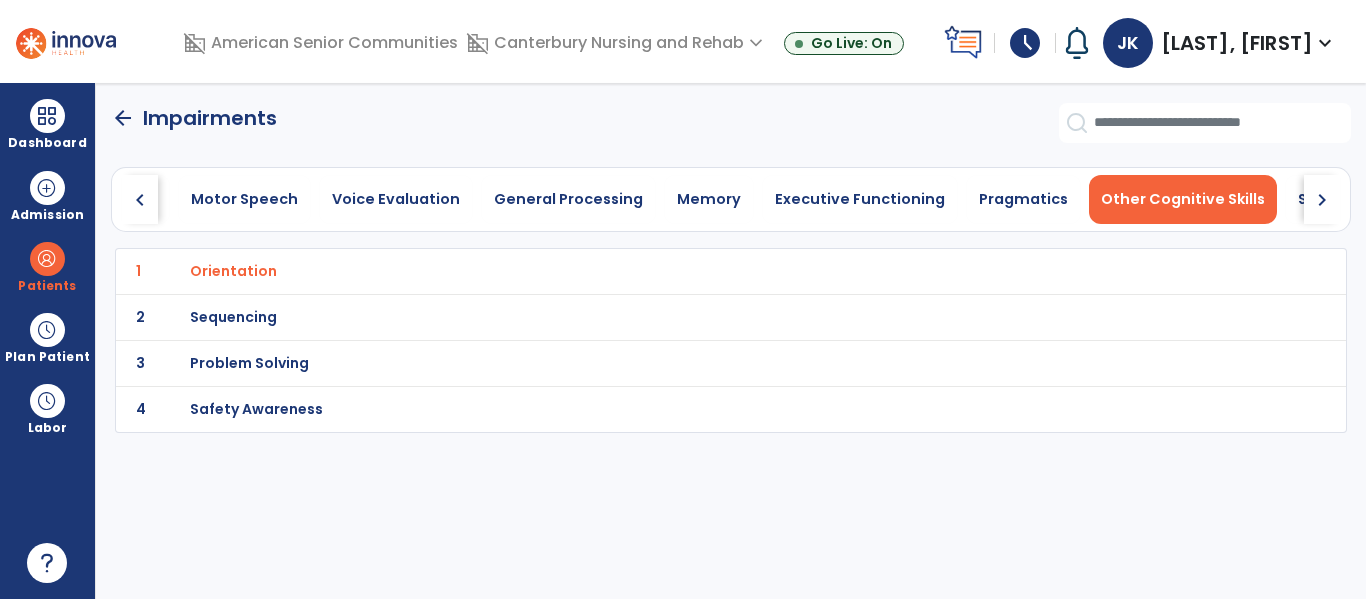 click on "Safety Awareness" at bounding box center [233, 271] 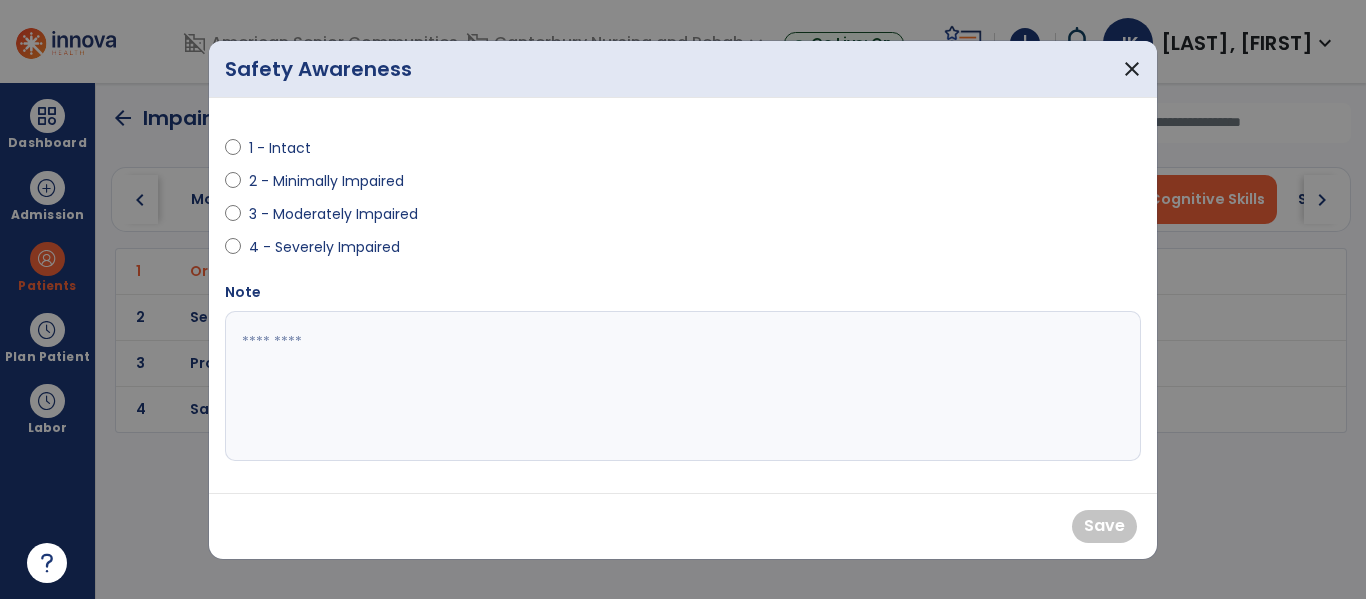 click on "3 - Moderately Impaired" at bounding box center (333, 214) 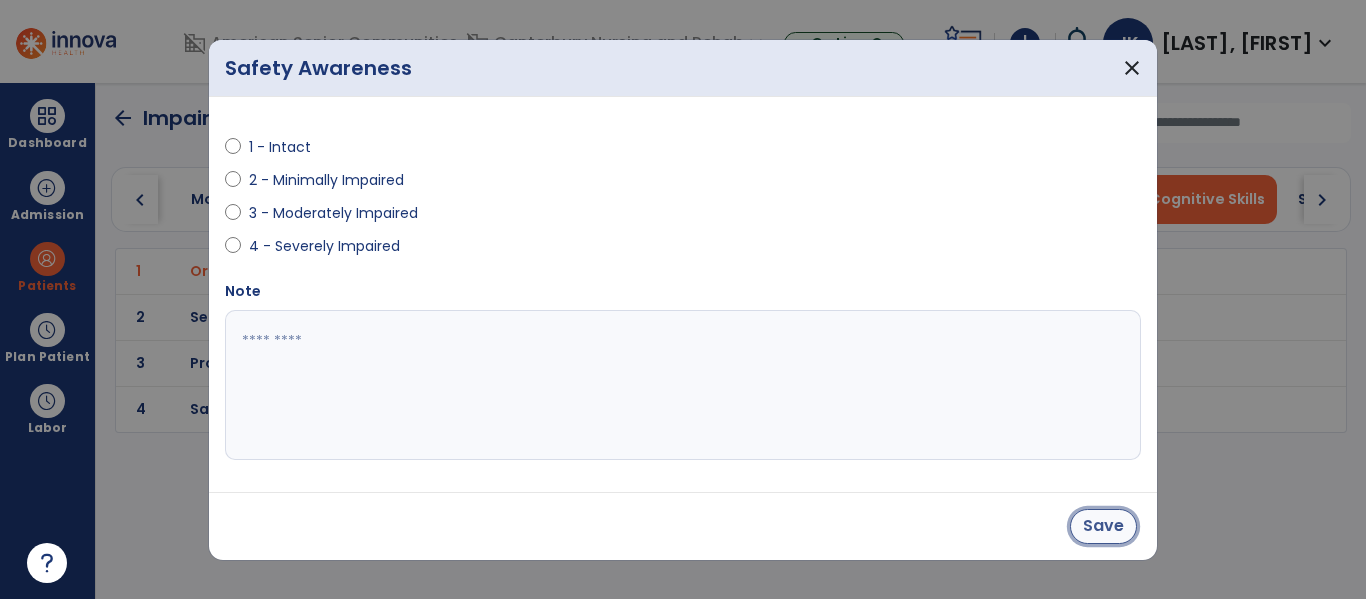 click on "Save" at bounding box center [1103, 526] 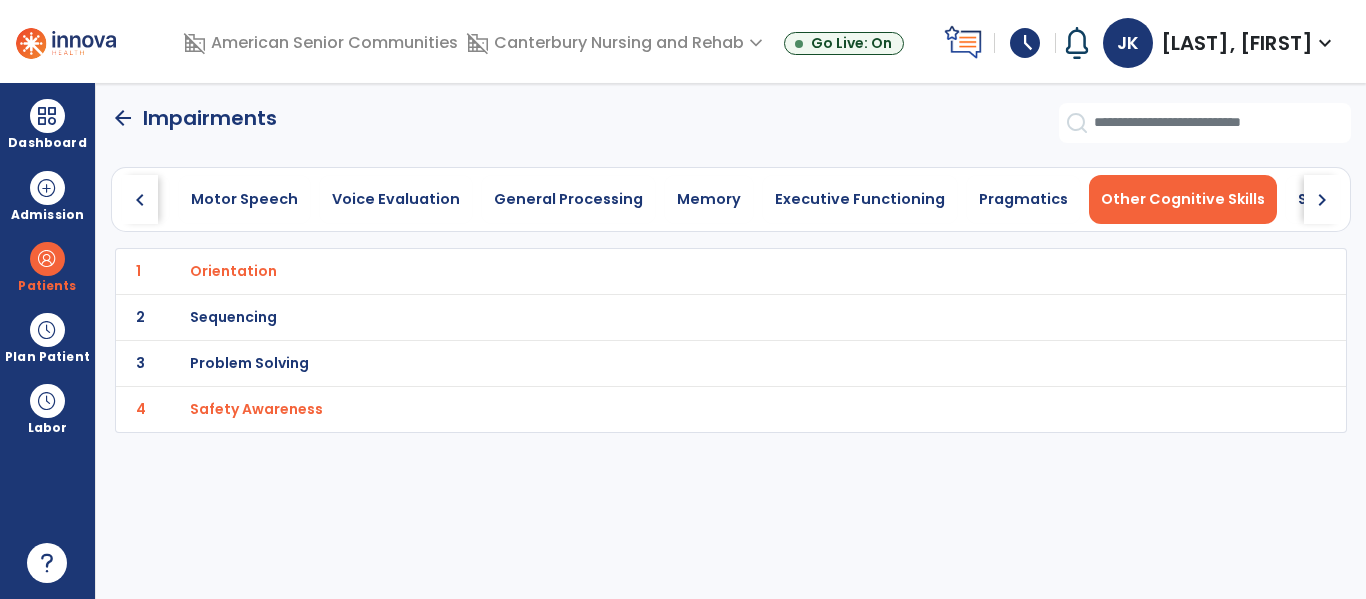 click on "Problem Solving" at bounding box center (233, 271) 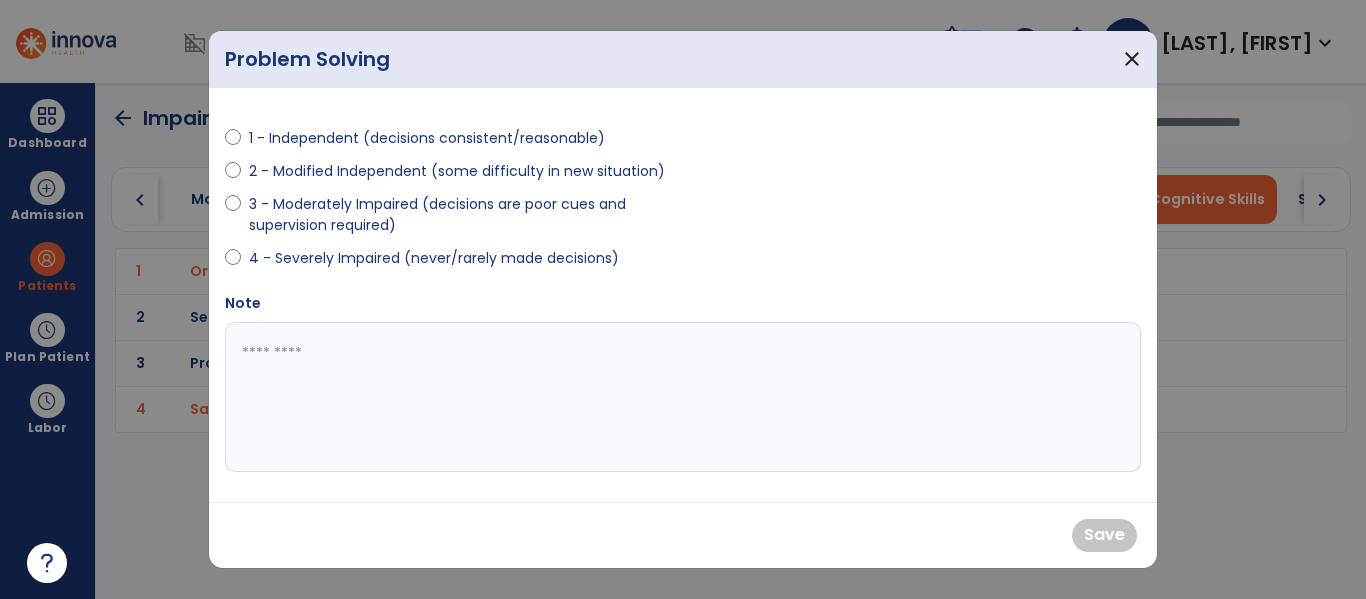 click on "4 - Severely Impaired (never/rarely made decisions)" at bounding box center [434, 258] 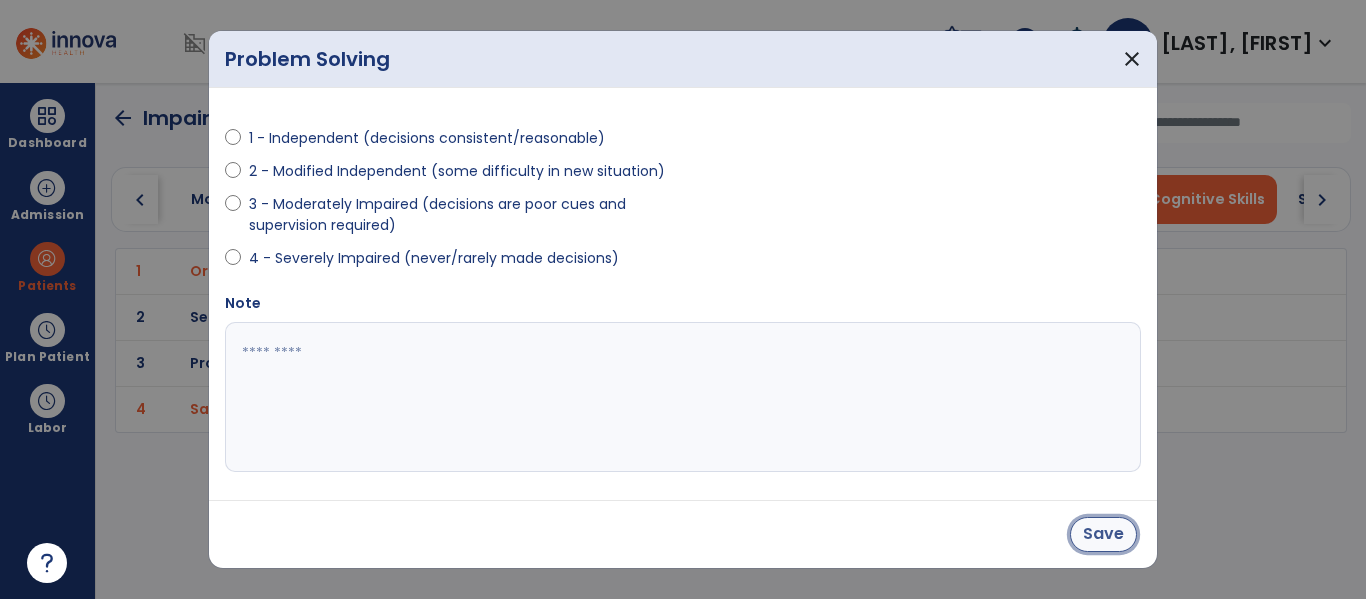 click on "Save" at bounding box center [1103, 534] 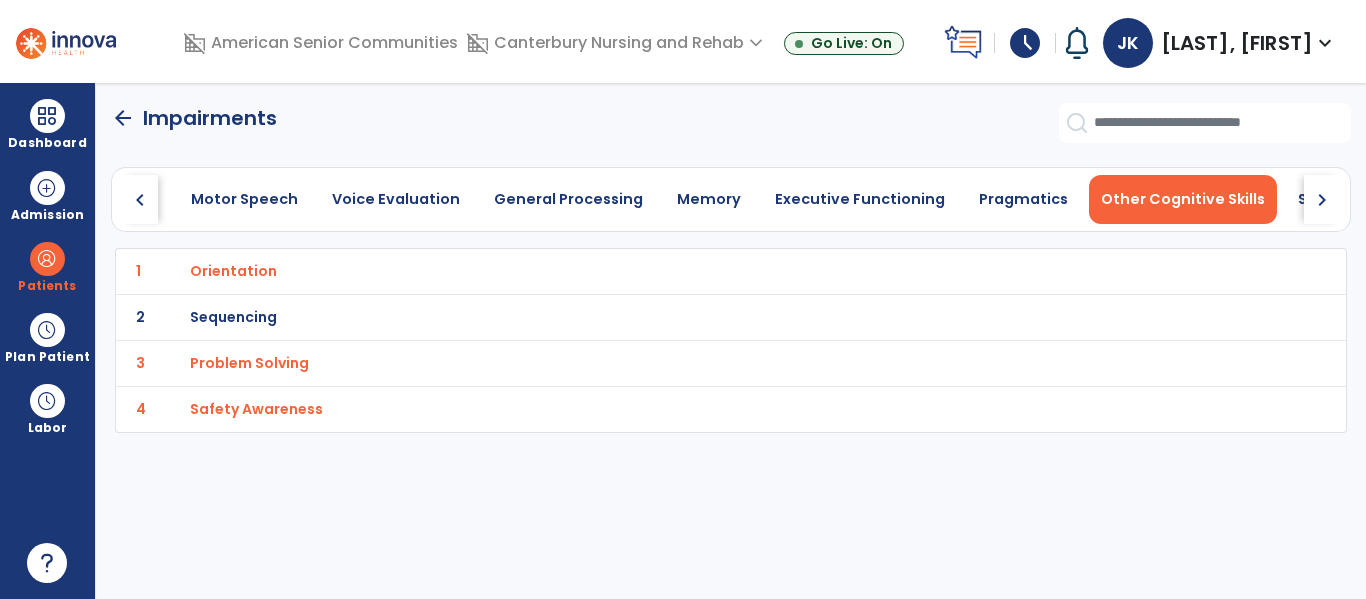 click on "arrow_back" 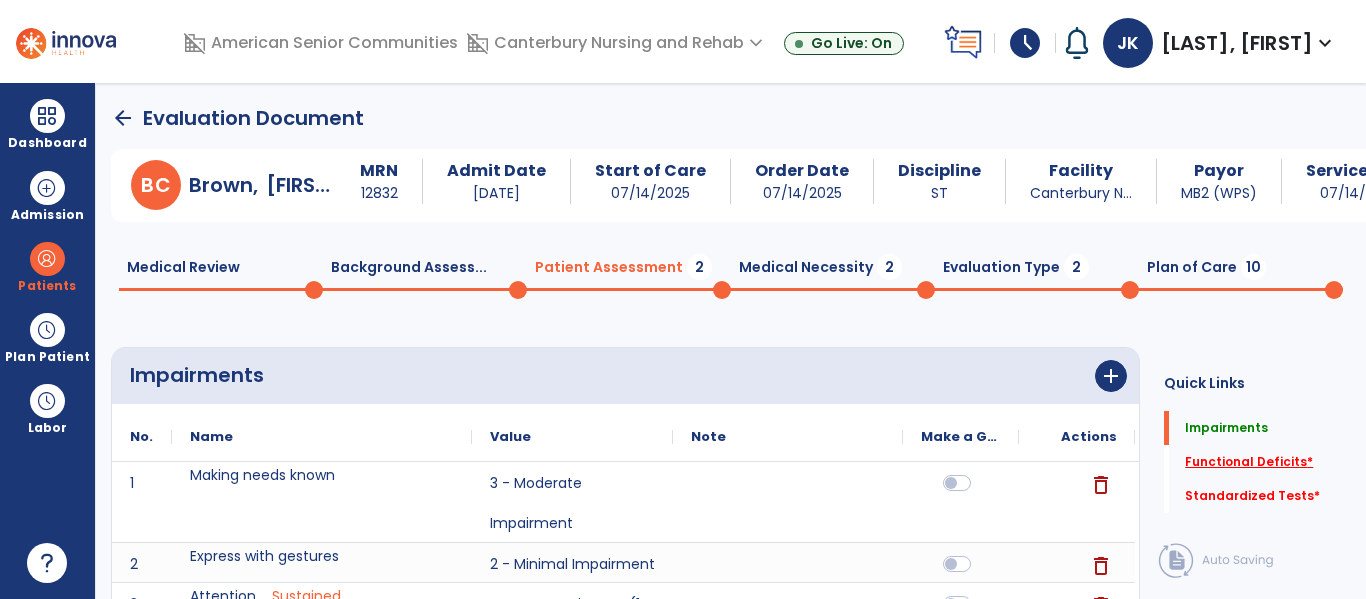 click on "Functional Deficits   *" 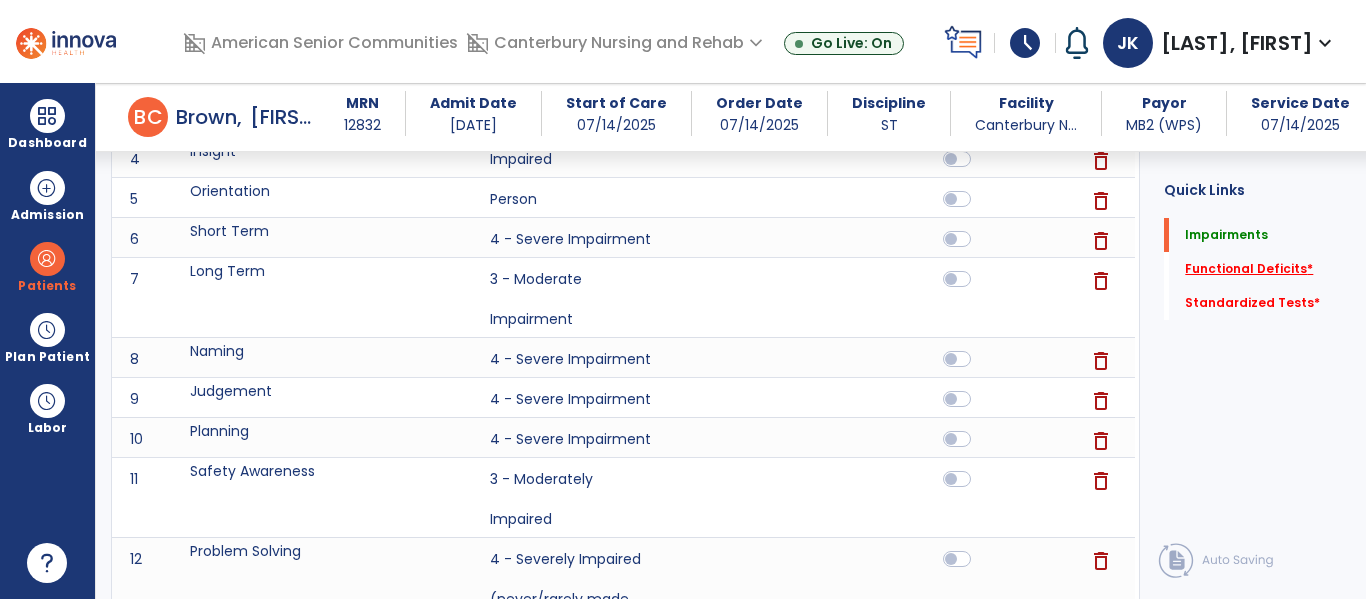 scroll, scrollTop: 951, scrollLeft: 0, axis: vertical 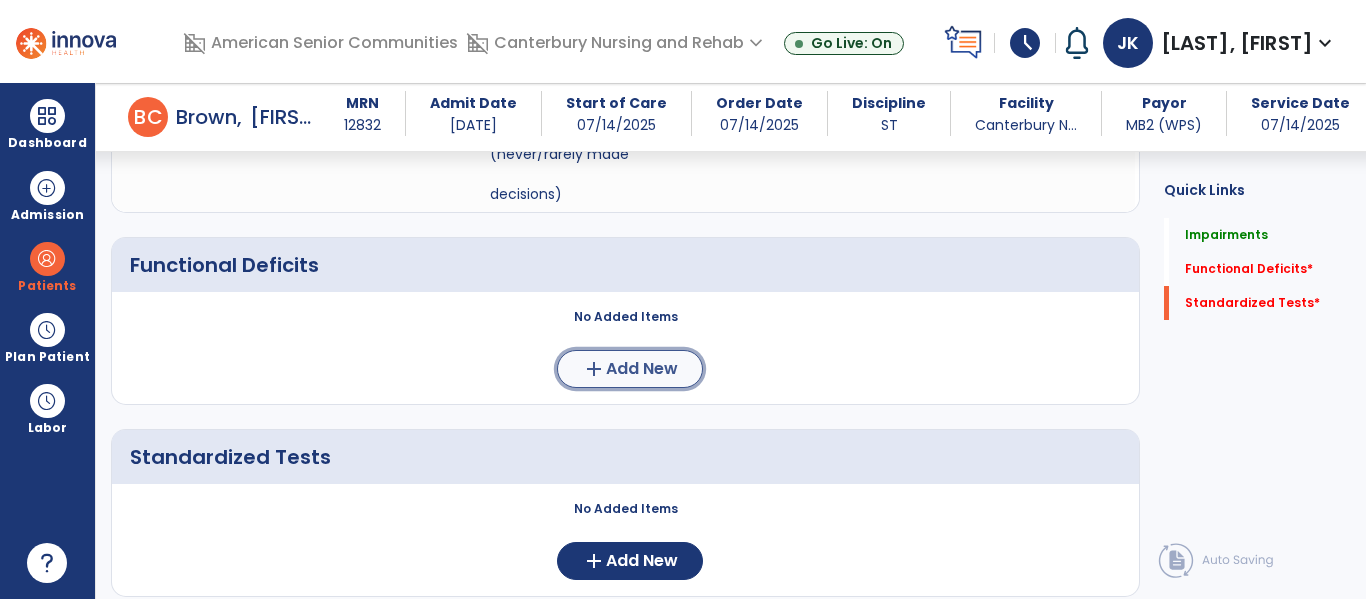 click on "Add New" 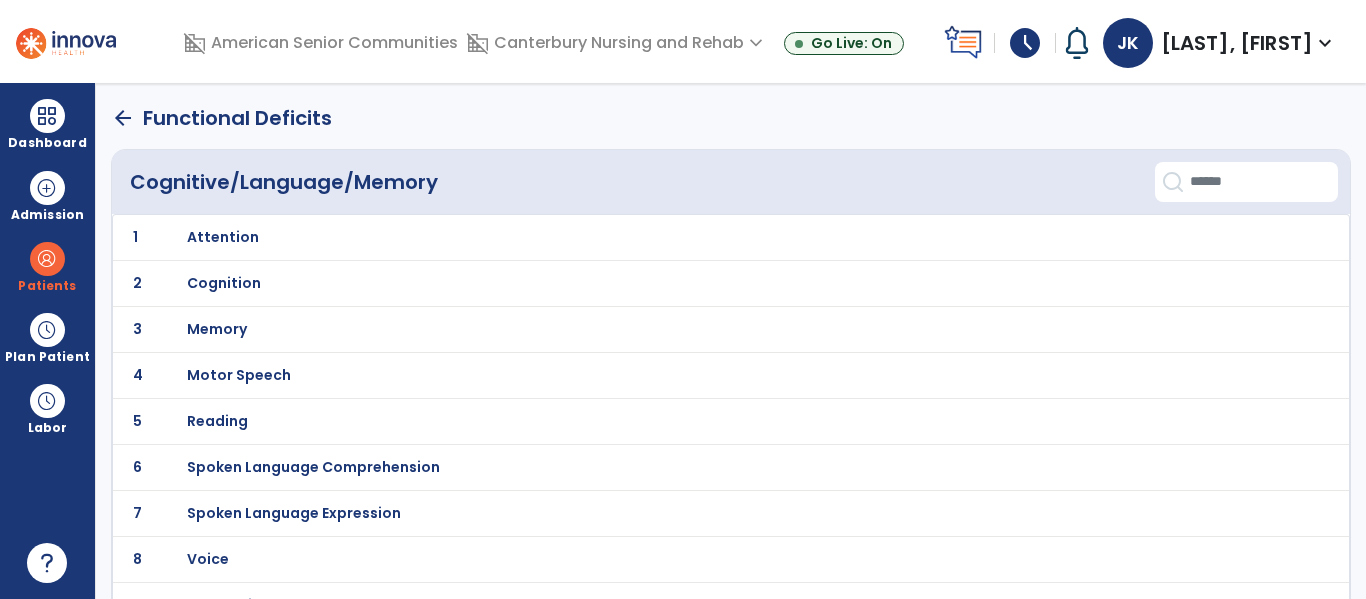 scroll, scrollTop: 31, scrollLeft: 0, axis: vertical 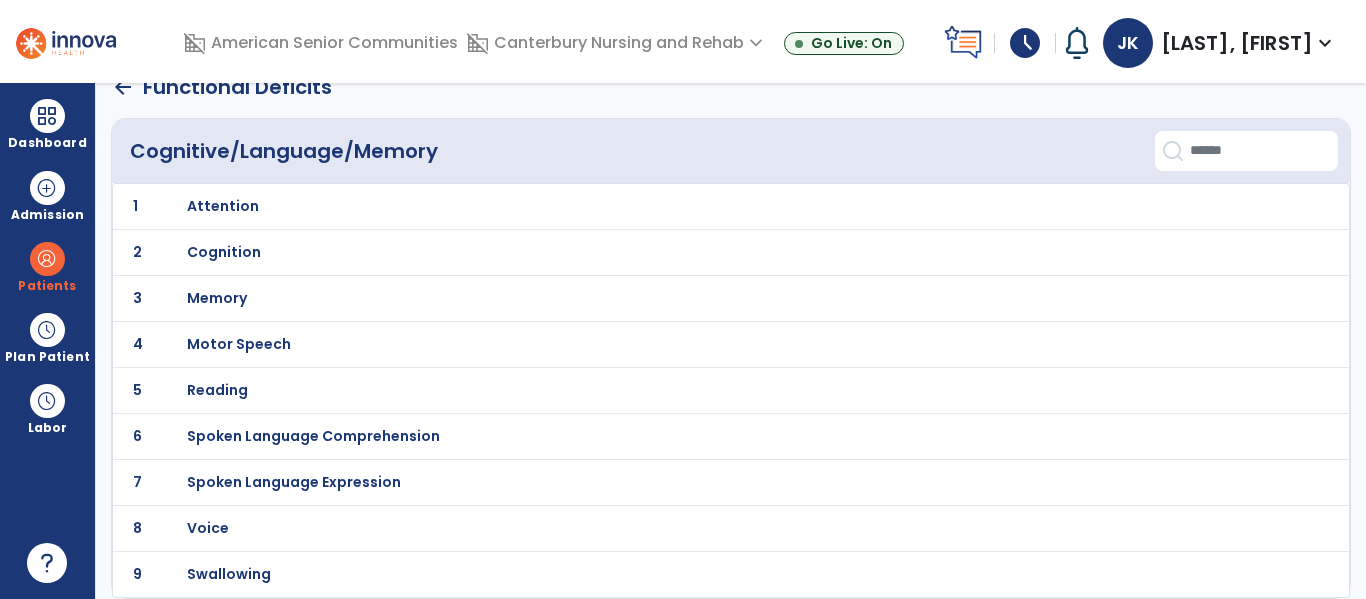 click on "Attention" at bounding box center [223, 206] 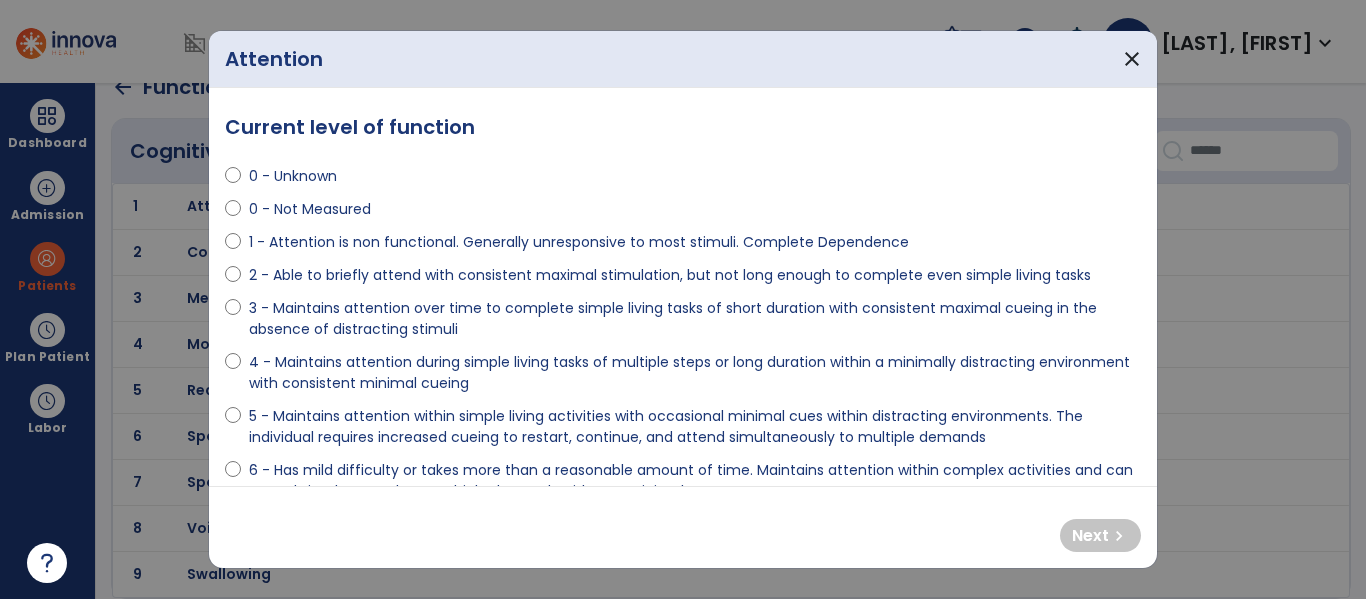 click on "3 - Maintains attention over time to complete simple living tasks of short duration with consistent maximal cueing in the absence of distracting stimuli" at bounding box center (695, 319) 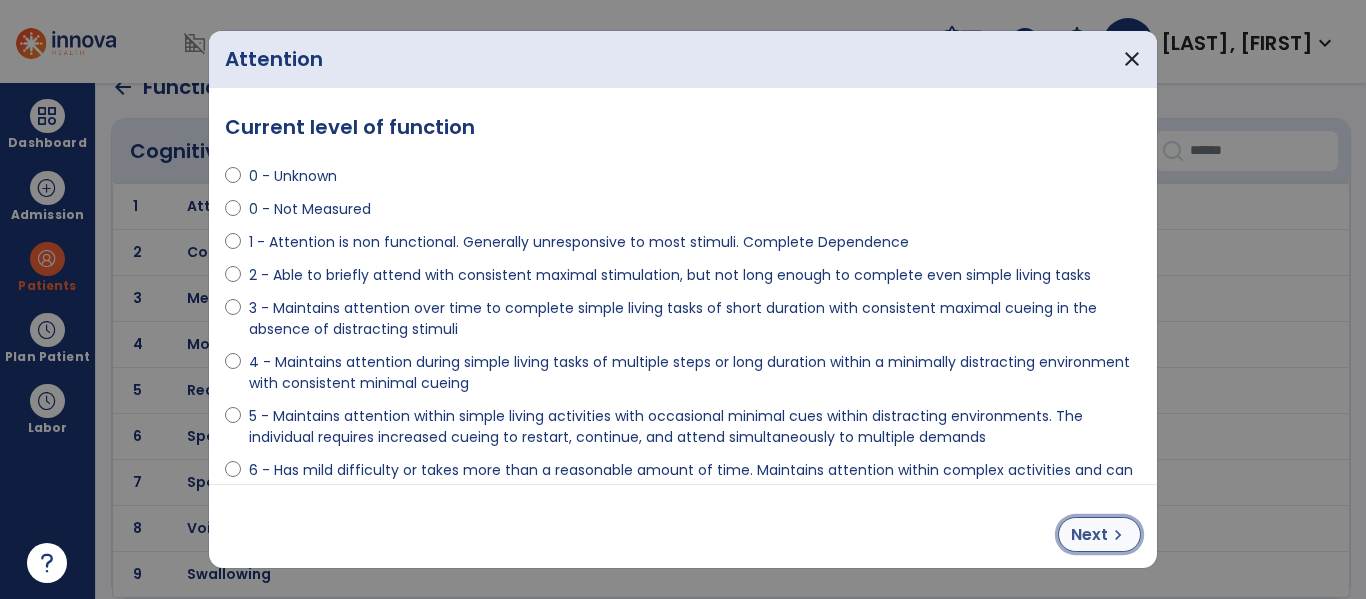 click on "chevron_right" at bounding box center [1118, 535] 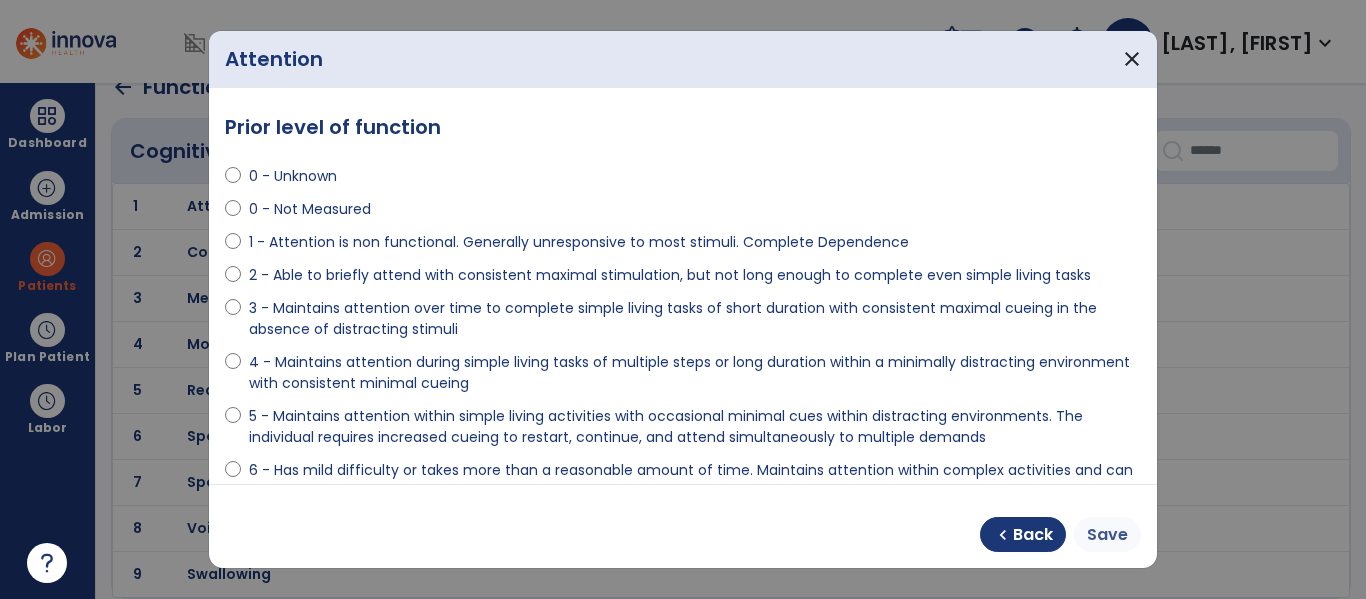 click on "Save" at bounding box center (1107, 535) 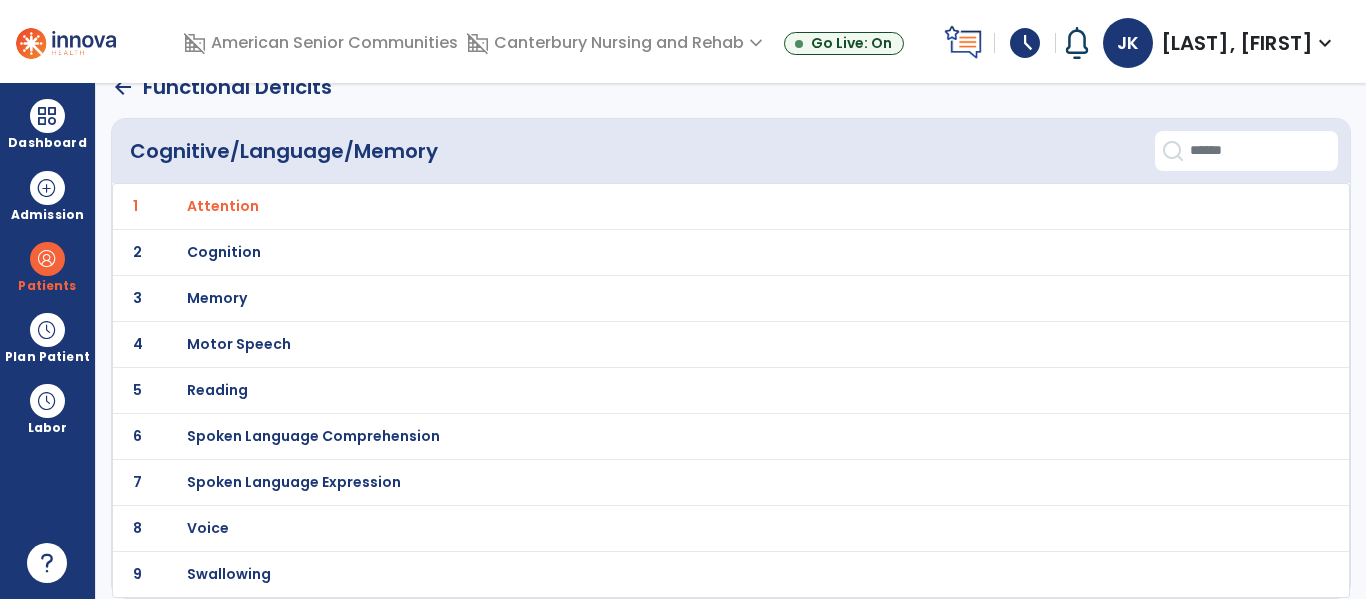 click on "Cognition" at bounding box center [223, 206] 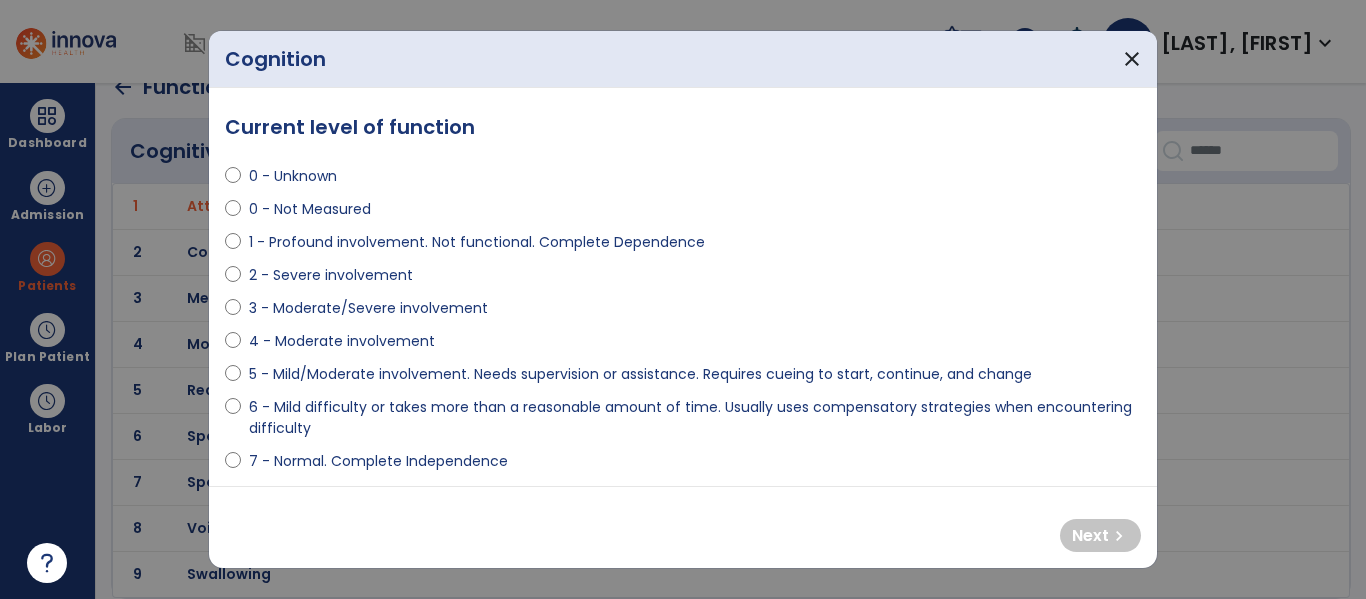 click on "2 - Severe involvement" at bounding box center [331, 275] 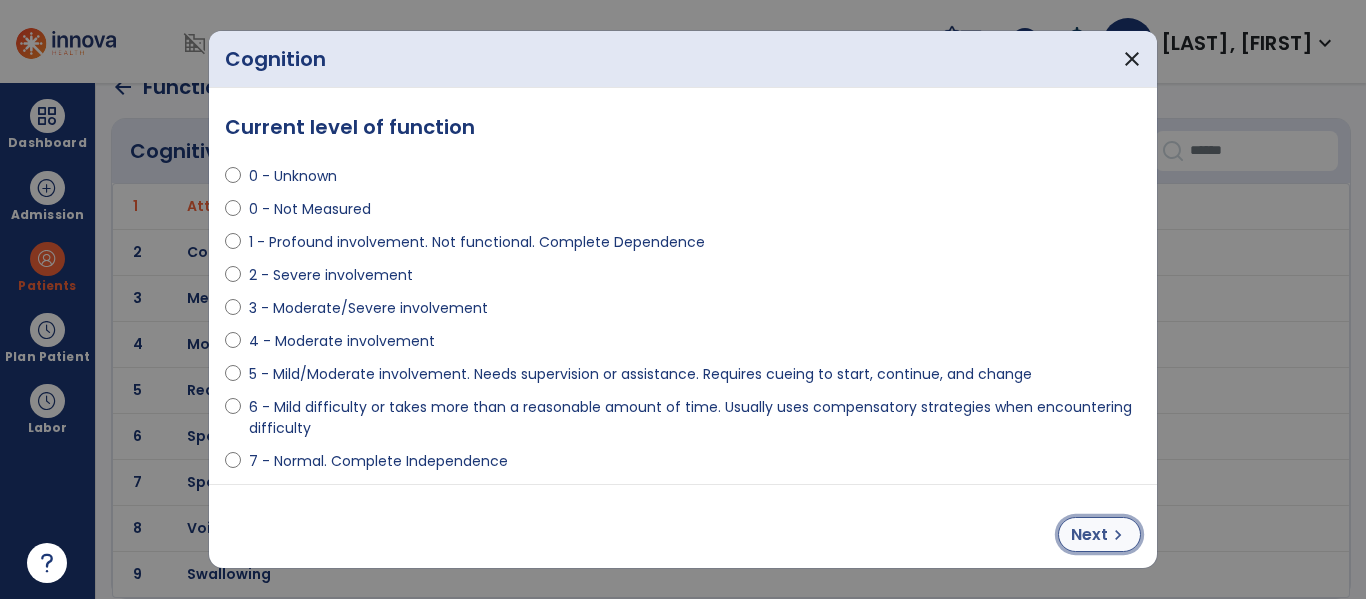 click on "Next" at bounding box center (1089, 535) 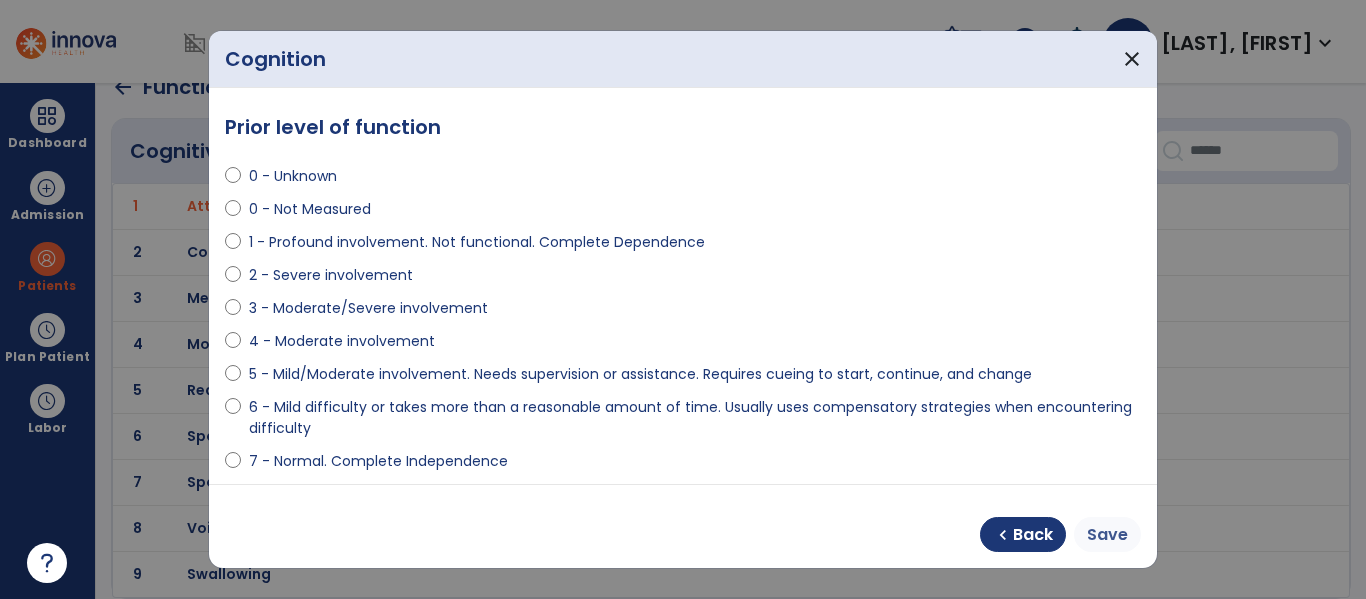 click on "Save" at bounding box center [1107, 535] 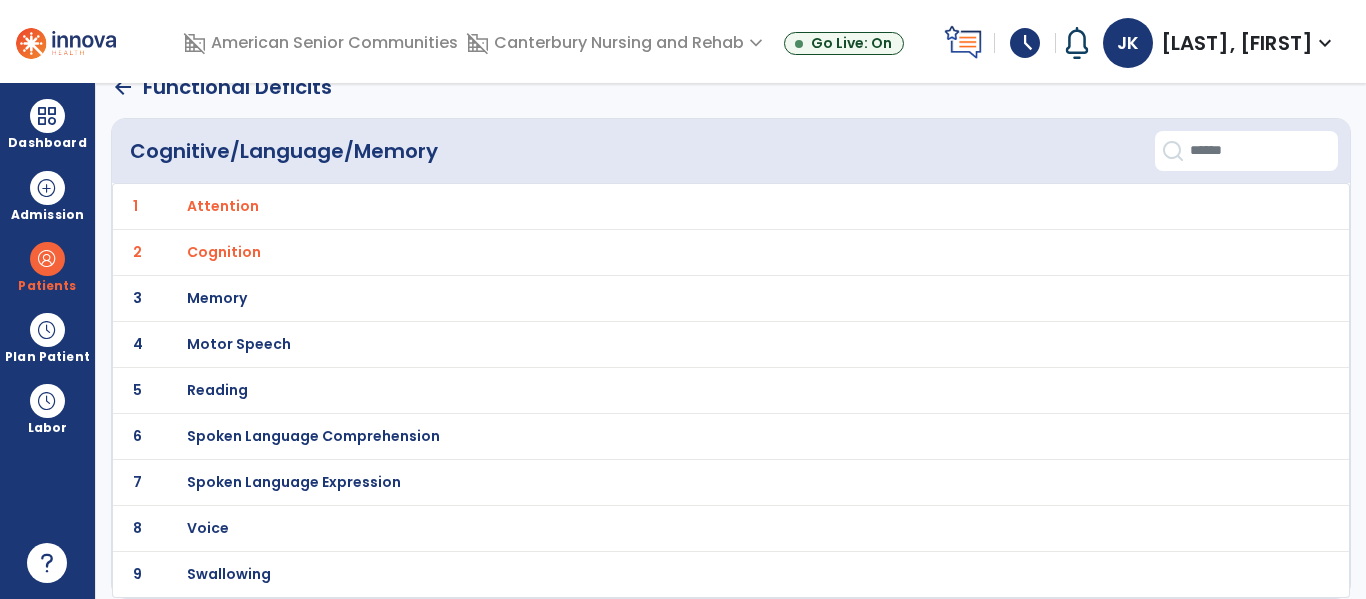 click on "Memory" at bounding box center (223, 206) 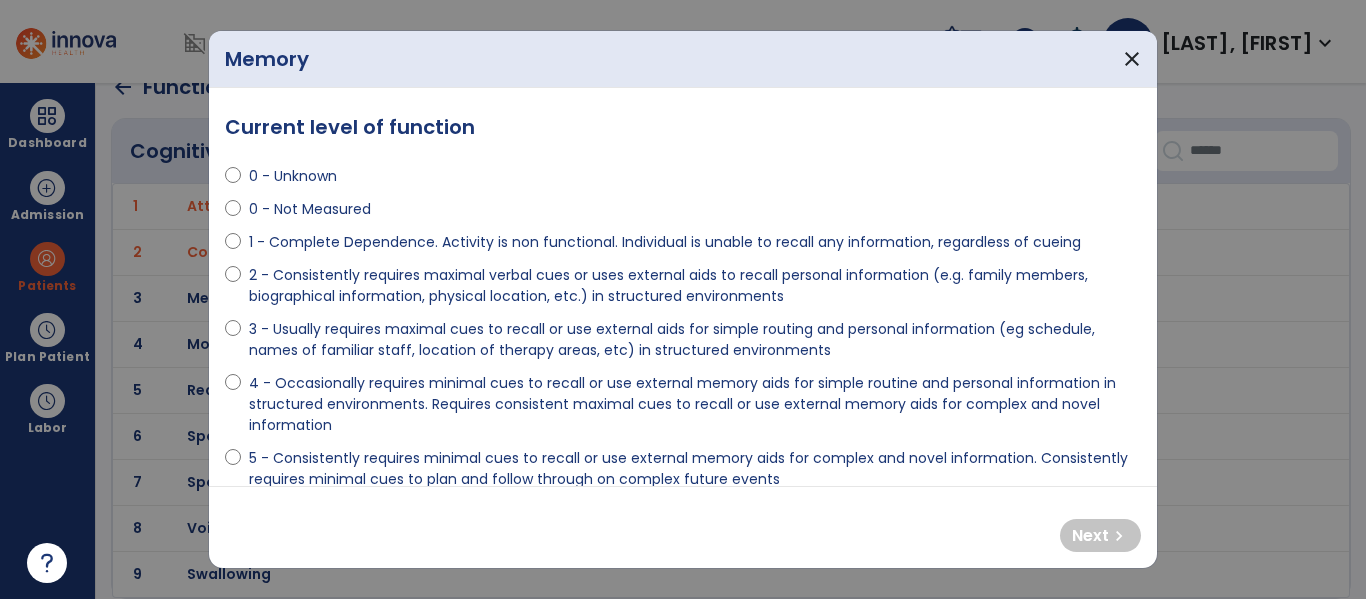 click on "3 - Usually requires maximal cues to recall or use external aids for simple routing and personal information (eg schedule, names of familiar staff, location of therapy areas, etc) in structured environments" at bounding box center [695, 340] 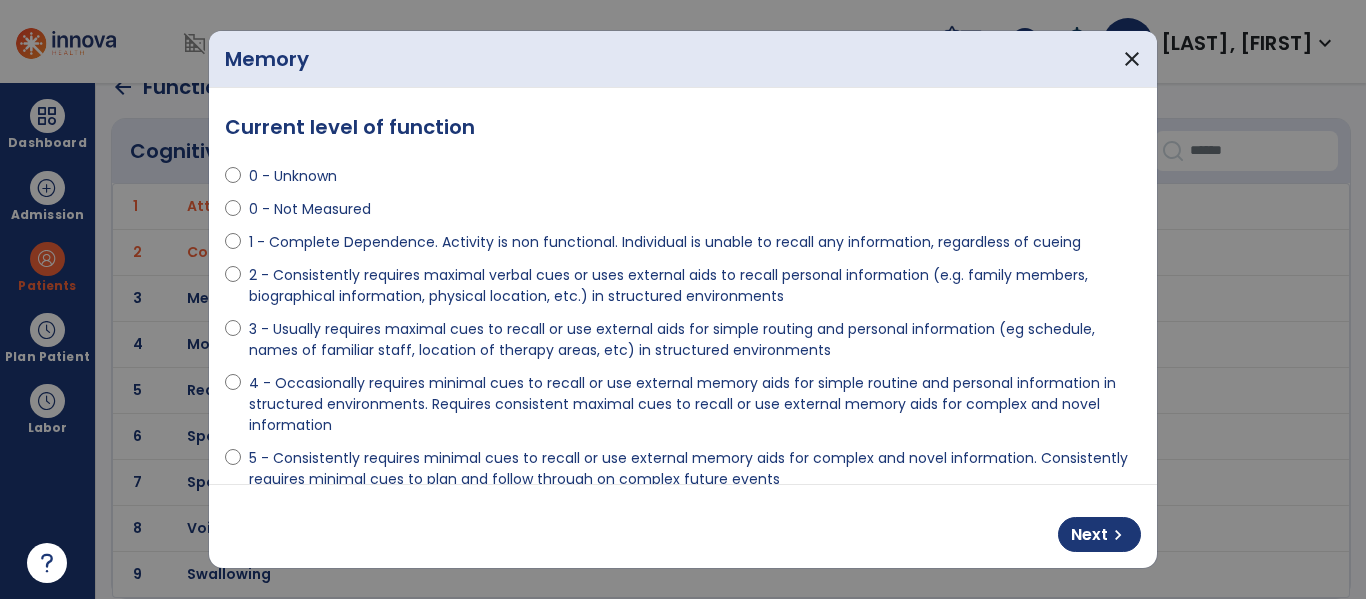 click on "2 - Consistently requires maximal verbal cues or uses external aids to recall personal information (e.g. family members, biographical information, physical location, etc.) in structured environments" at bounding box center [695, 286] 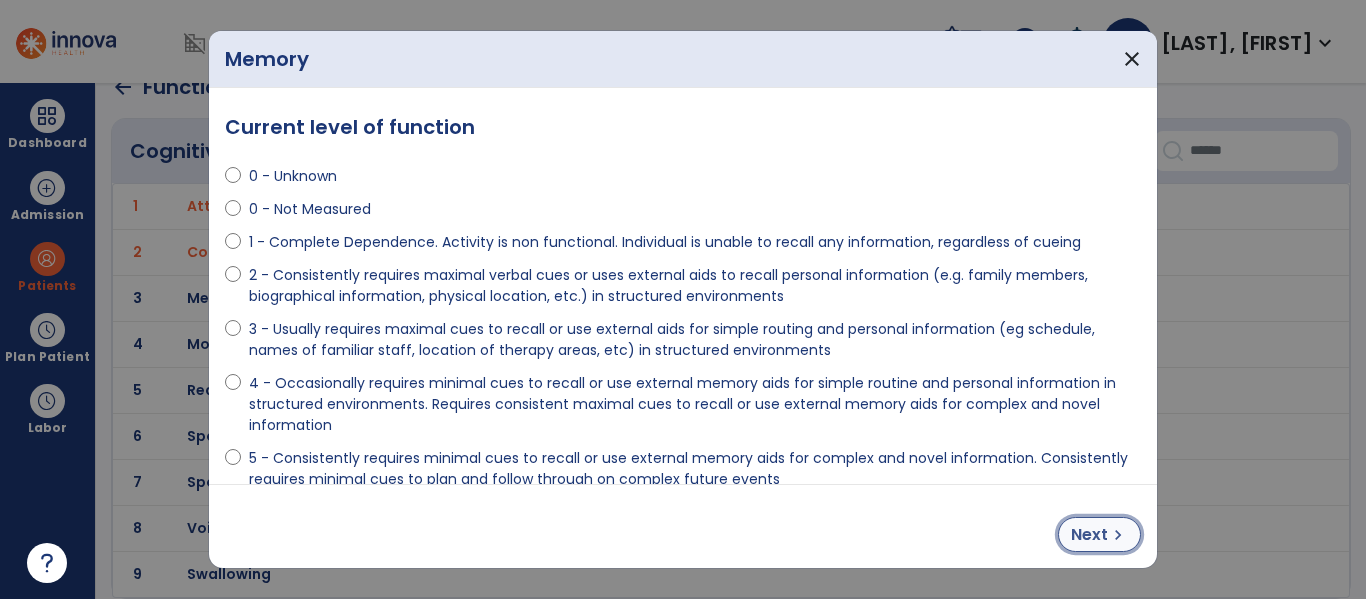 click on "Next" at bounding box center [1089, 535] 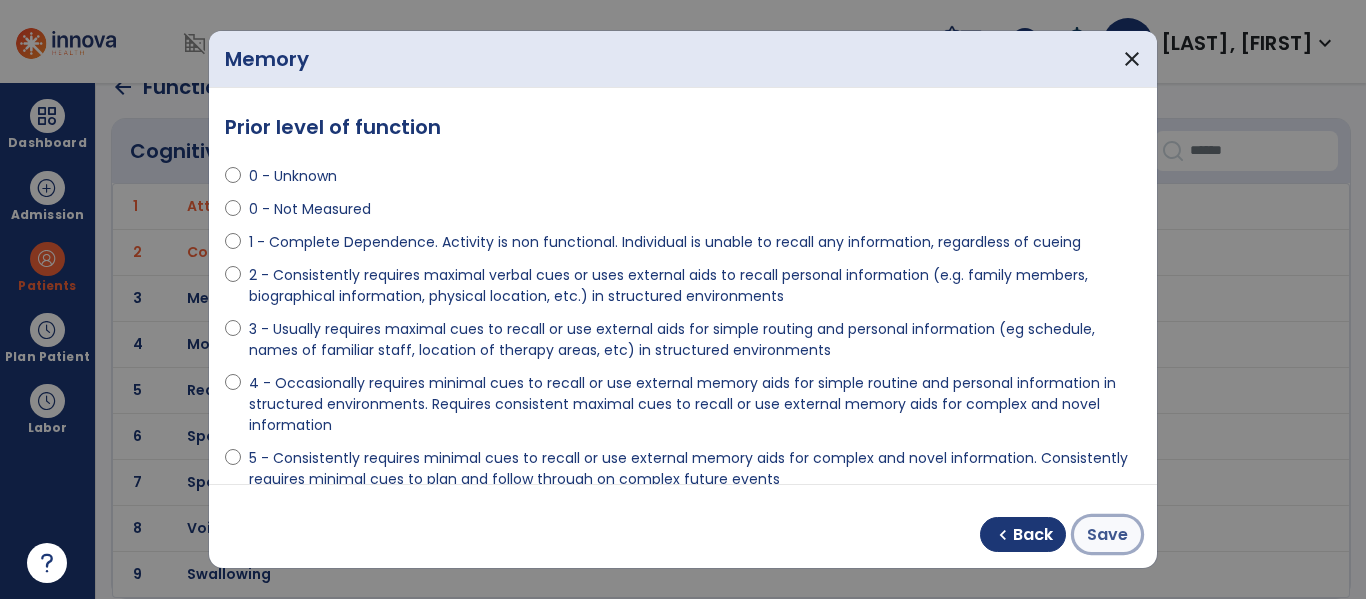 click on "Save" at bounding box center (1107, 535) 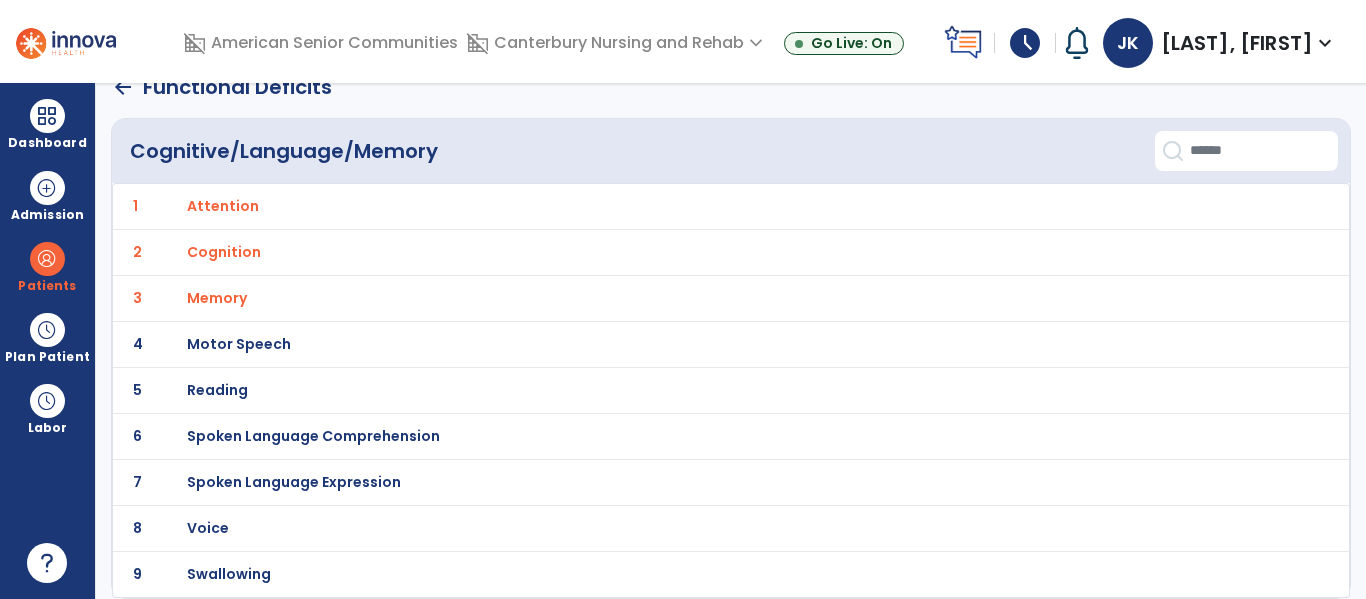 click on "arrow_back" 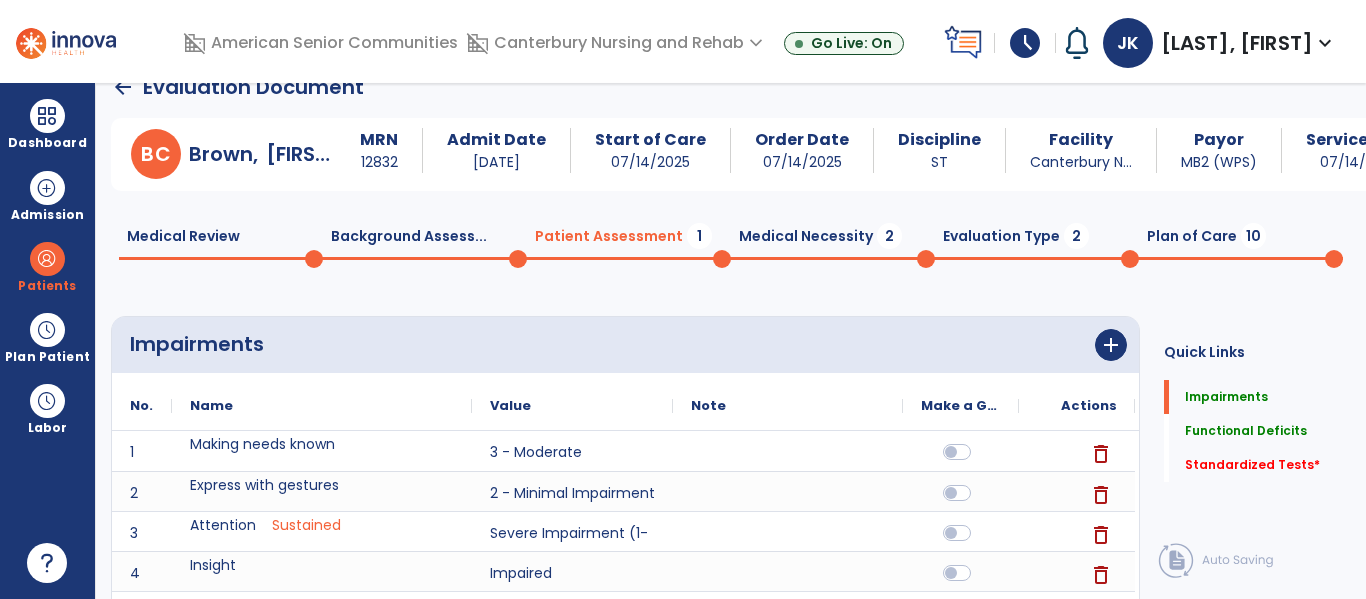 scroll, scrollTop: 20, scrollLeft: 0, axis: vertical 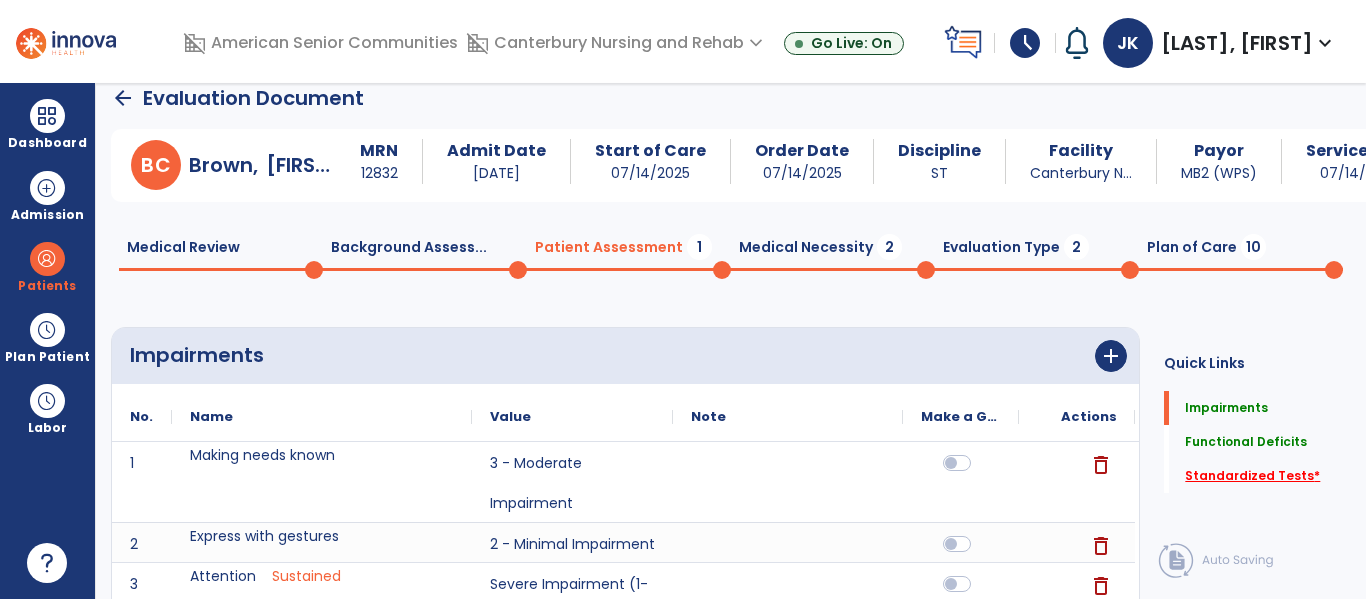 click on "Standardized Tests   *" 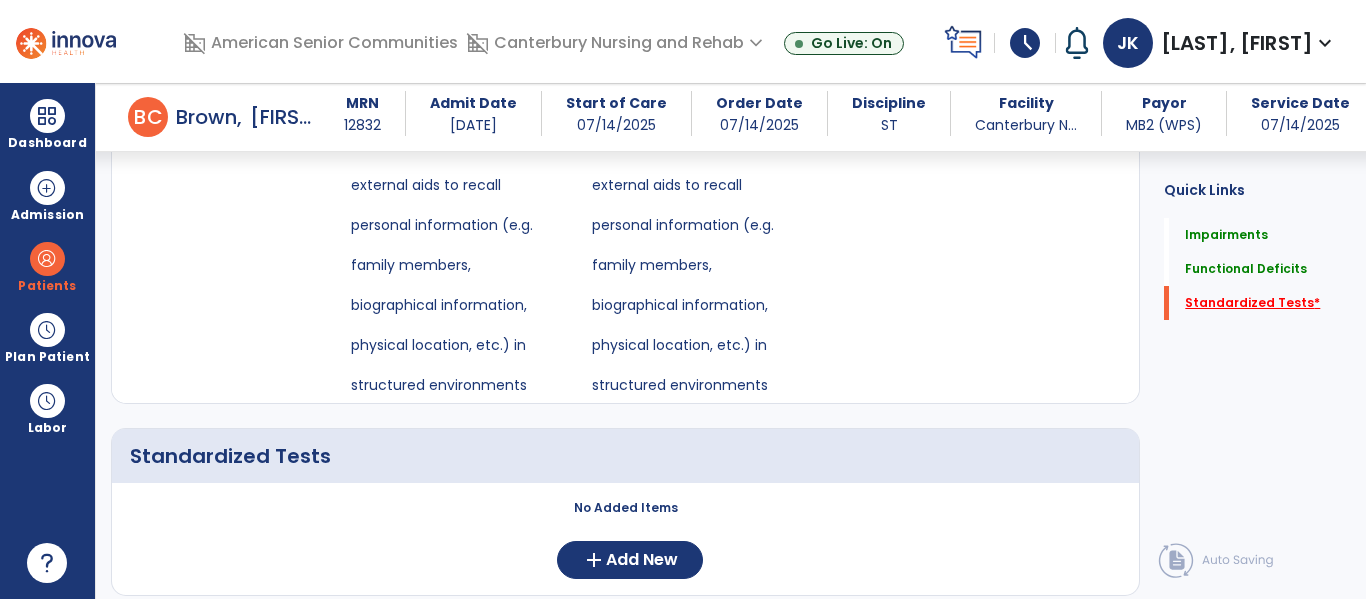 scroll, scrollTop: 1567, scrollLeft: 0, axis: vertical 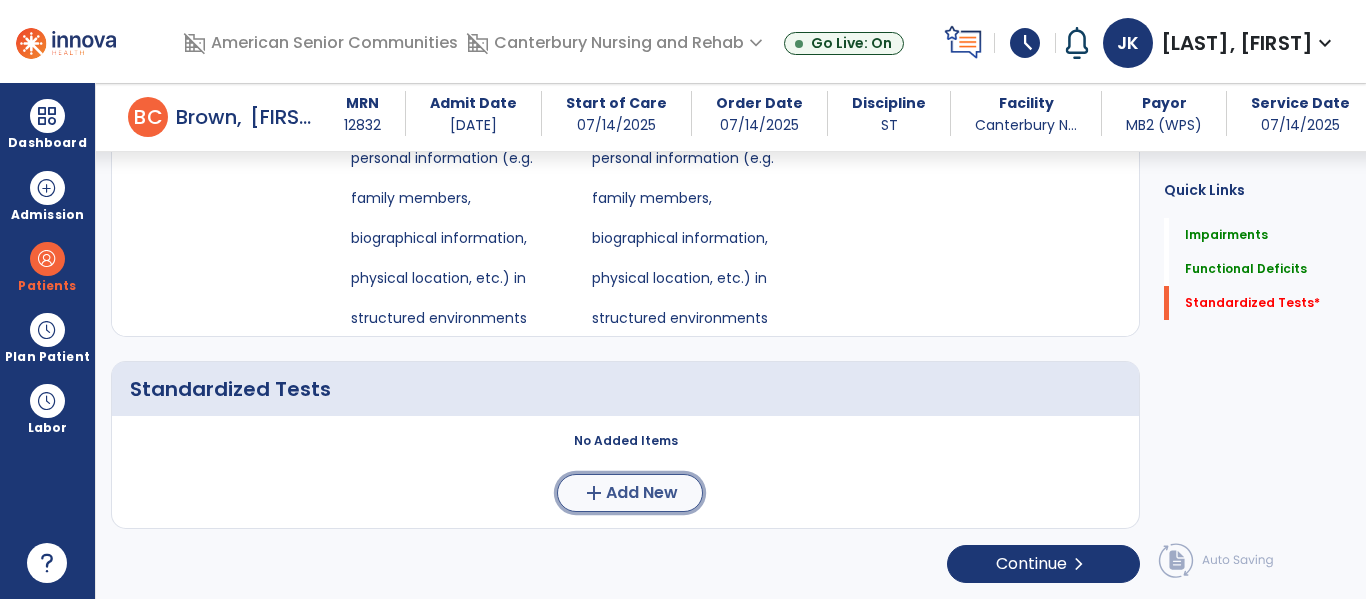 click on "Add New" 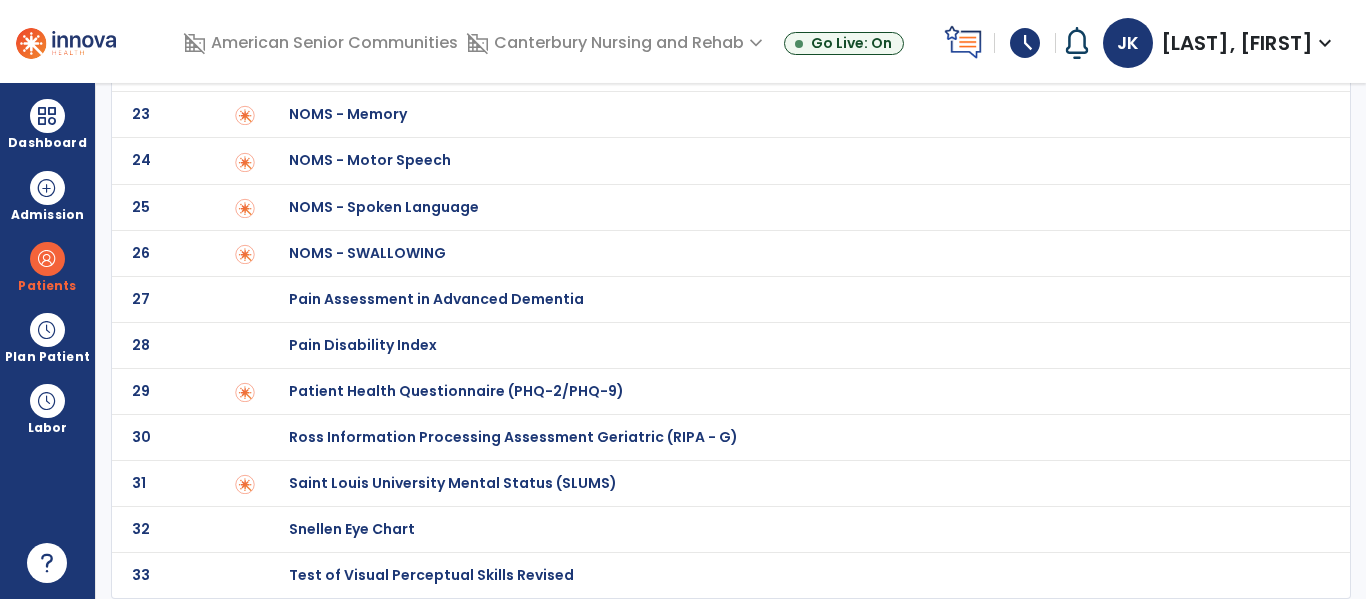 scroll, scrollTop: 0, scrollLeft: 0, axis: both 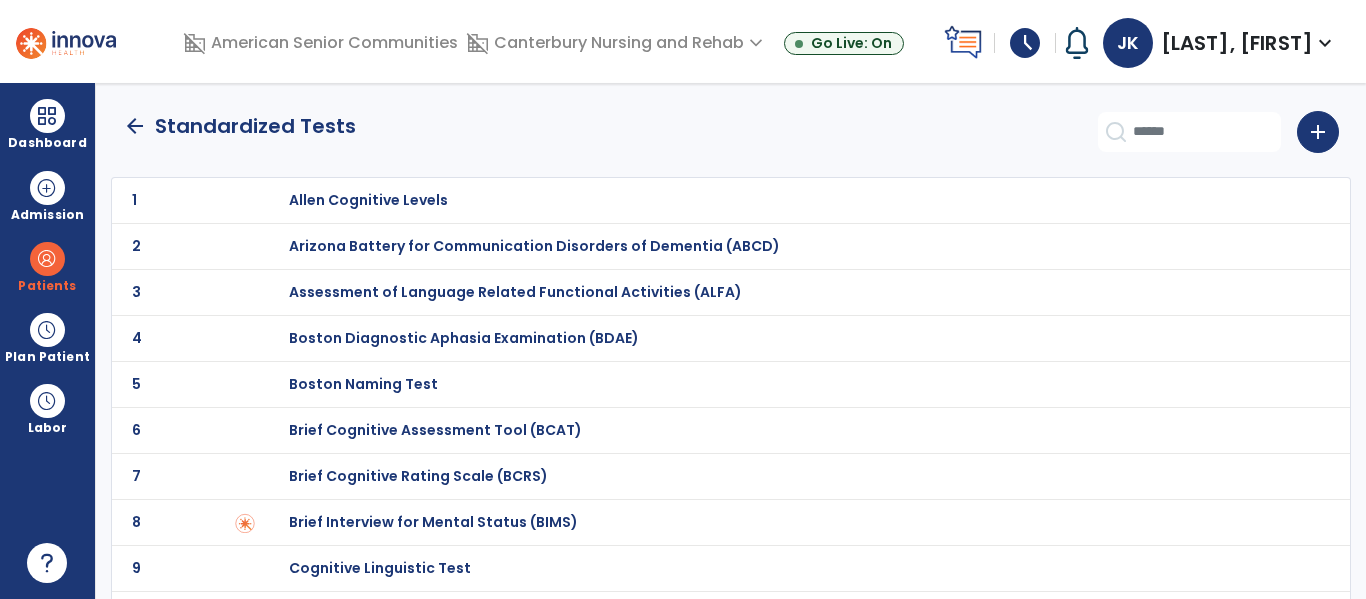 click on "Allen Cognitive Levels" at bounding box center (368, 200) 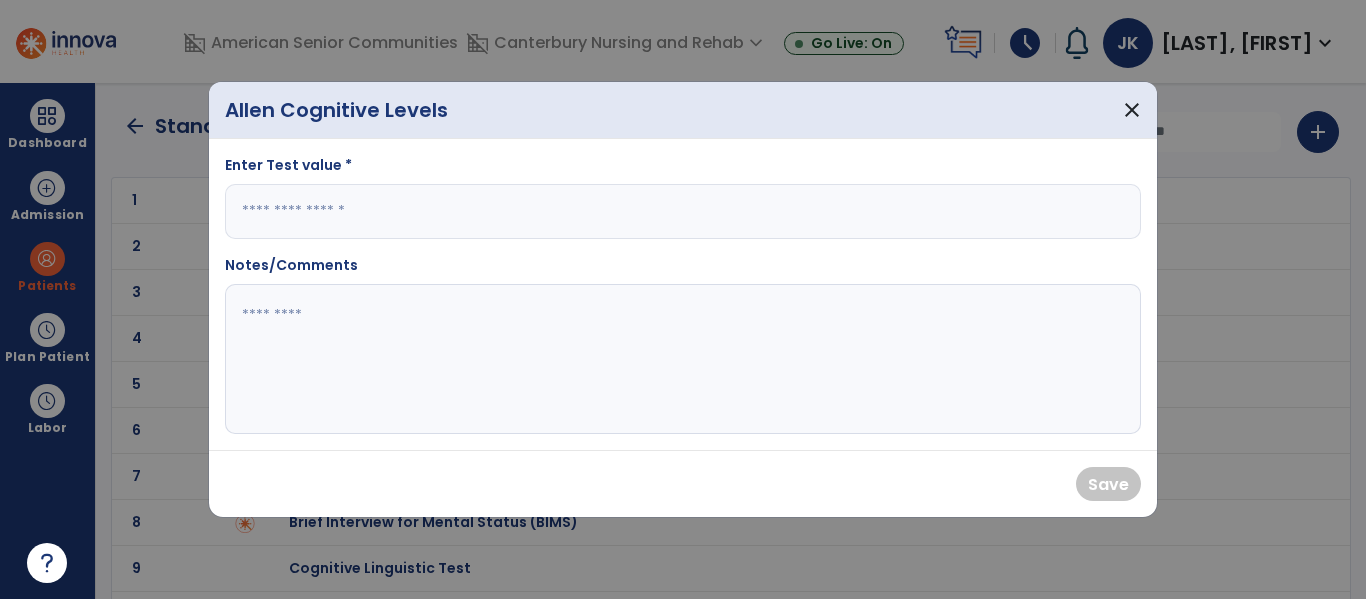 click at bounding box center [683, 211] 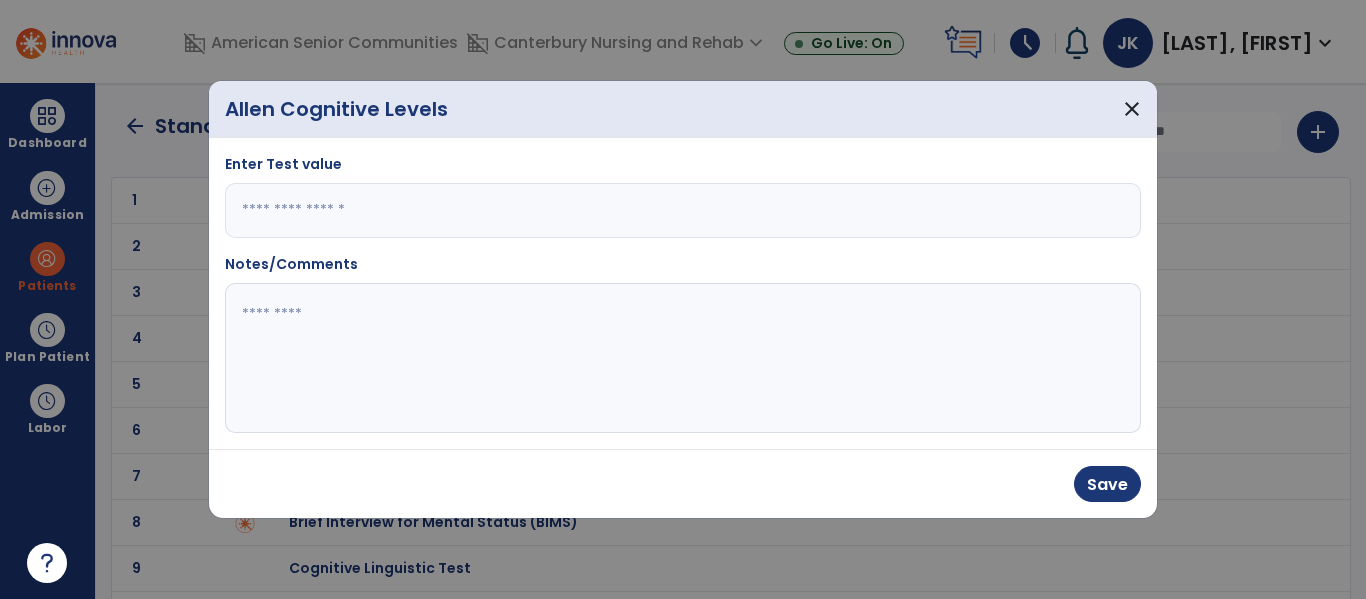 type on "***" 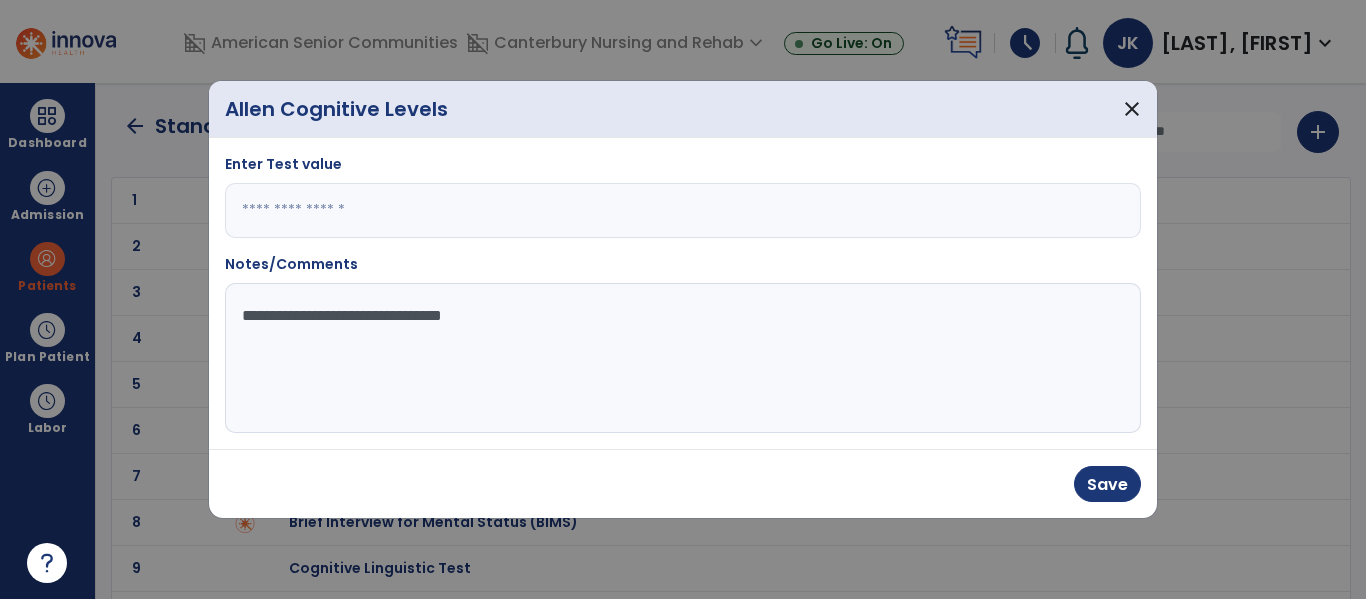 type on "**********" 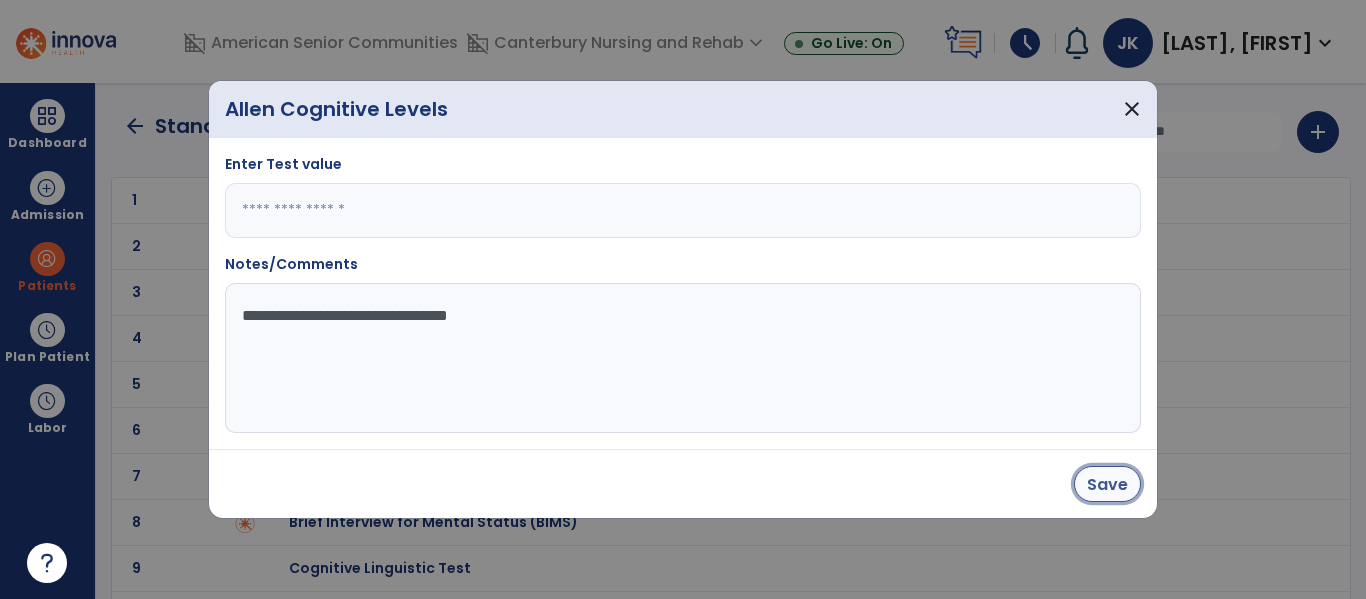 click on "Save" at bounding box center (1107, 484) 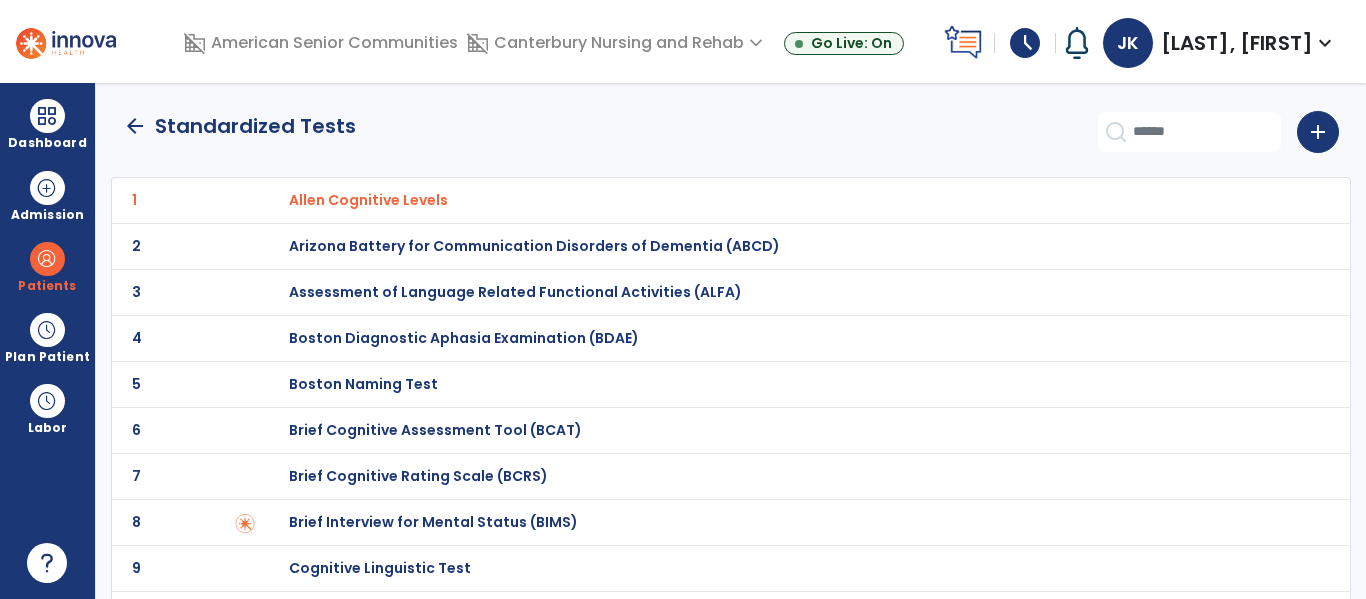 click on "Brief Cognitive Assessment Tool (BCAT)" at bounding box center [368, 200] 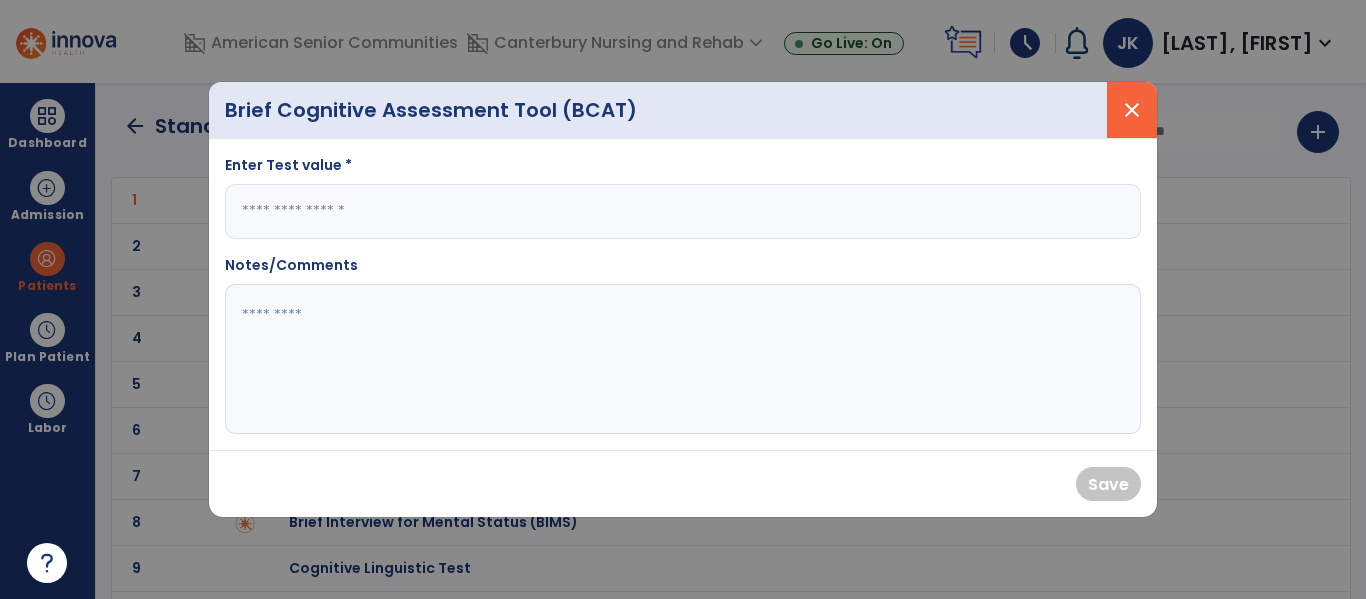 click on "close" at bounding box center [1132, 110] 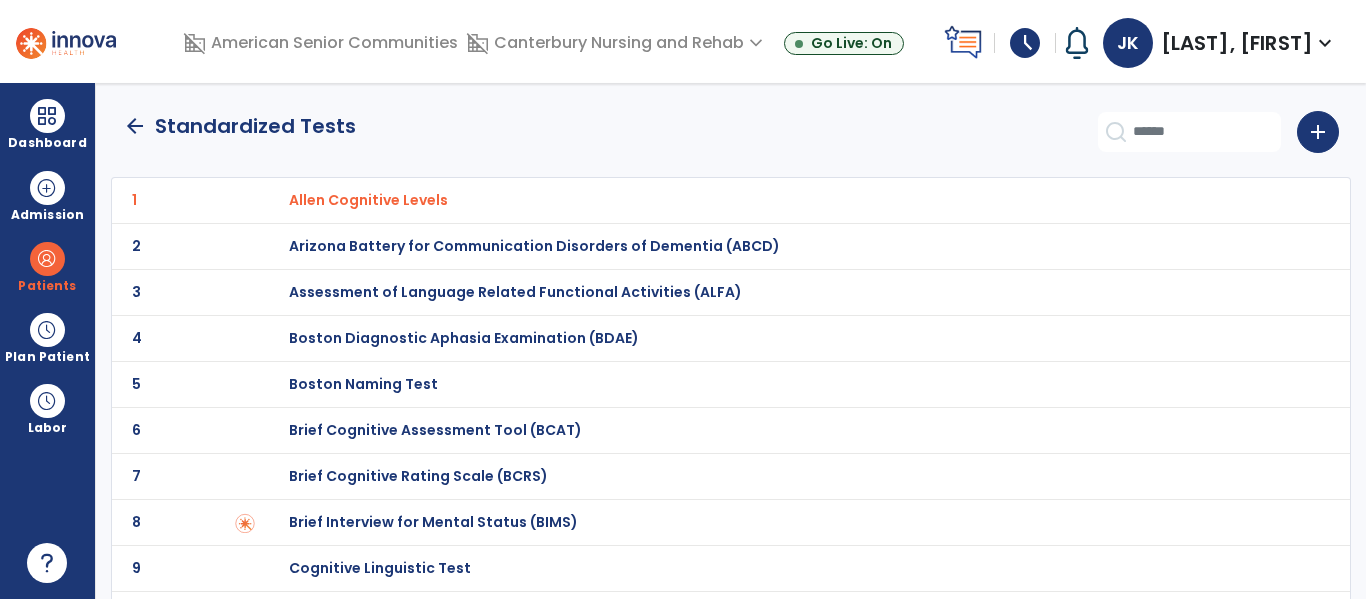 click on "Brief Cognitive Rating Scale (BCRS)" at bounding box center (368, 200) 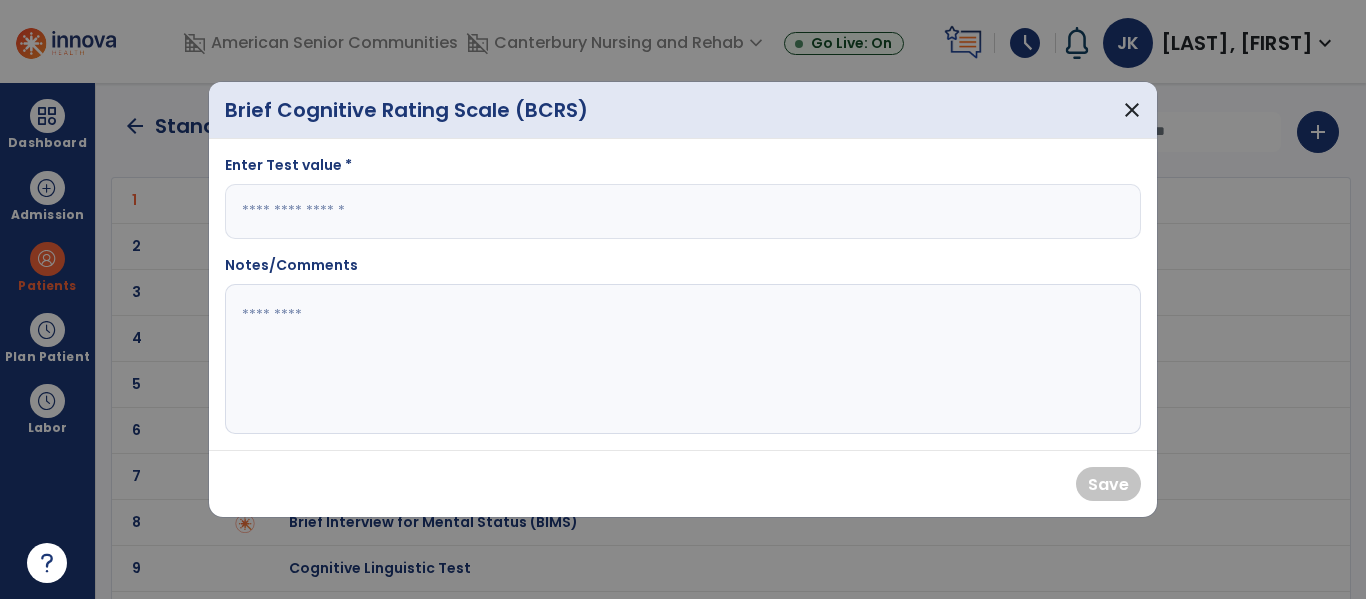 click at bounding box center (683, 211) 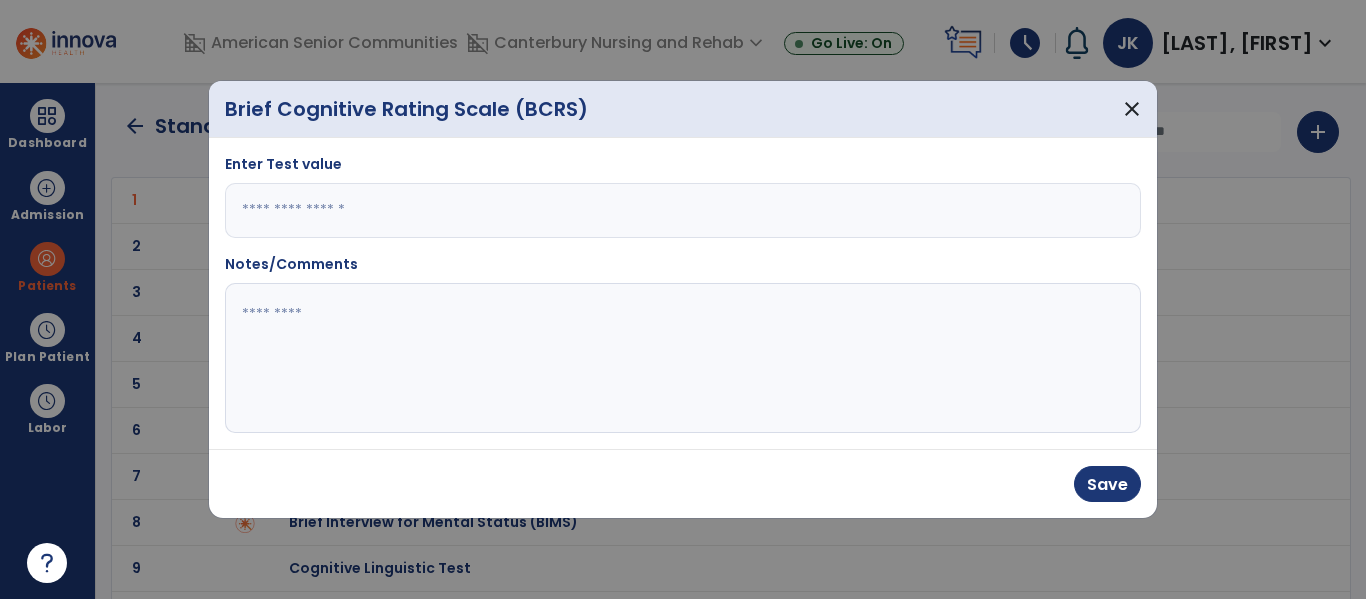 type on "**" 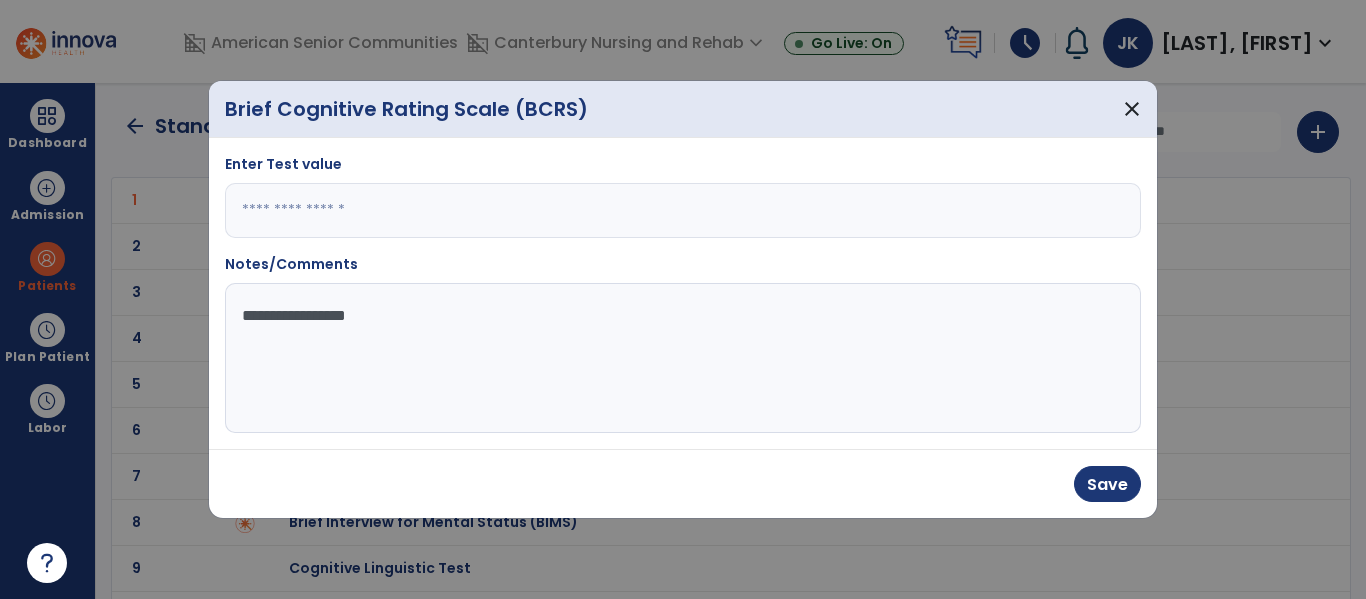 type on "**********" 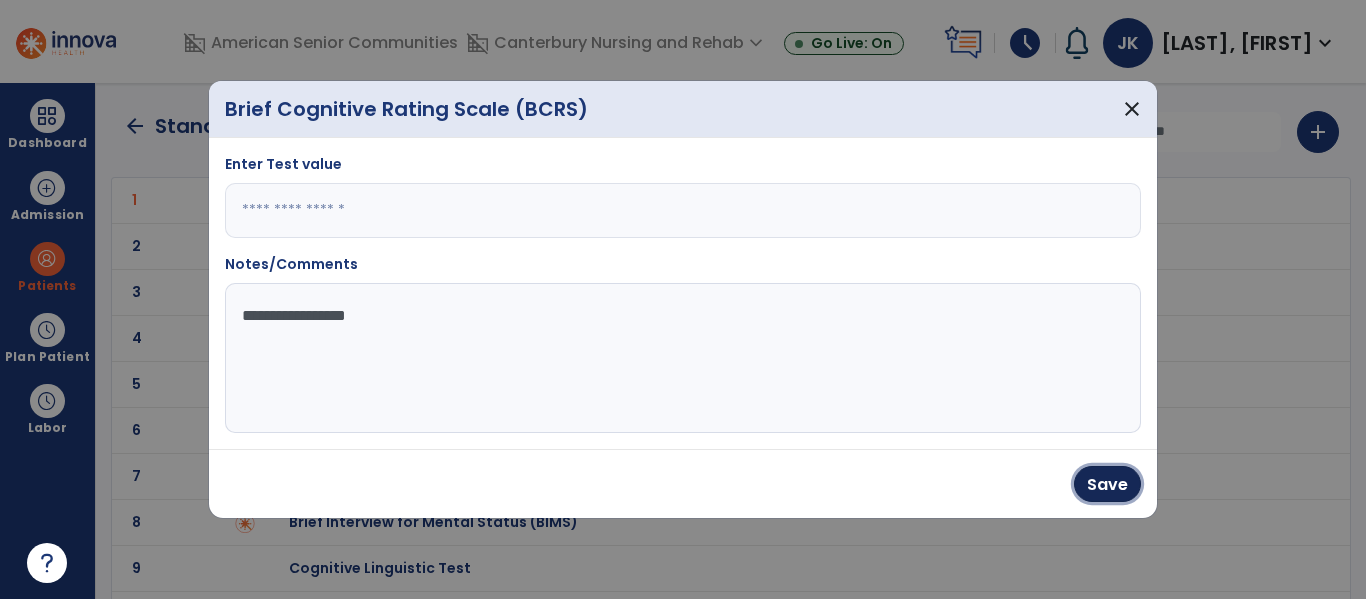 type 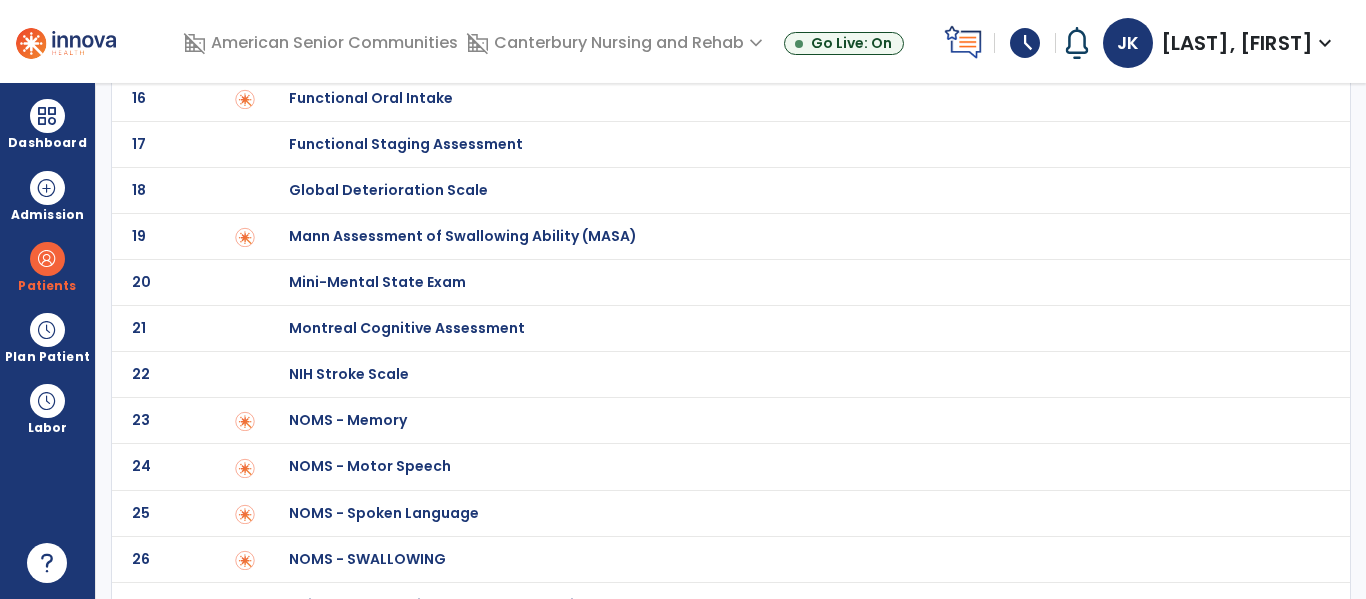 scroll, scrollTop: 777, scrollLeft: 0, axis: vertical 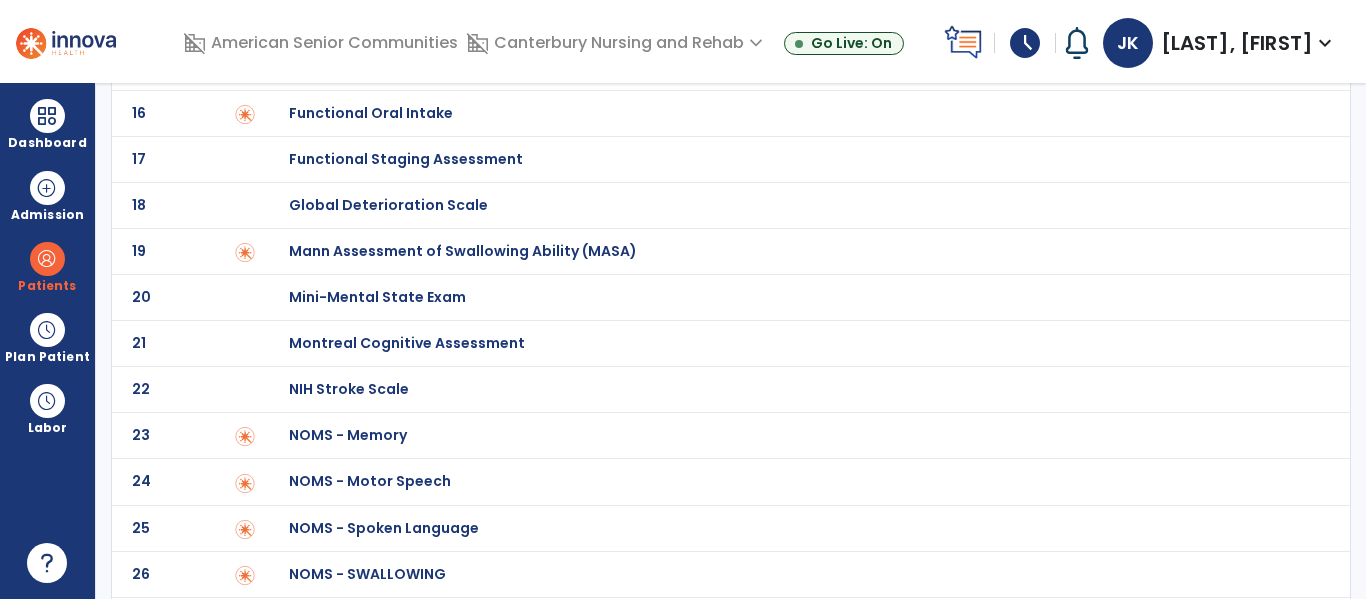 click on "Global Deterioration Scale" at bounding box center [368, -577] 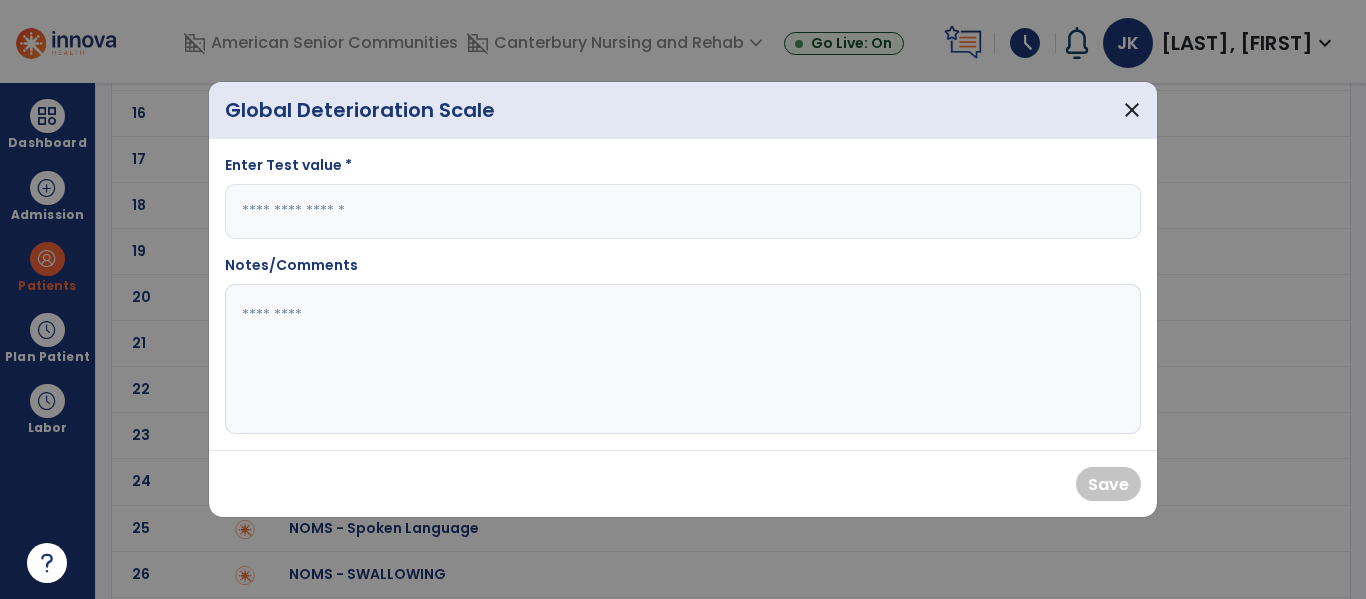 click at bounding box center (683, 211) 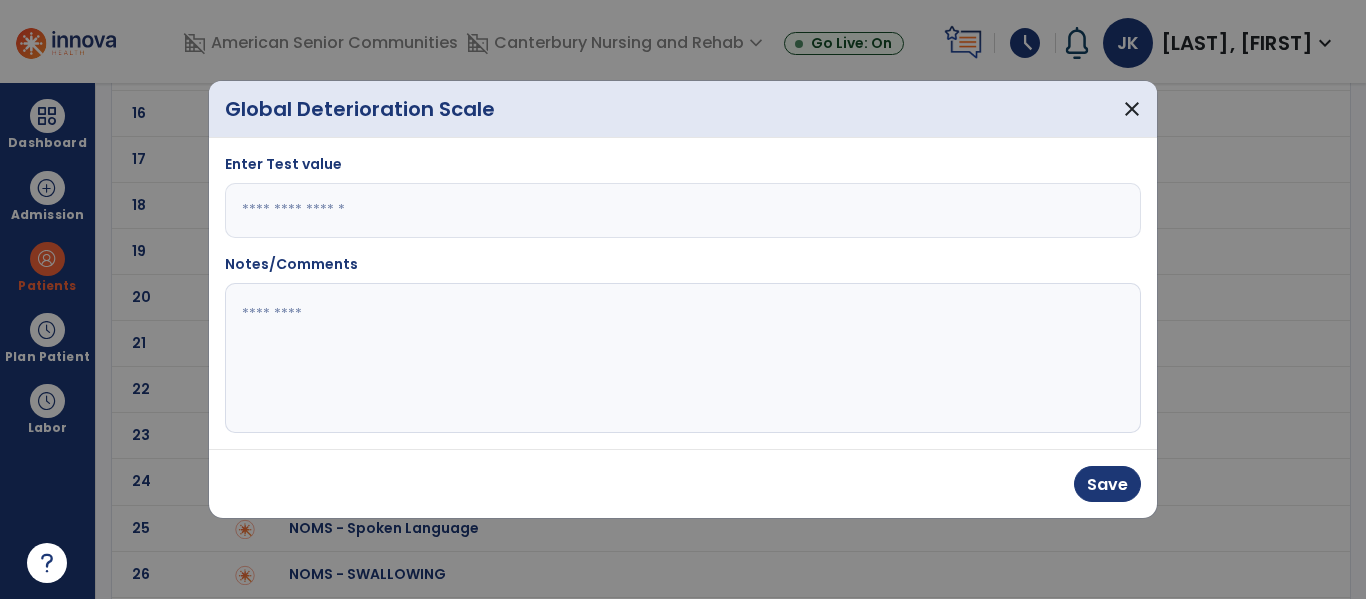 type on "*" 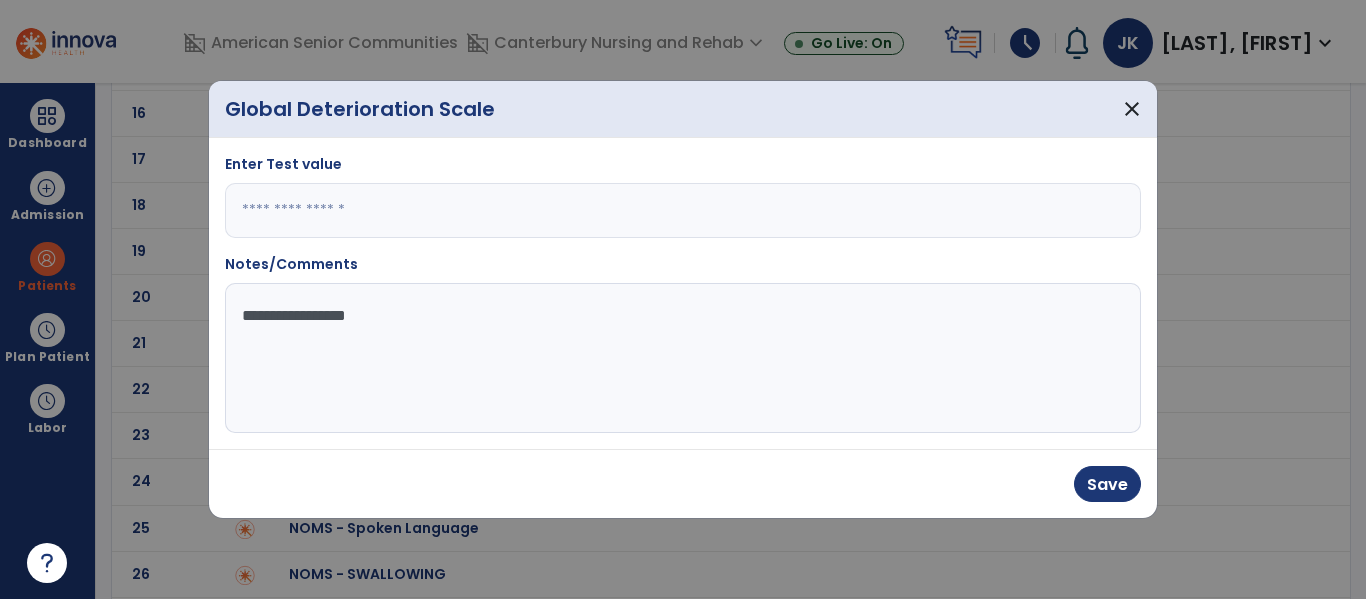 type on "**********" 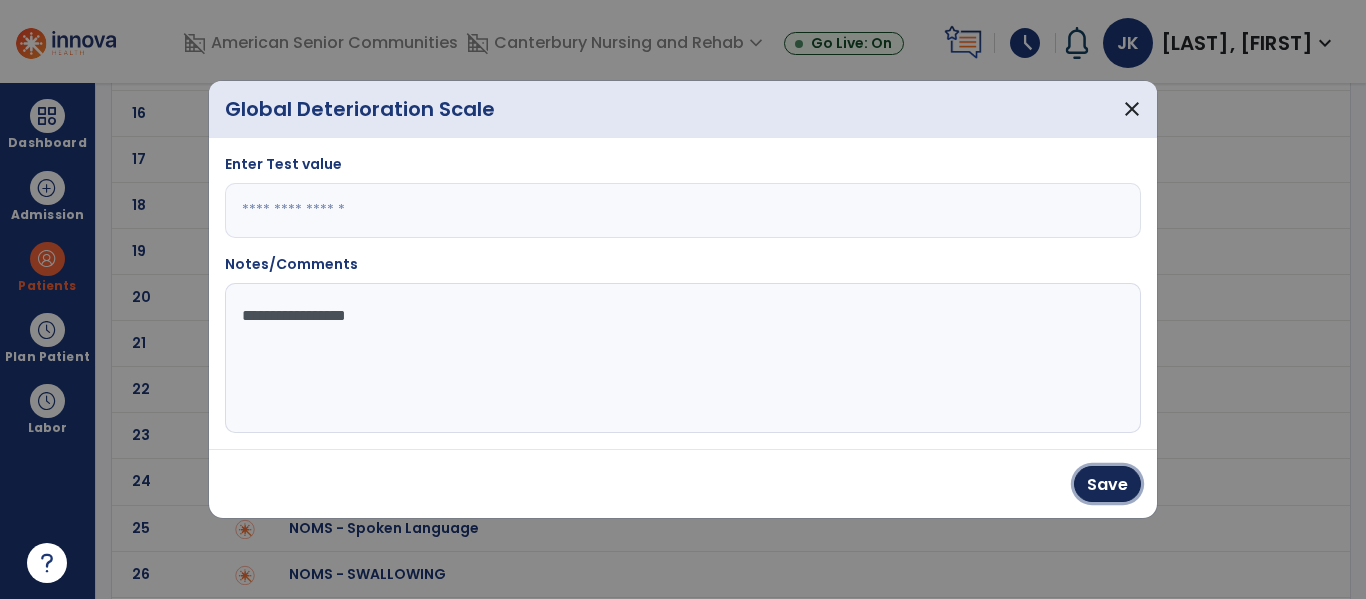 type 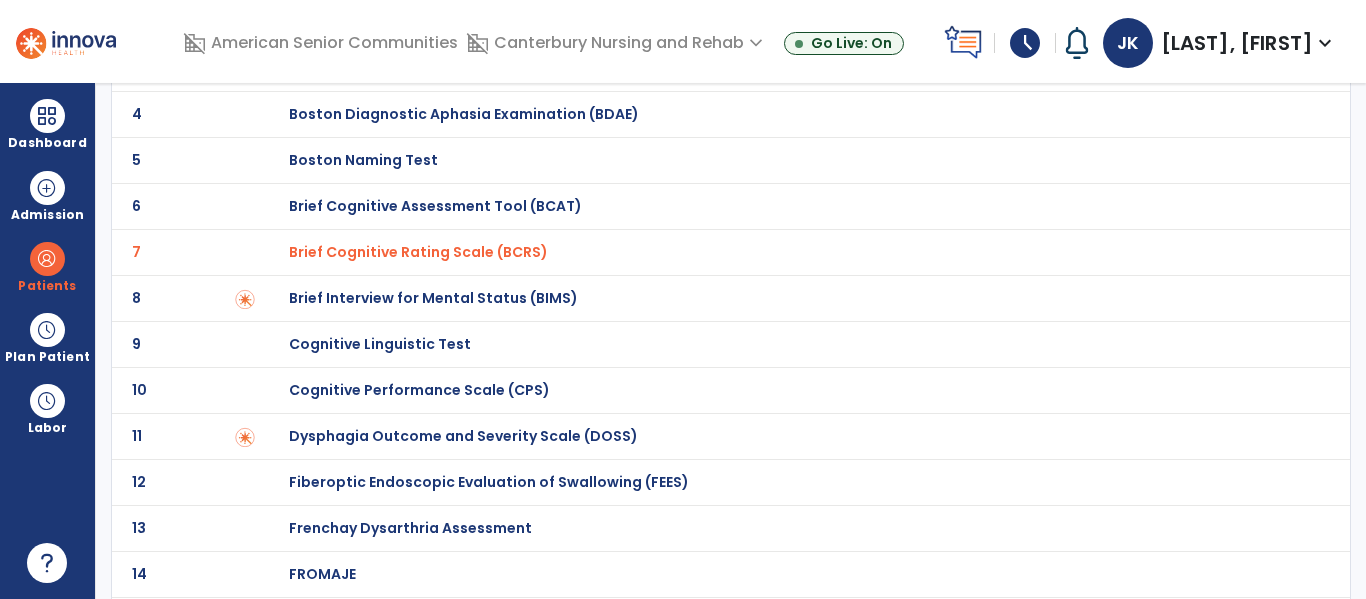 scroll, scrollTop: 0, scrollLeft: 0, axis: both 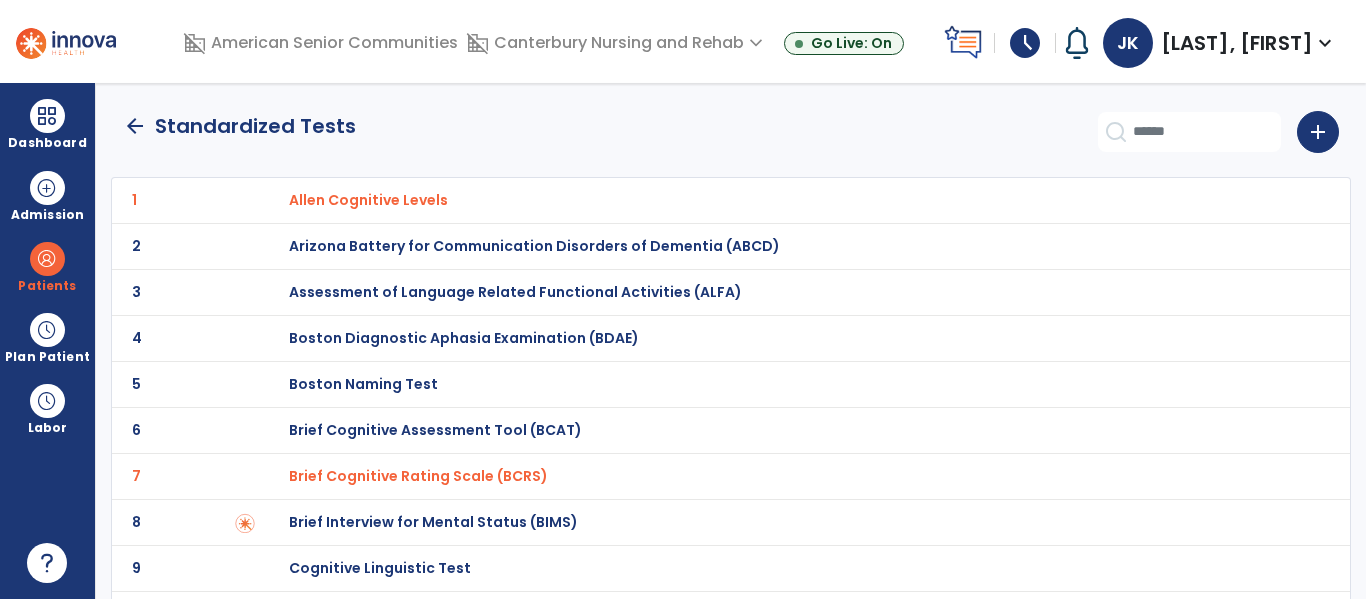 click on "arrow_back" 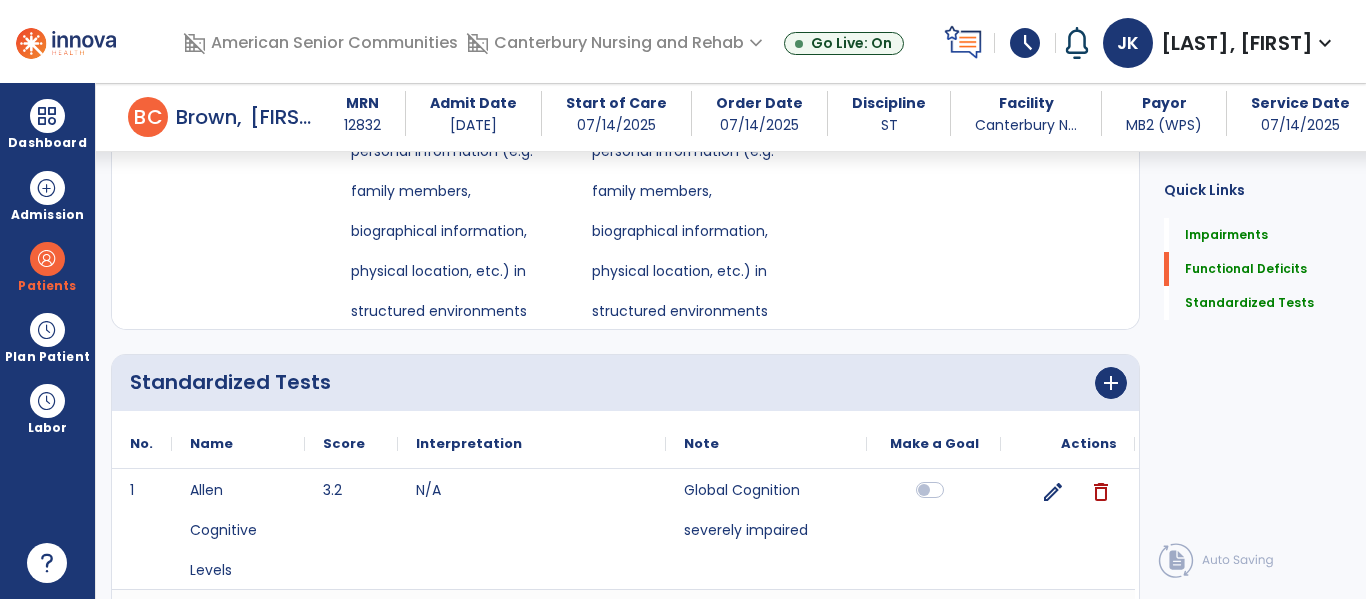 scroll, scrollTop: 1915, scrollLeft: 0, axis: vertical 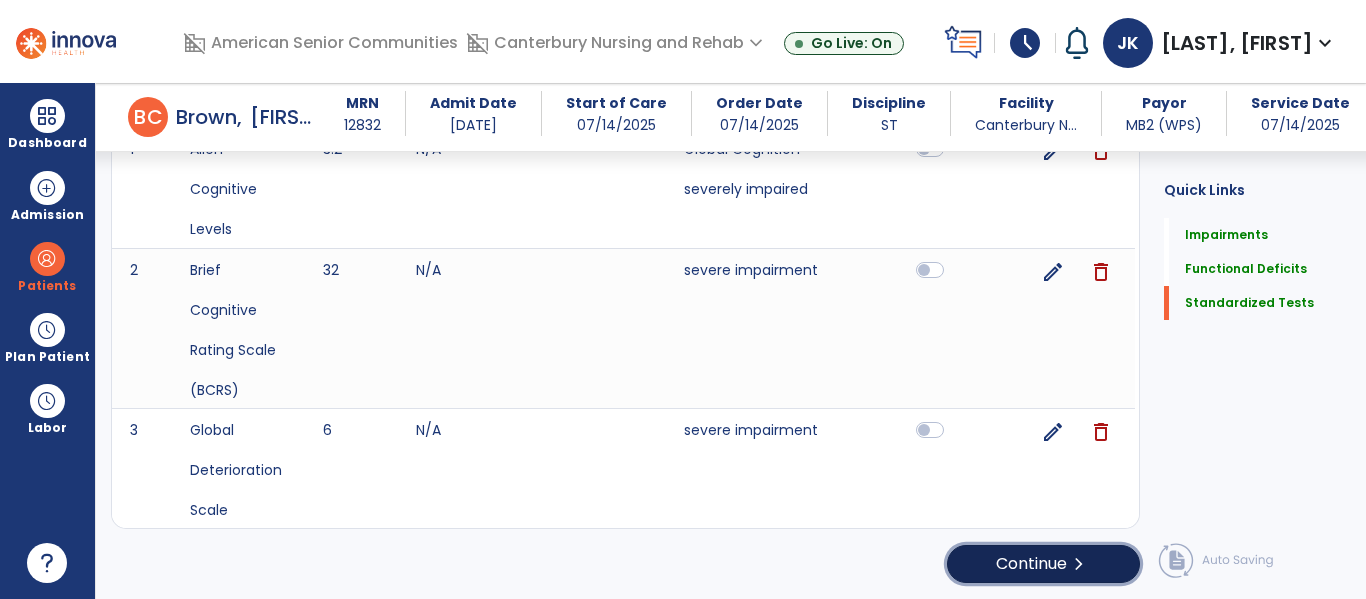 click on "Continue  chevron_right" 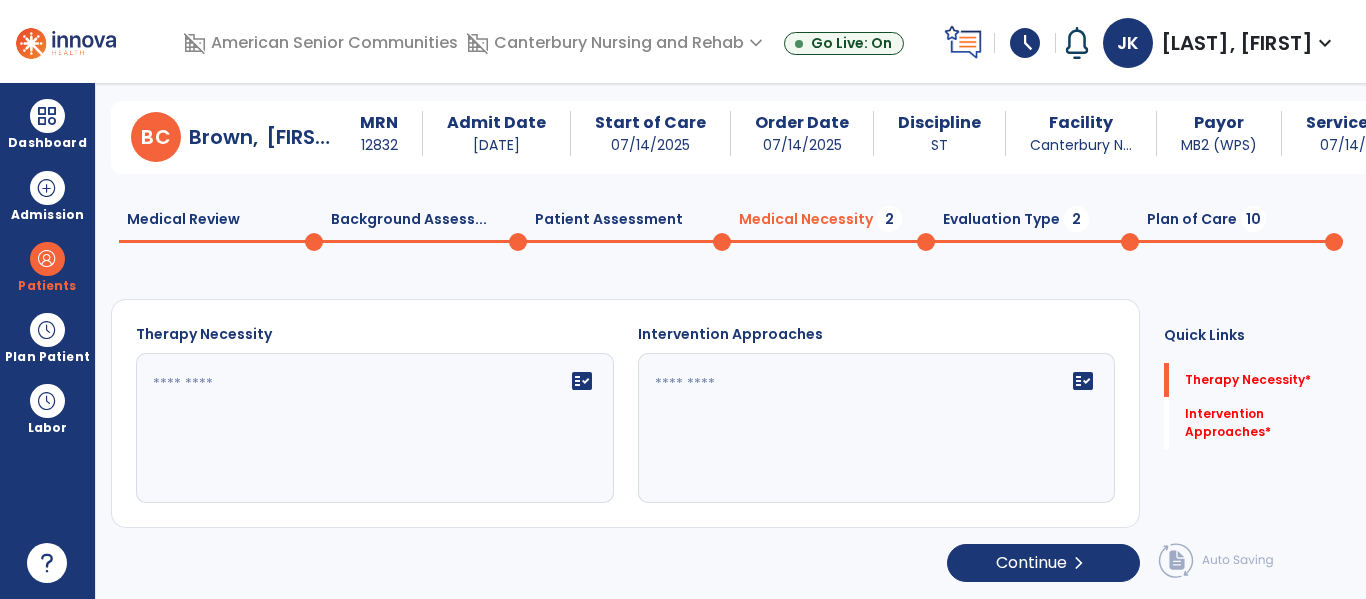 scroll, scrollTop: 29, scrollLeft: 0, axis: vertical 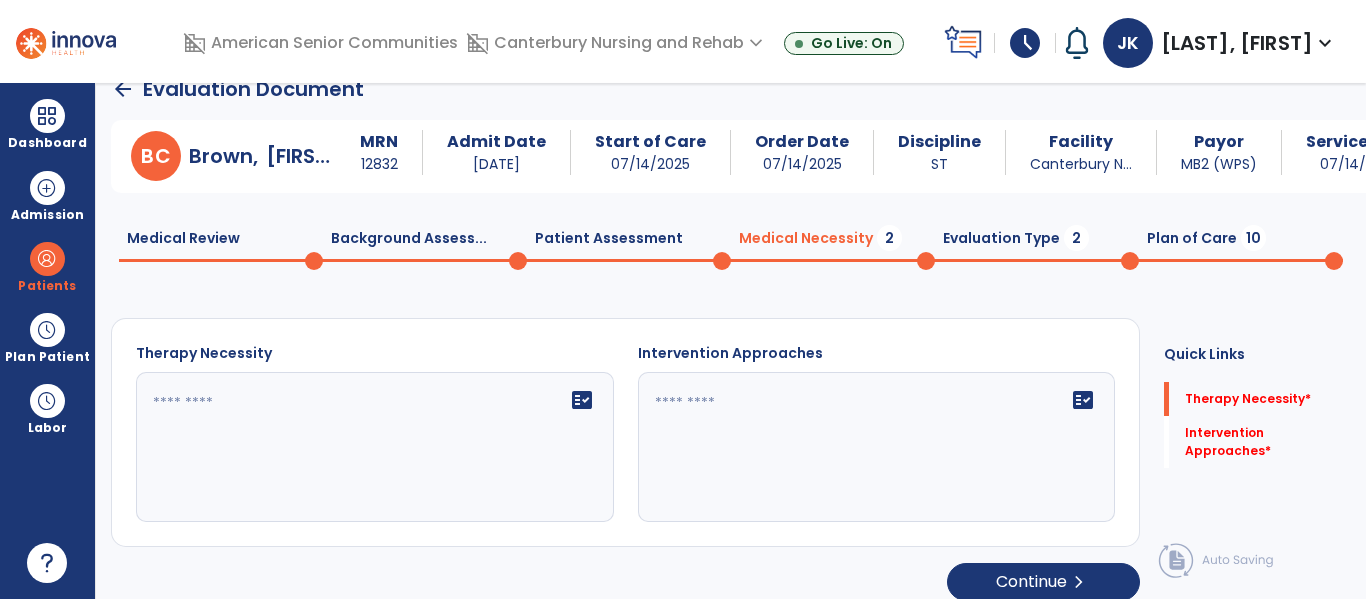 click on "fact_check" 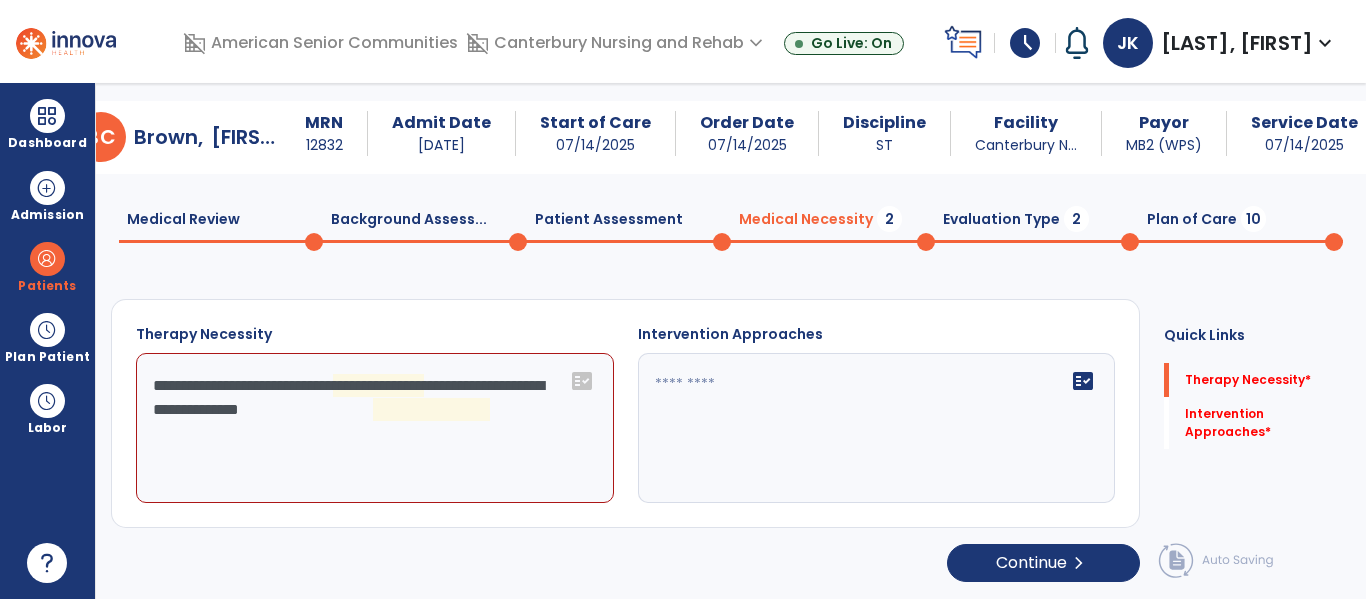 scroll, scrollTop: 29, scrollLeft: 0, axis: vertical 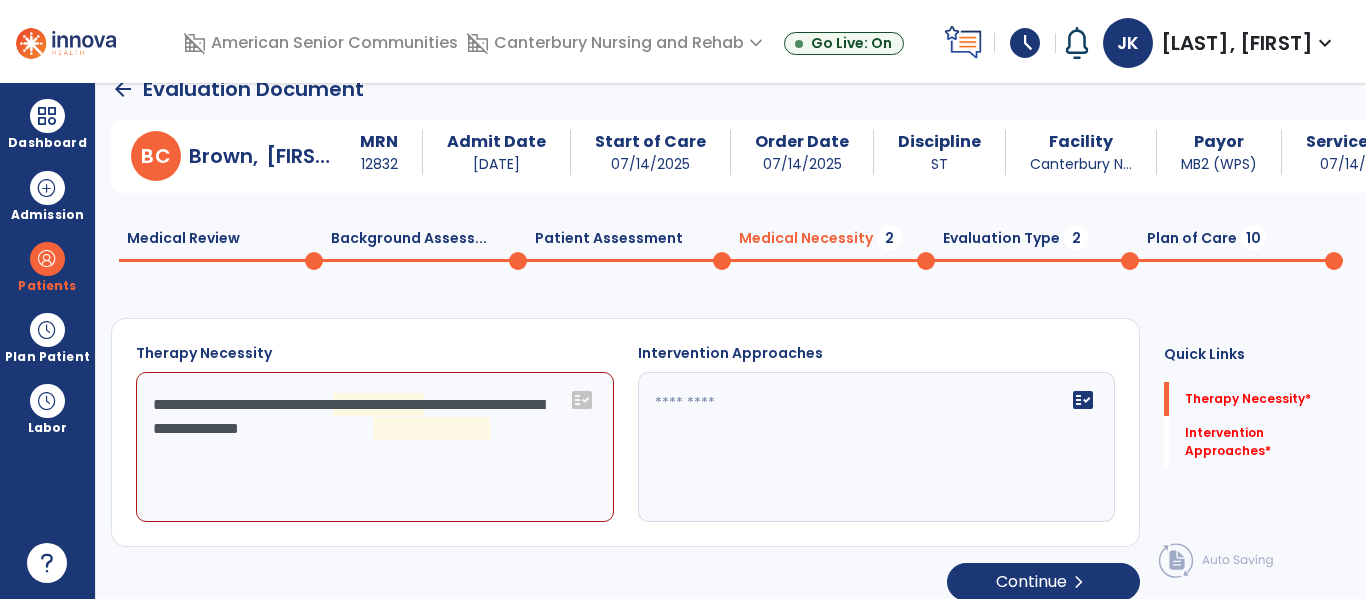 click on "**********" 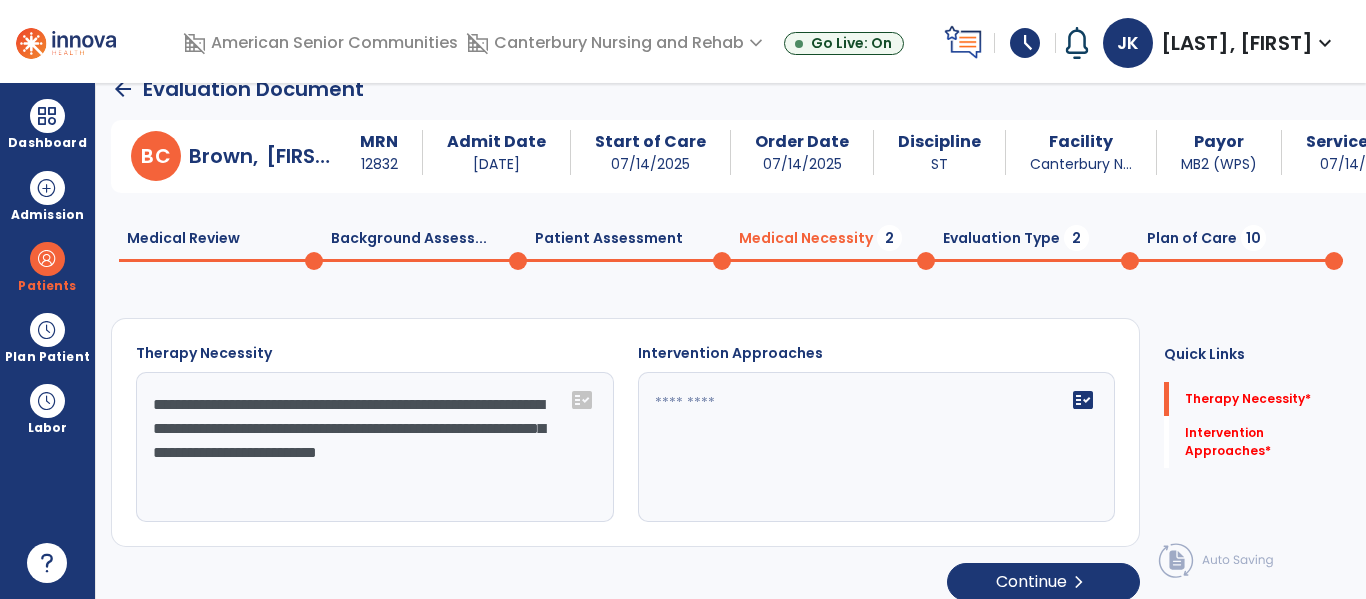 type on "**********" 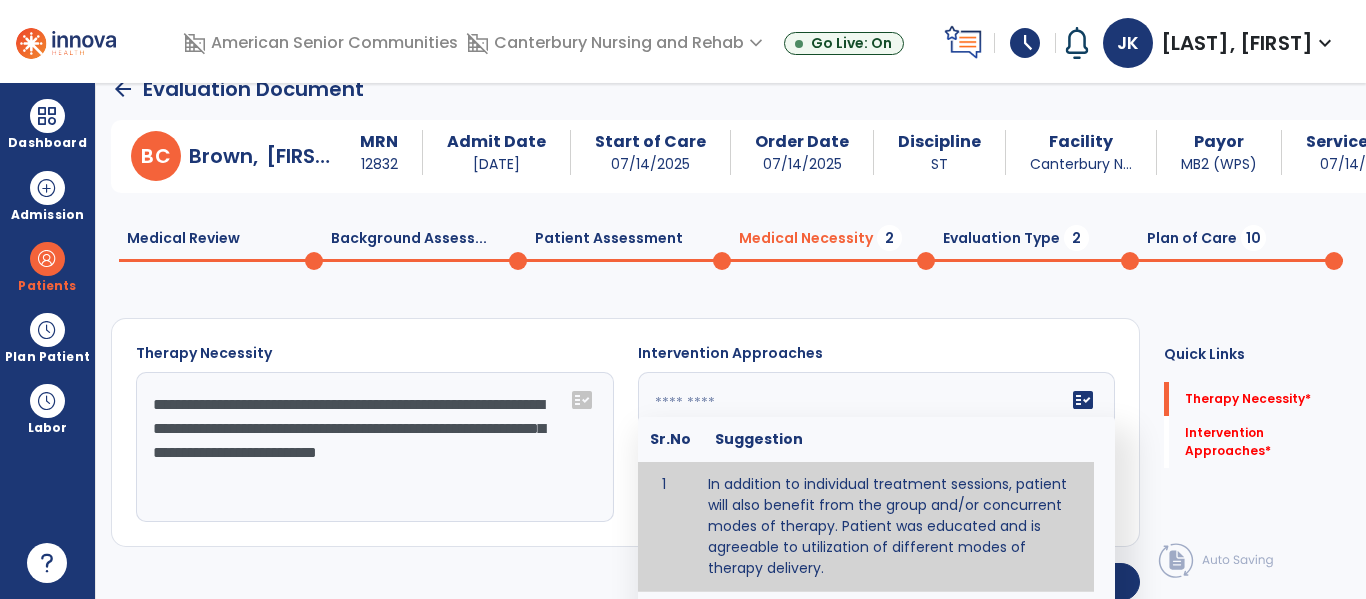 type on "**********" 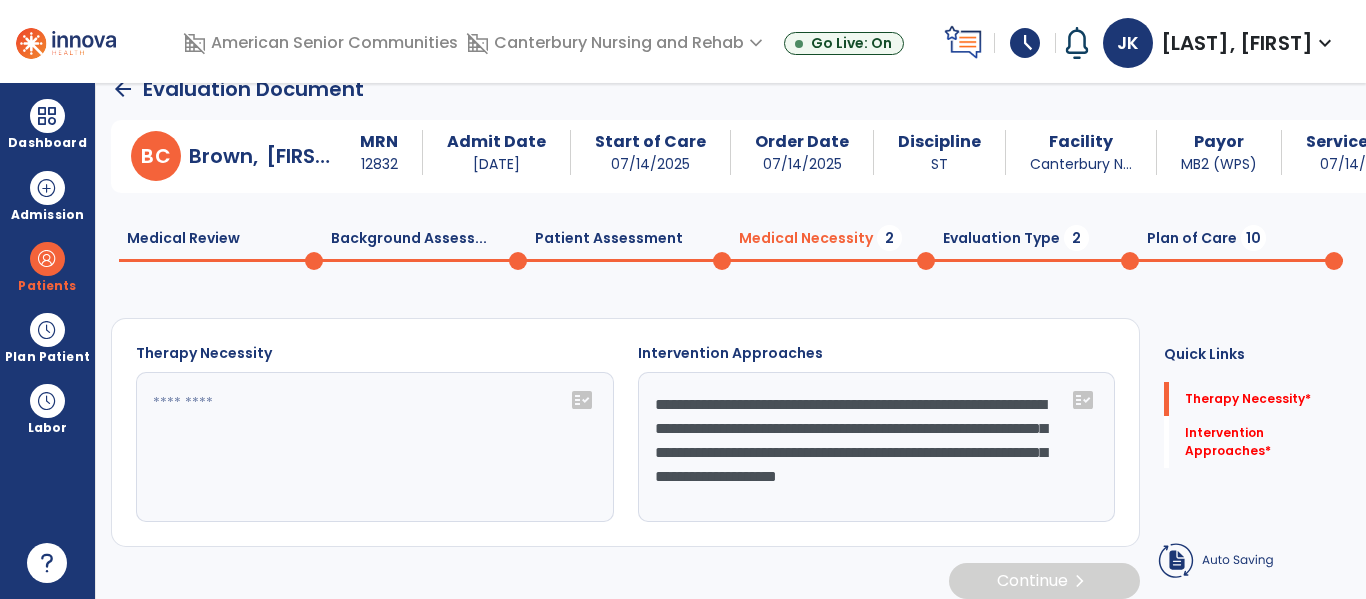 type on "**********" 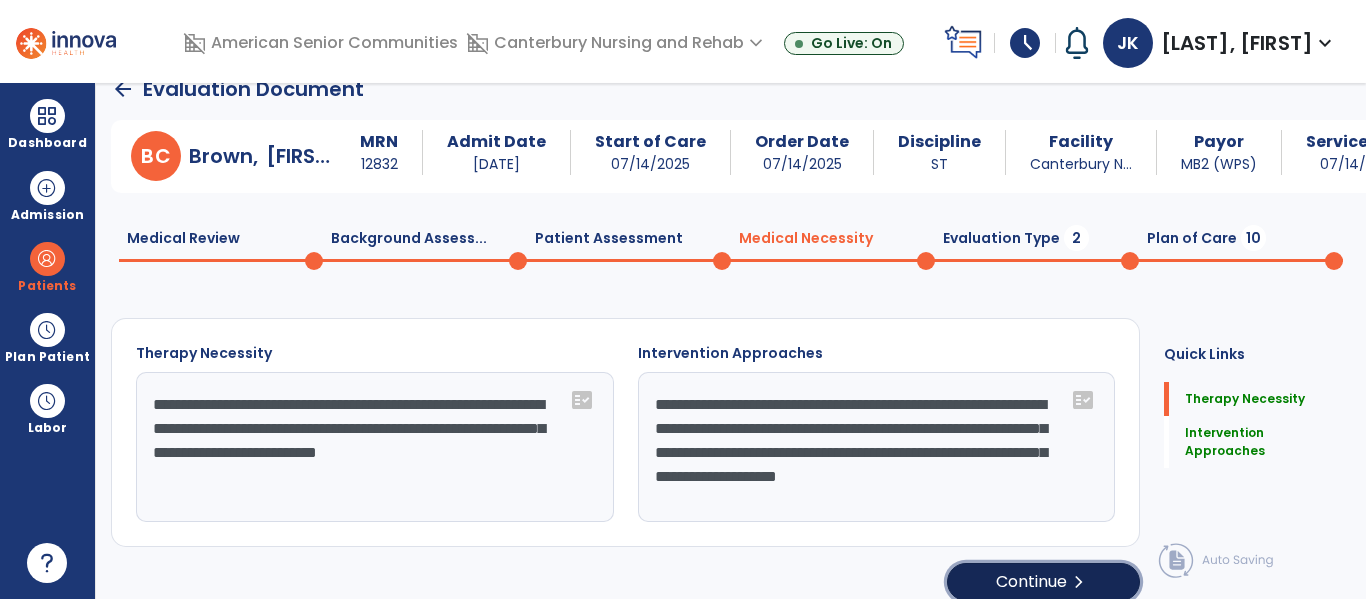 click on "Continue  chevron_right" 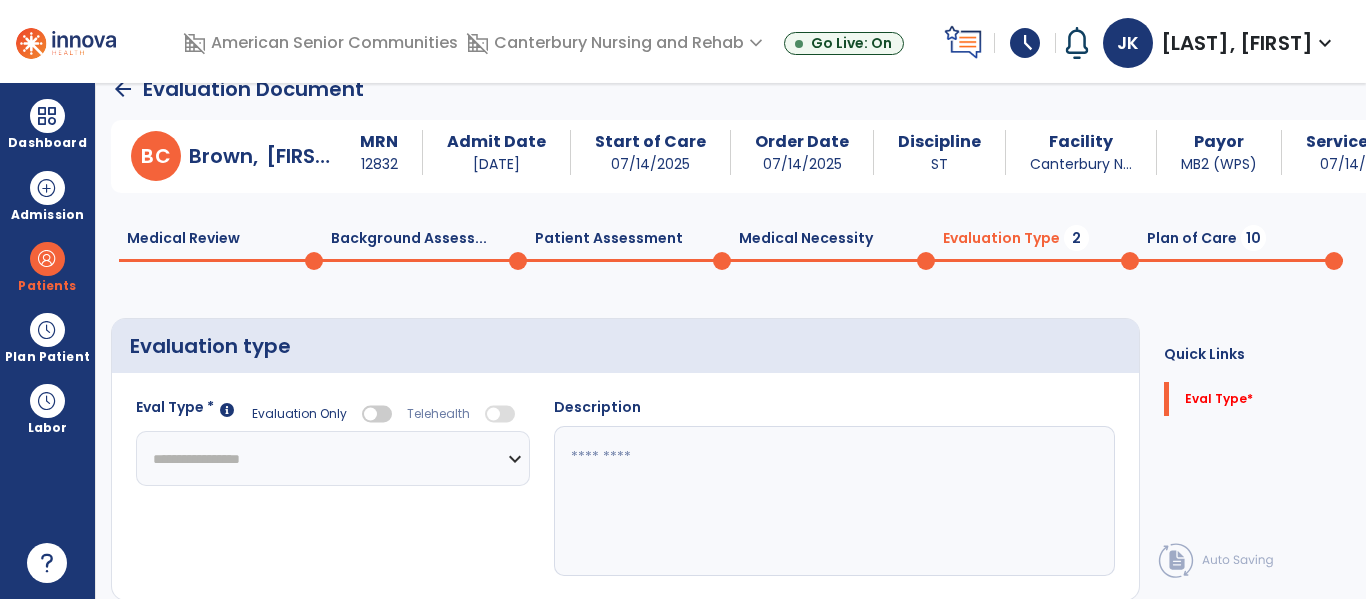 click on "**********" 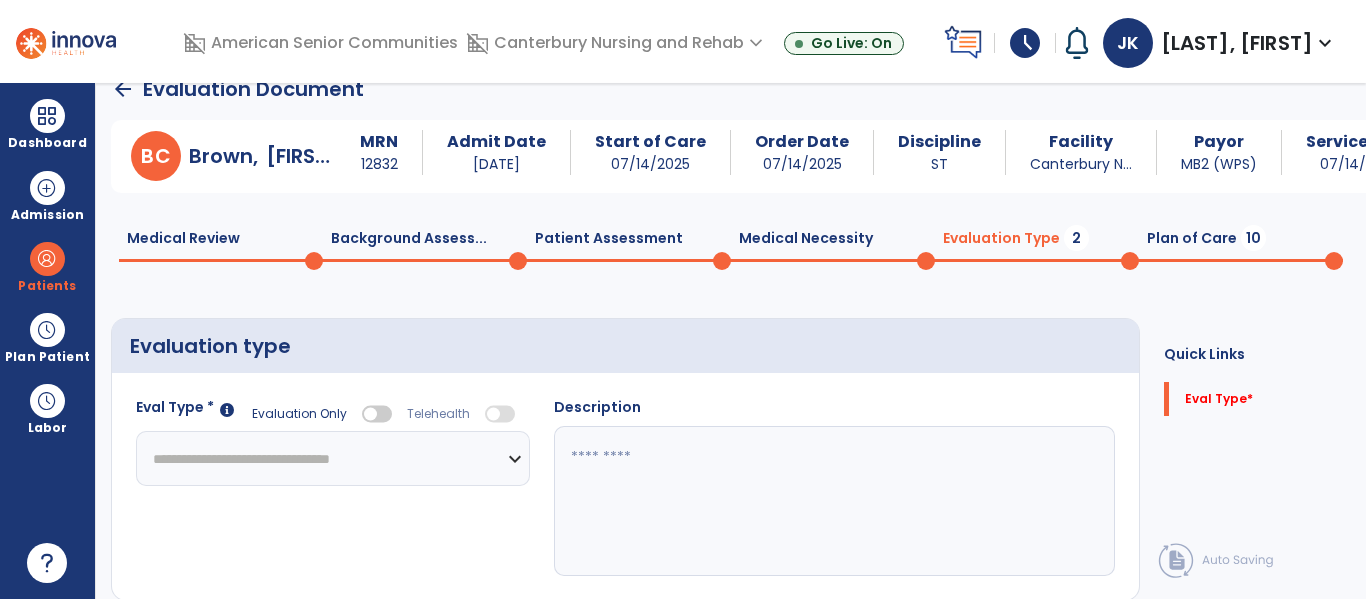 click on "**********" 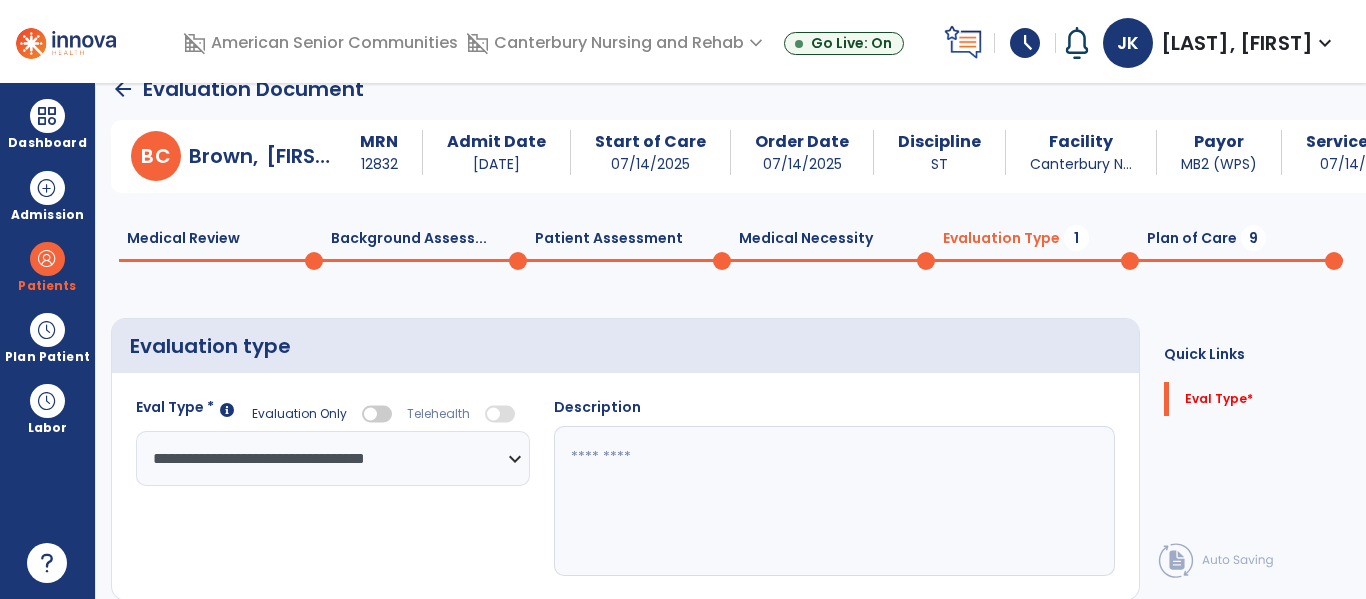click 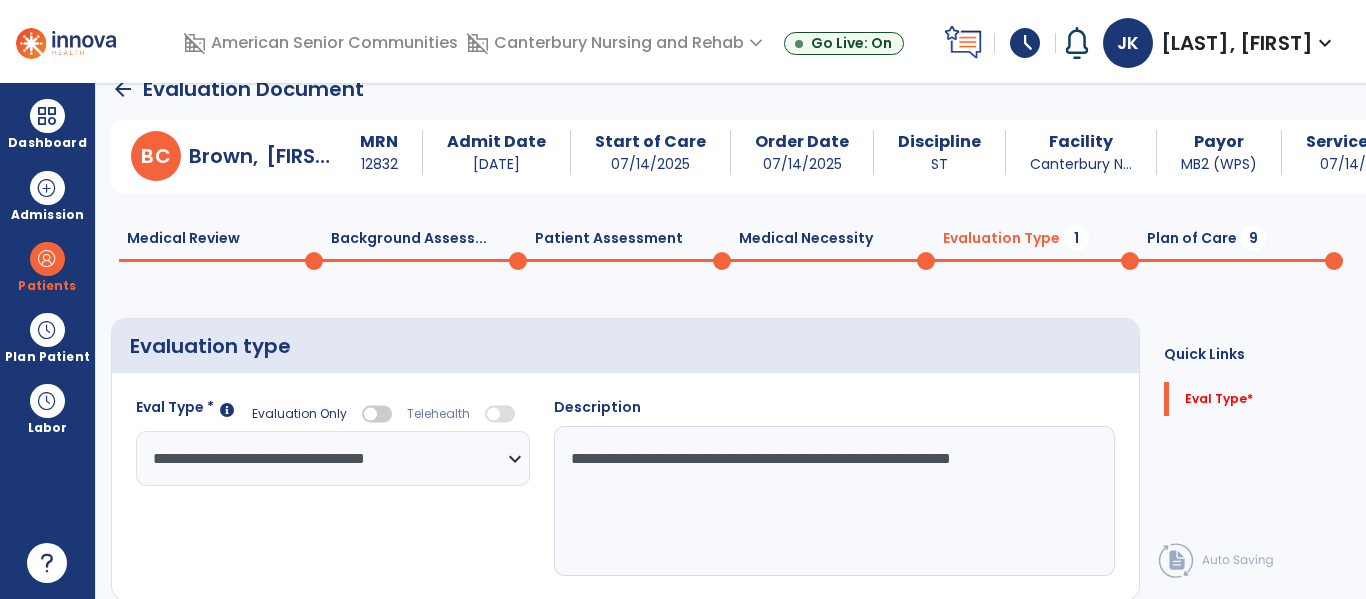 type on "**********" 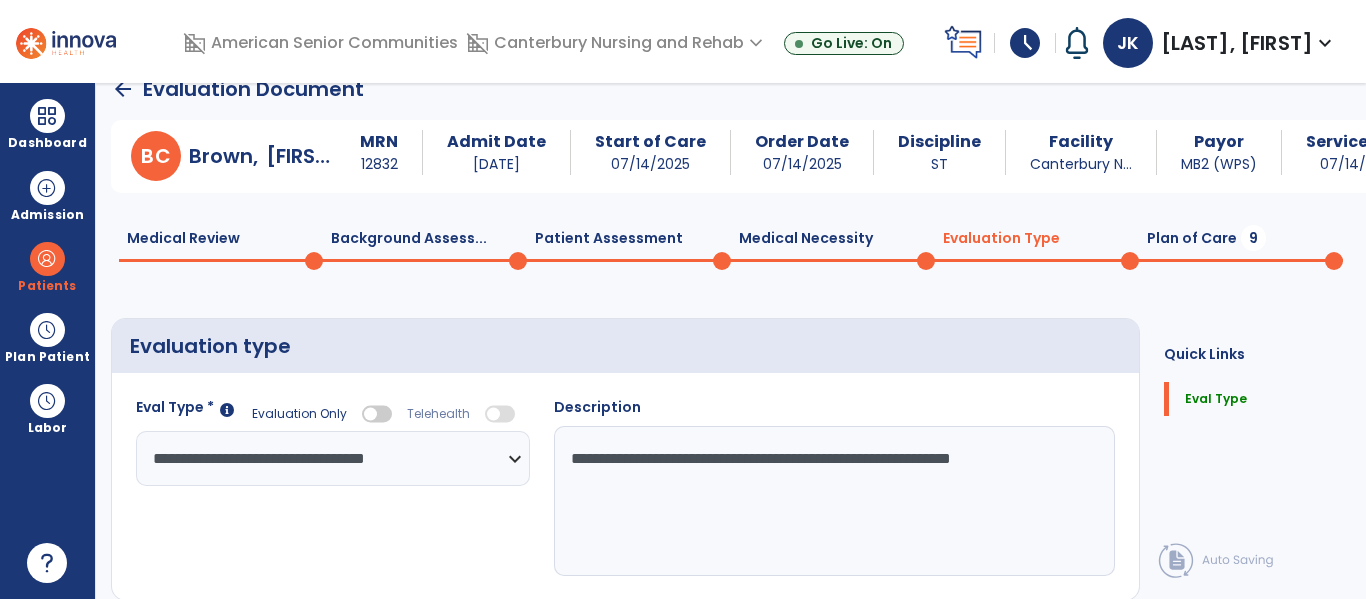 scroll, scrollTop: 82, scrollLeft: 0, axis: vertical 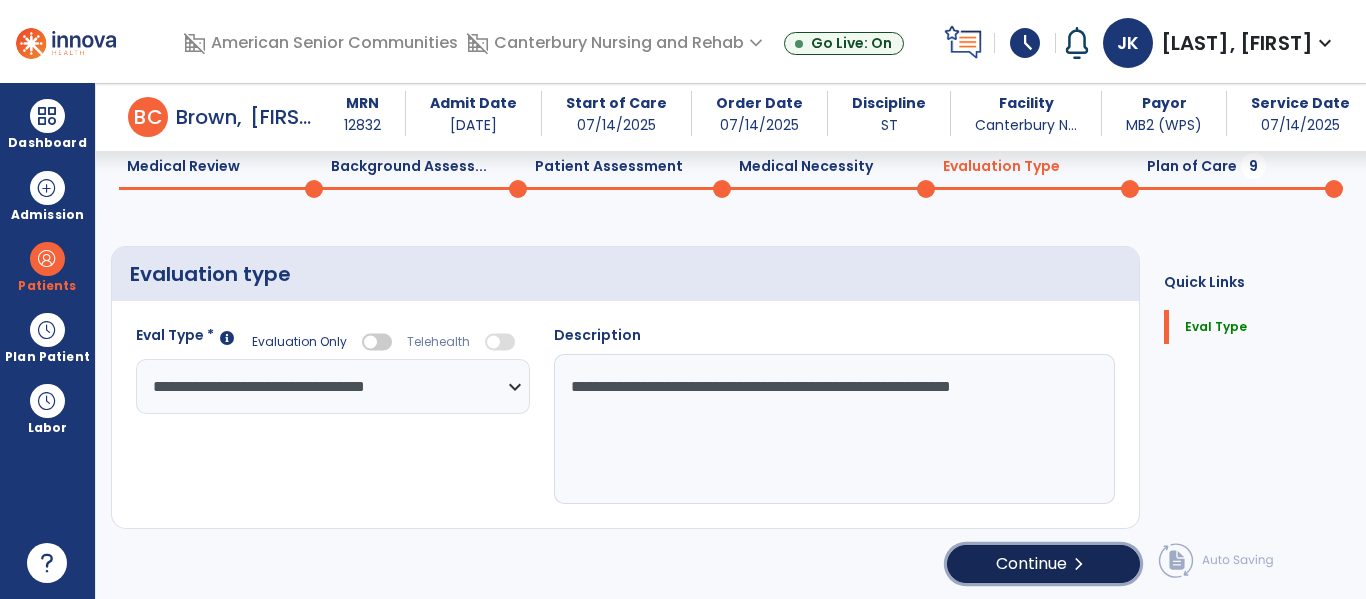 click on "Continue  chevron_right" 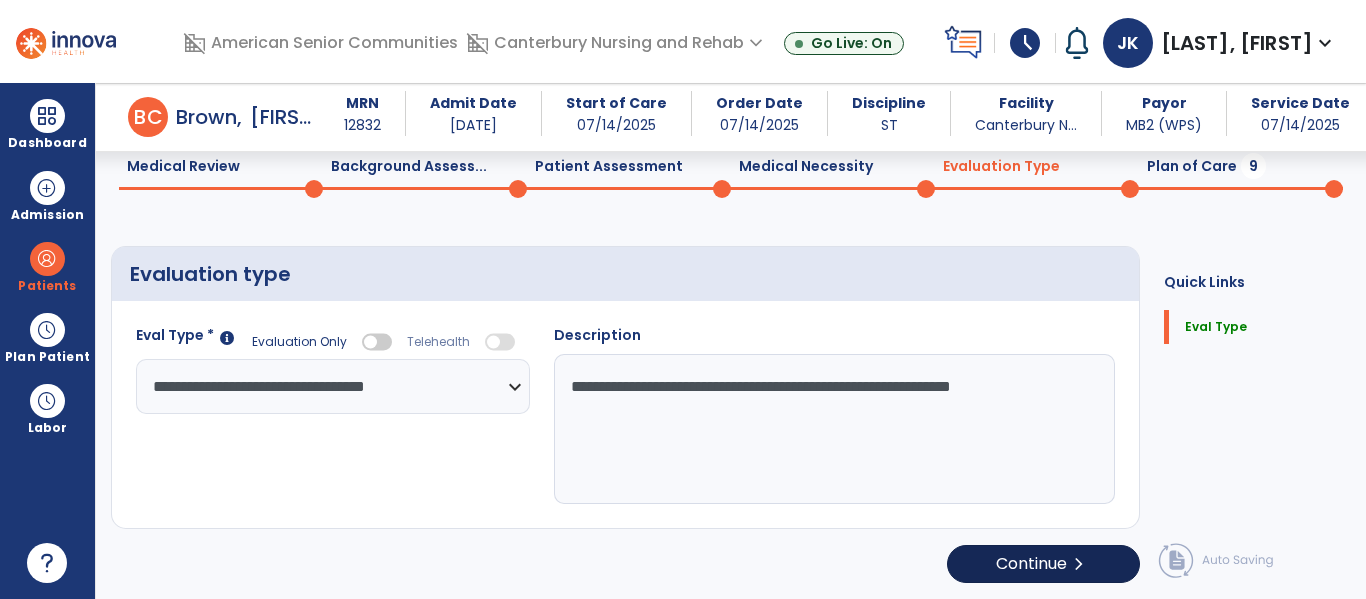 select on "*****" 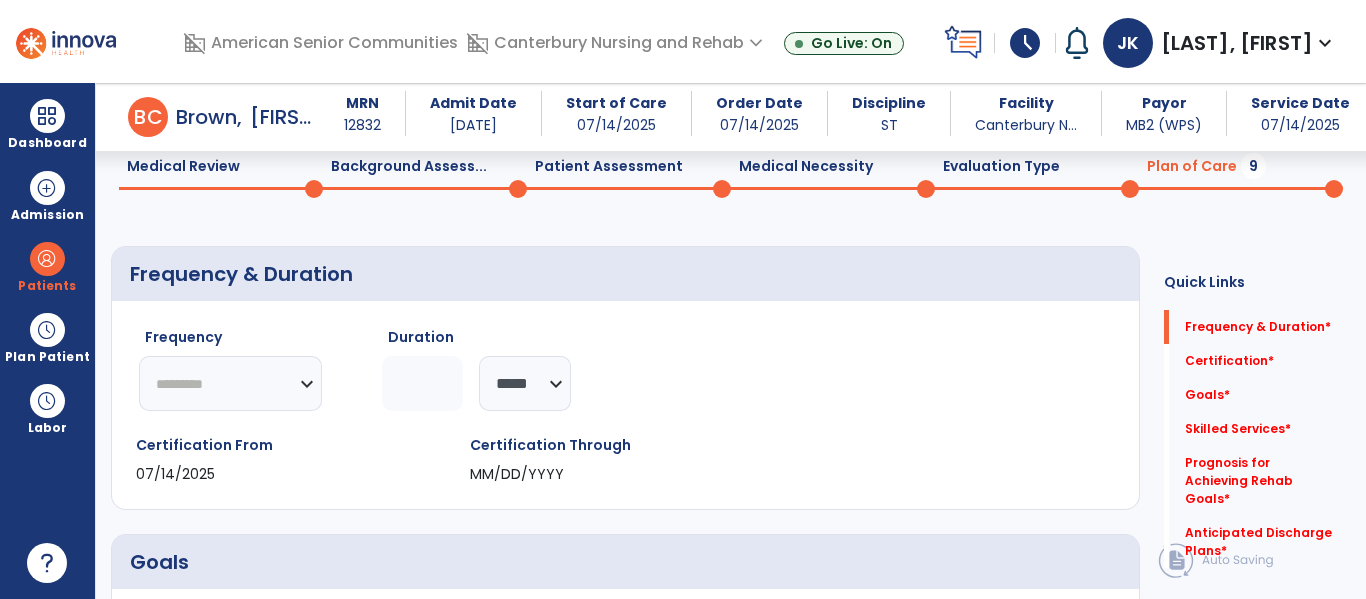 click on "********* ** ** ** ** ** ** **" 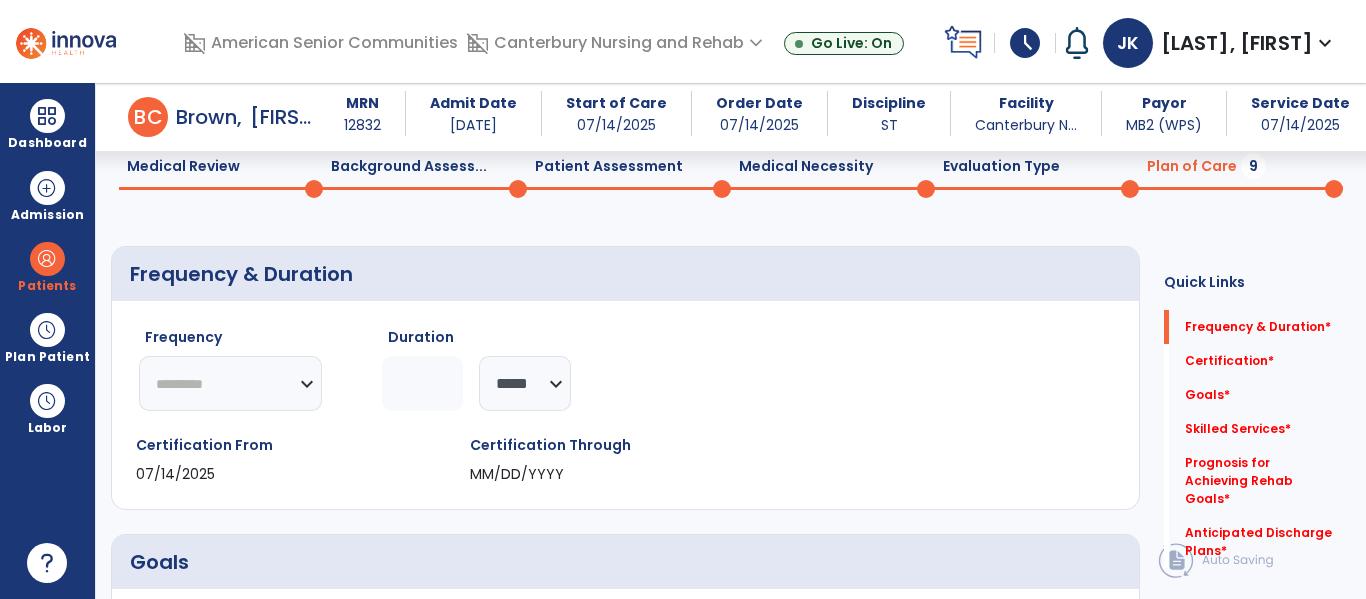 select on "**" 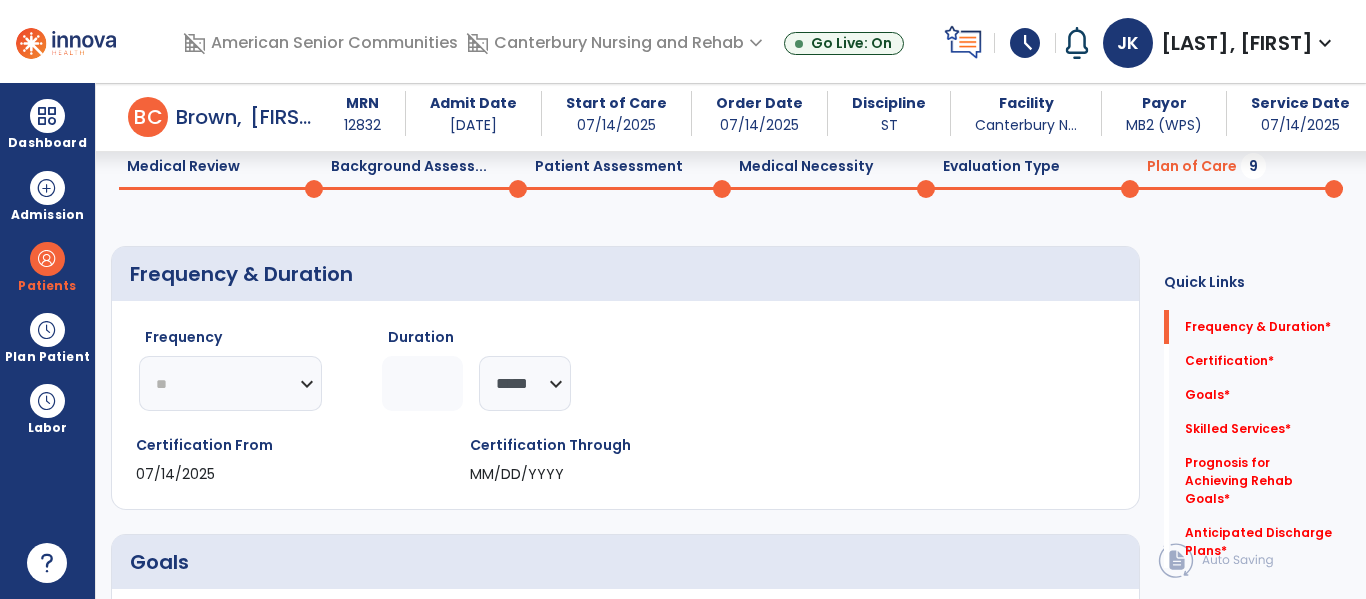 click on "********* ** ** ** ** ** ** **" 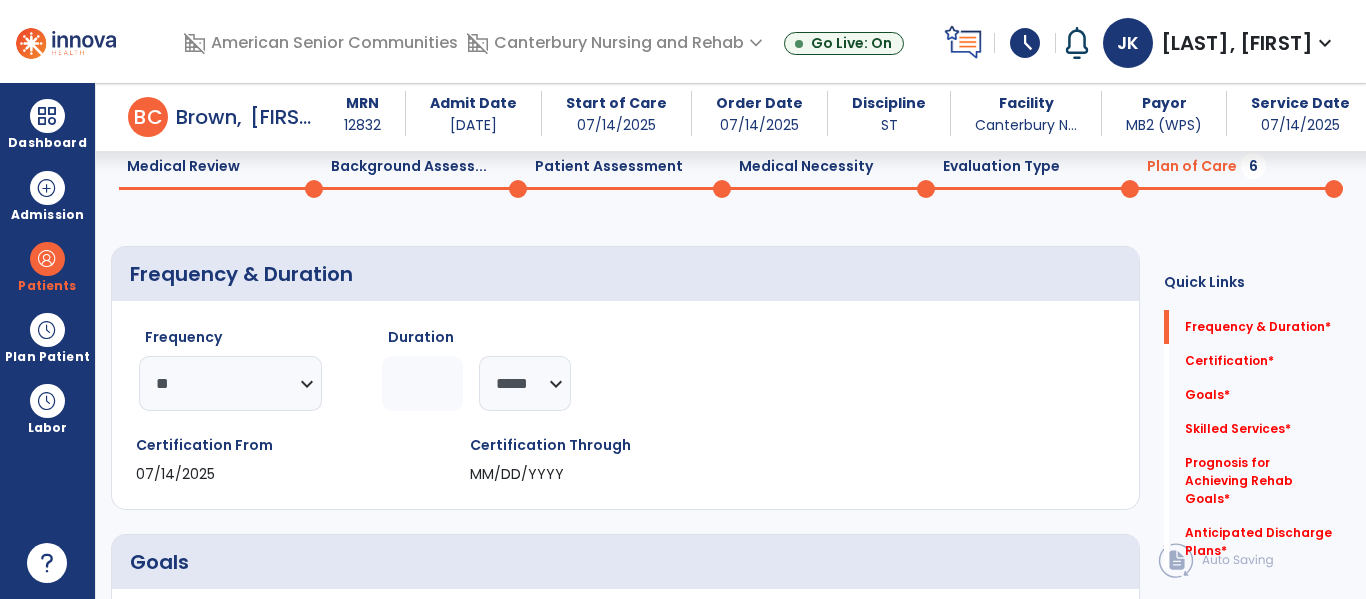 click 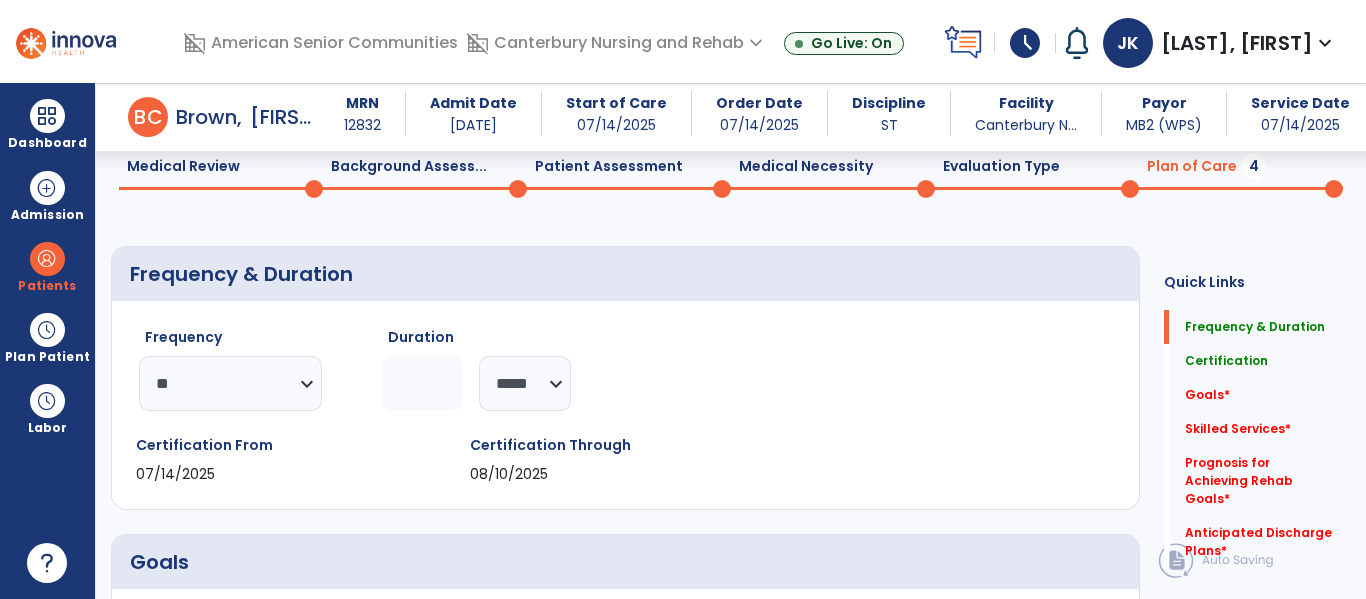 type on "*" 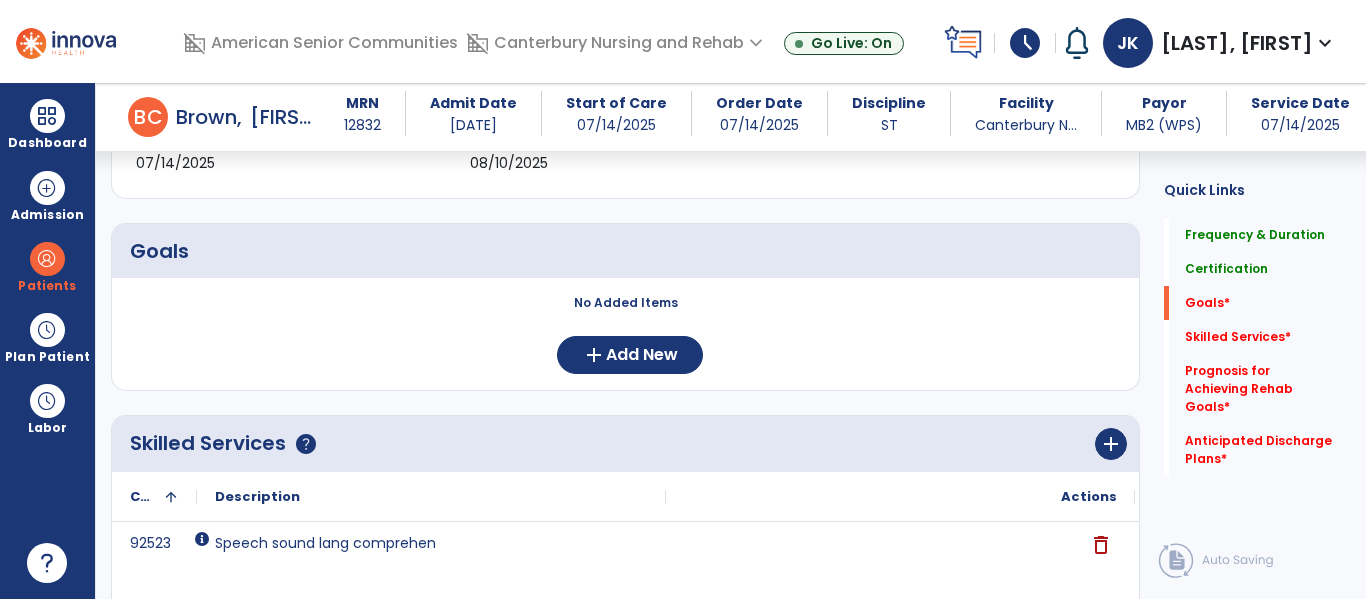 scroll, scrollTop: 398, scrollLeft: 0, axis: vertical 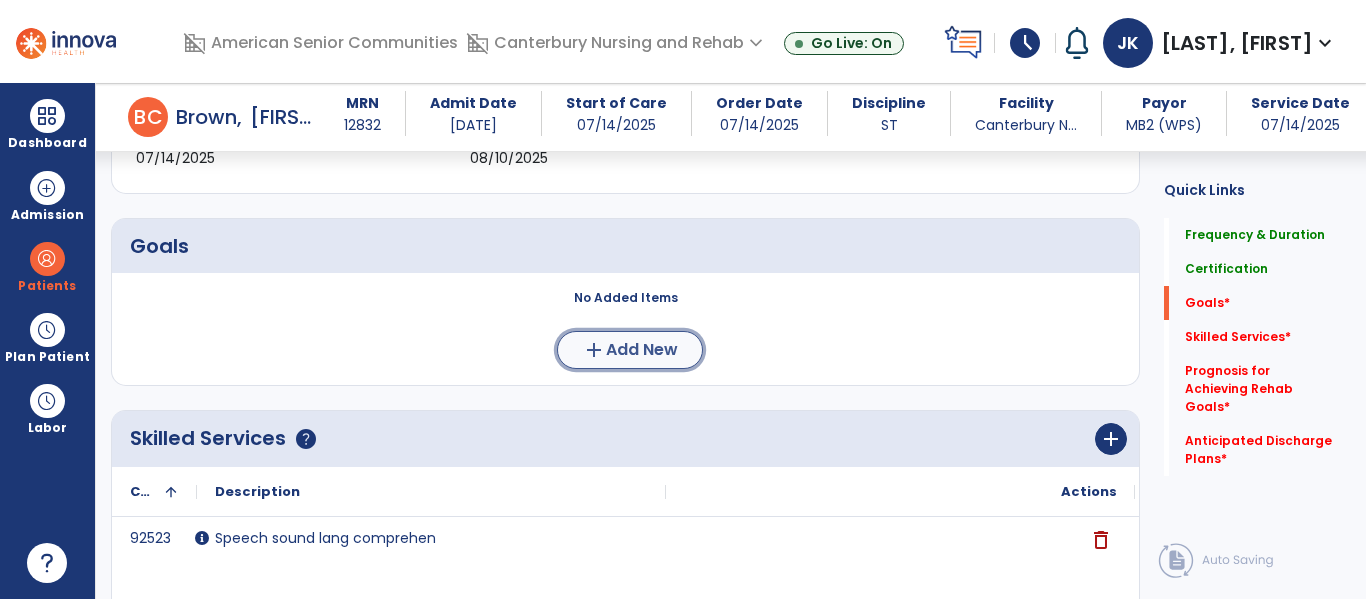 click on "Add New" at bounding box center (642, 350) 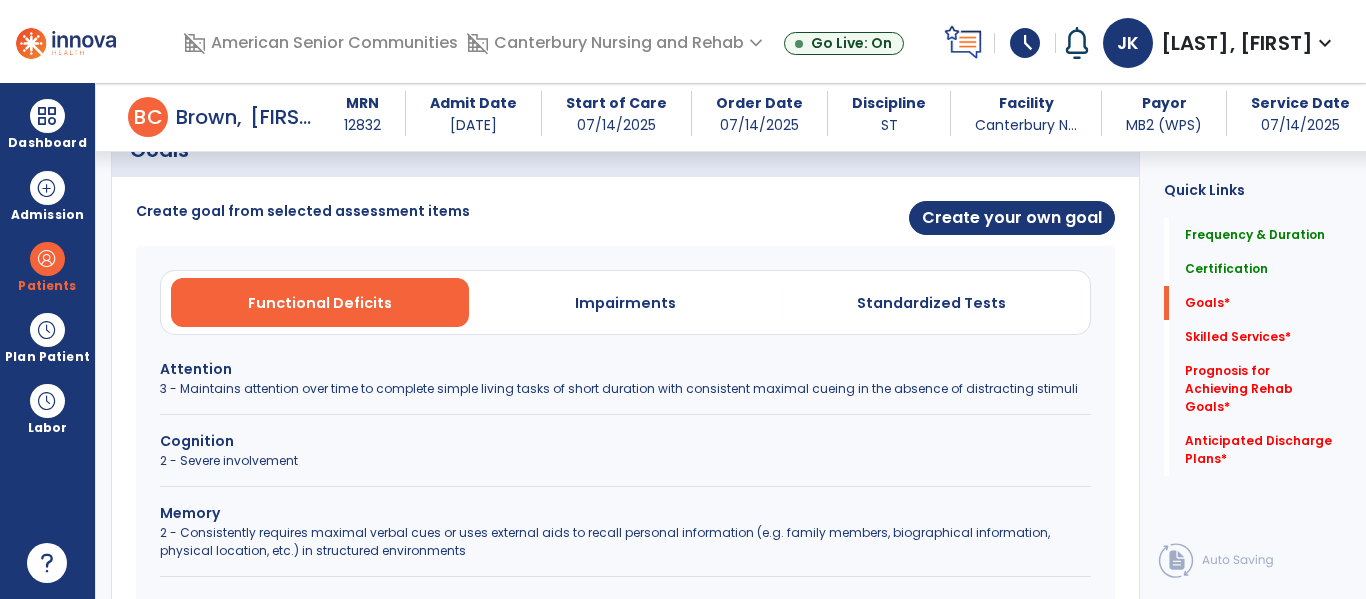 scroll, scrollTop: 496, scrollLeft: 0, axis: vertical 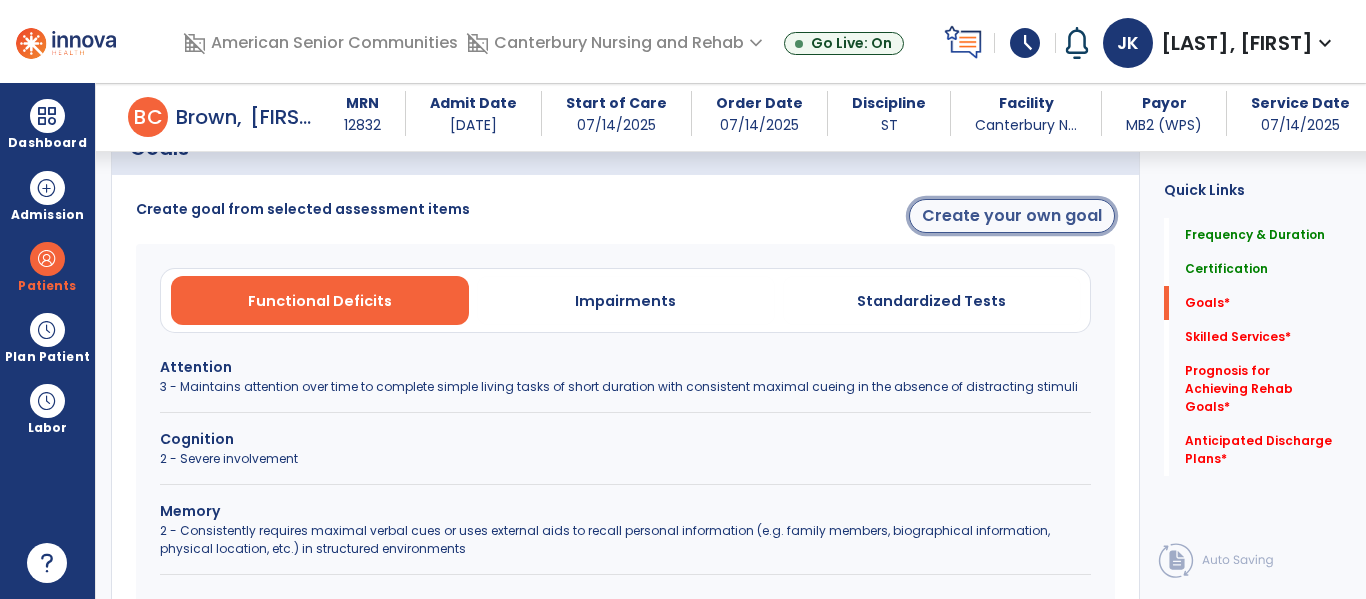 click on "Create your own goal" at bounding box center [1012, 216] 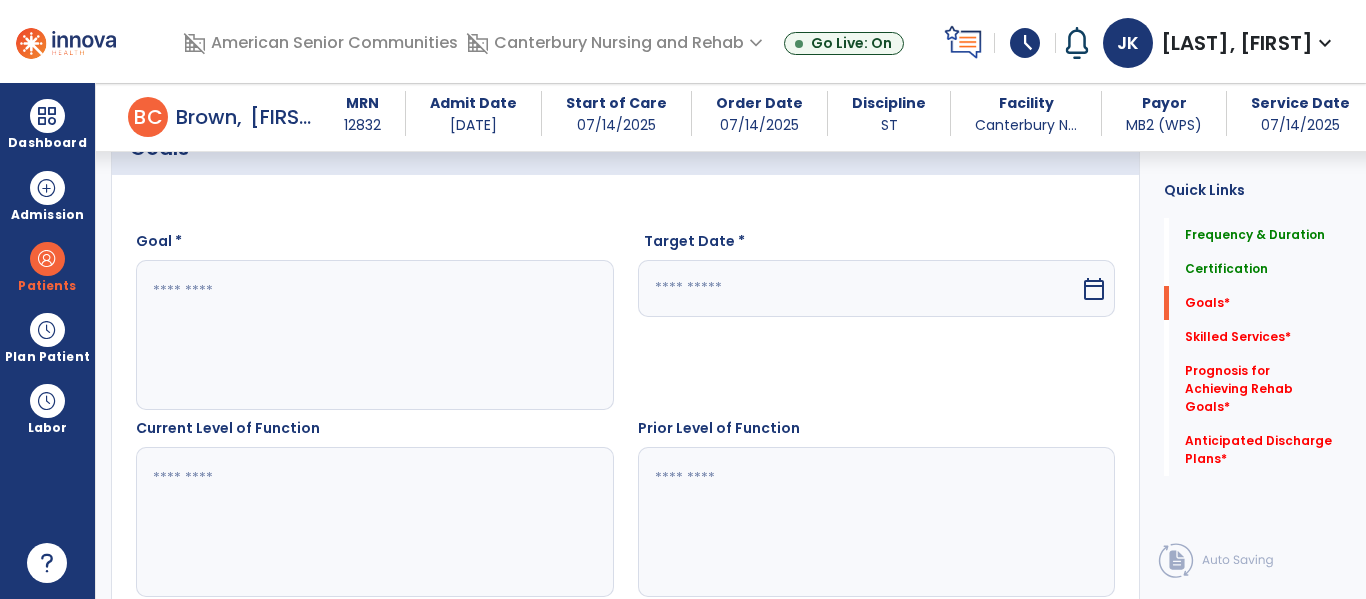 click at bounding box center (374, 335) 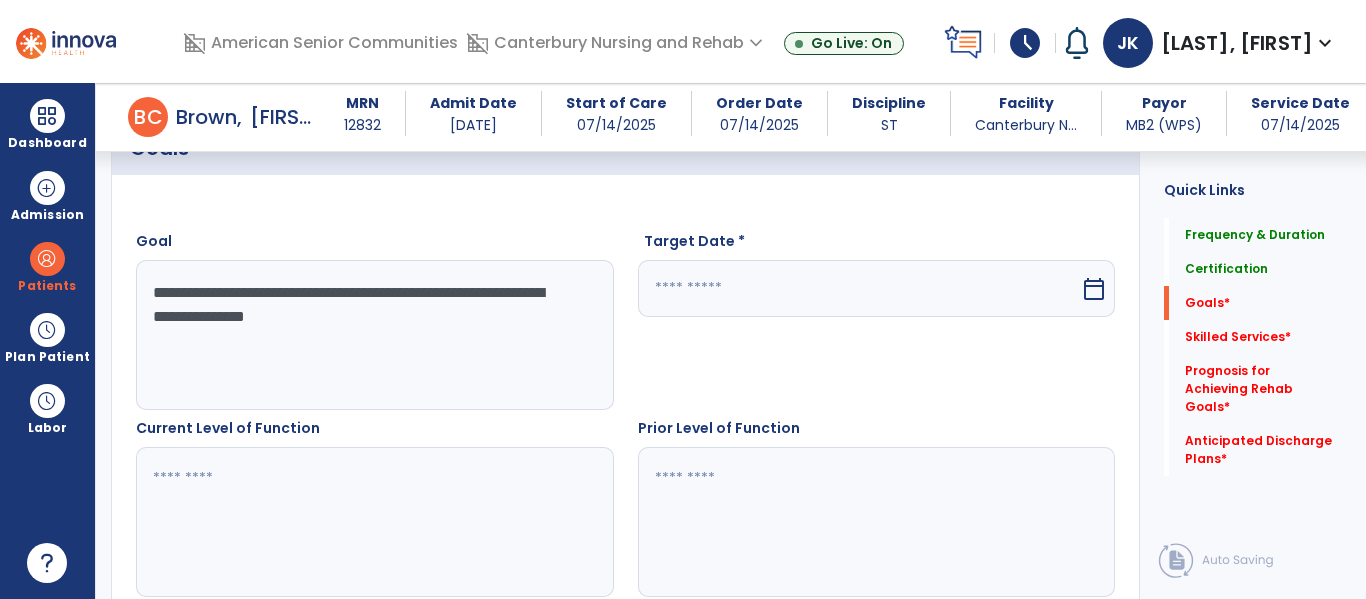 type on "**********" 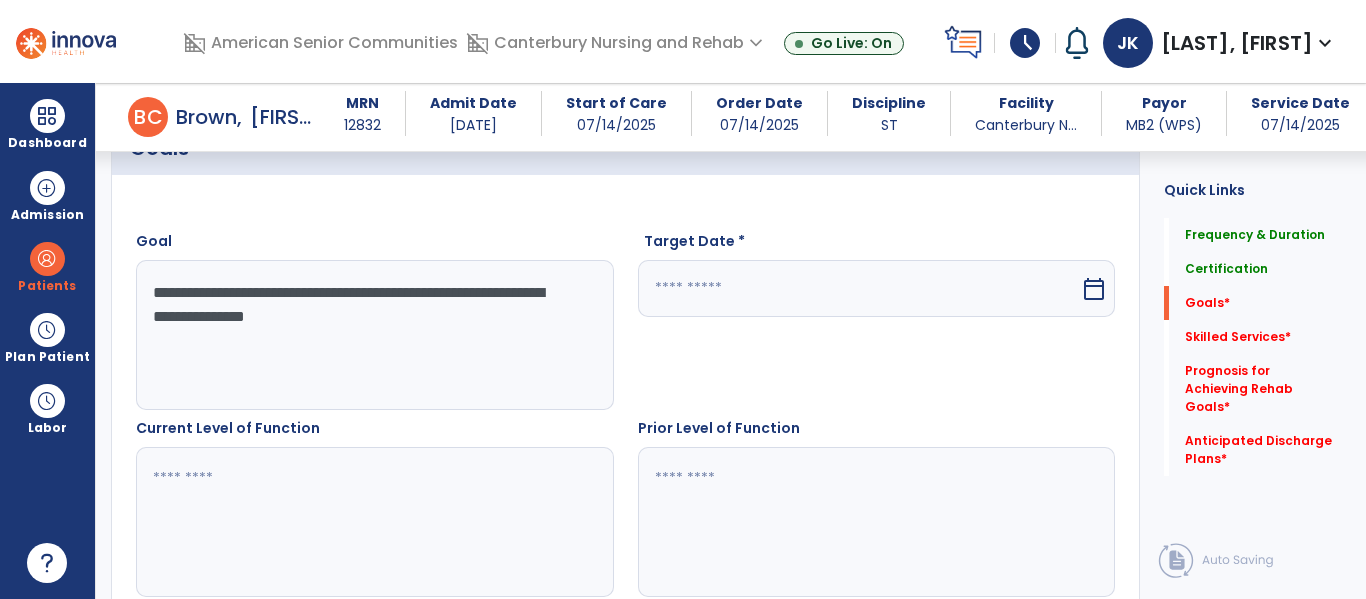 click at bounding box center (859, 288) 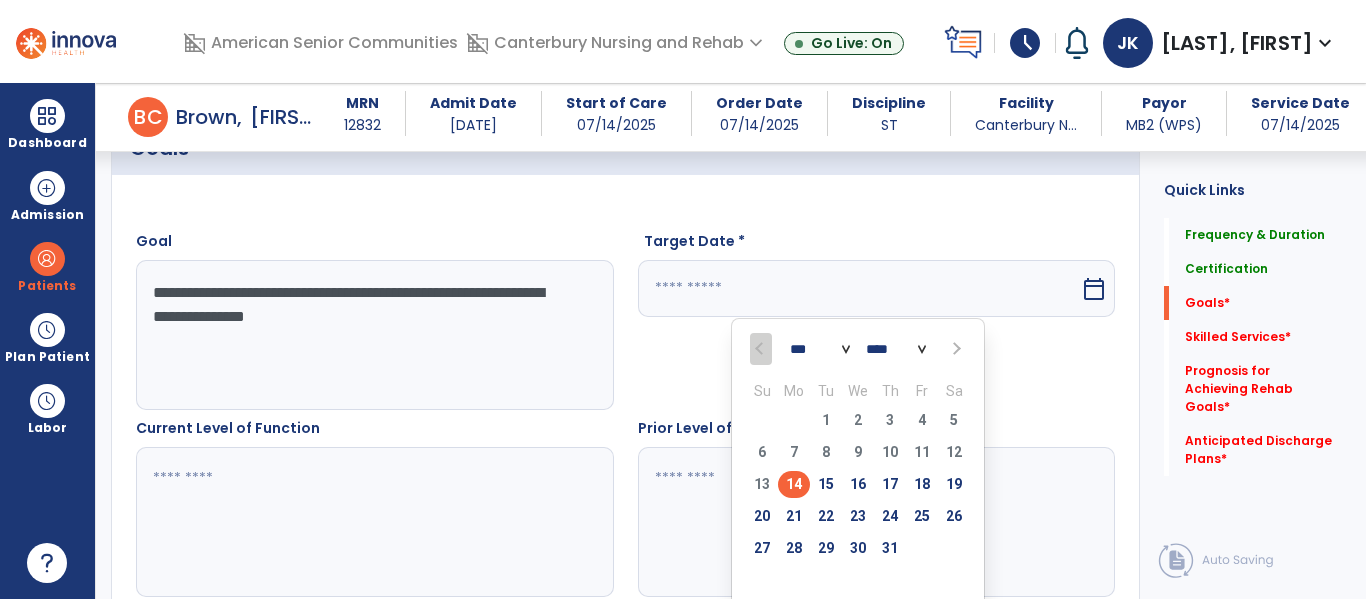 click at bounding box center (954, 349) 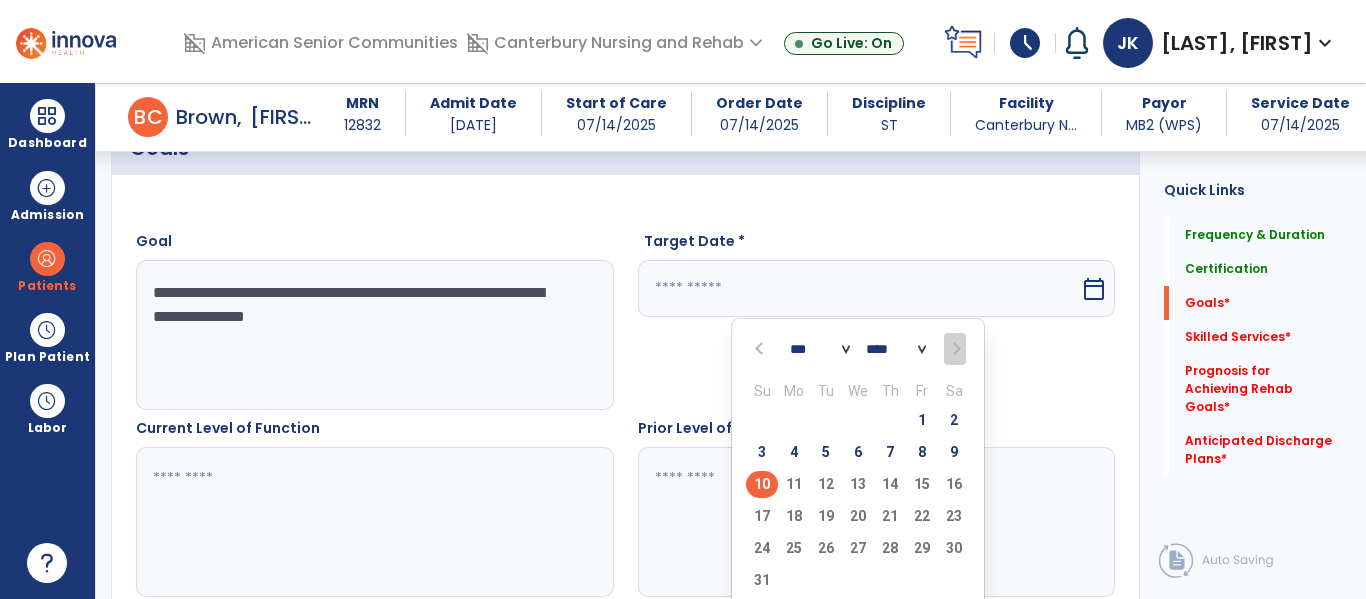 click on "10" at bounding box center [762, 484] 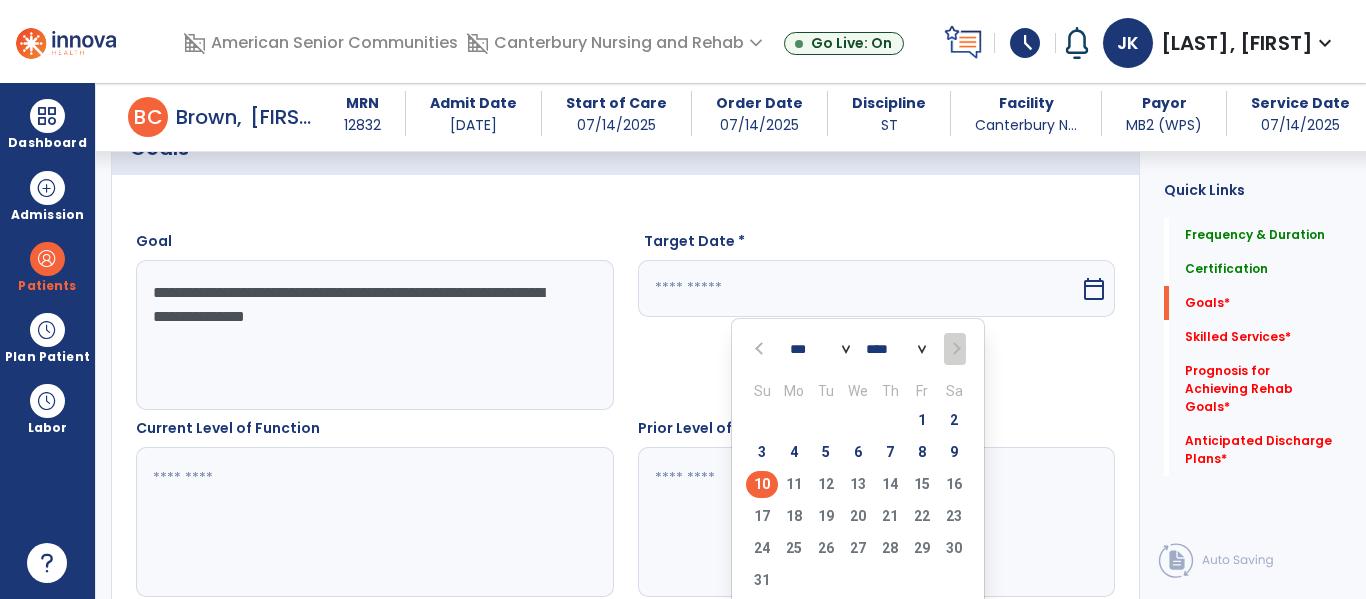type on "*********" 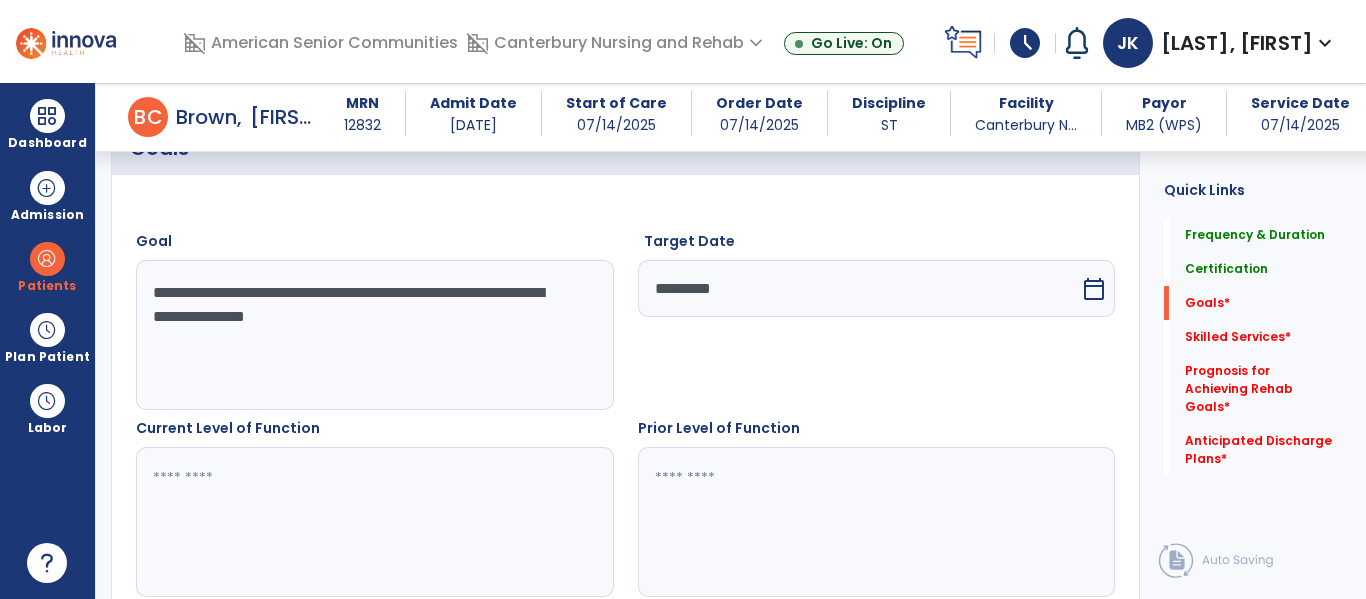 click at bounding box center [374, 522] 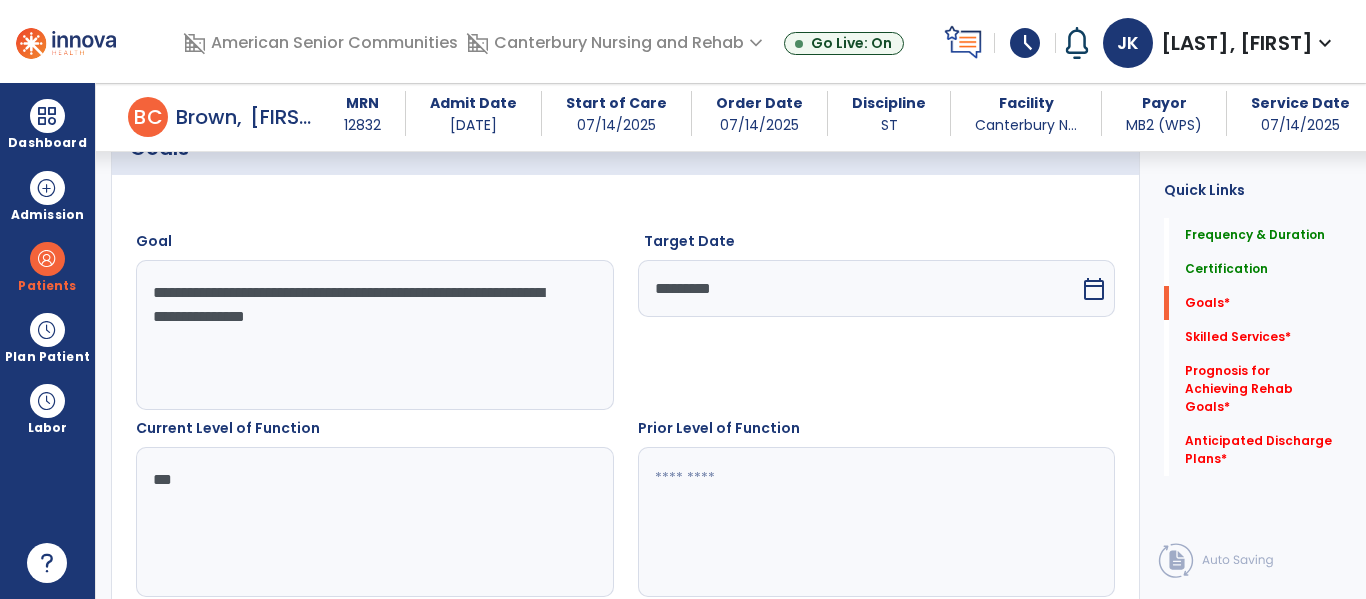 type on "***" 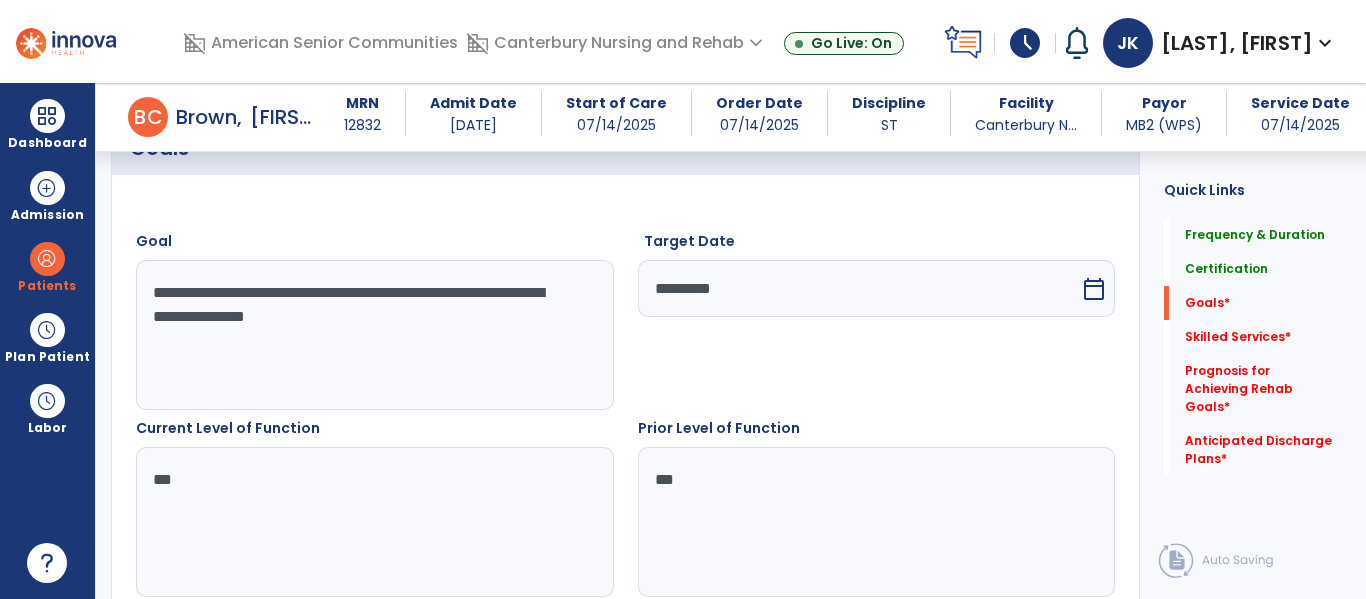 type on "***" 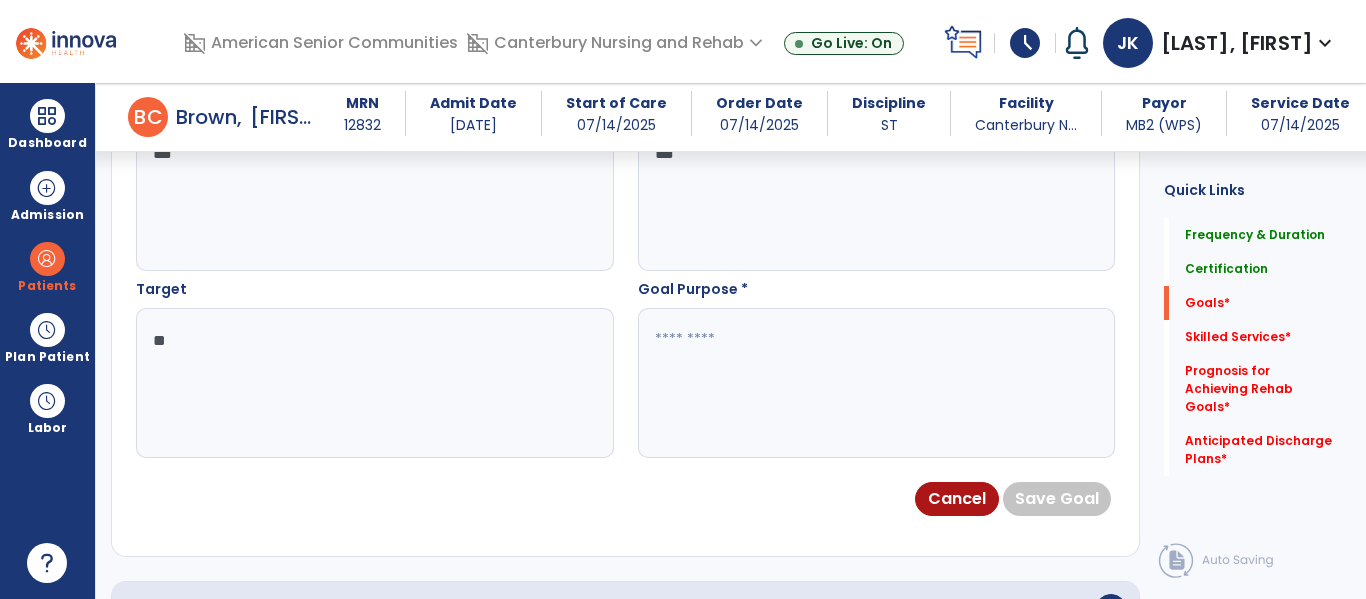 type on "*" 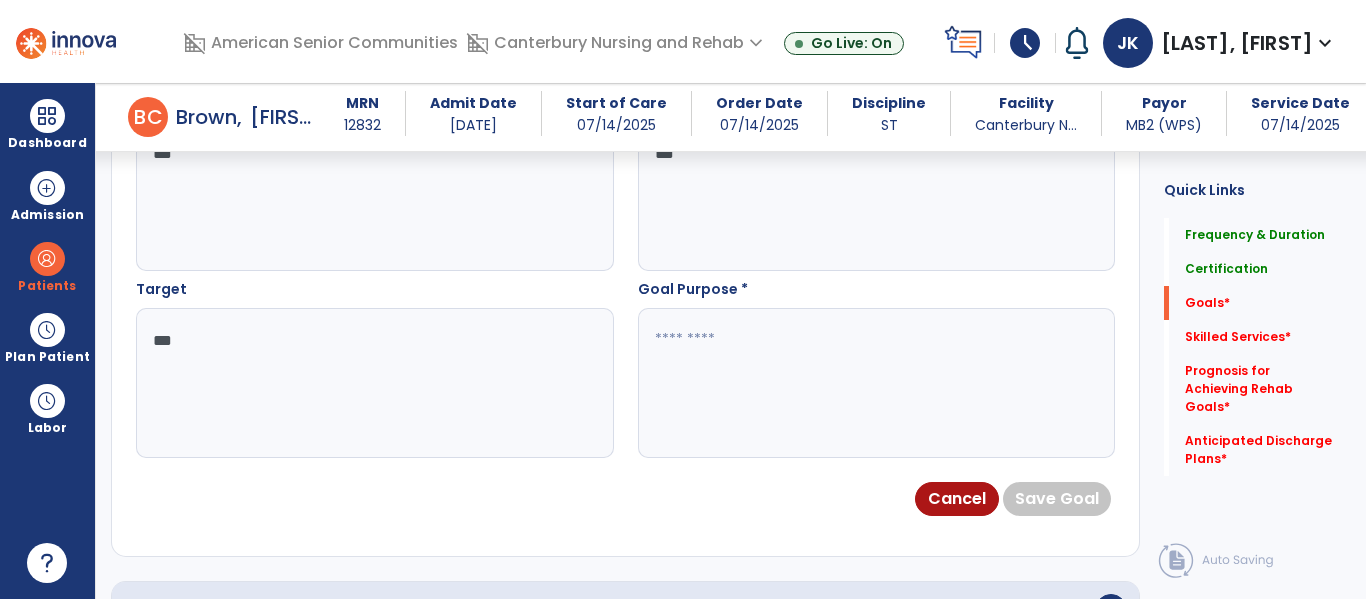 type on "***" 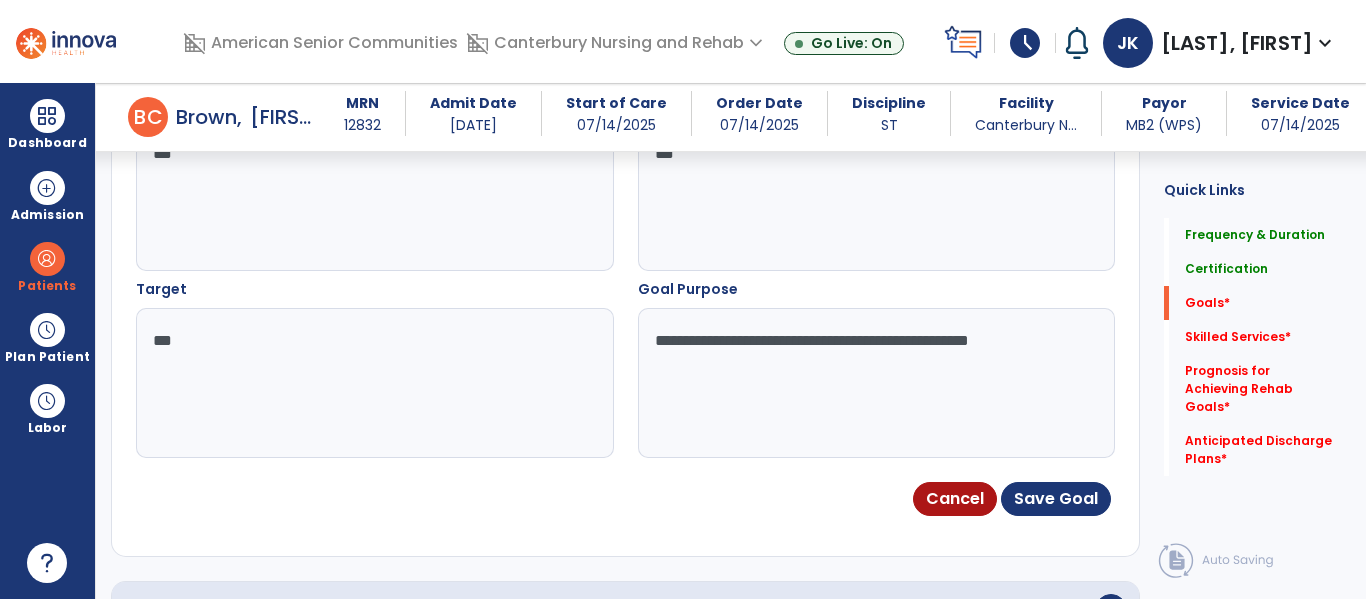 type on "**********" 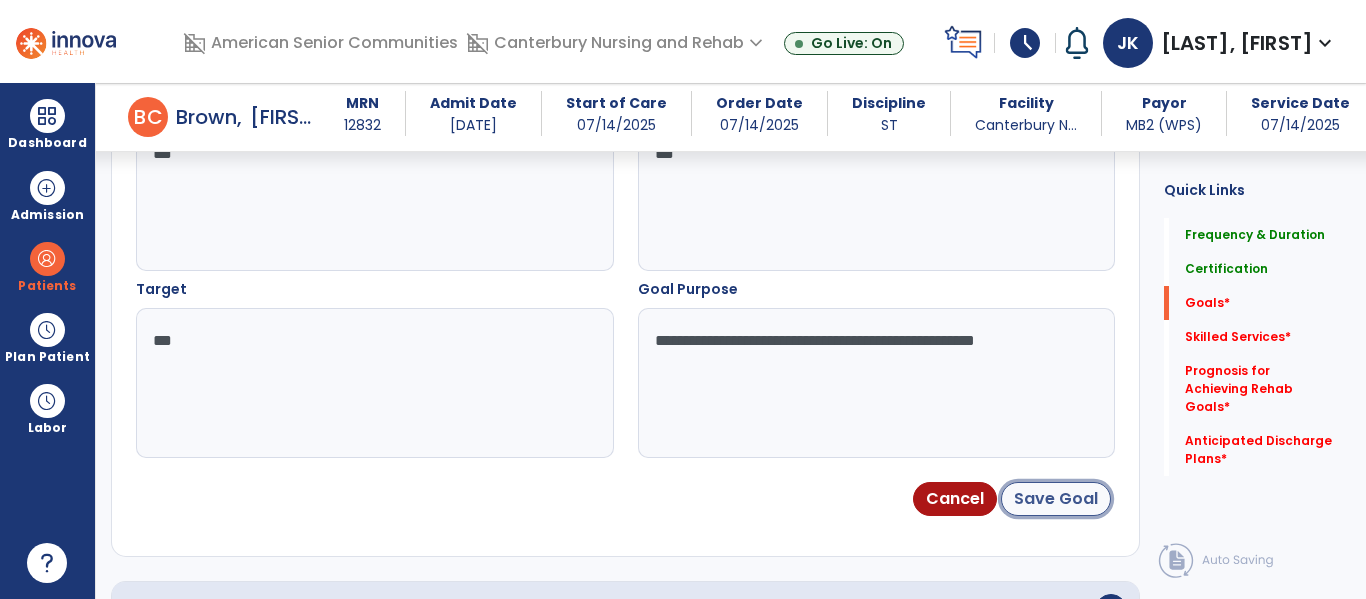 click on "Save Goal" at bounding box center [1056, 499] 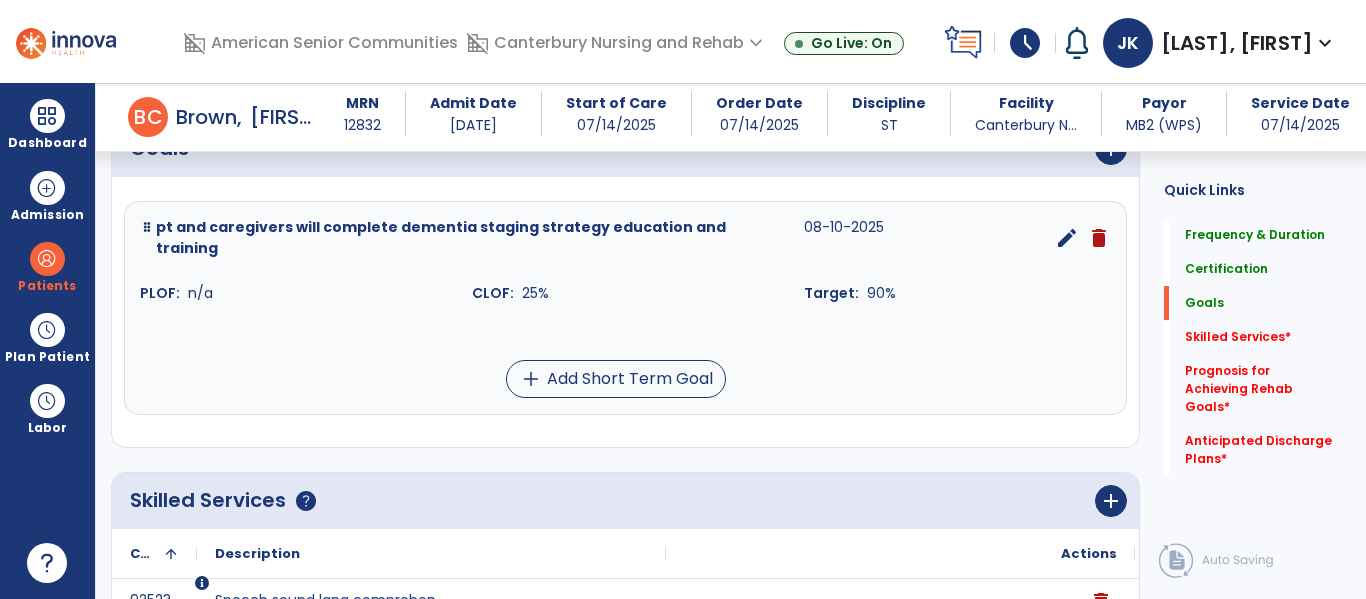 scroll, scrollTop: 497, scrollLeft: 0, axis: vertical 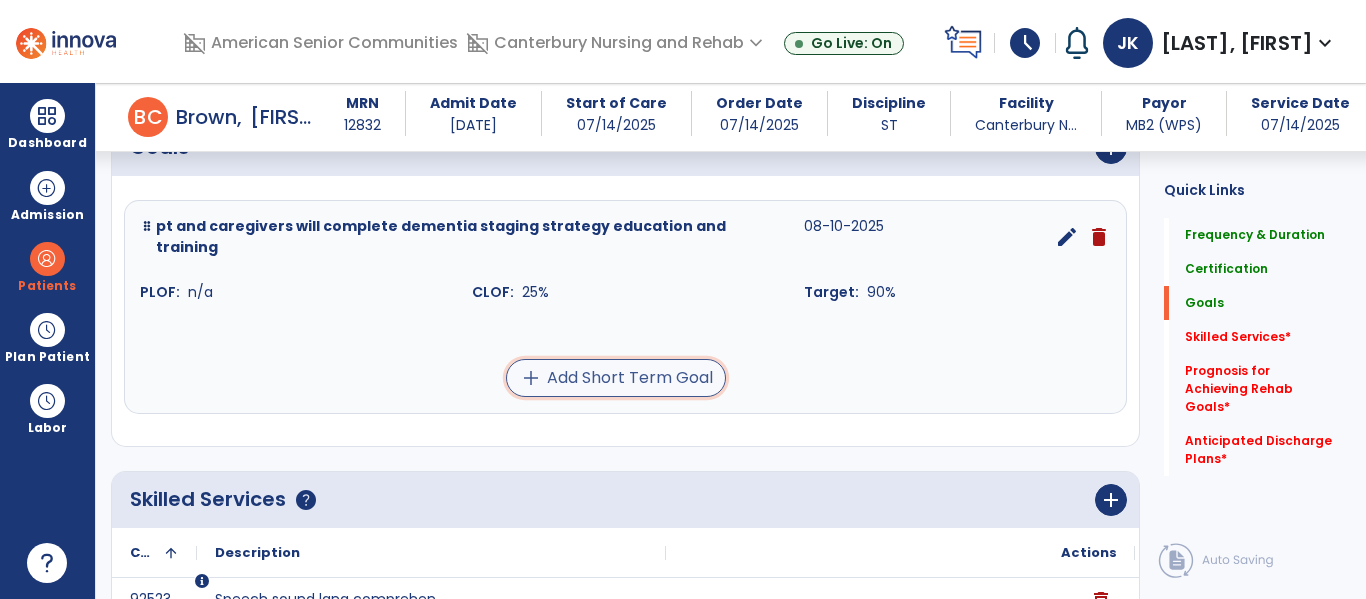 click on "add  Add Short Term Goal" at bounding box center (616, 378) 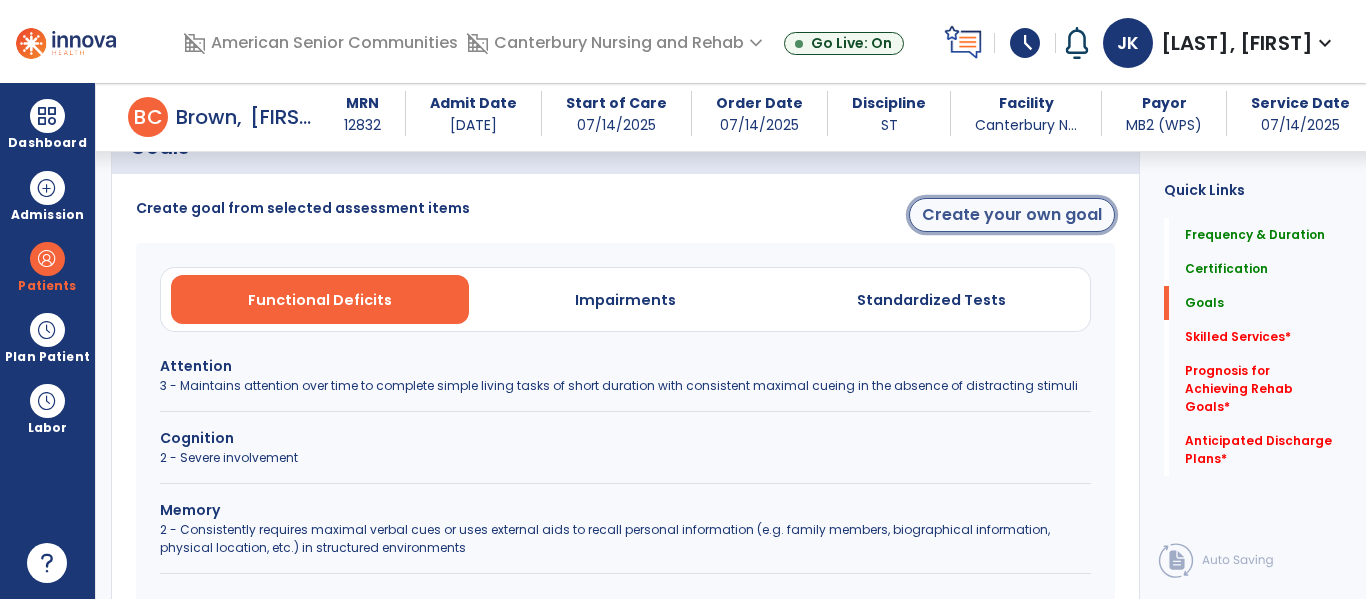 click on "Create your own goal" at bounding box center (1012, 215) 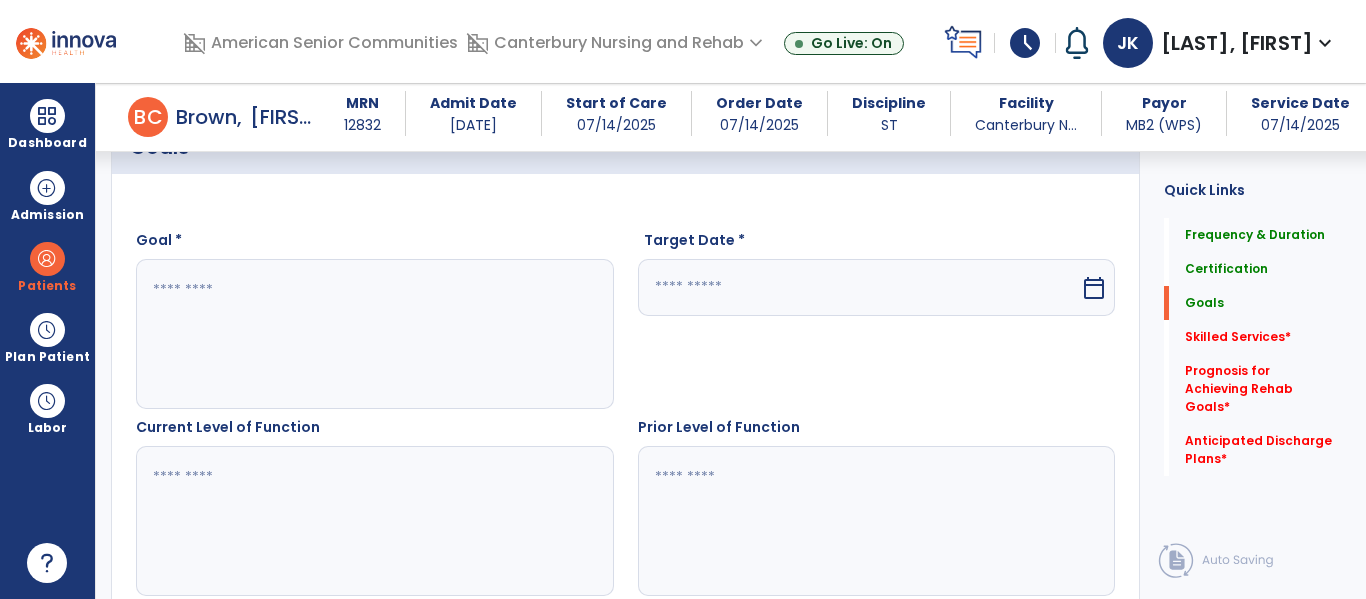 click at bounding box center [374, 334] 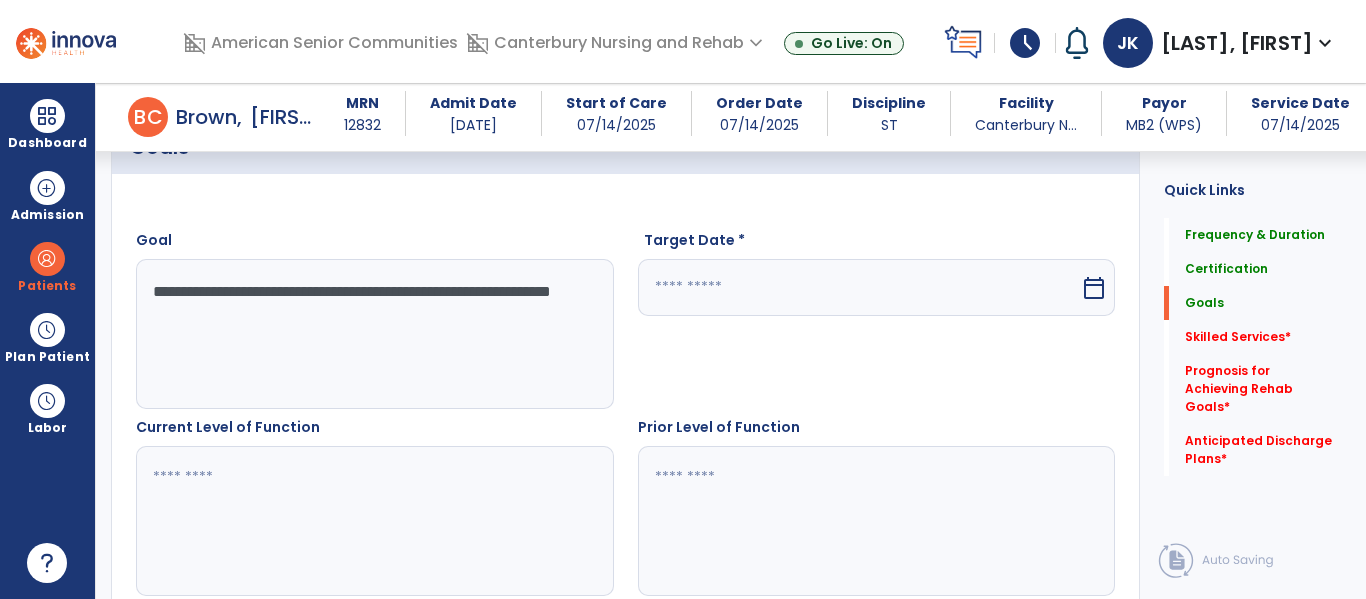 type on "**********" 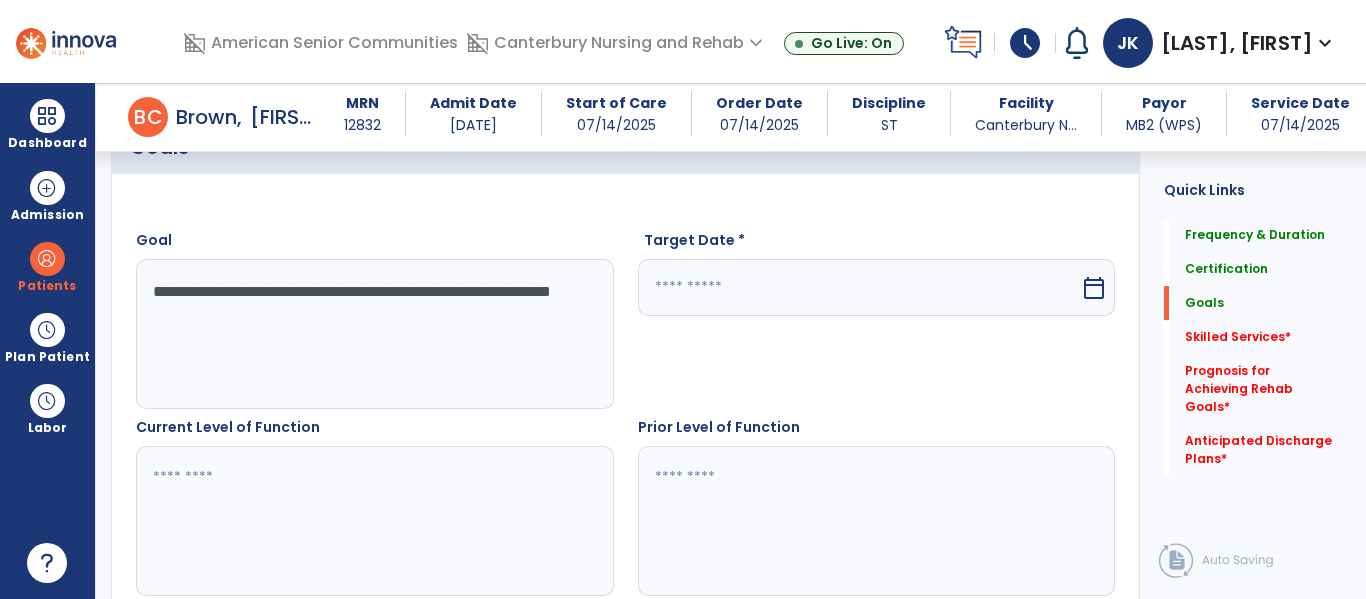 click at bounding box center [859, 287] 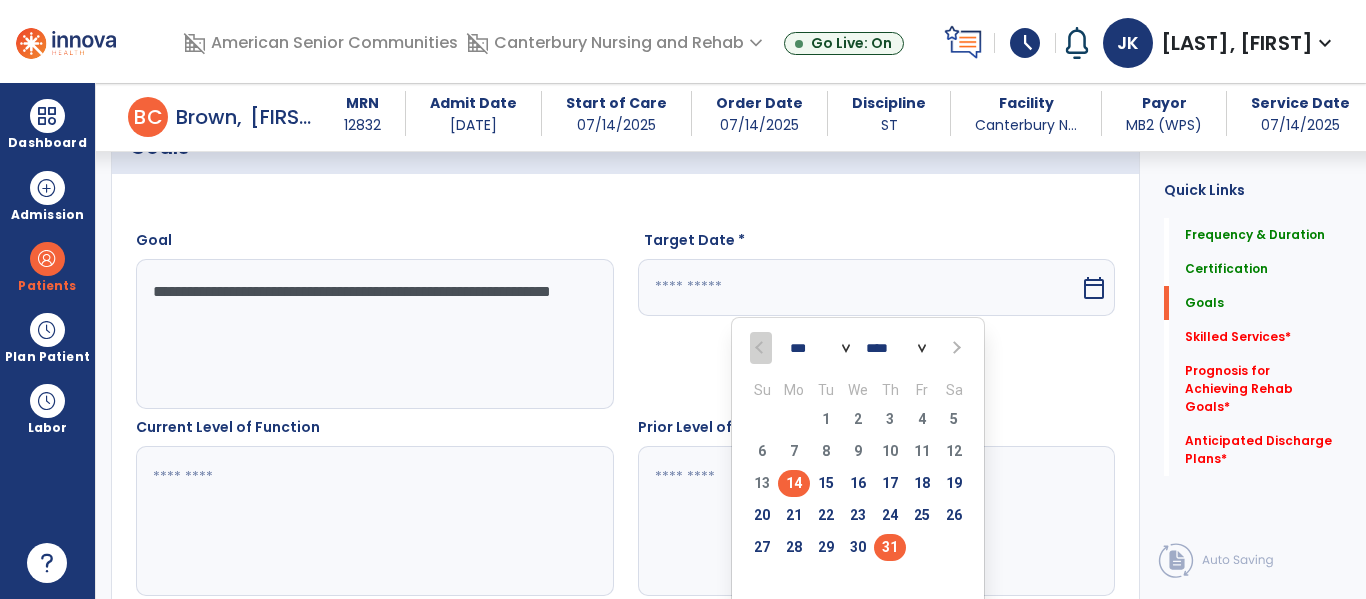 click on "31" at bounding box center (890, 547) 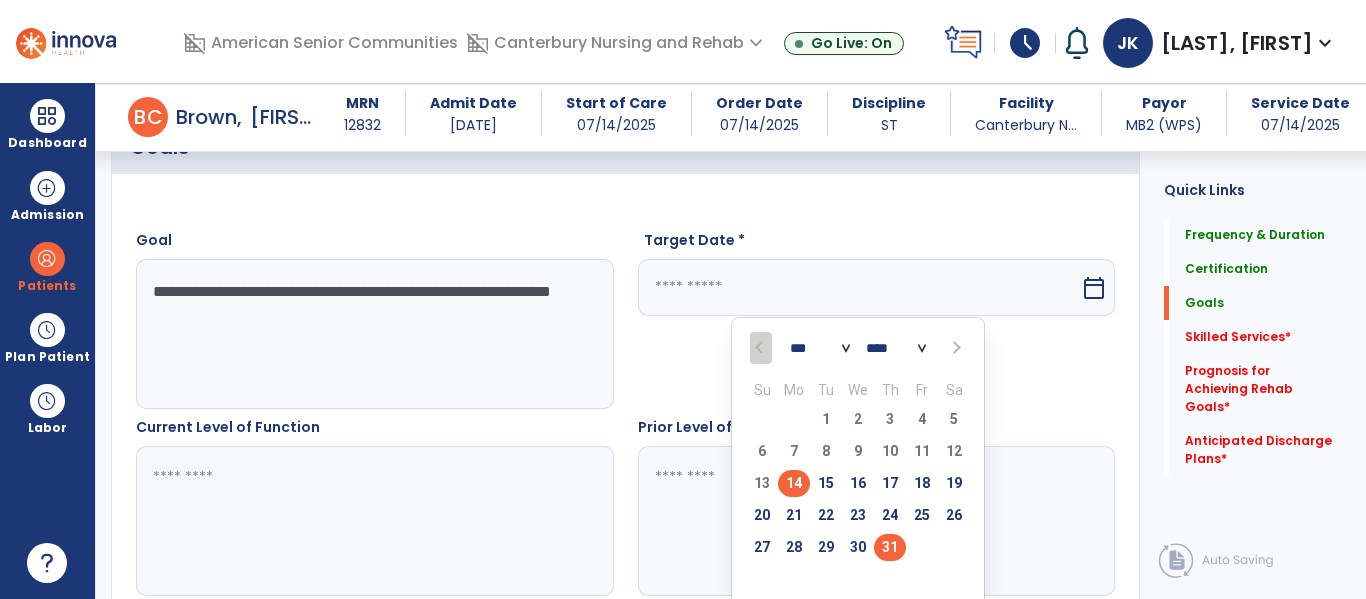 type on "*********" 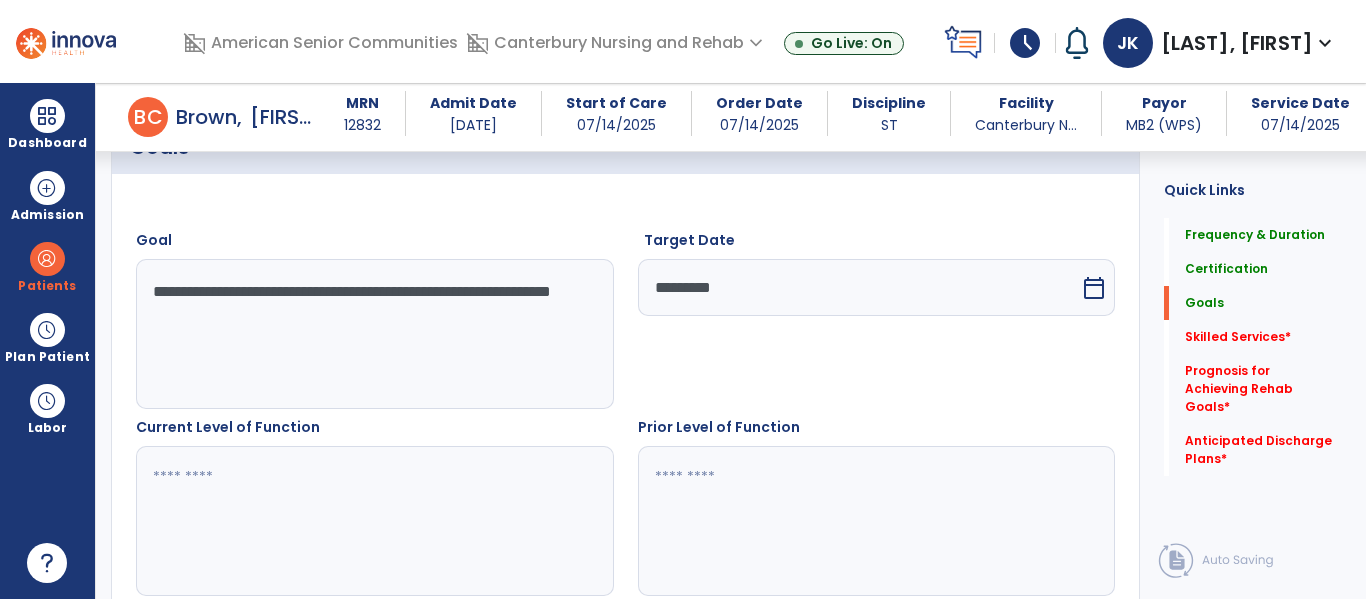 click at bounding box center (374, 521) 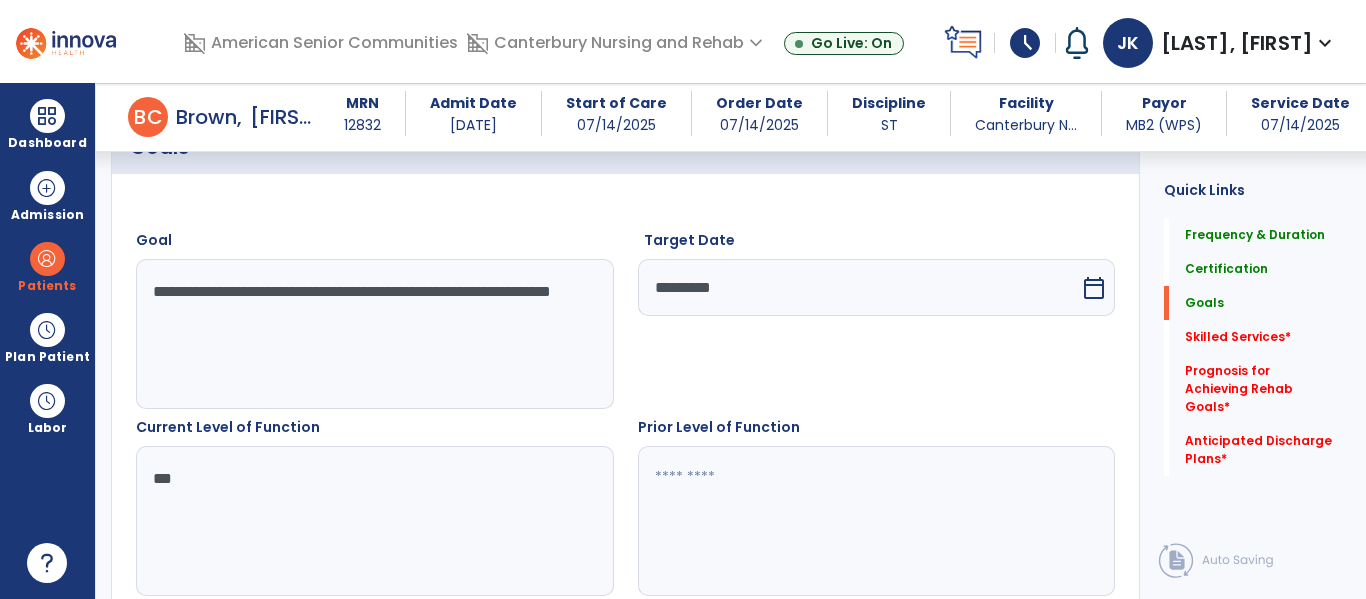 type on "***" 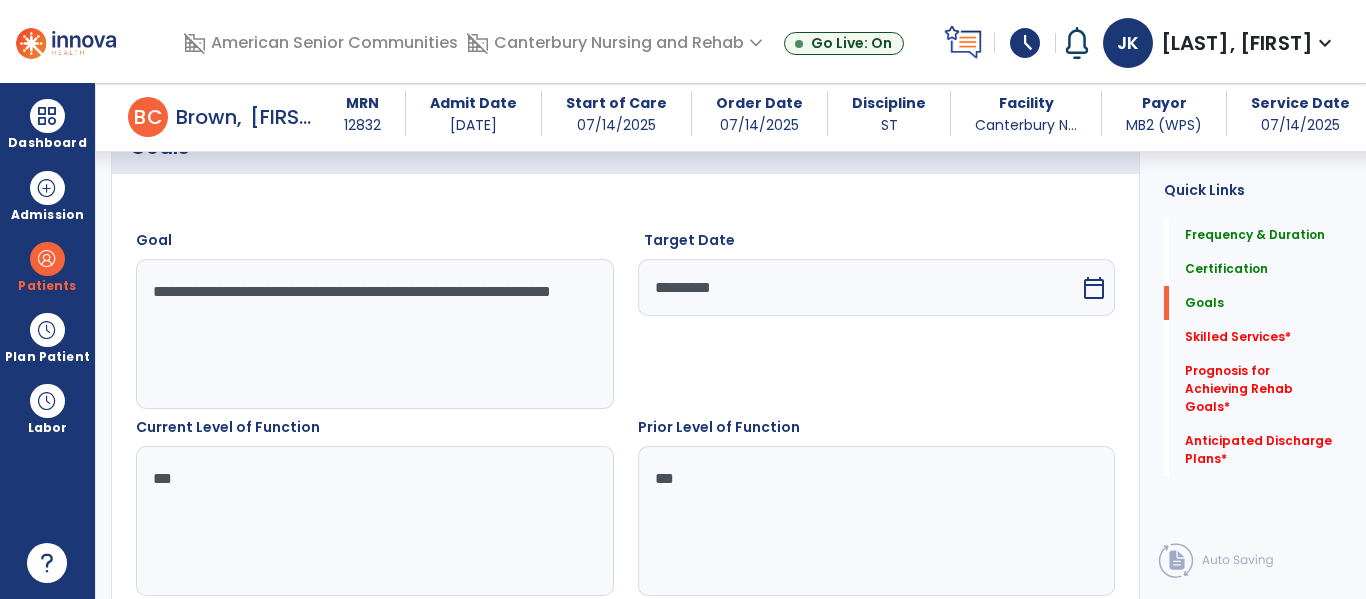 type on "***" 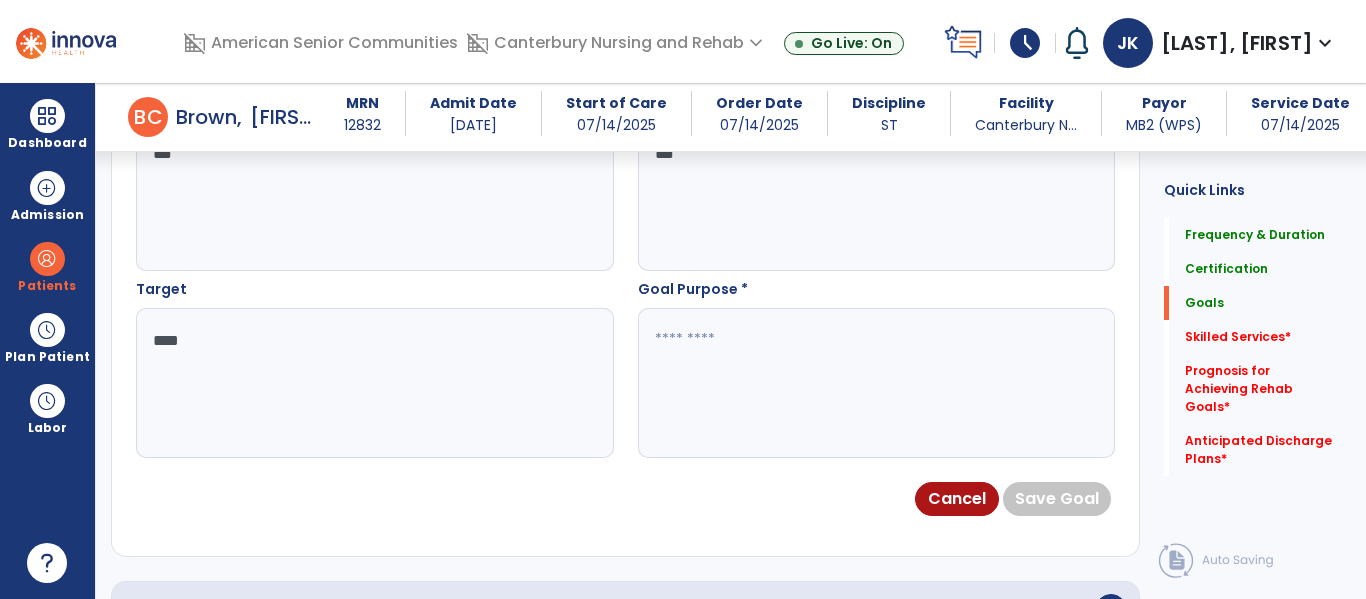 type on "****" 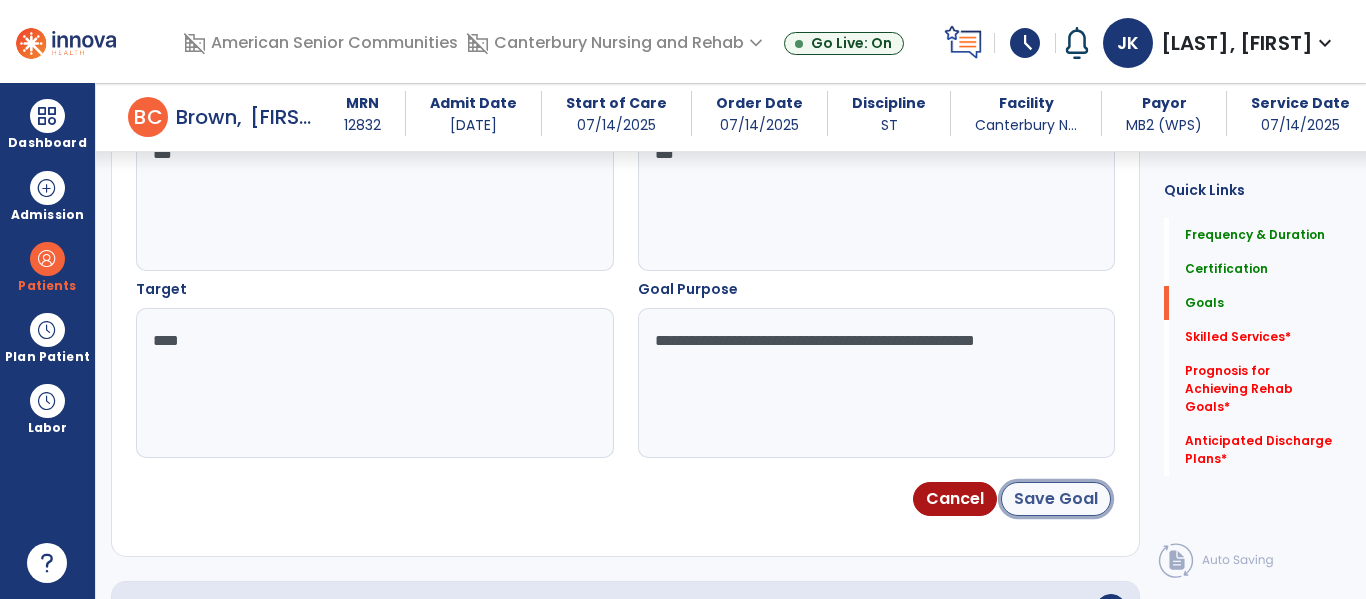 click on "Save Goal" at bounding box center (1056, 499) 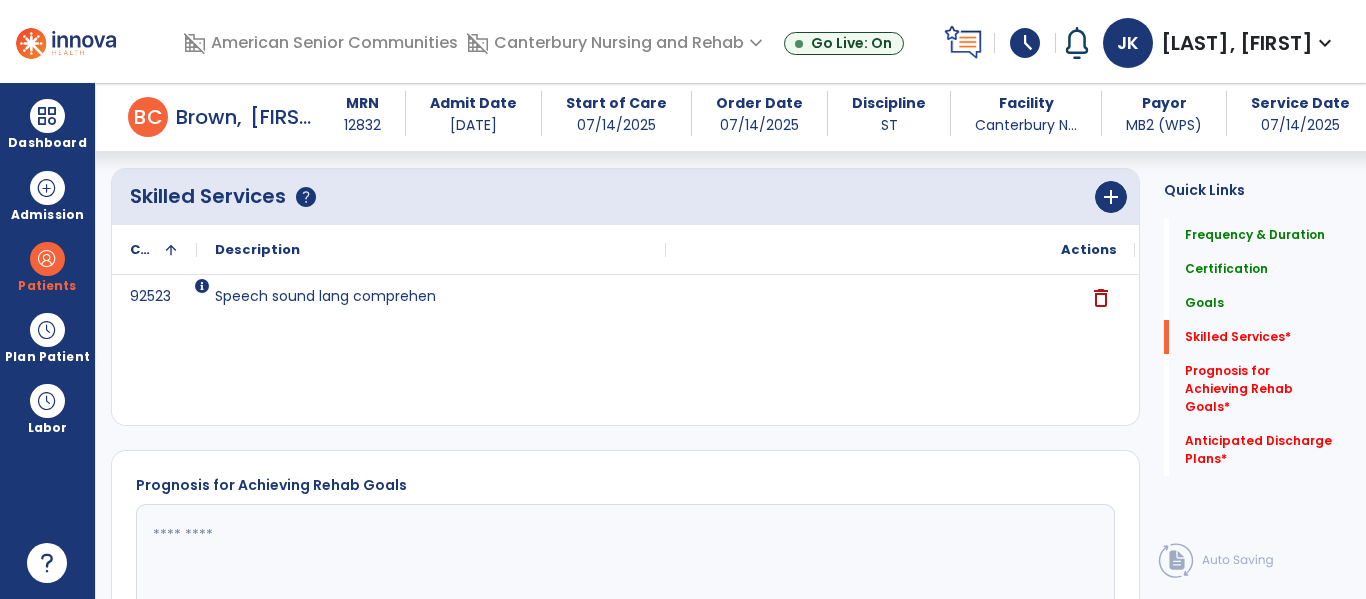 scroll, scrollTop: 868, scrollLeft: 0, axis: vertical 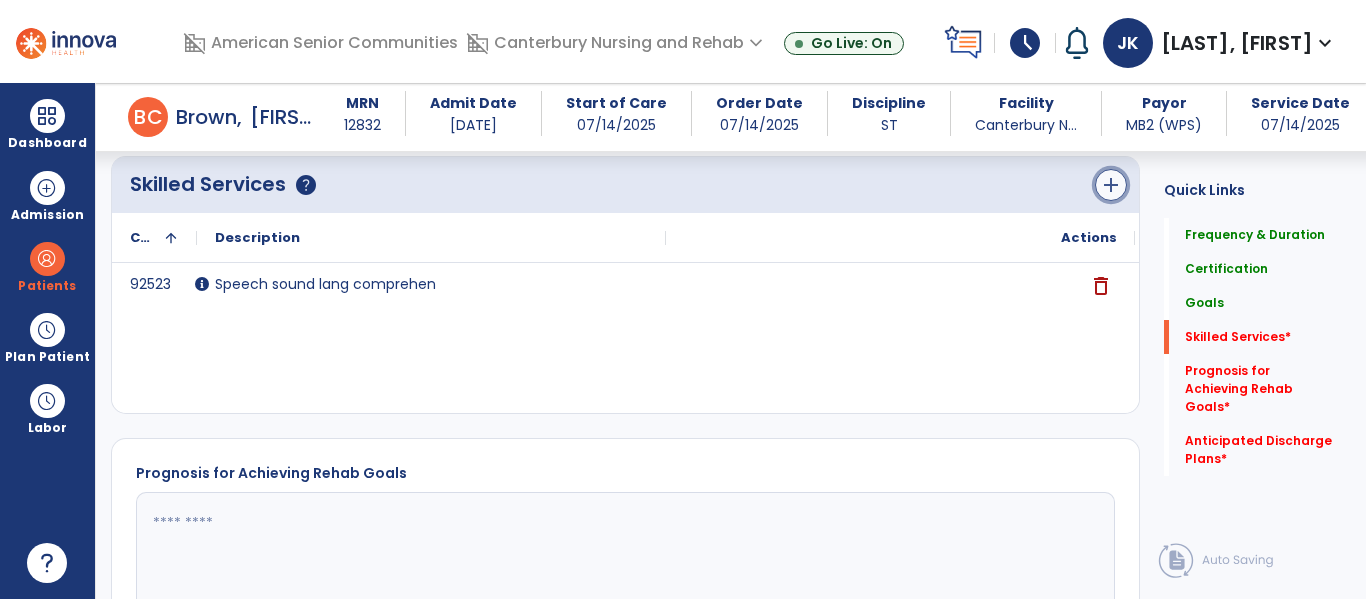 click on "add" 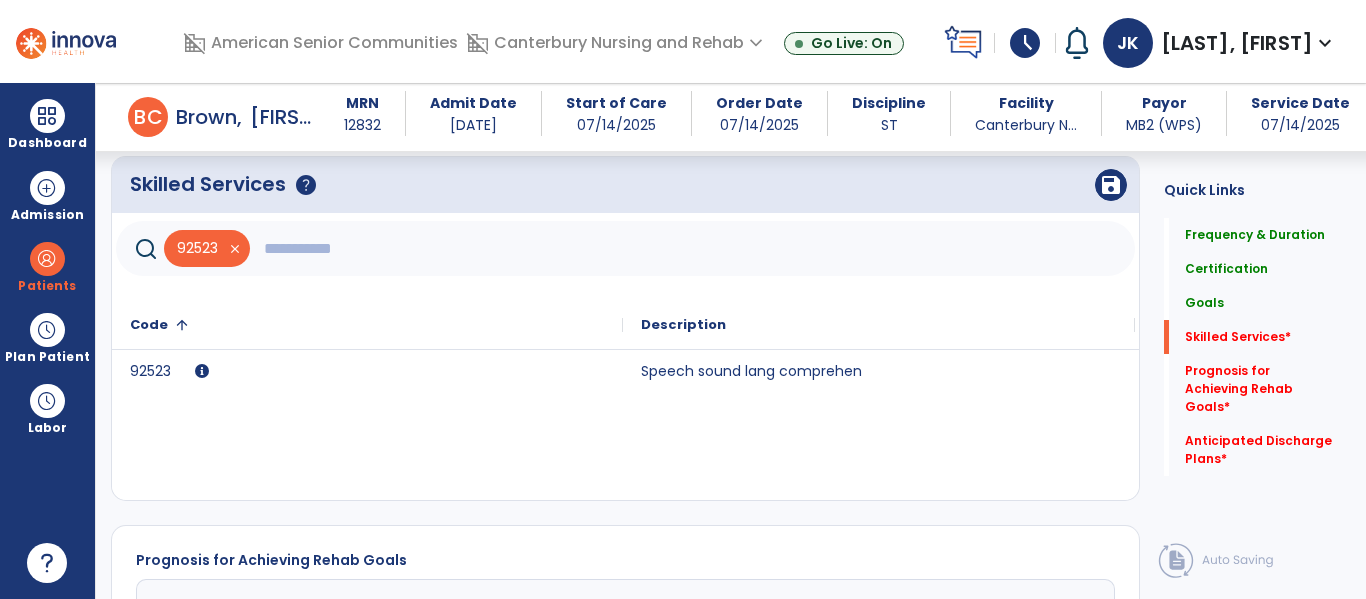 click 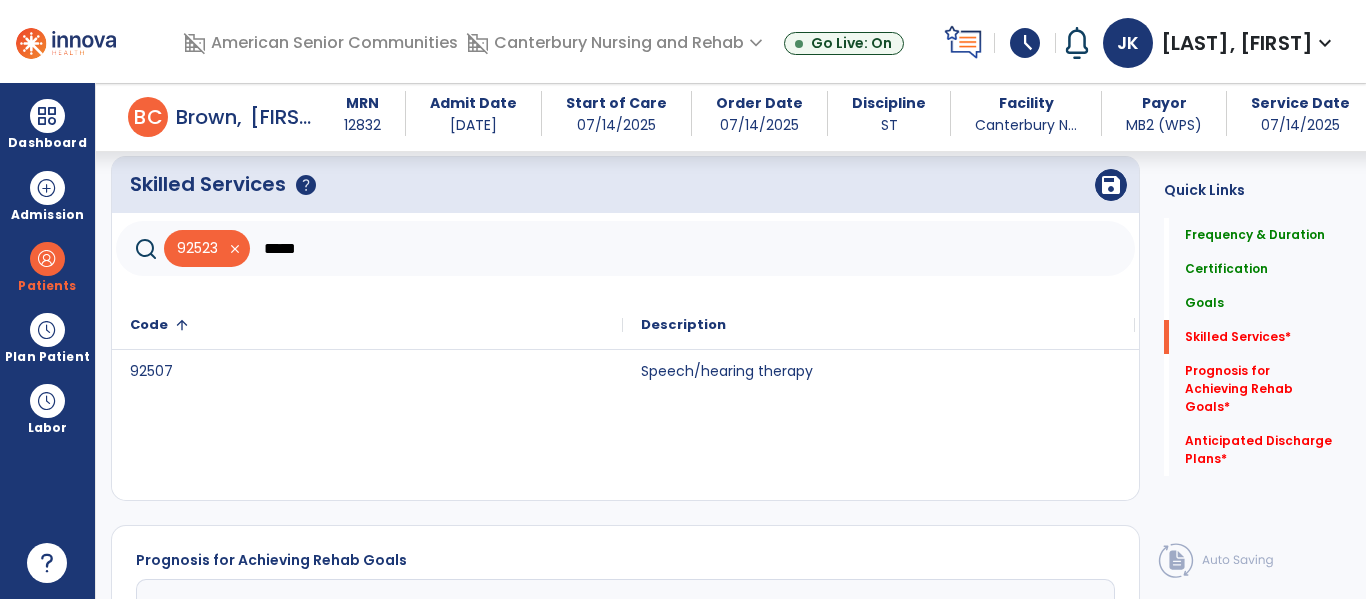 type on "*****" 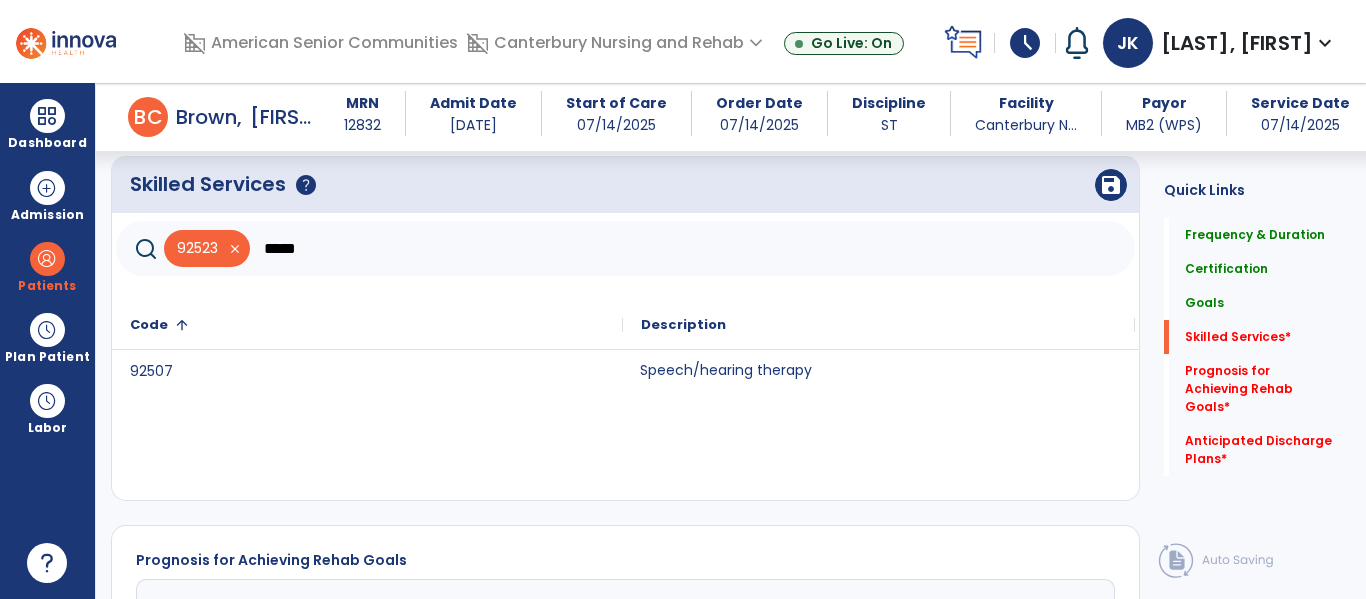 click on "Speech/hearing therapy" 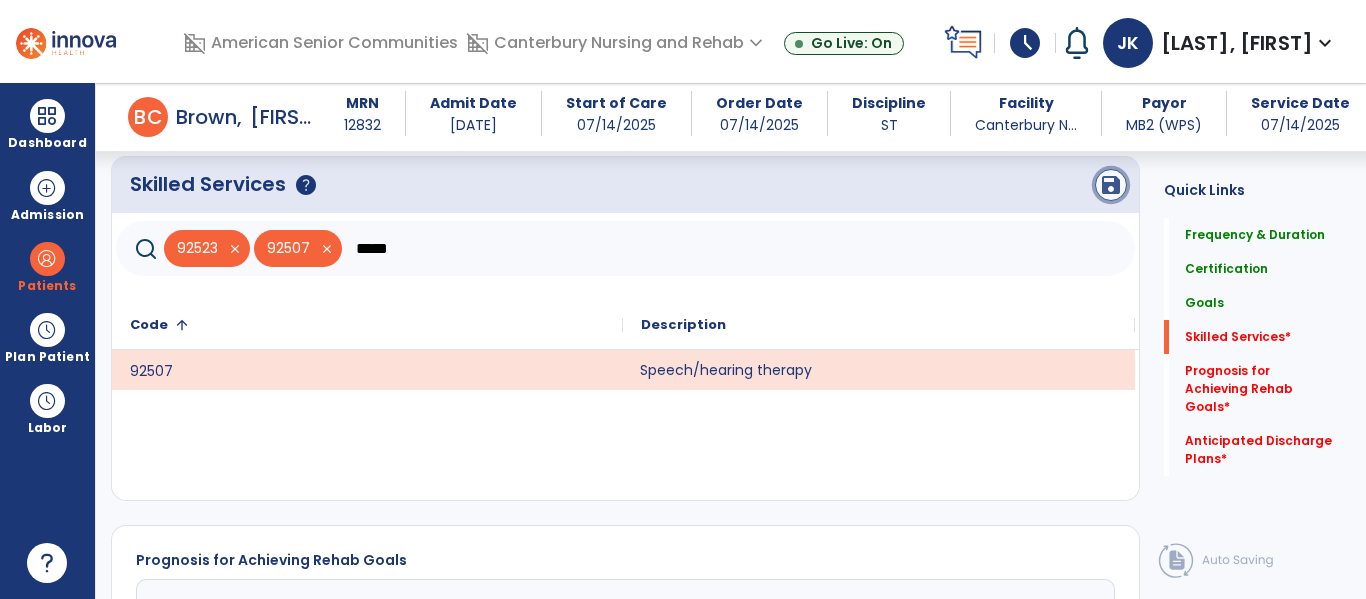 click on "save" 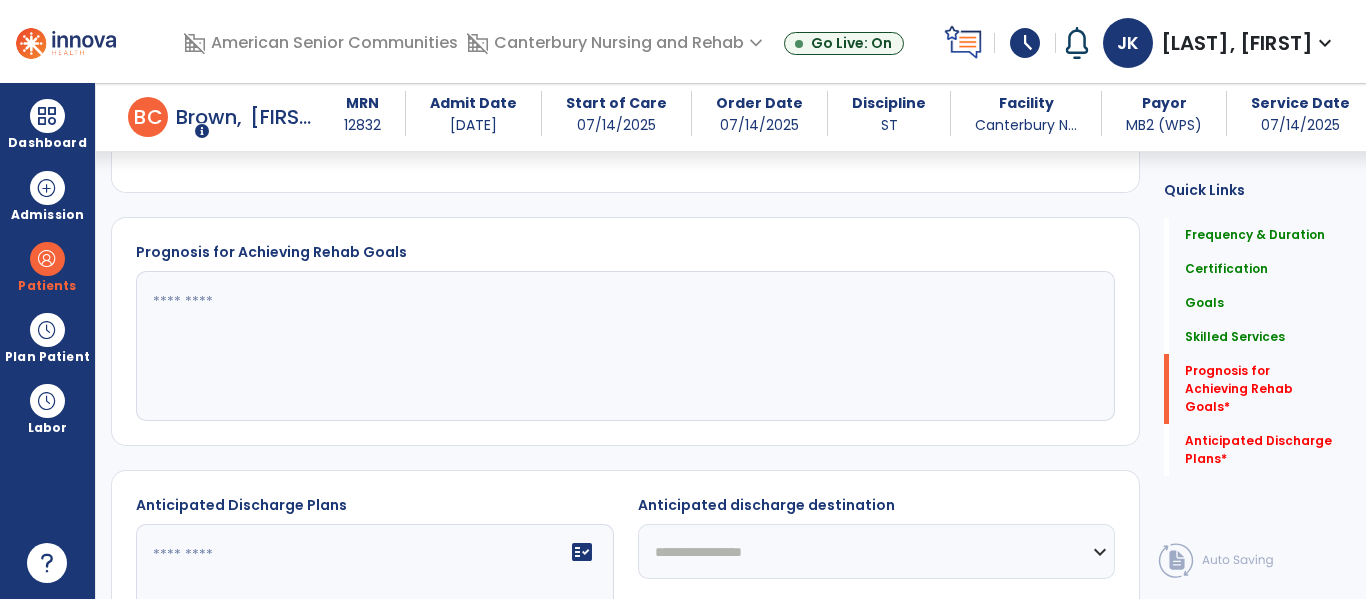 scroll, scrollTop: 1093, scrollLeft: 0, axis: vertical 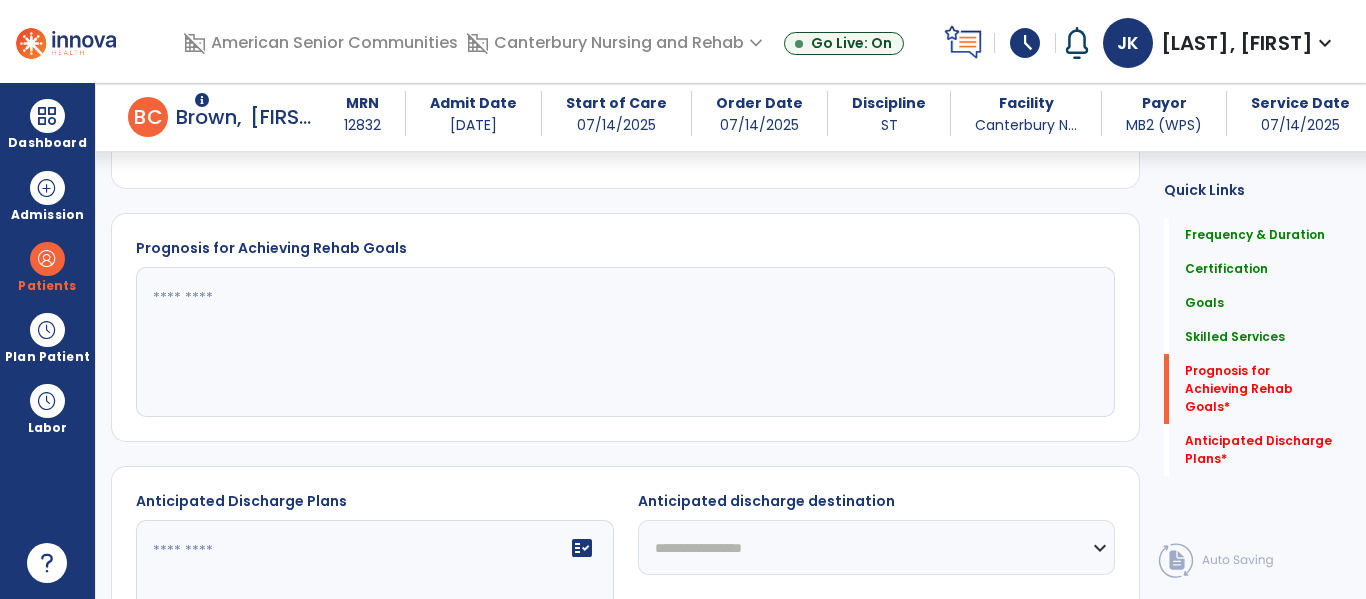 click 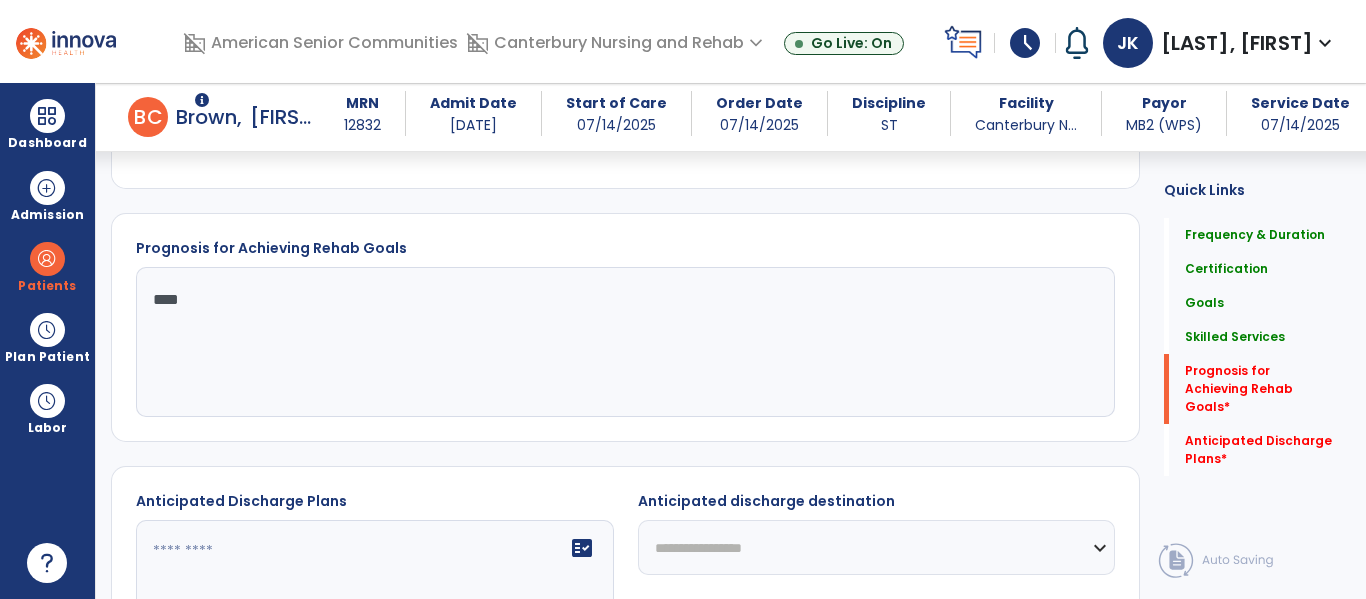 type on "****" 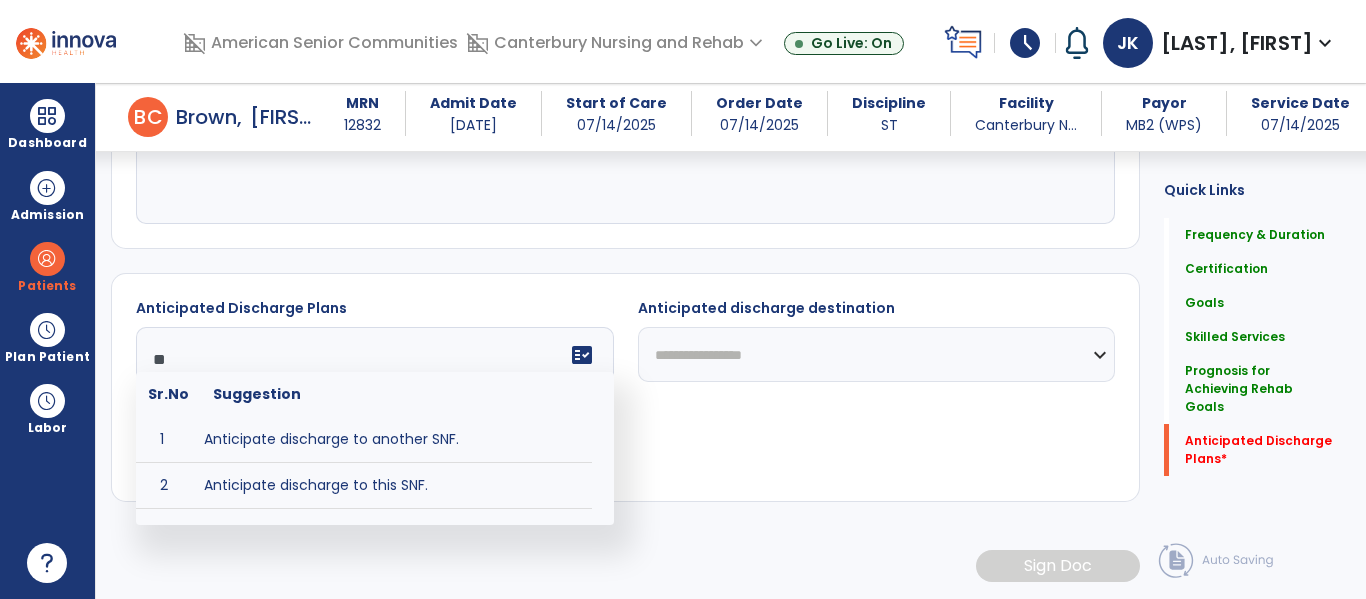 scroll, scrollTop: 1286, scrollLeft: 0, axis: vertical 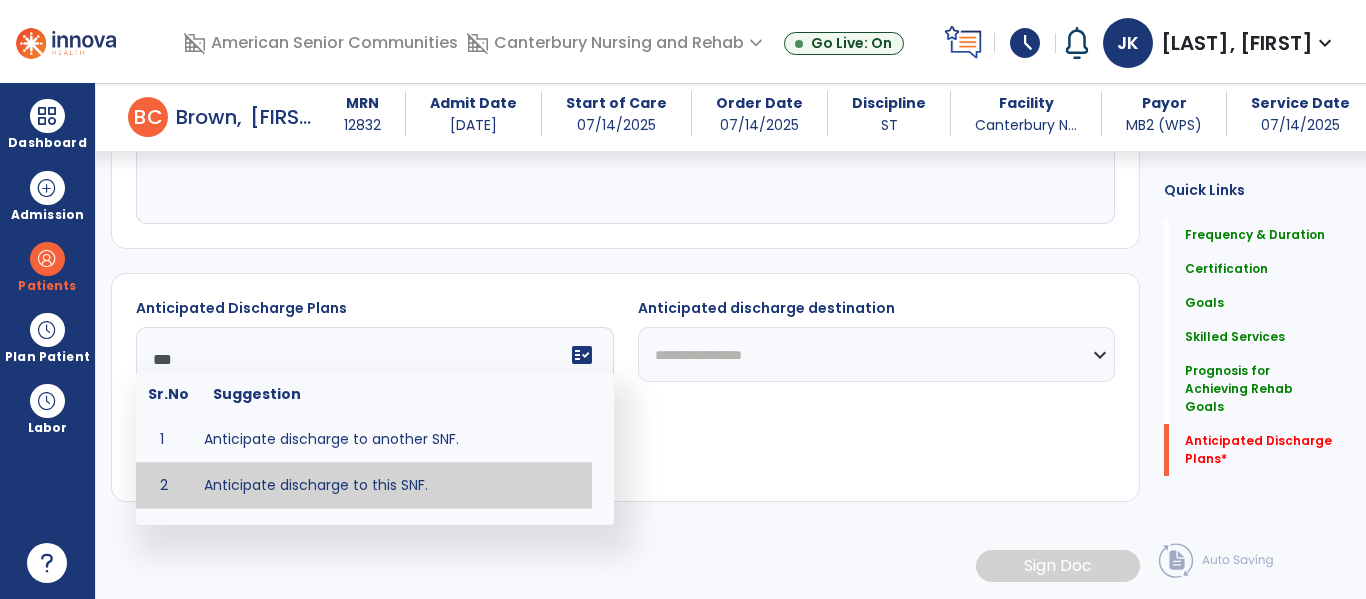 type on "**********" 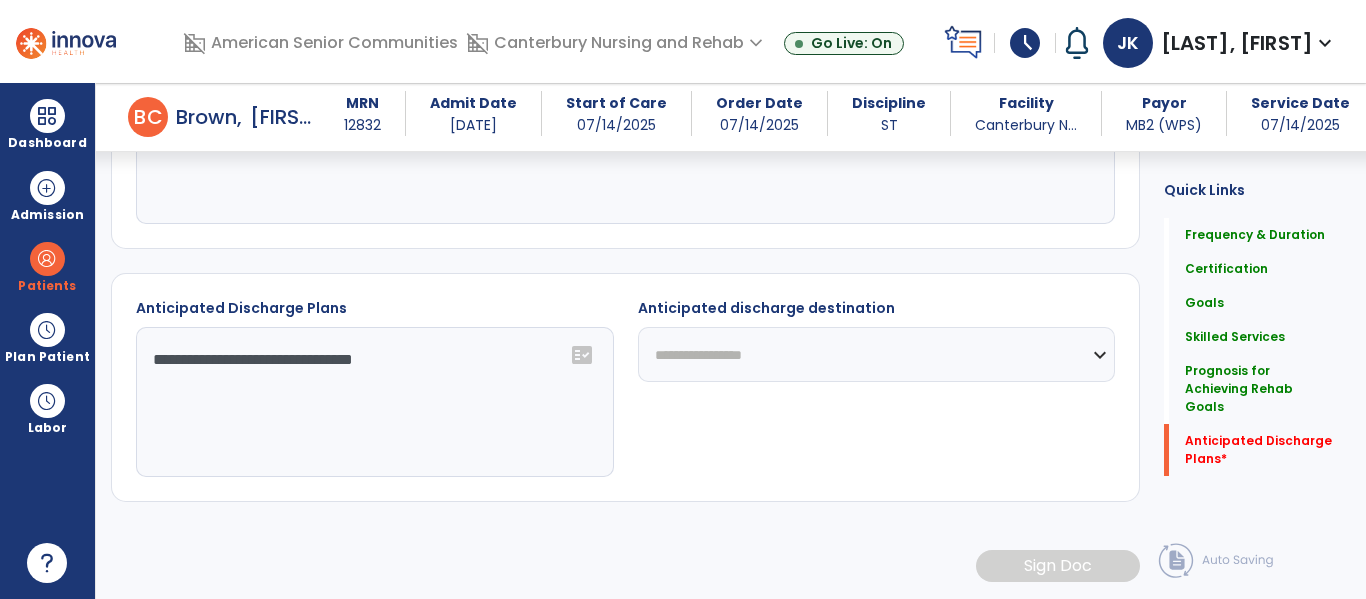 click on "**********" 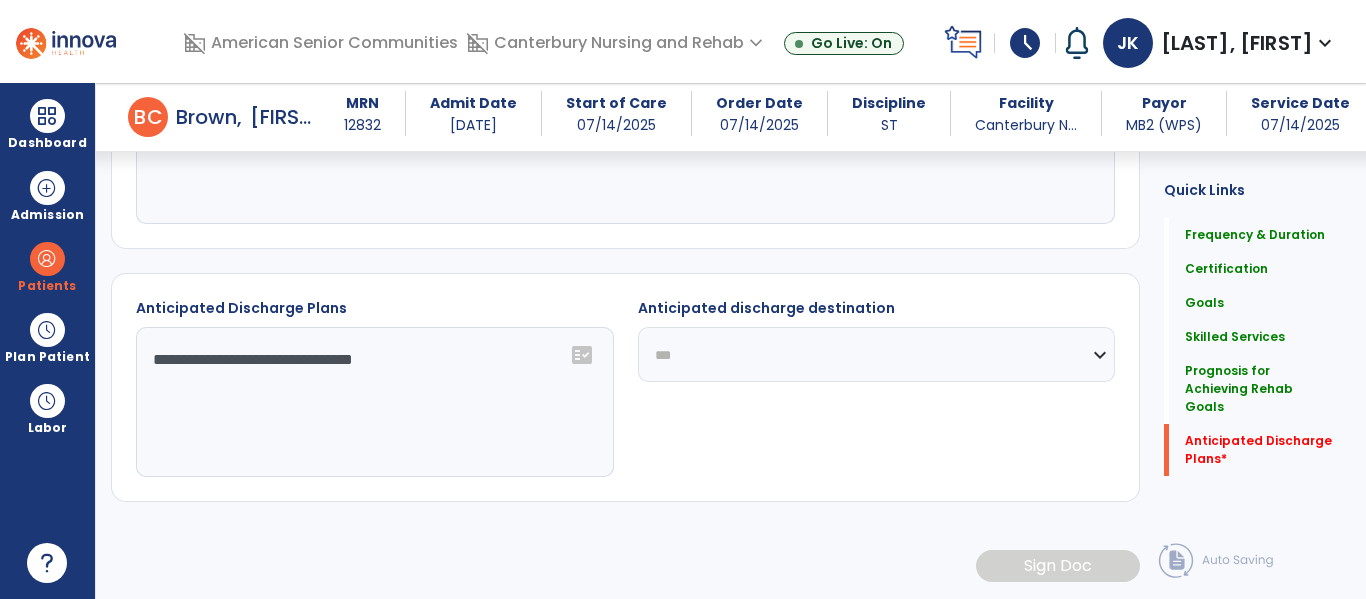 click on "**********" 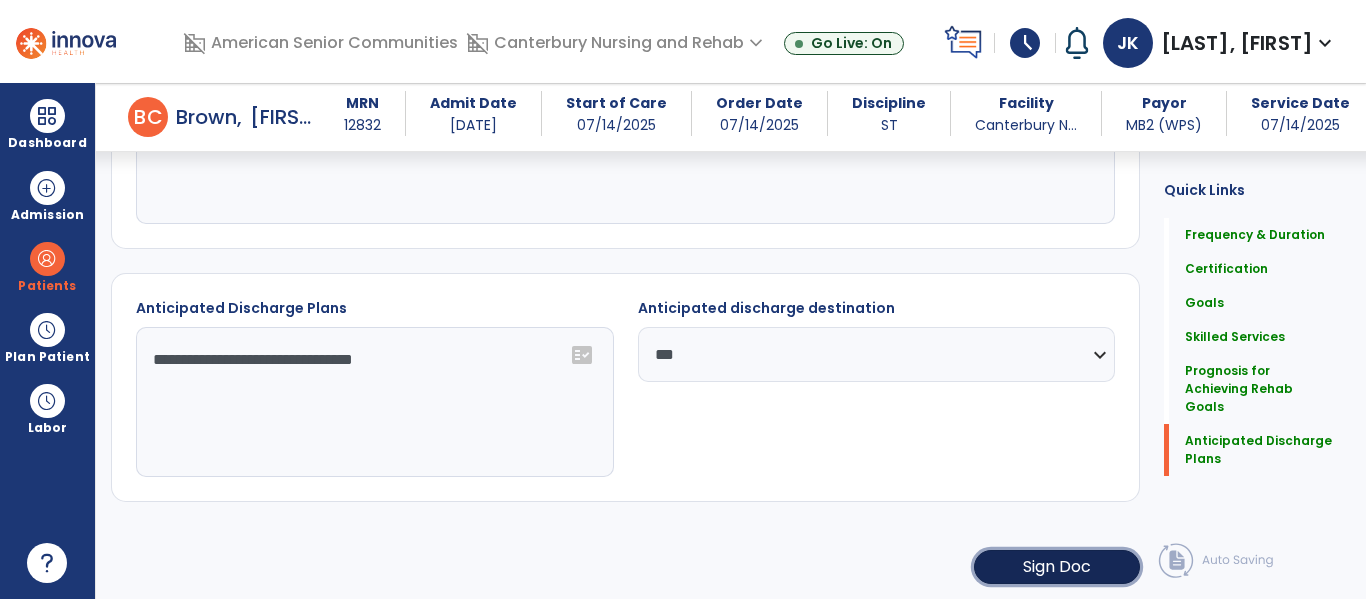 click on "Sign Doc" 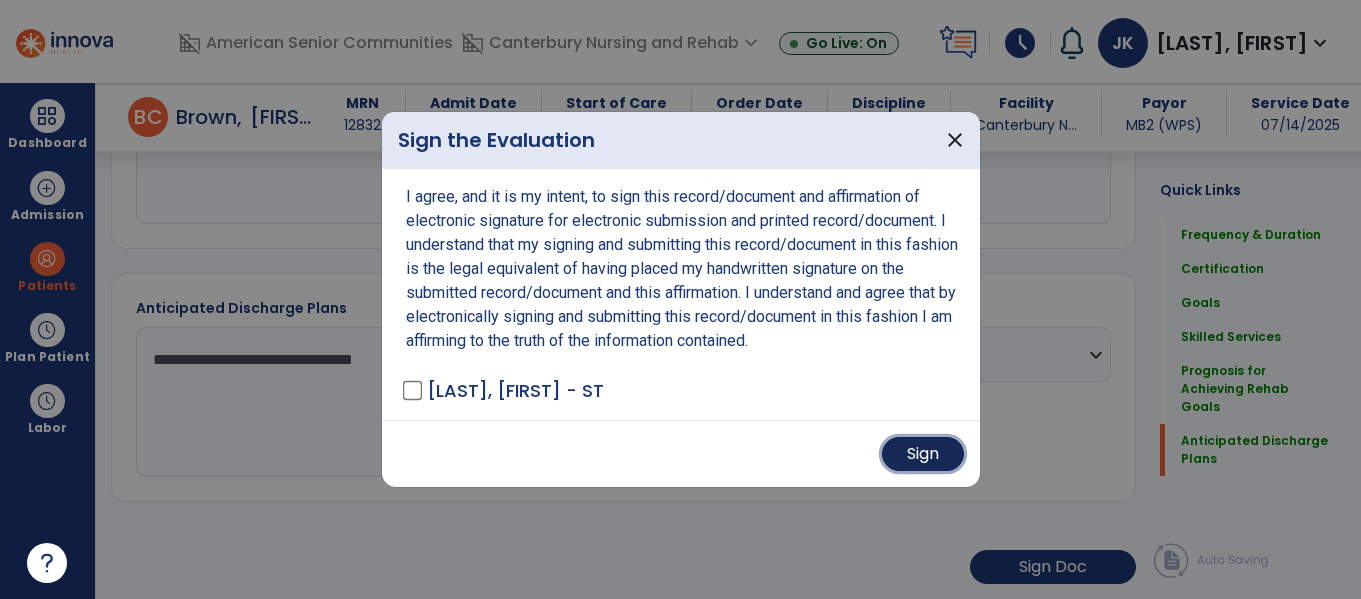 click on "Sign" at bounding box center [923, 454] 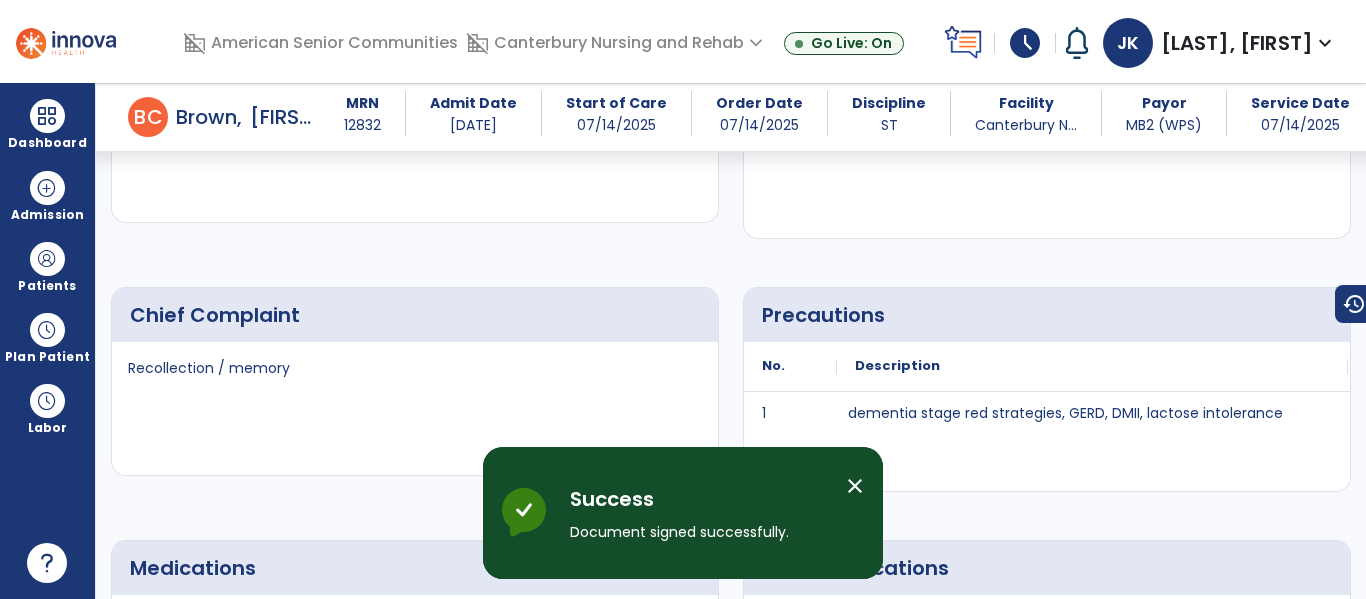 scroll, scrollTop: 1042, scrollLeft: 0, axis: vertical 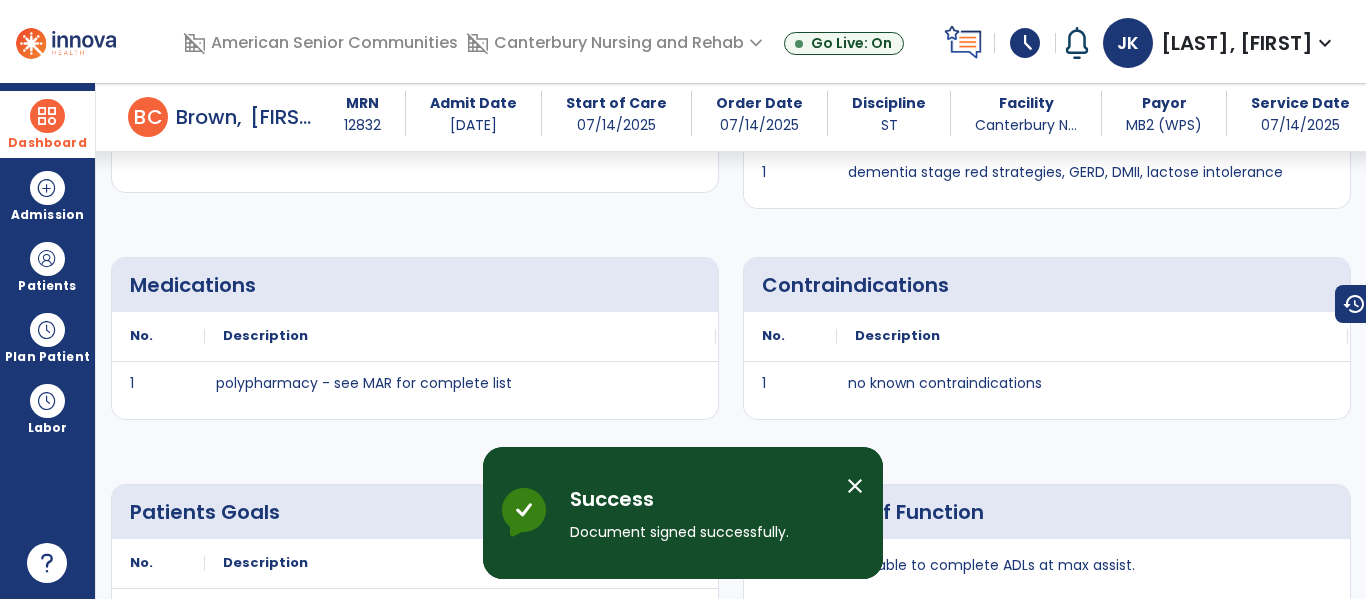click at bounding box center (47, 116) 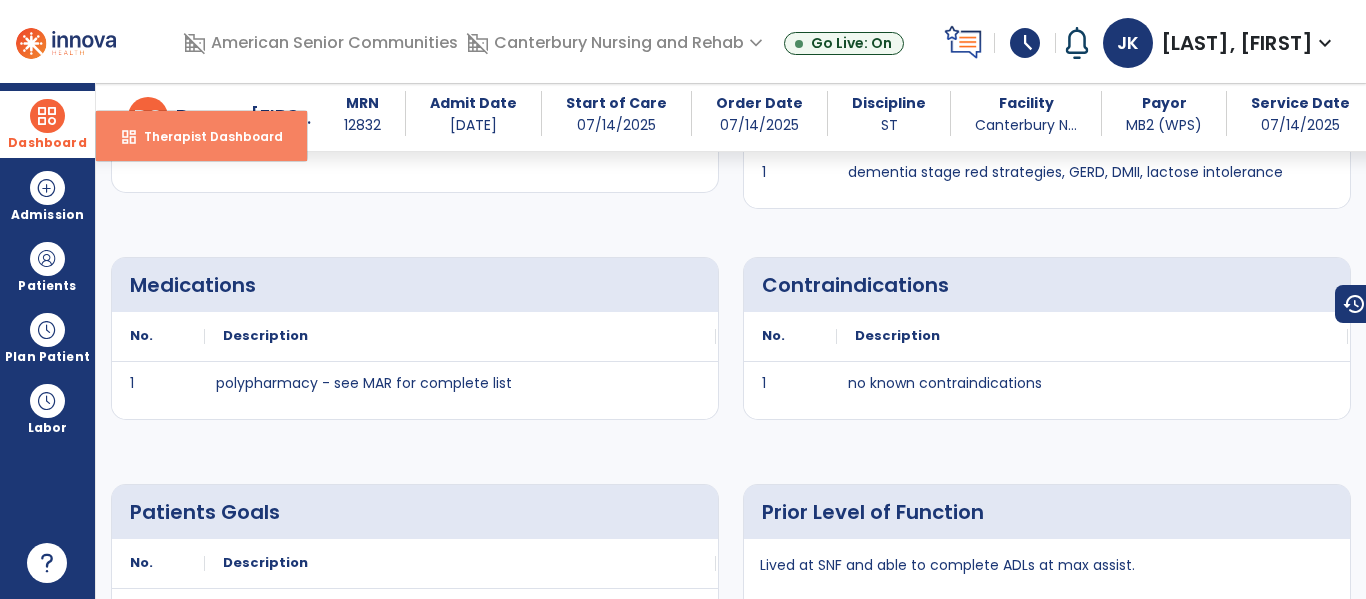 click on "Therapist Dashboard" at bounding box center [205, 136] 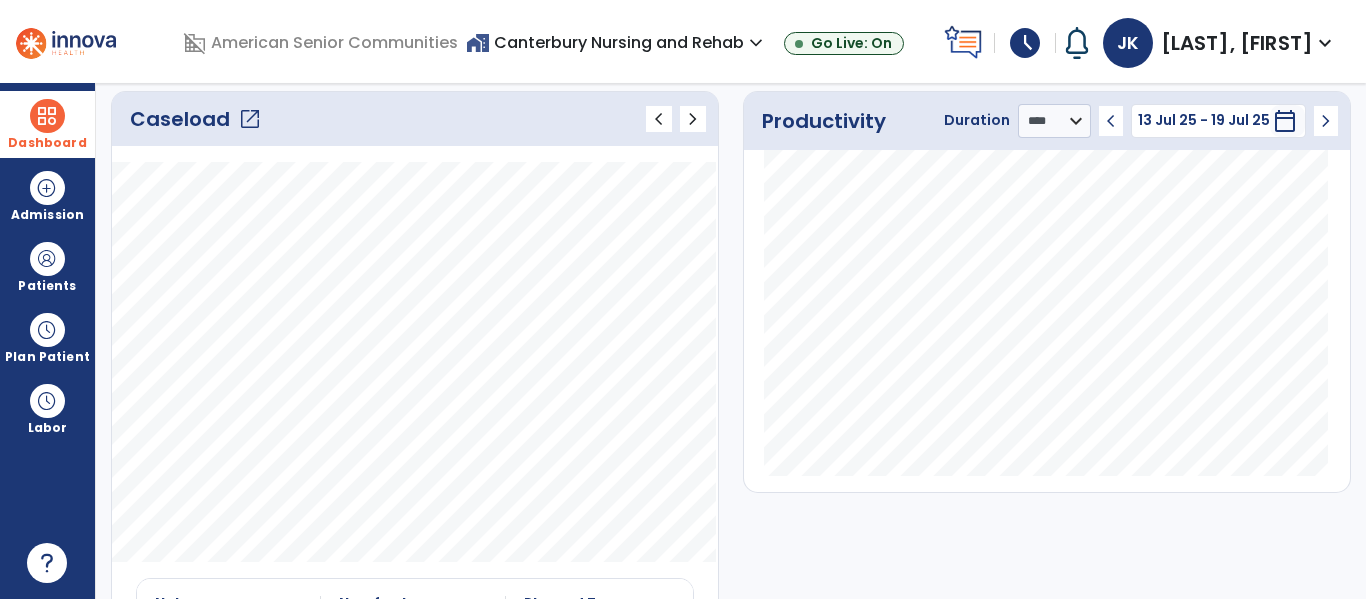 scroll, scrollTop: 0, scrollLeft: 0, axis: both 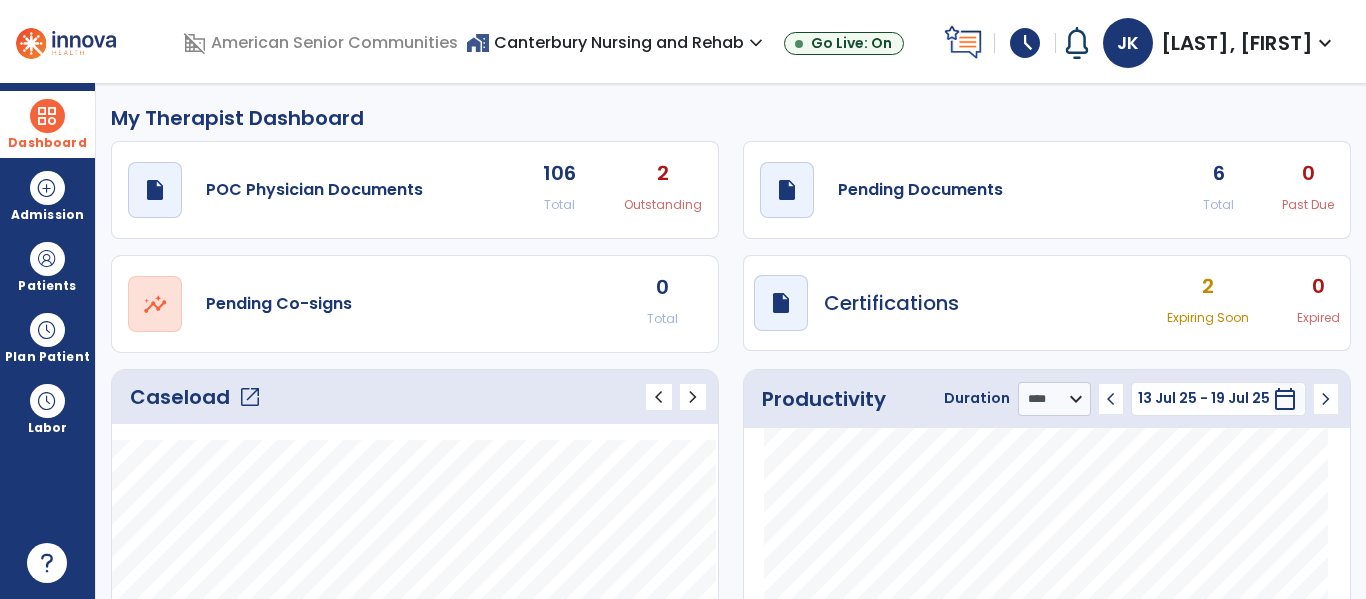 click on "draft   open_in_new  Pending Documents 6 Total 0 Past Due" 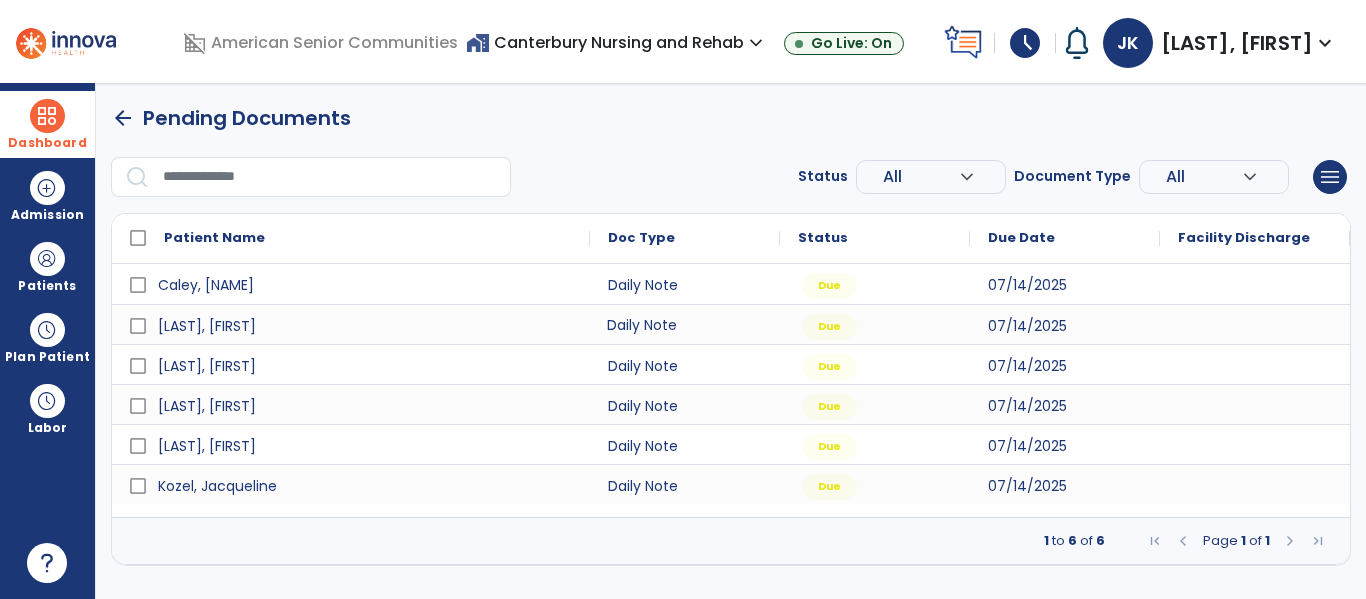 click on "Daily Note" at bounding box center [685, 324] 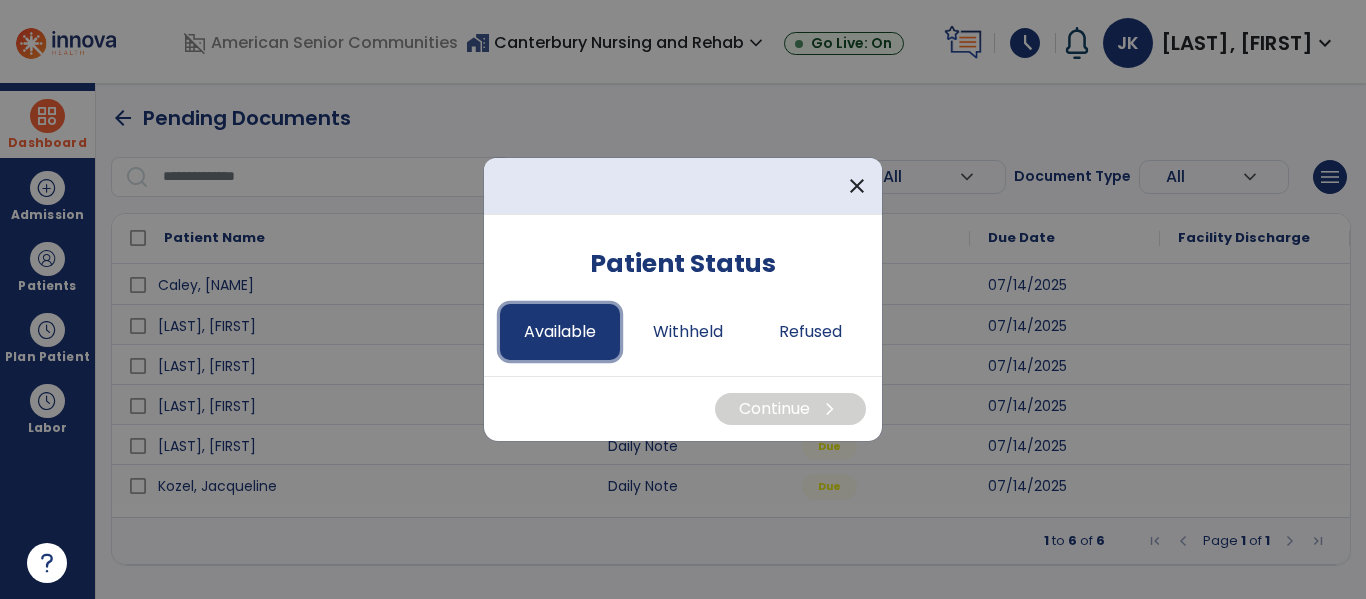 click on "Available" at bounding box center (560, 332) 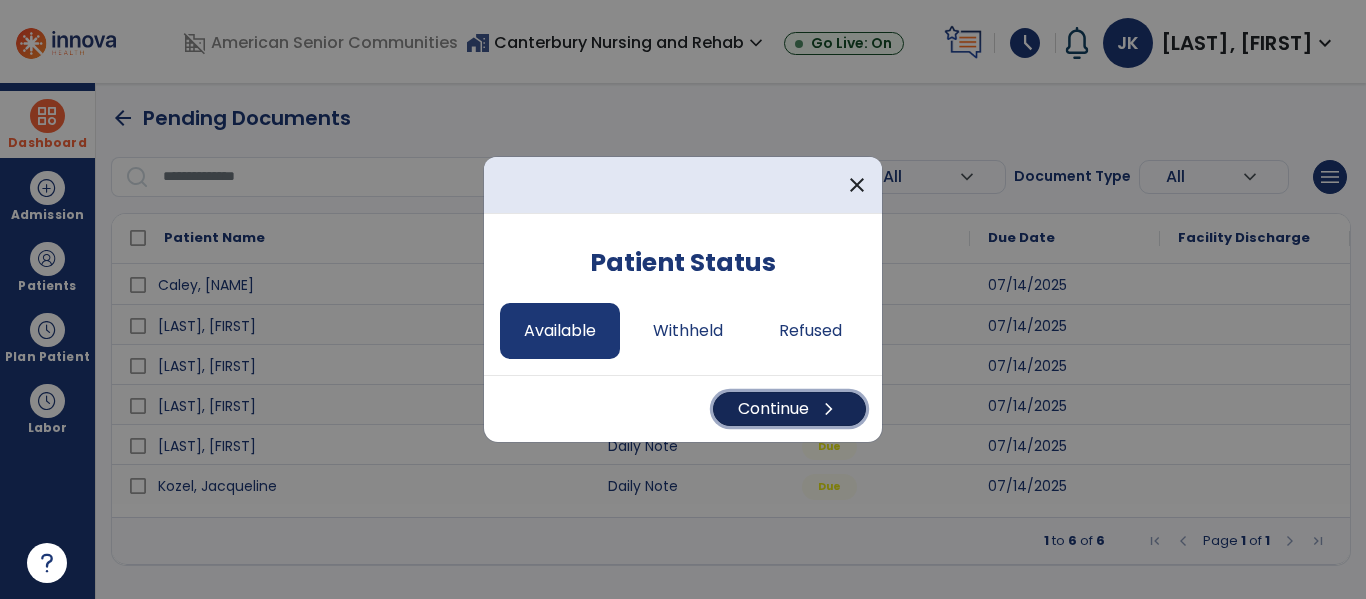click on "Continue   chevron_right" at bounding box center (789, 409) 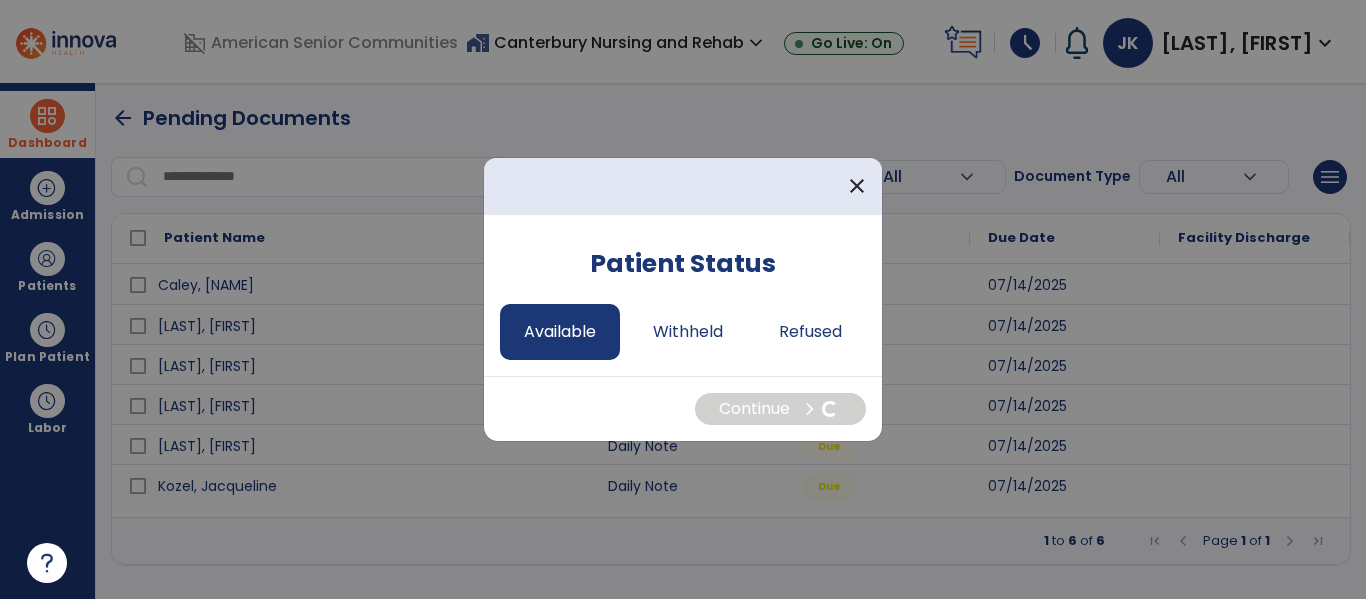 select on "*" 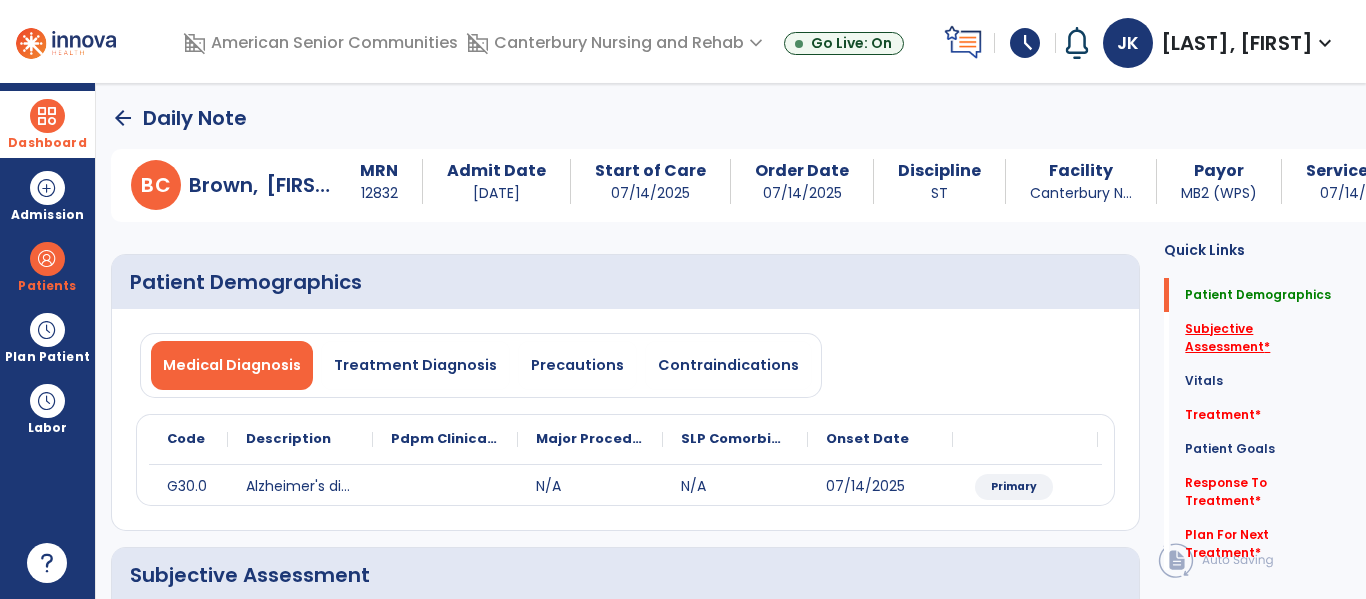 click on "Subjective Assessment   *" 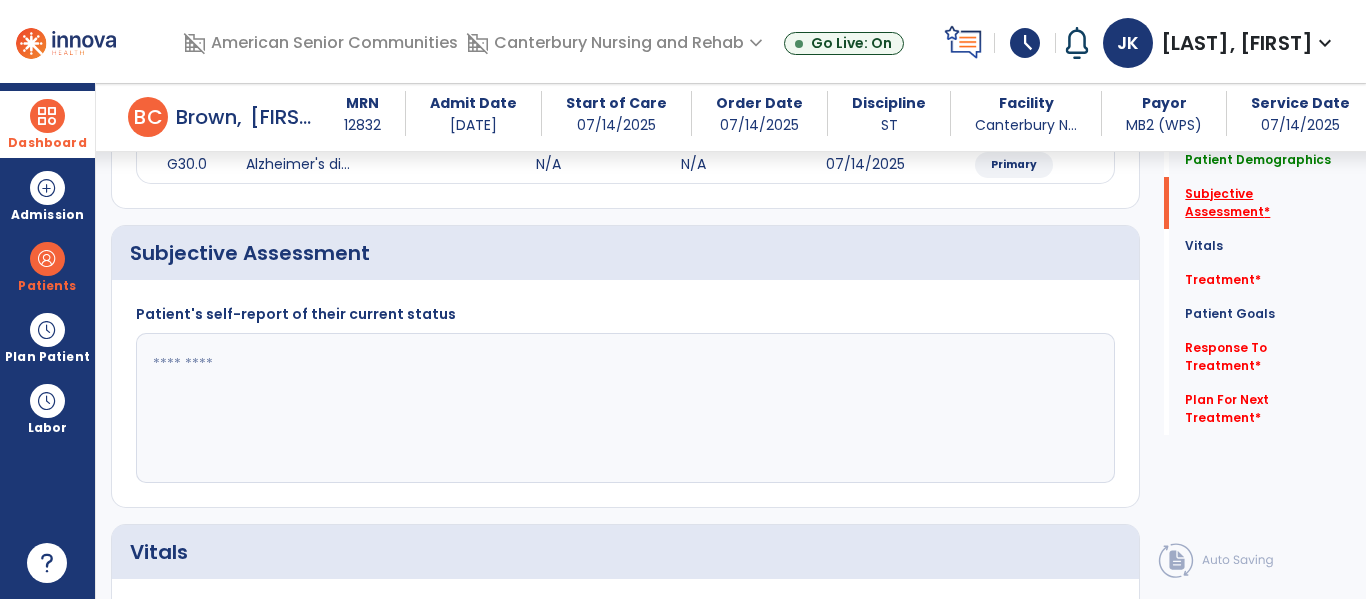 scroll, scrollTop: 347, scrollLeft: 0, axis: vertical 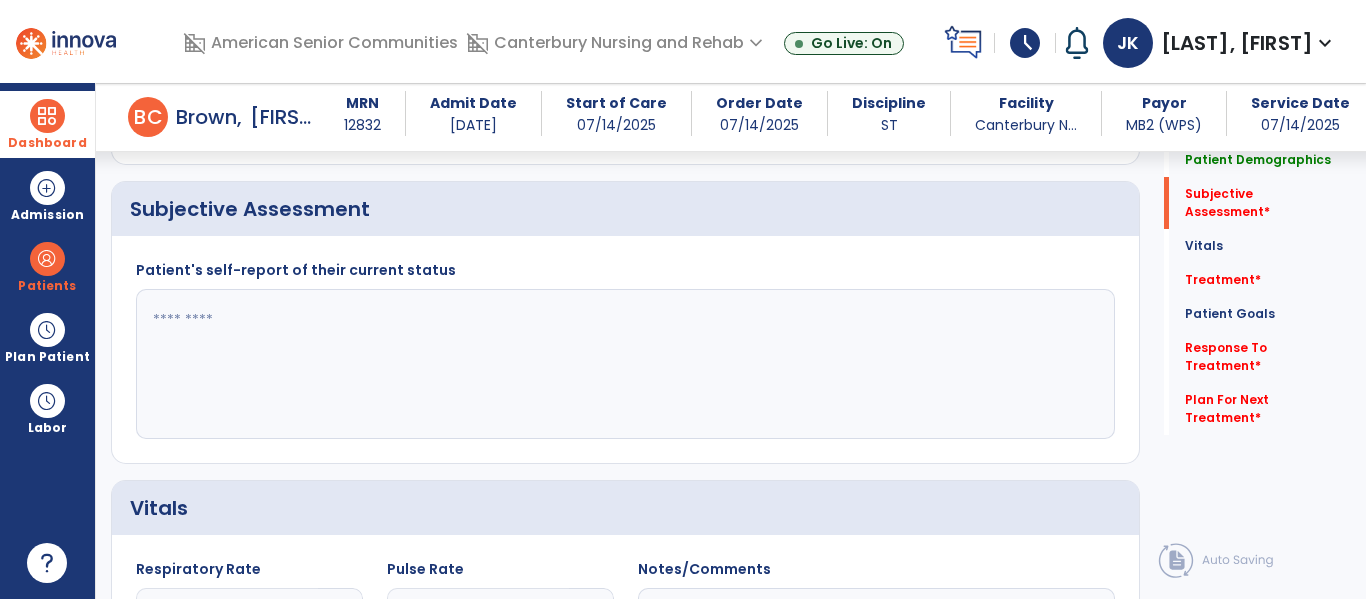 click 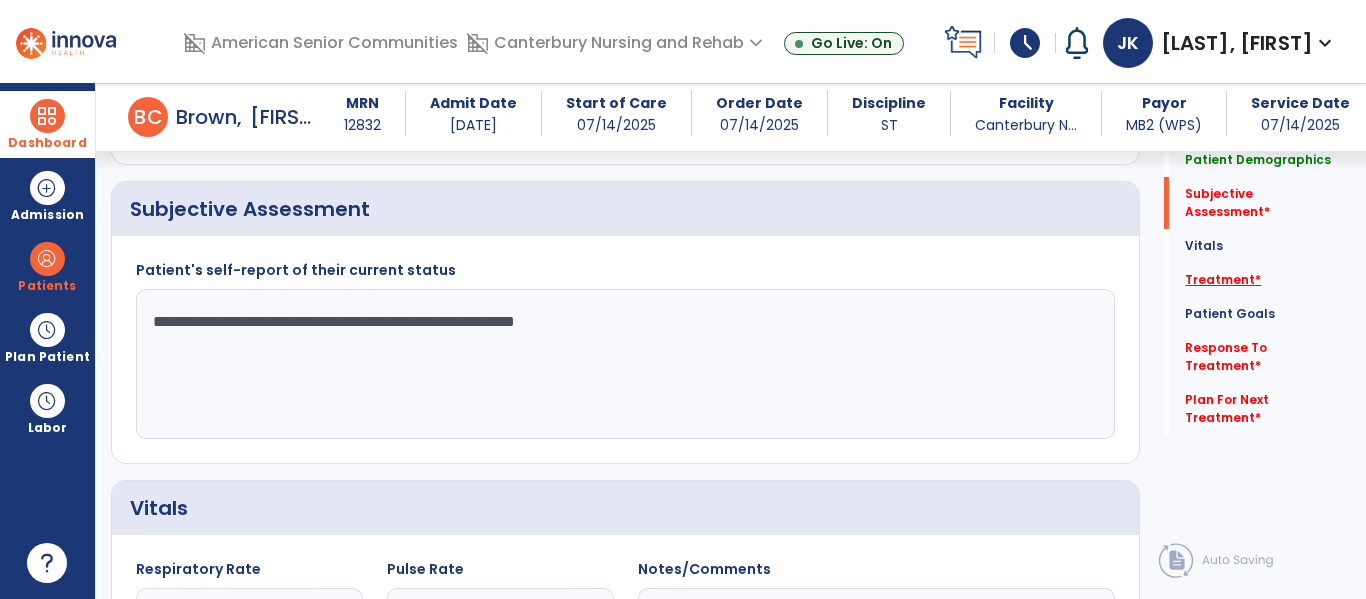 type on "**********" 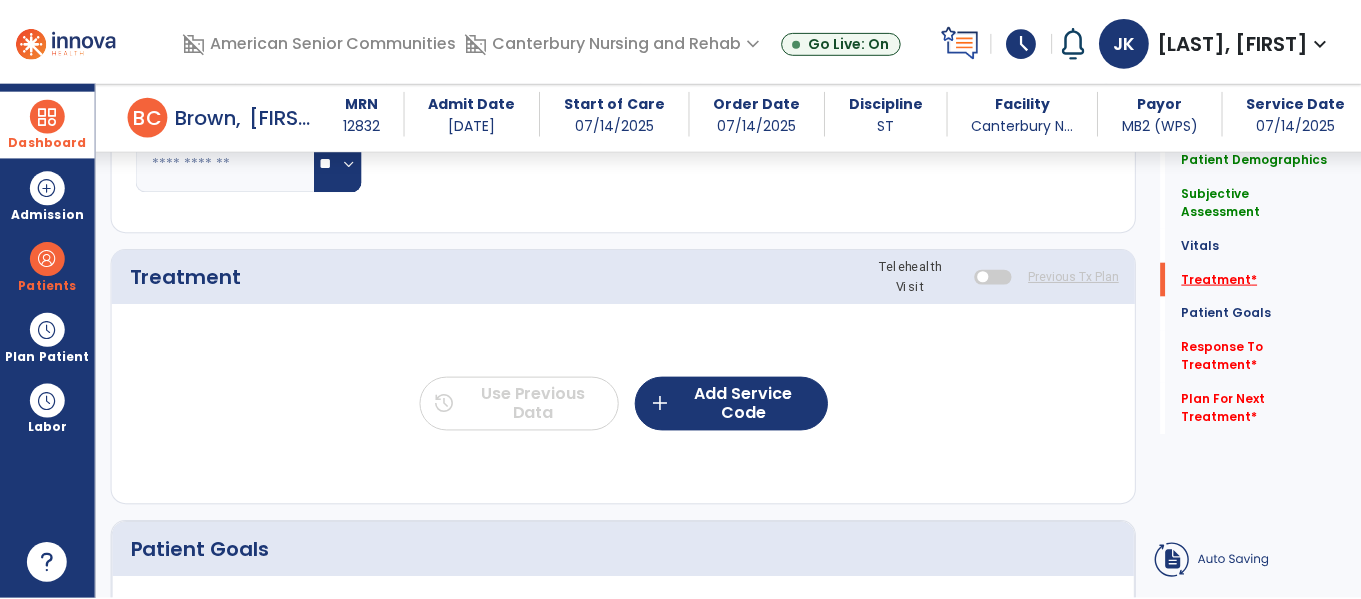 scroll, scrollTop: 1036, scrollLeft: 0, axis: vertical 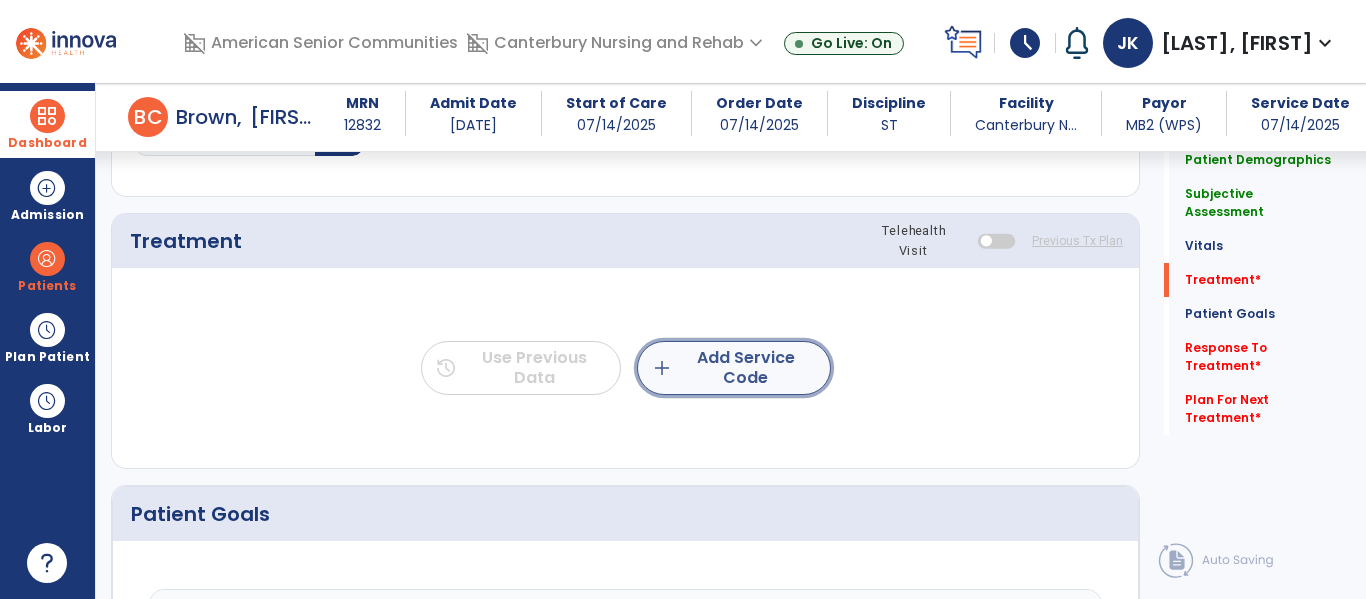 click on "add  Add Service Code" 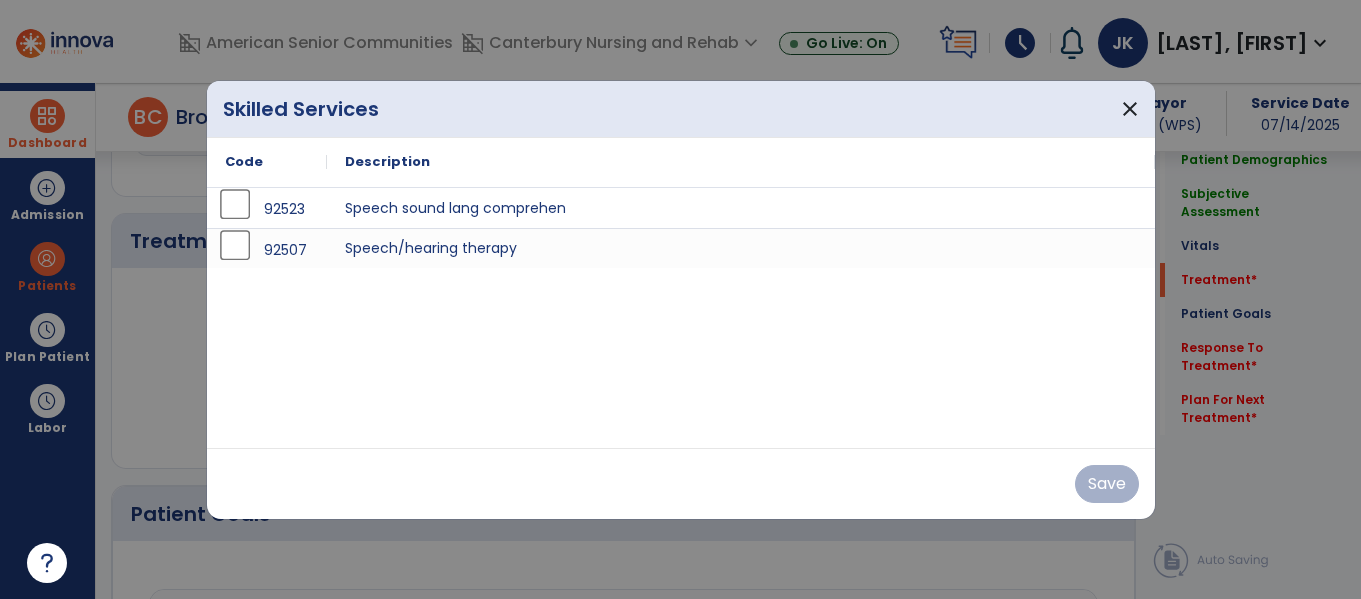 scroll, scrollTop: 1036, scrollLeft: 0, axis: vertical 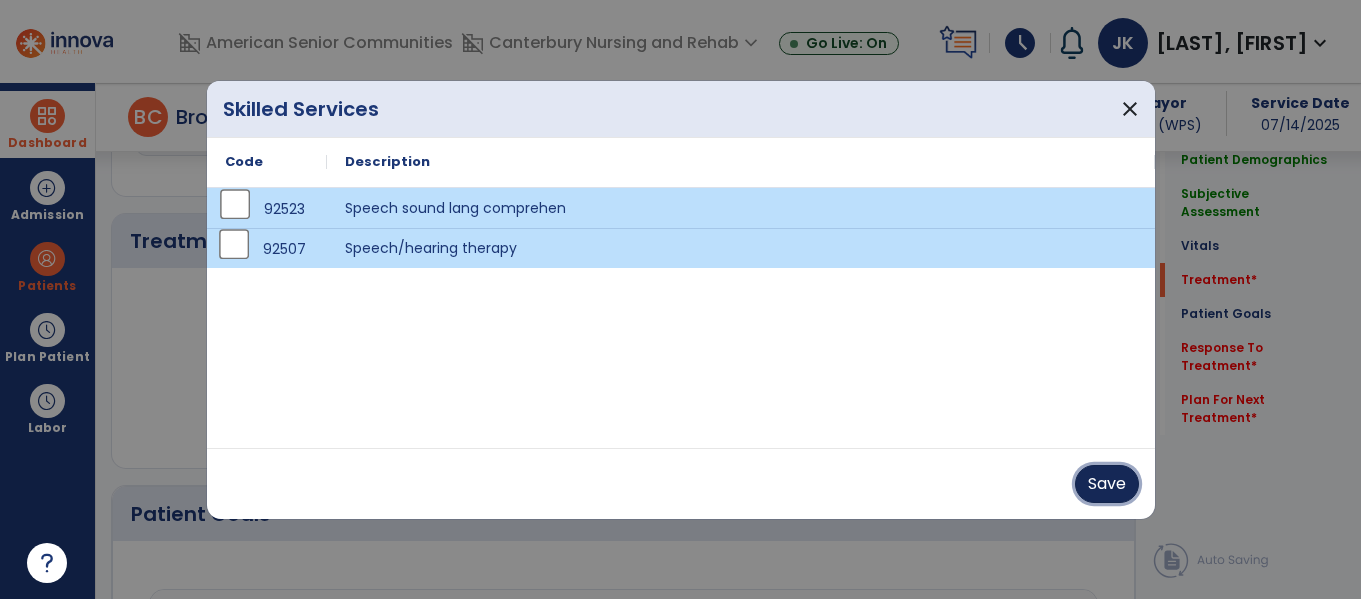 click on "Save" at bounding box center [1107, 484] 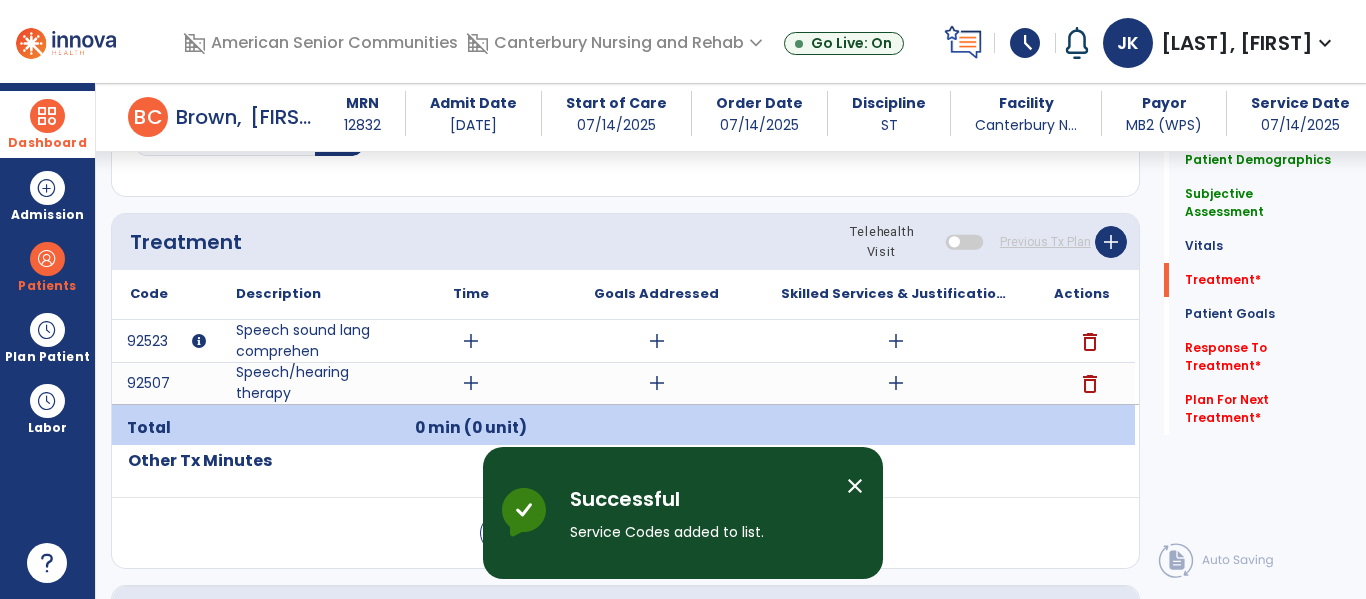click on "add" at bounding box center (471, 341) 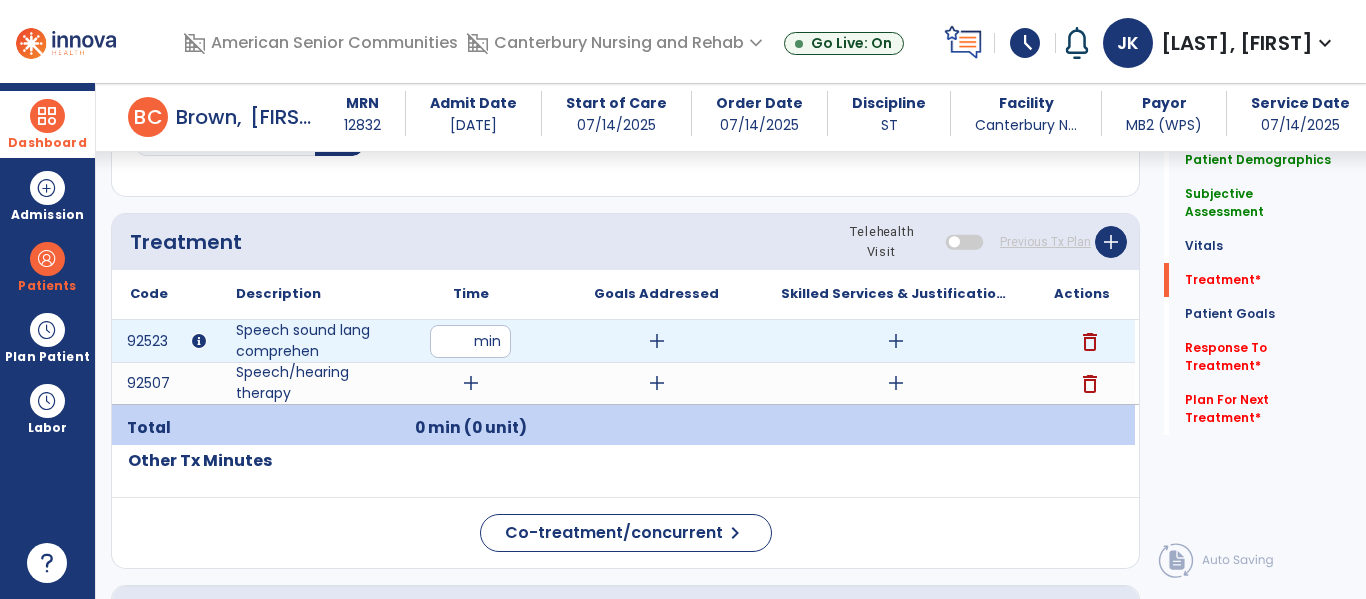 type on "**" 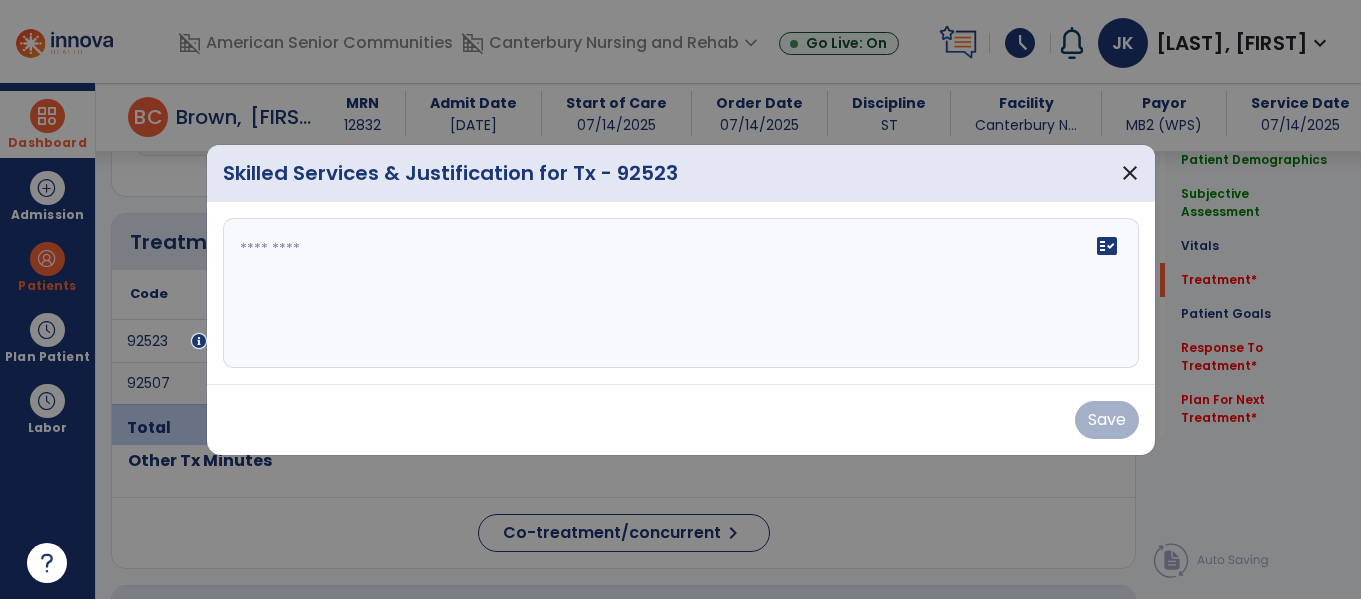 scroll, scrollTop: 1036, scrollLeft: 0, axis: vertical 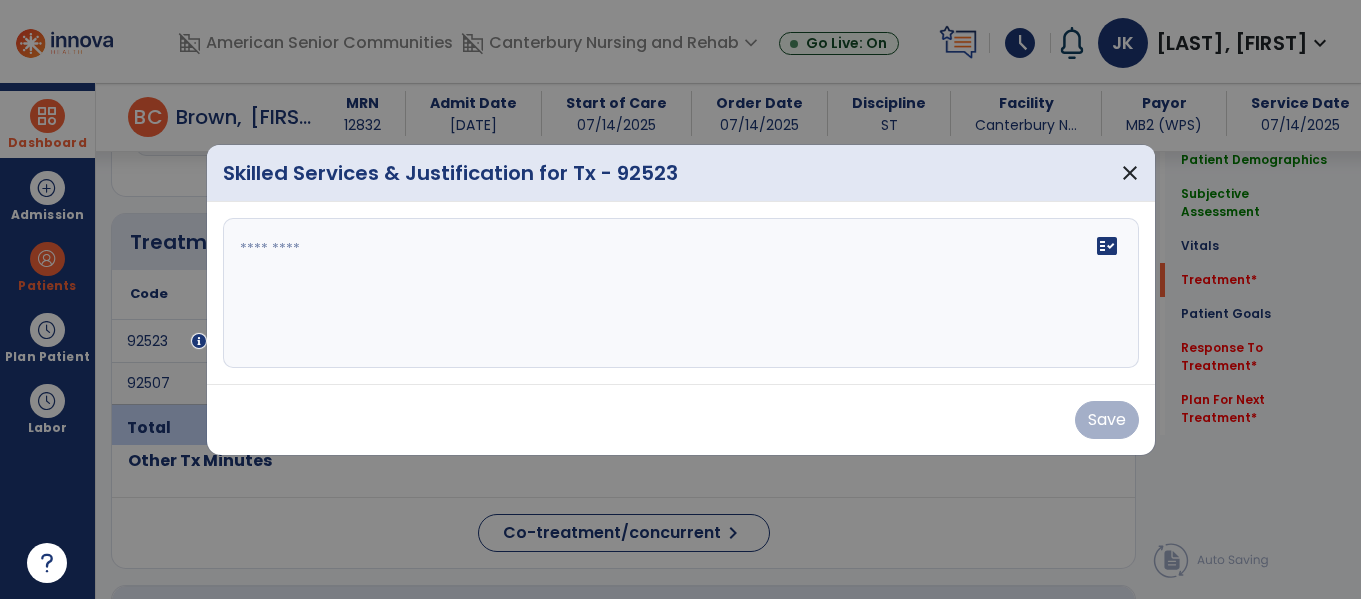click on "fact_check" at bounding box center (681, 293) 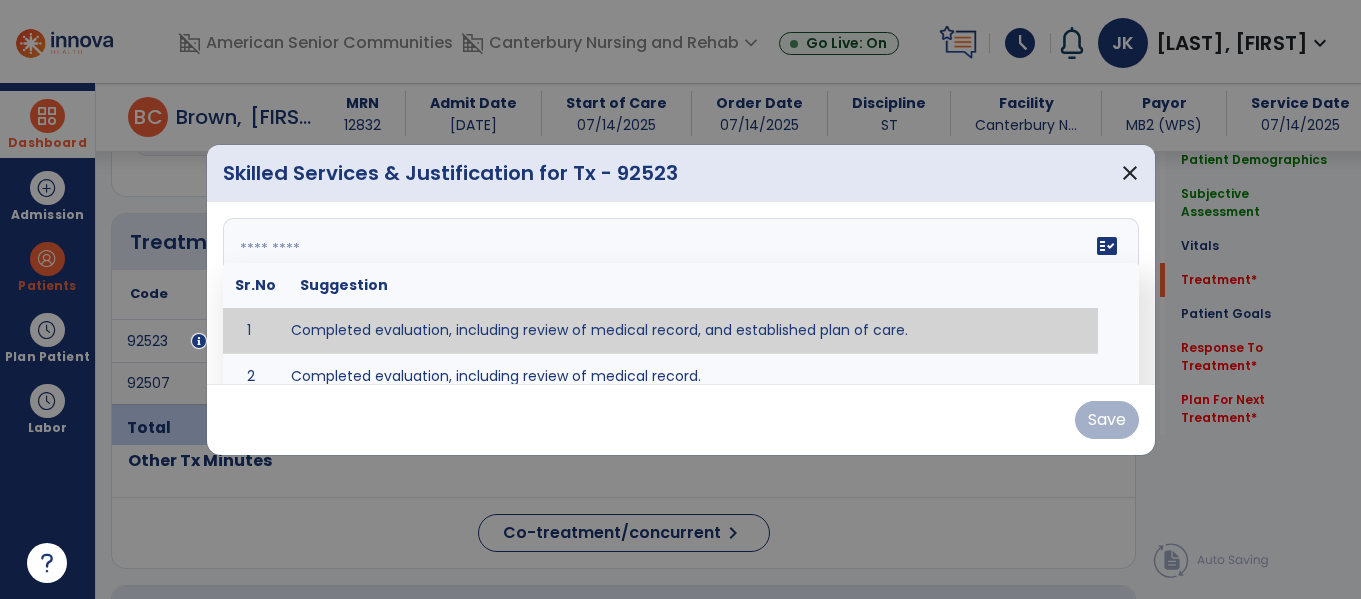 type on "**********" 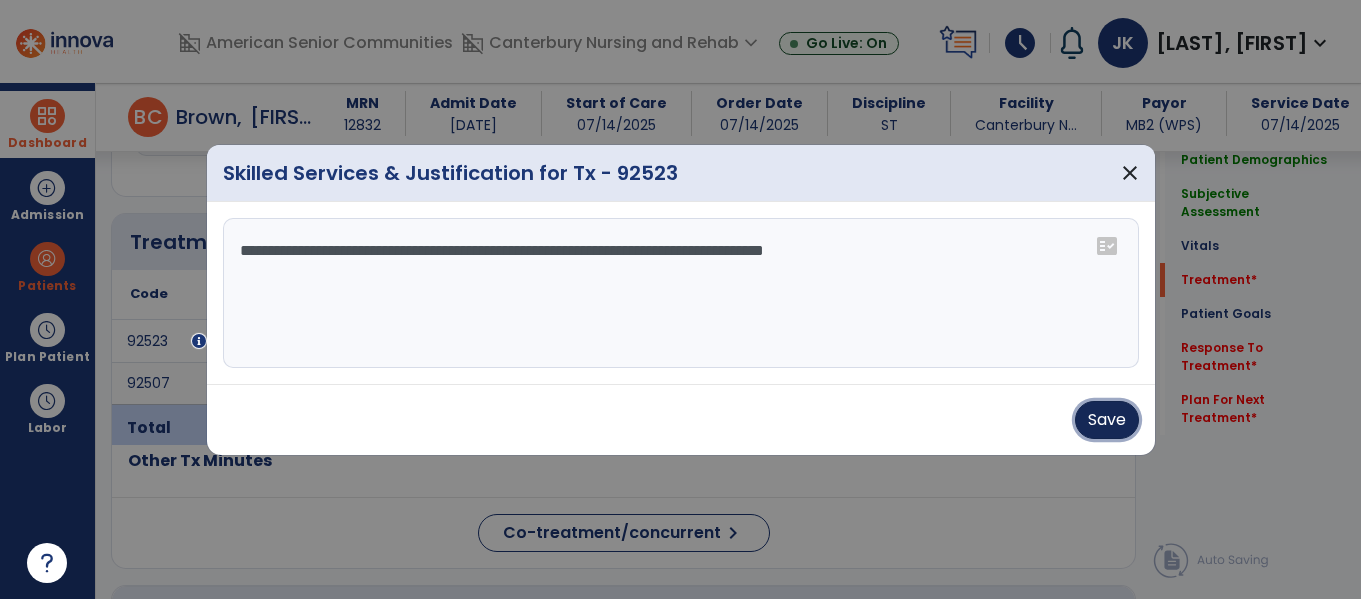 click on "Save" at bounding box center [1107, 420] 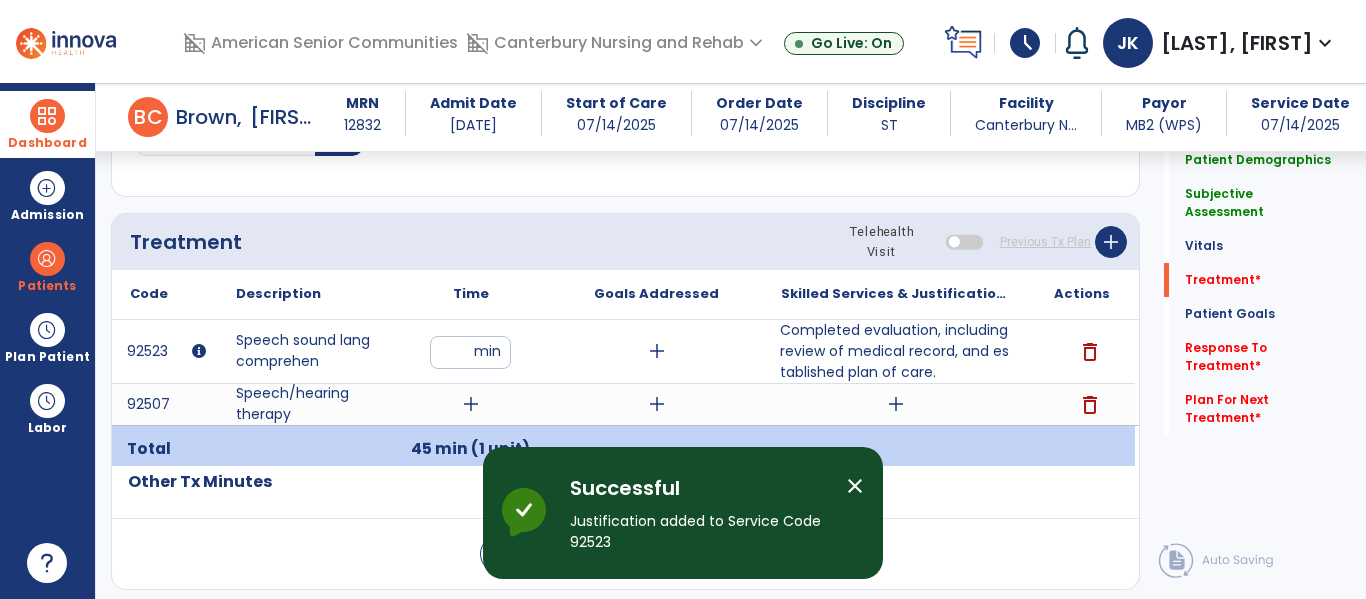 click on "add" at bounding box center [471, 404] 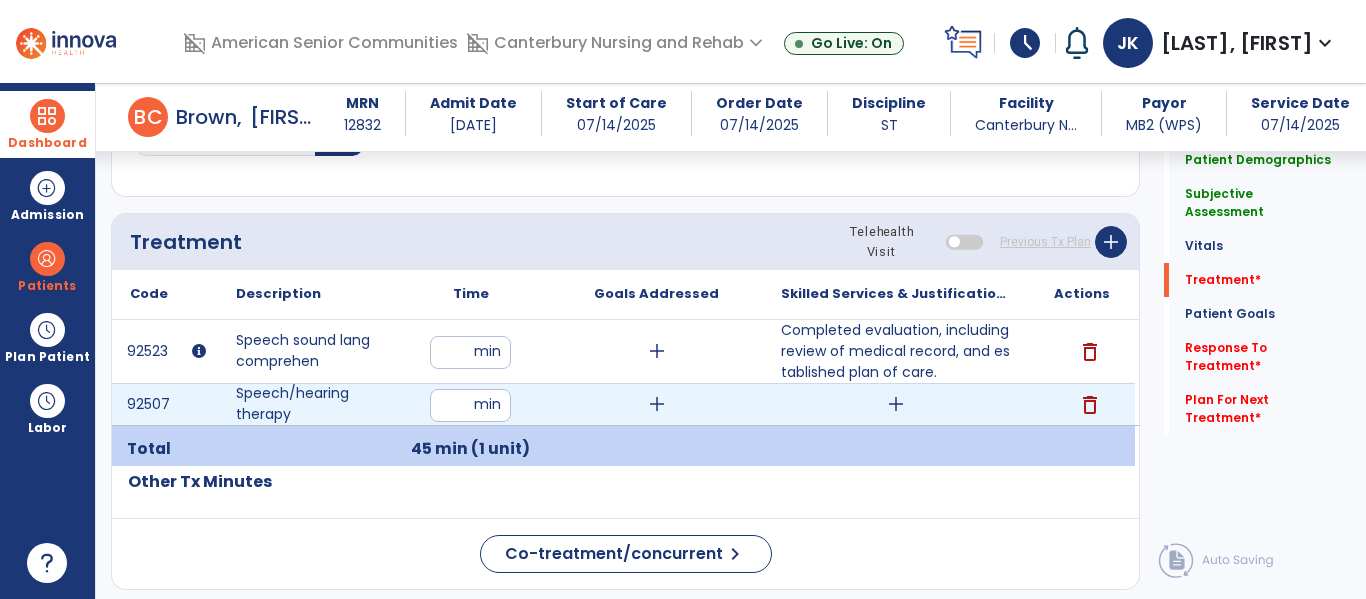 type on "**" 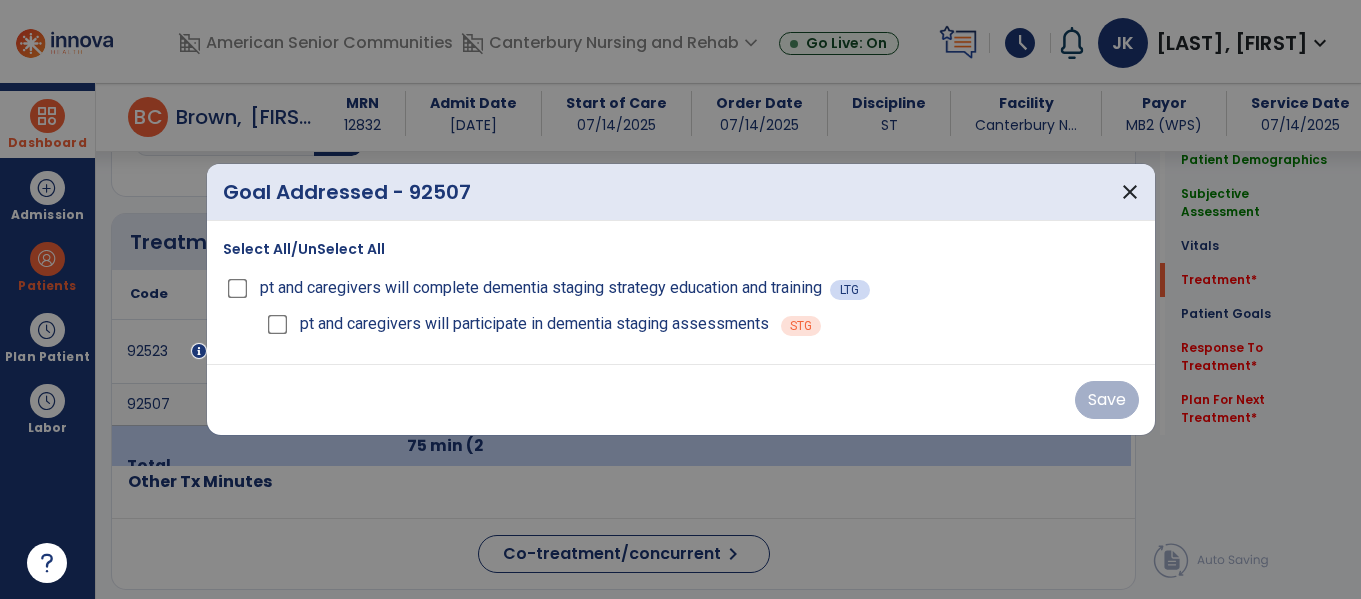 scroll, scrollTop: 1036, scrollLeft: 0, axis: vertical 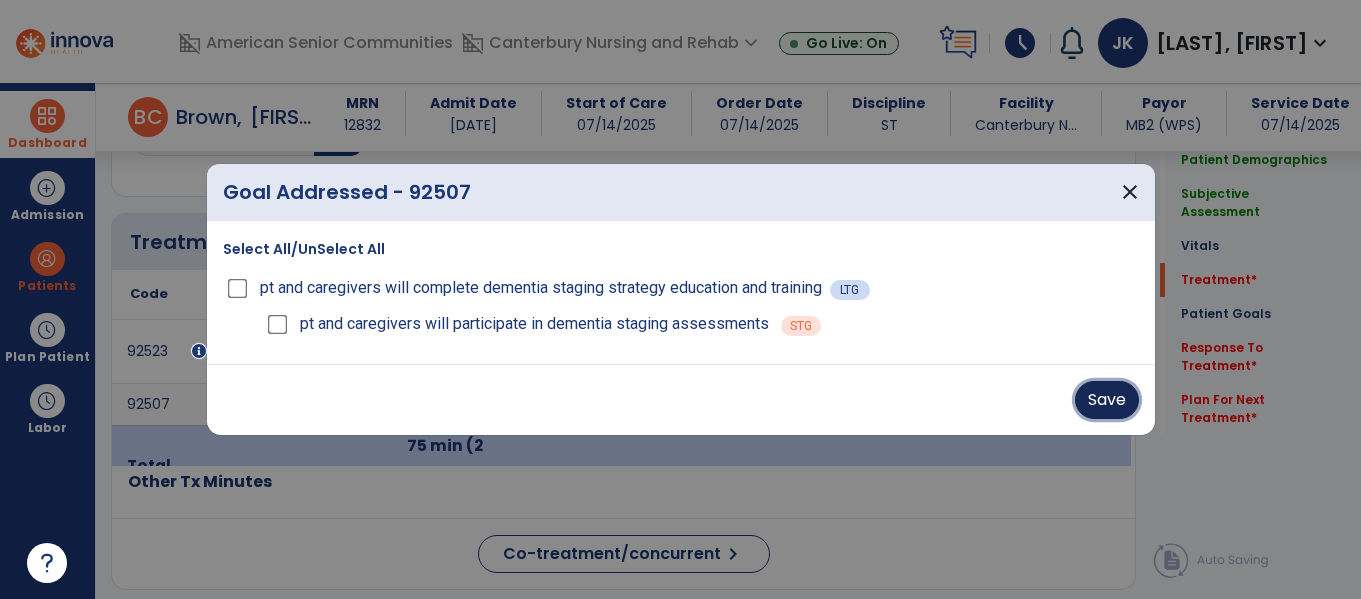 click on "Save" at bounding box center [1107, 400] 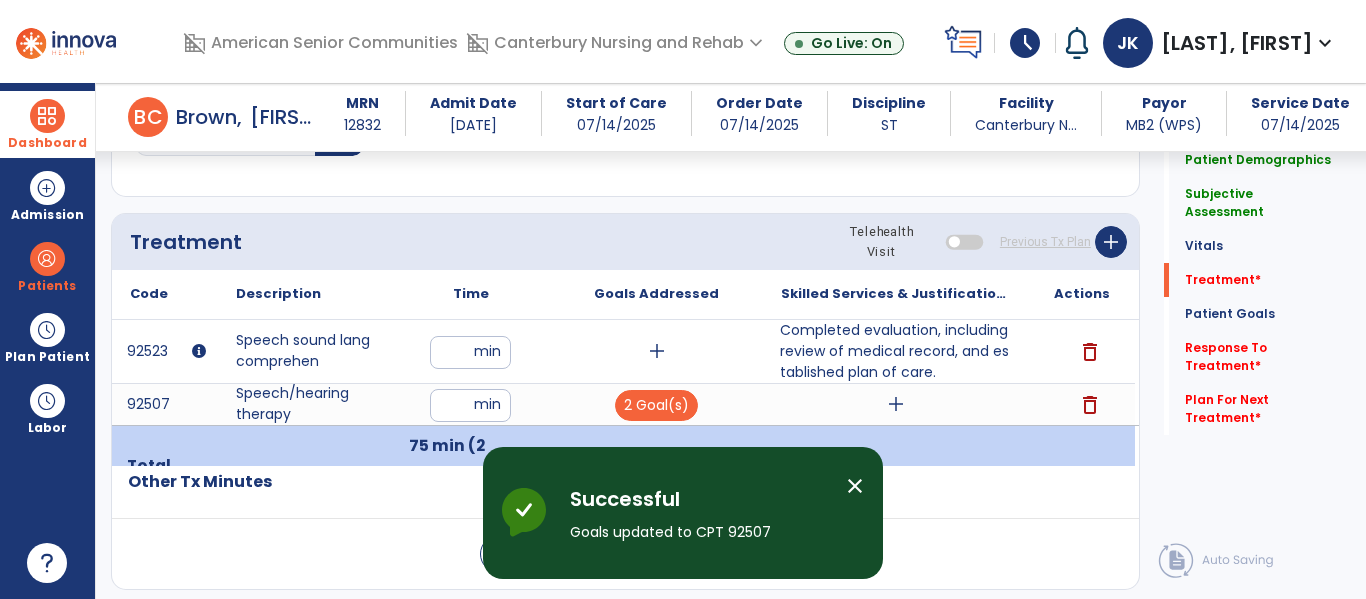 click on "Completed evaluation, including review of medical record, and established plan of care." at bounding box center (896, 351) 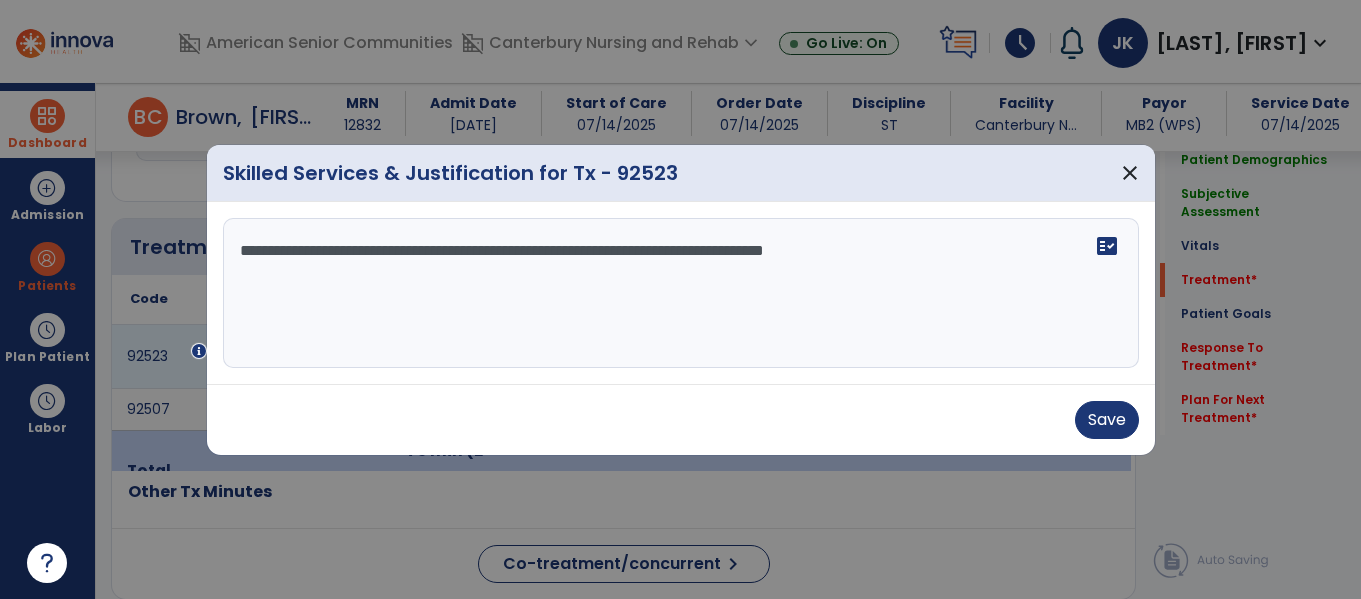 scroll, scrollTop: 1036, scrollLeft: 0, axis: vertical 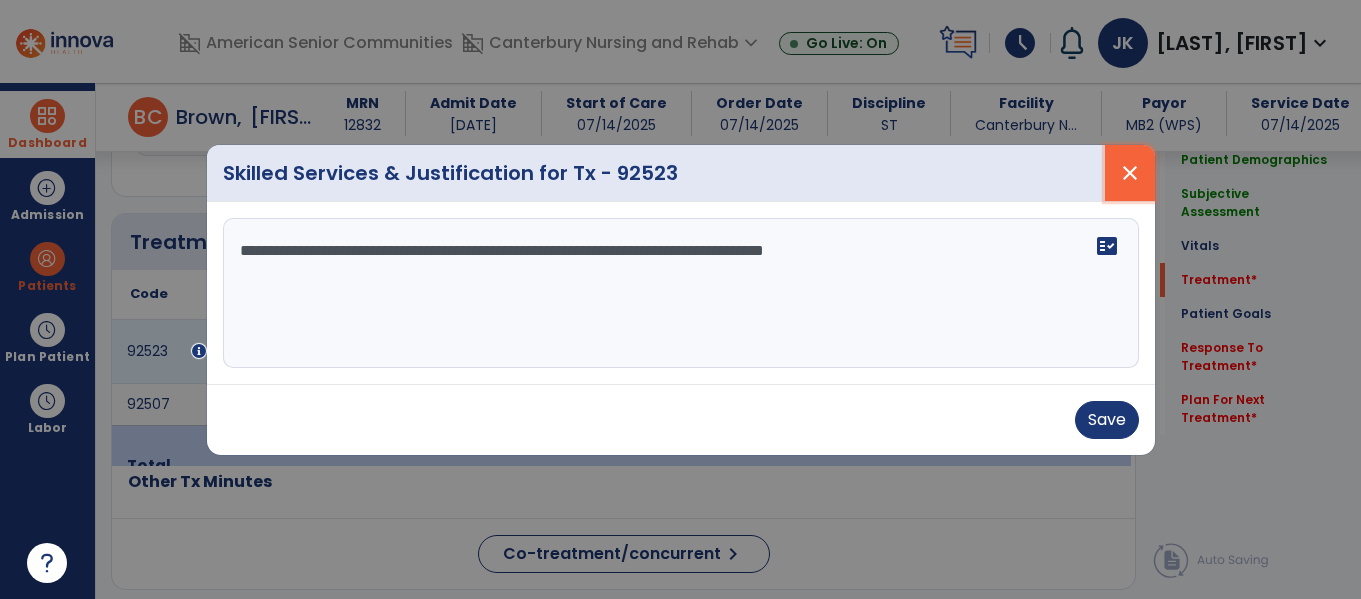 click on "close" at bounding box center [1130, 173] 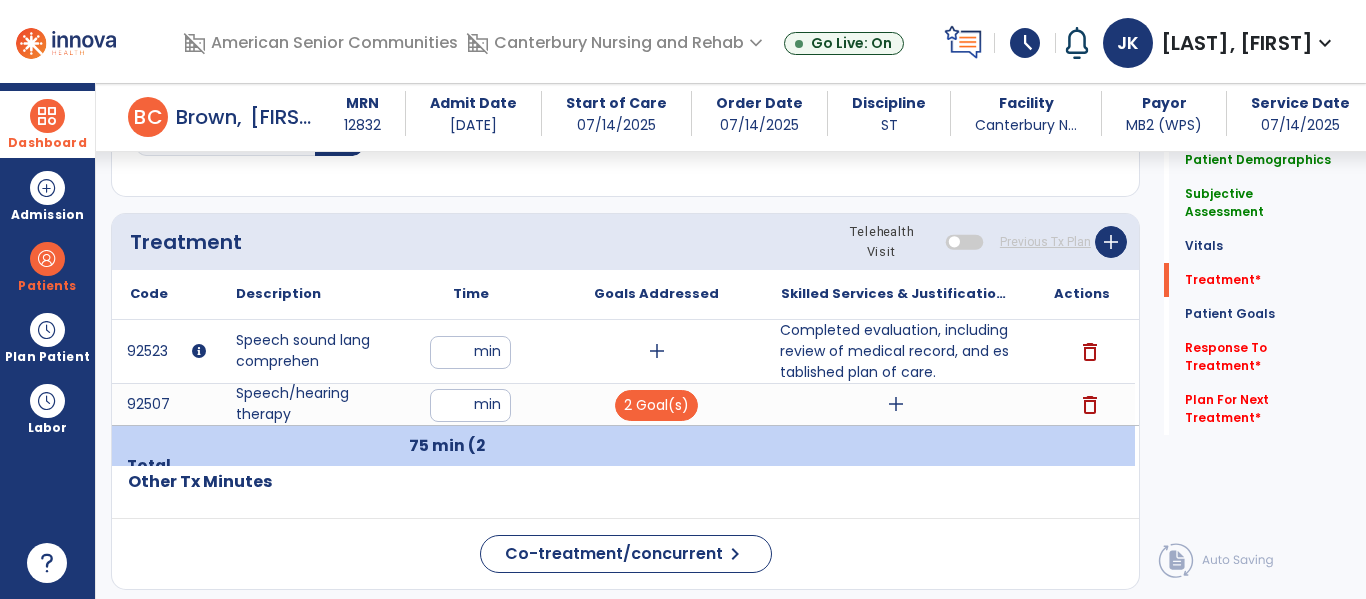 click on "add" at bounding box center (896, 404) 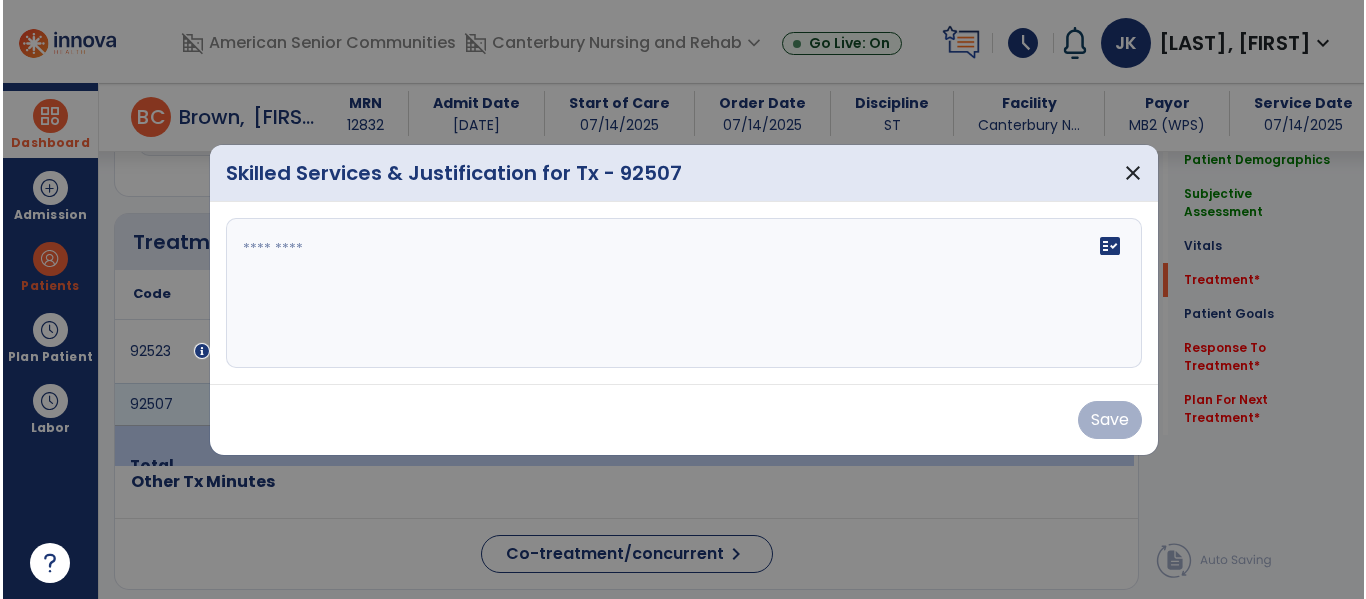 scroll, scrollTop: 1036, scrollLeft: 0, axis: vertical 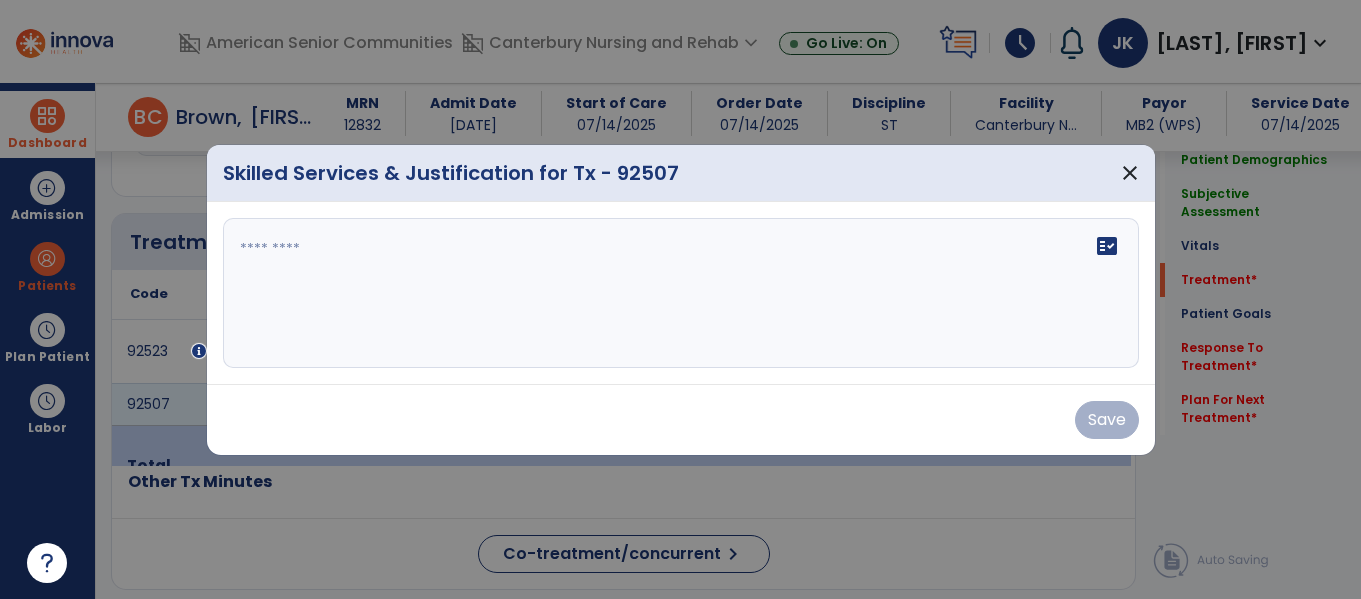click at bounding box center [681, 293] 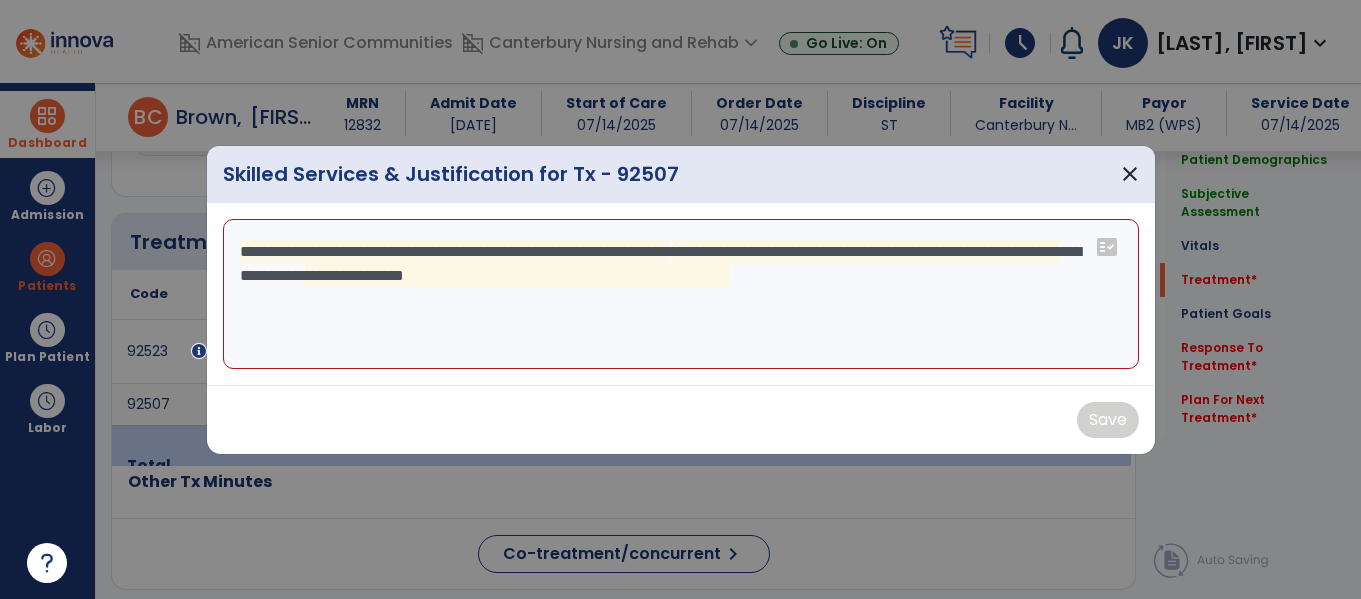 click on "**********" at bounding box center [681, 294] 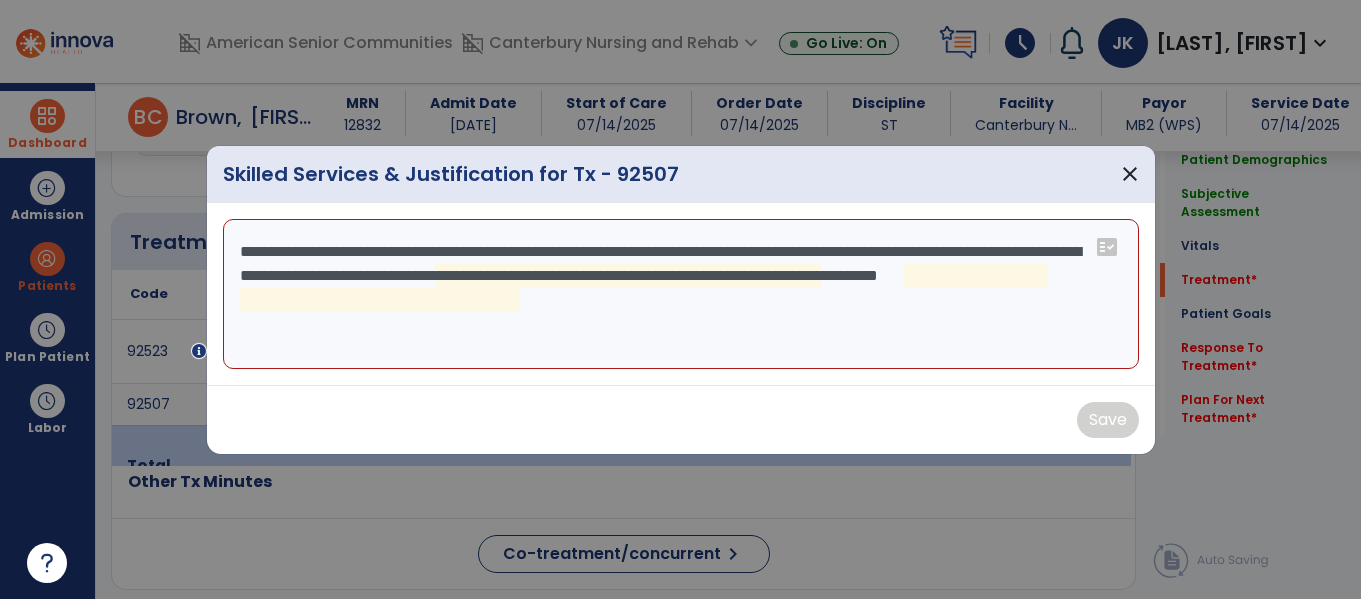 click on "**********" at bounding box center (681, 294) 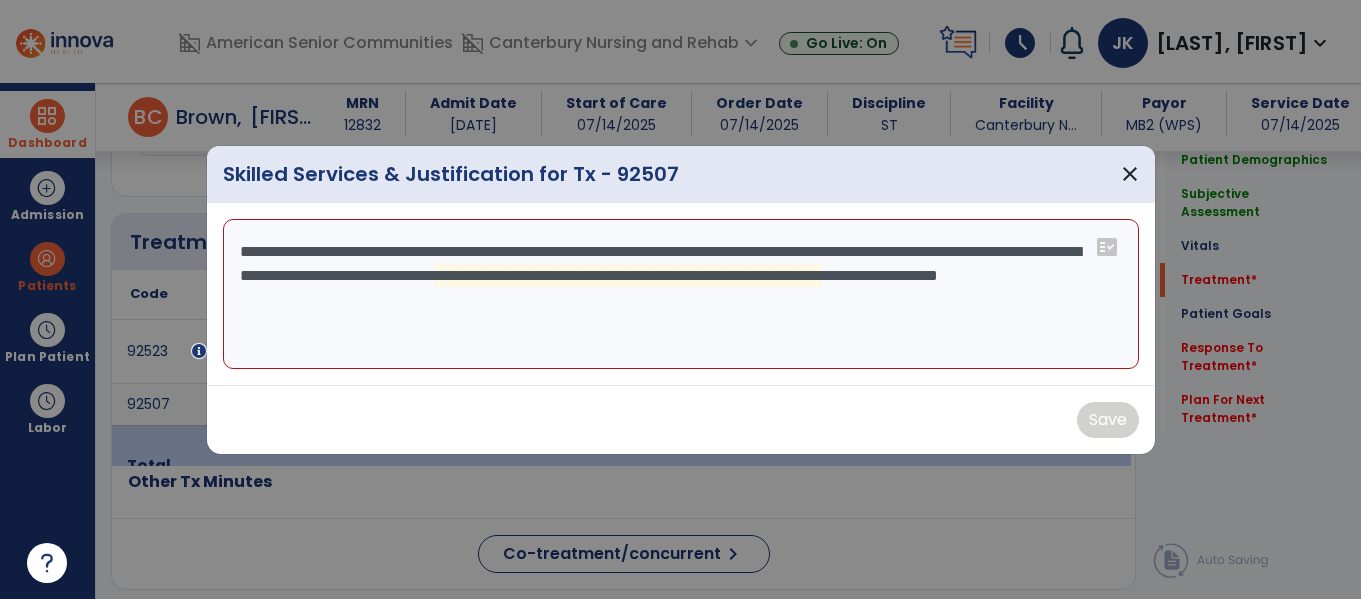 click on "**********" at bounding box center (681, 294) 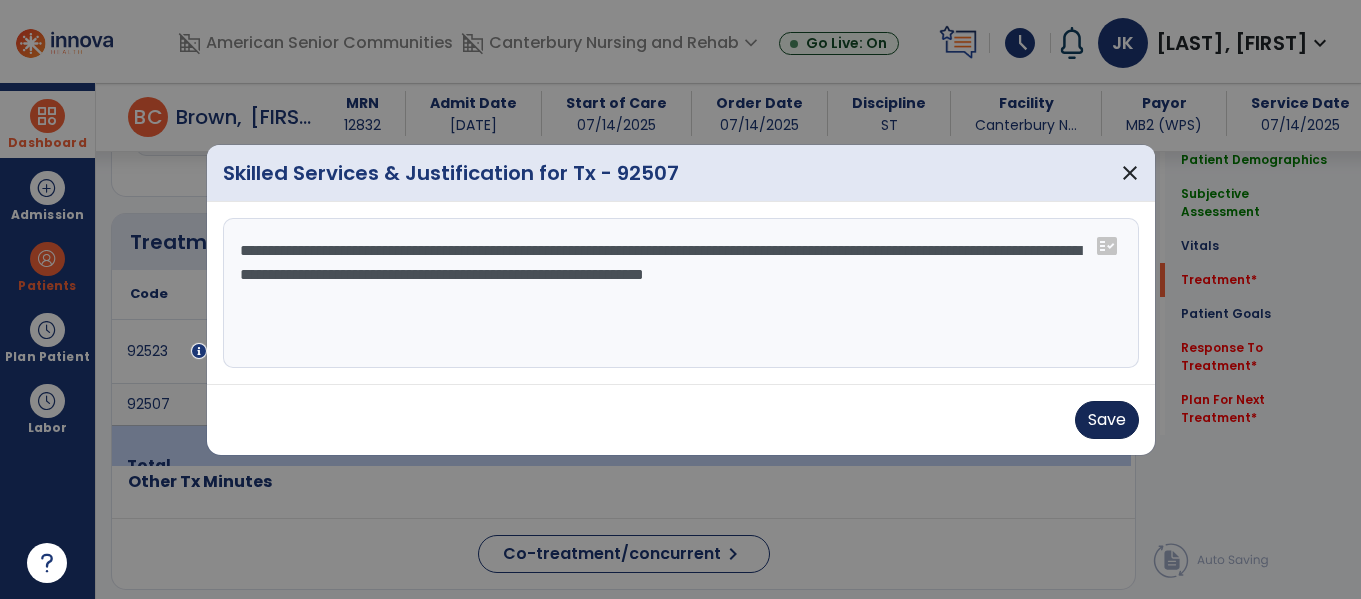type on "**********" 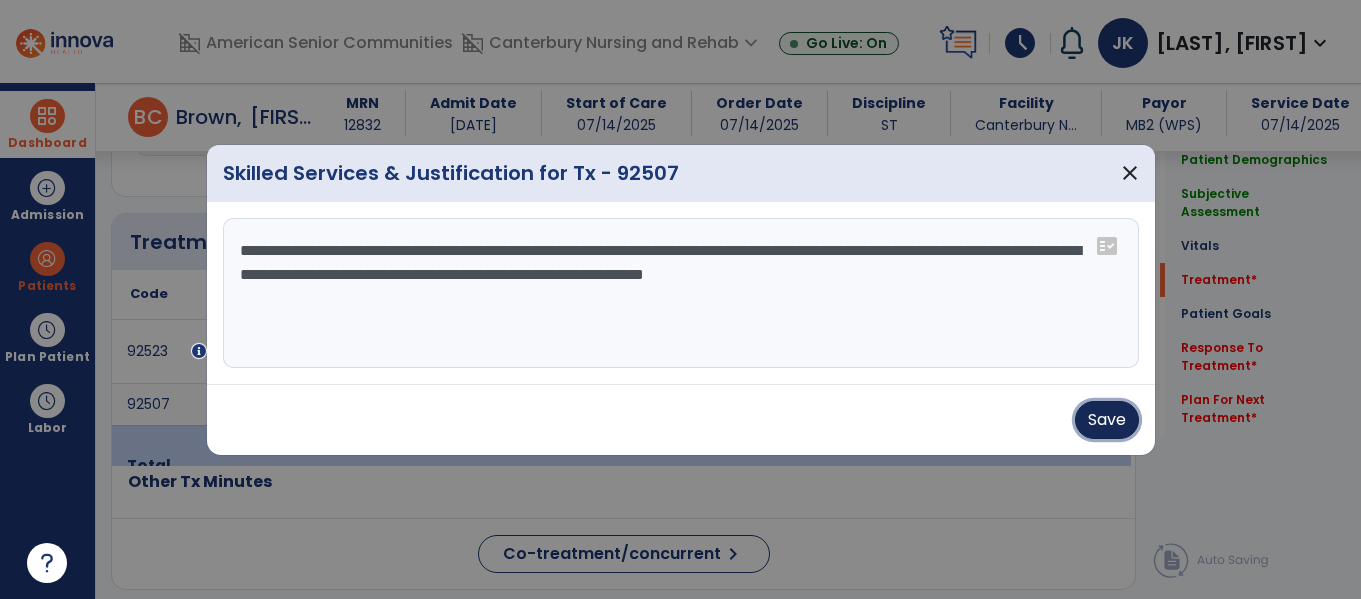 click on "Save" at bounding box center [1107, 420] 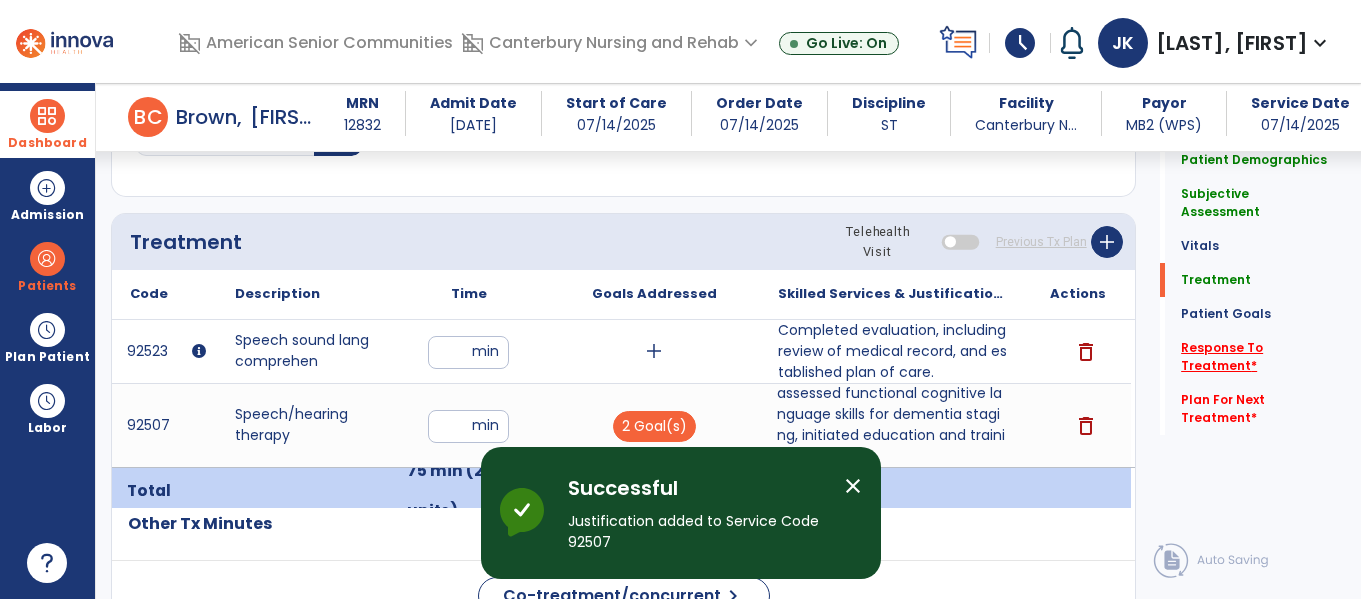 click on "Response To Treatment   *" 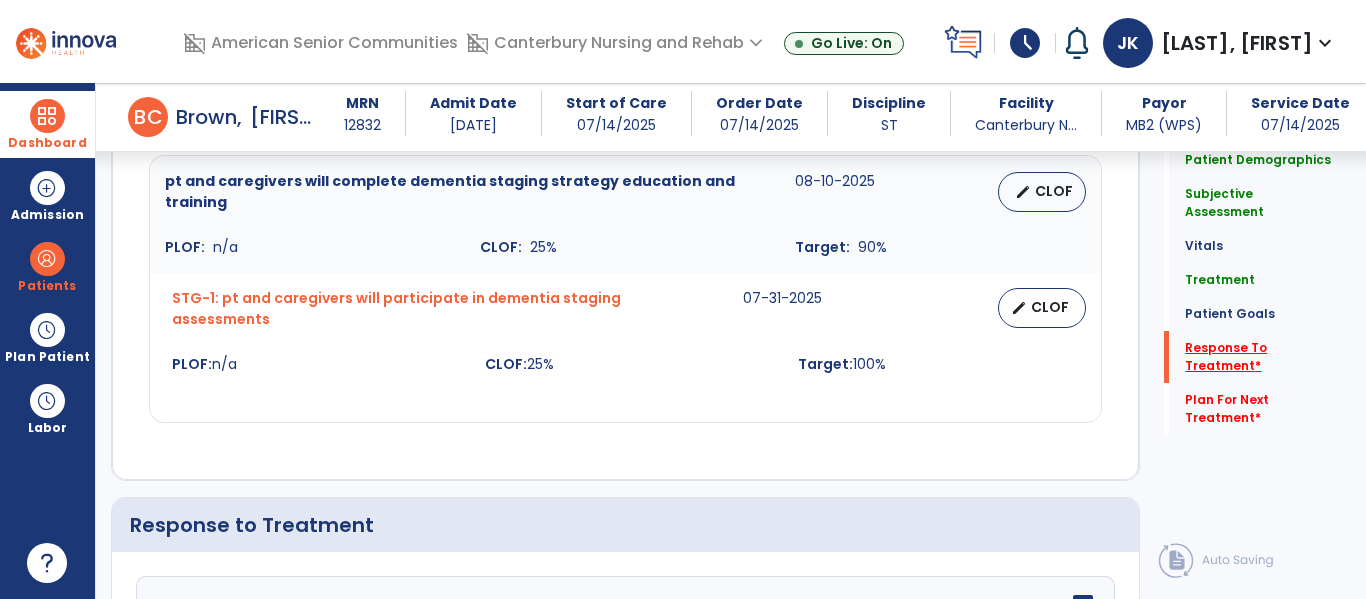 scroll, scrollTop: 1912, scrollLeft: 0, axis: vertical 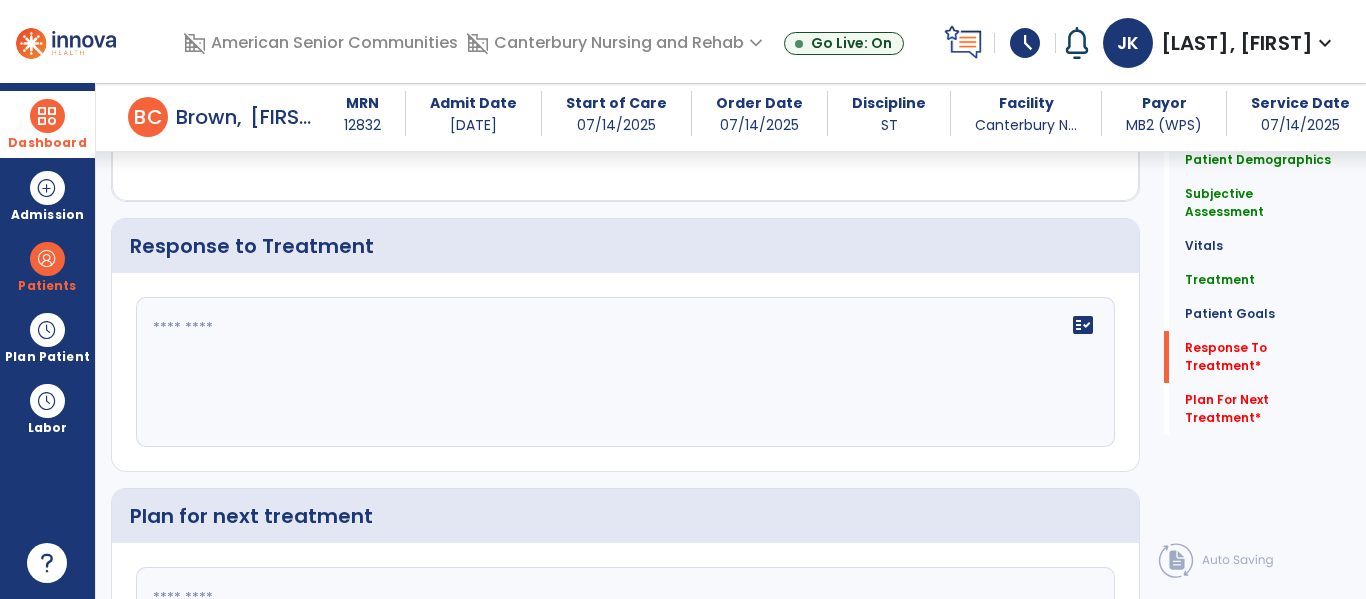 click on "fact_check" 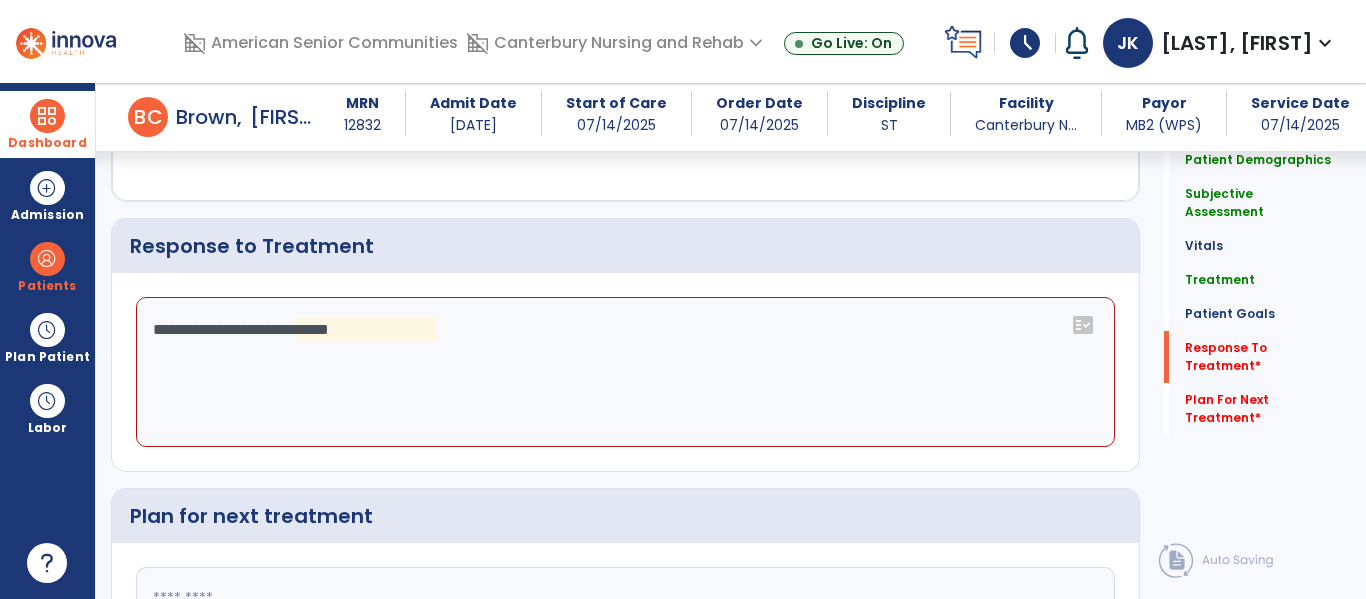 click on "**********" 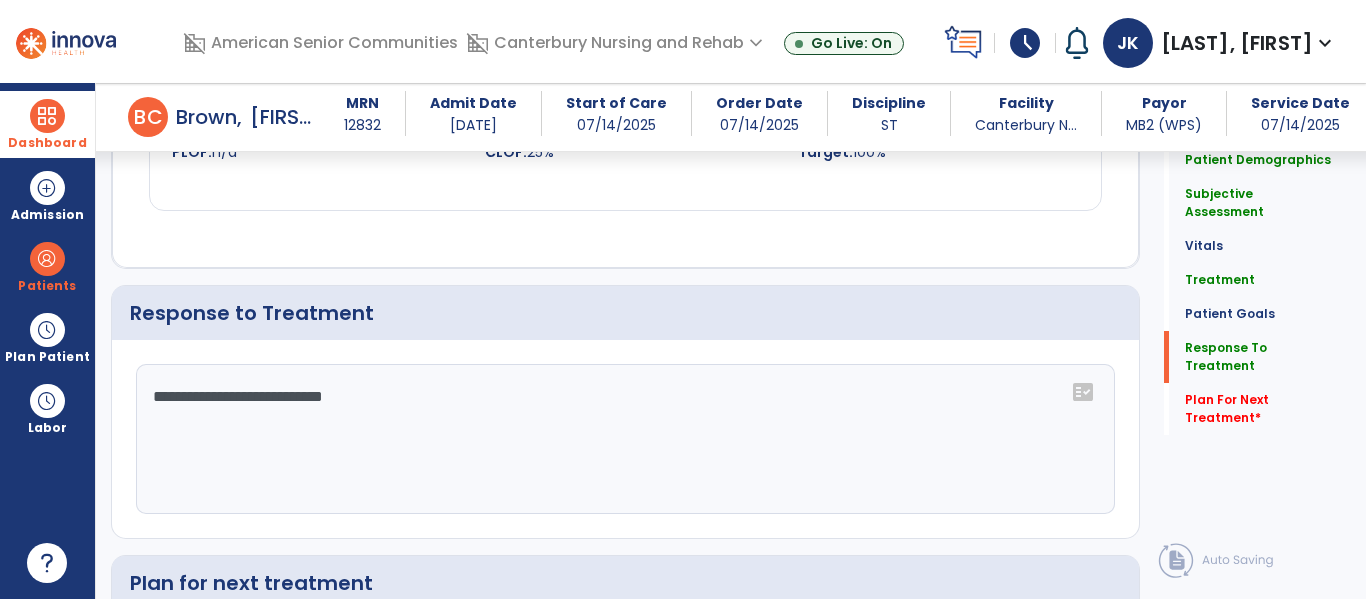 scroll, scrollTop: 1912, scrollLeft: 0, axis: vertical 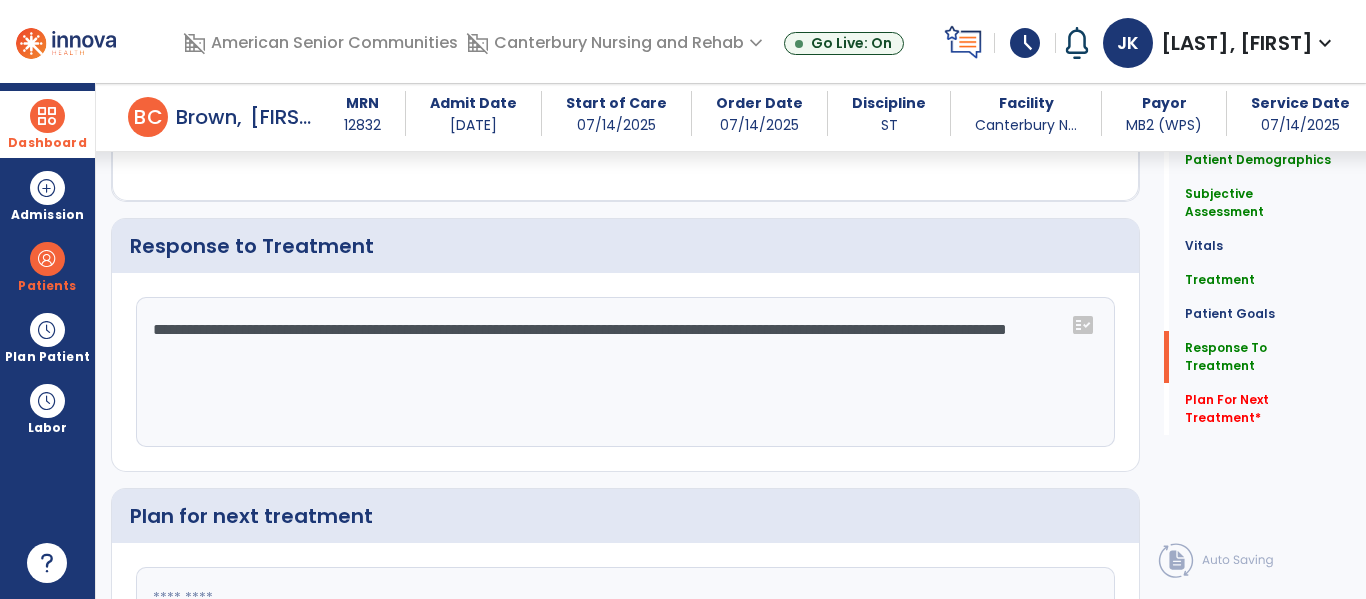 type on "**********" 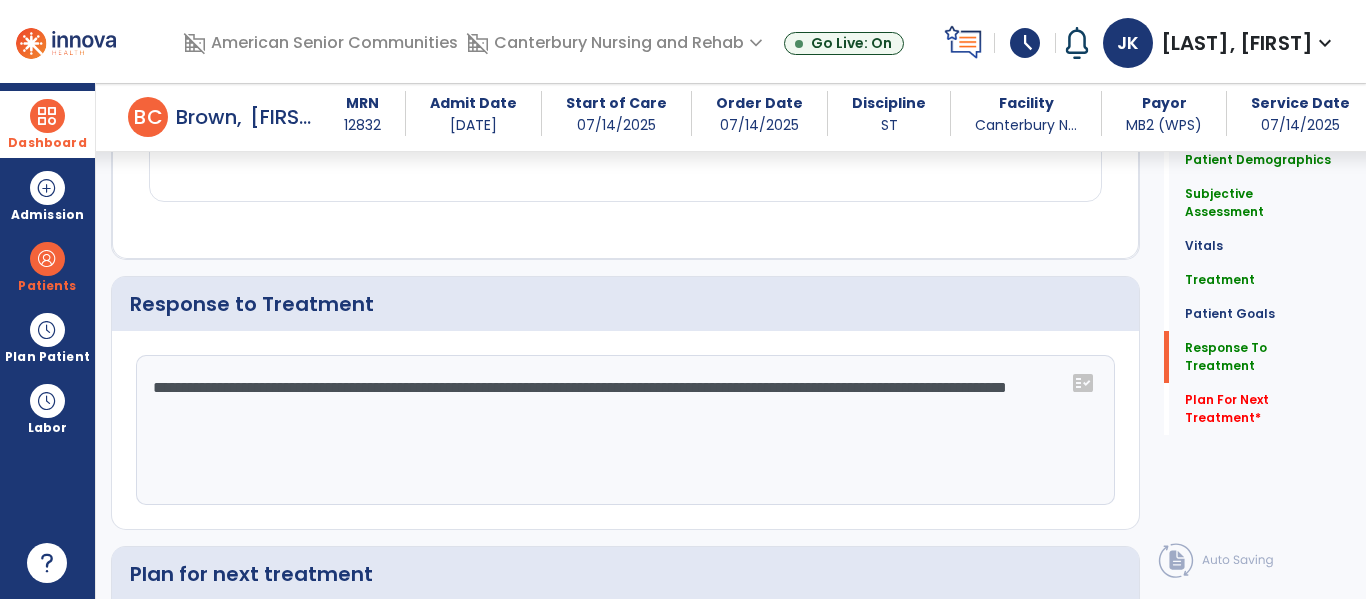scroll, scrollTop: 1921, scrollLeft: 0, axis: vertical 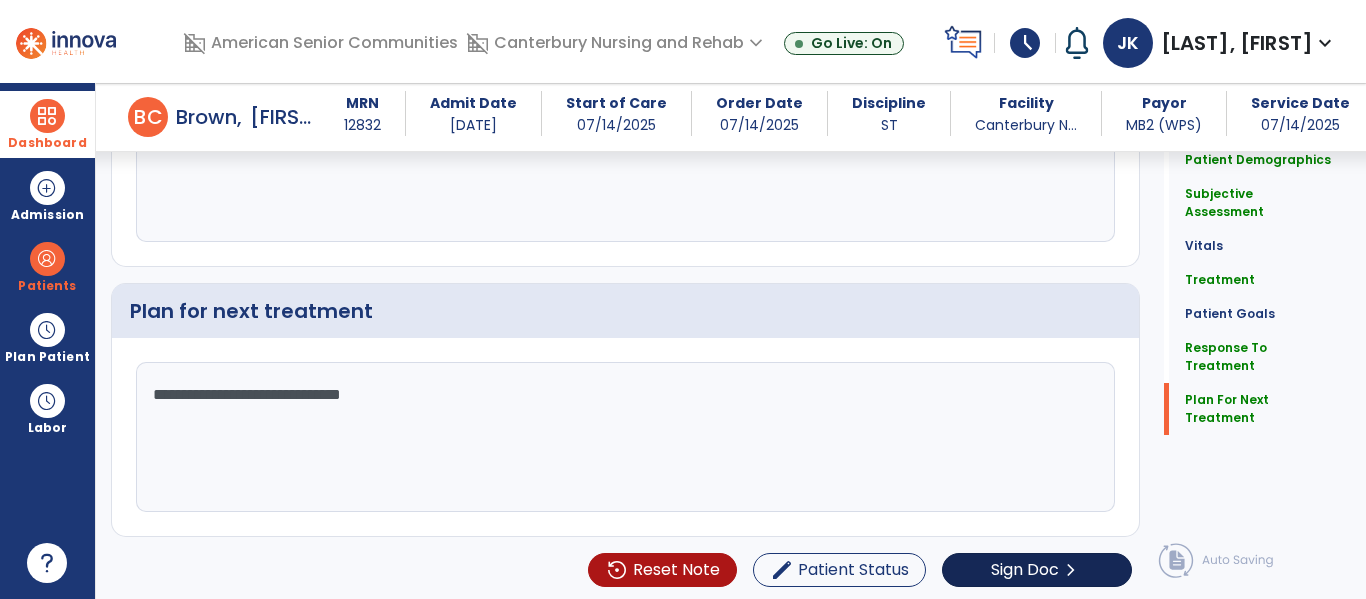 type on "**********" 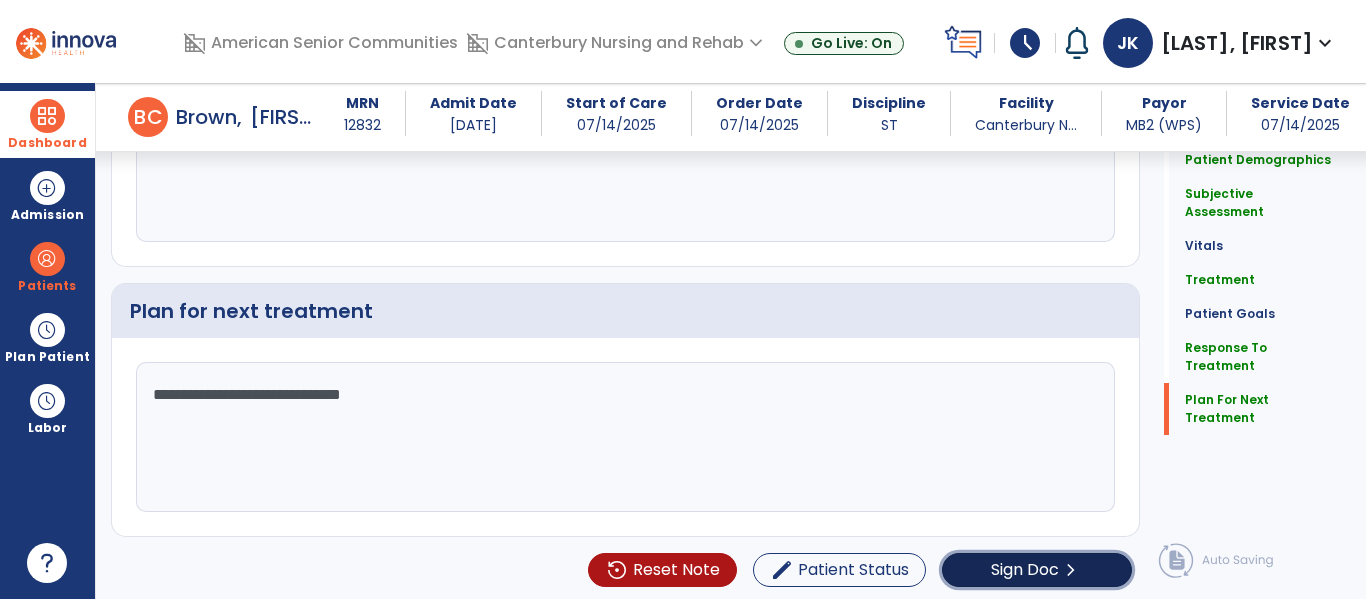 click on "Sign Doc" 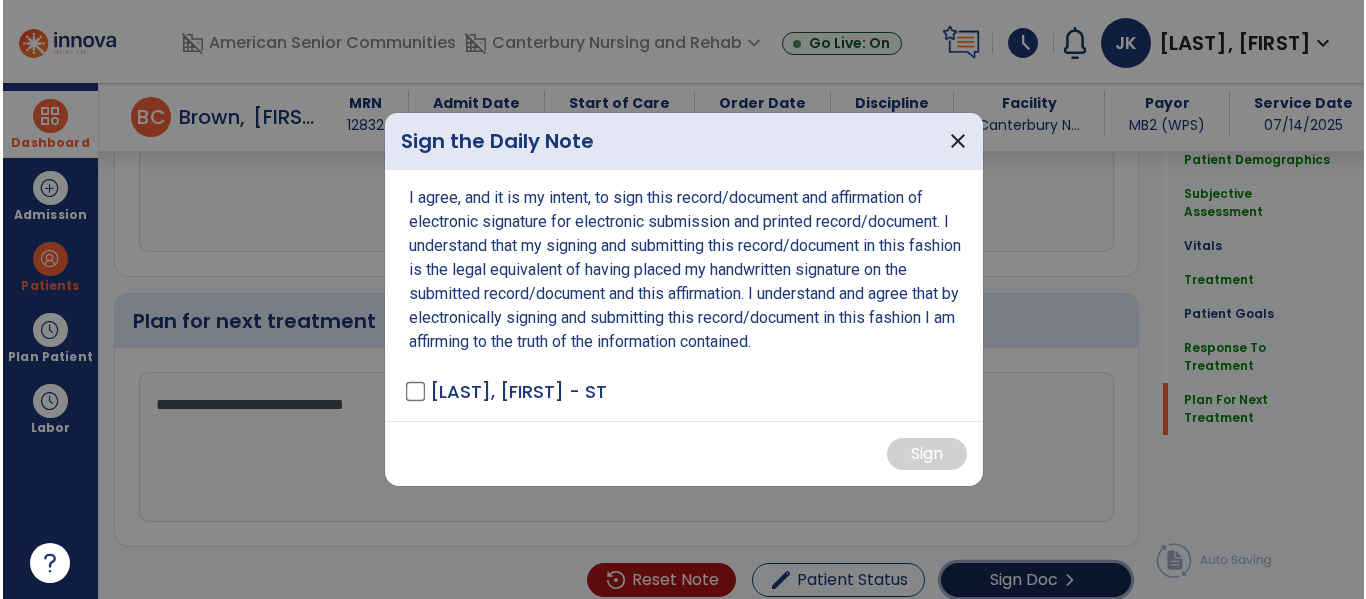 scroll, scrollTop: 2117, scrollLeft: 0, axis: vertical 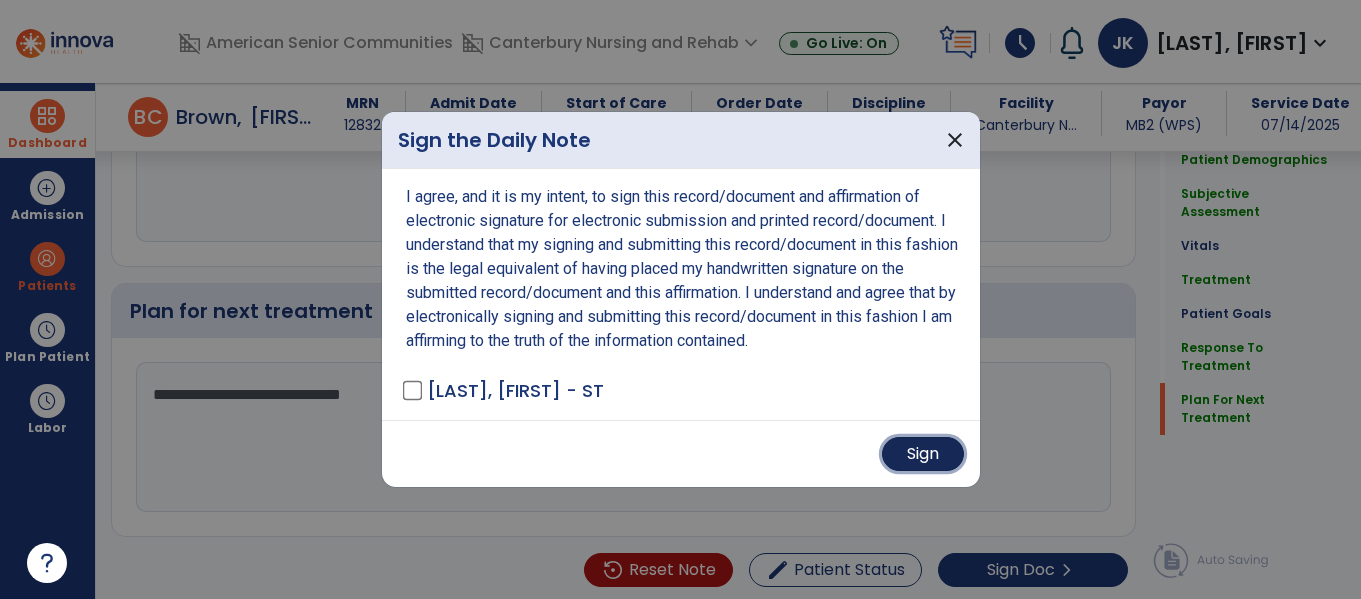 click on "Sign" at bounding box center (923, 454) 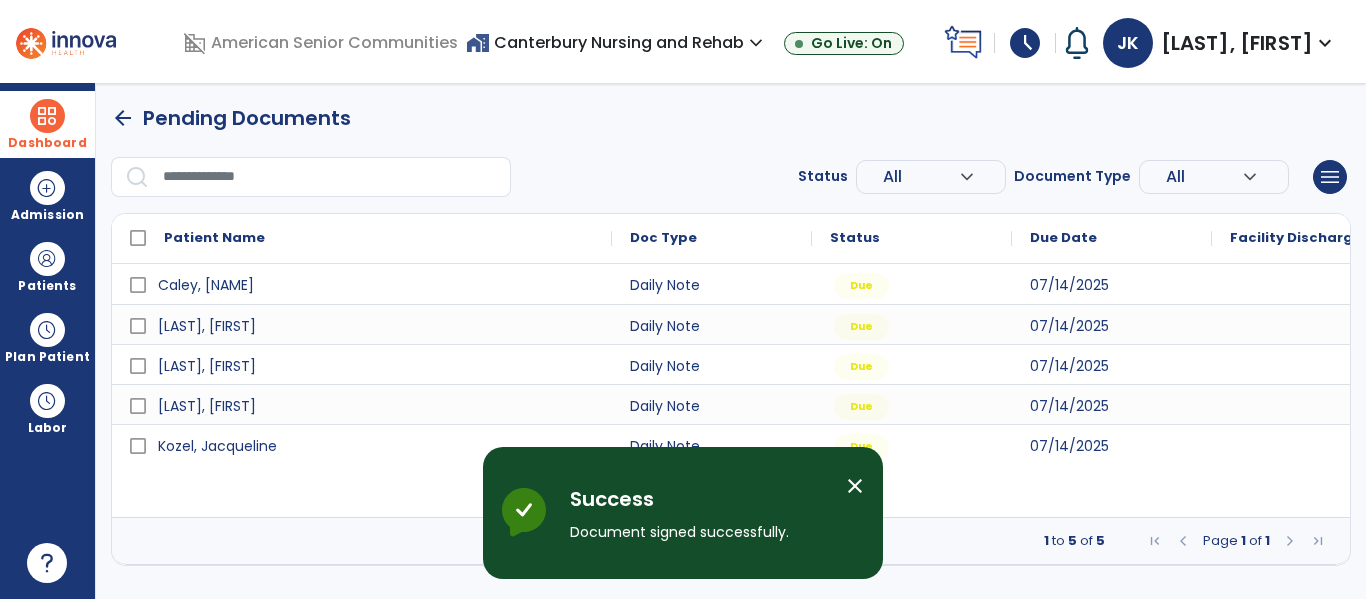 scroll, scrollTop: 0, scrollLeft: 0, axis: both 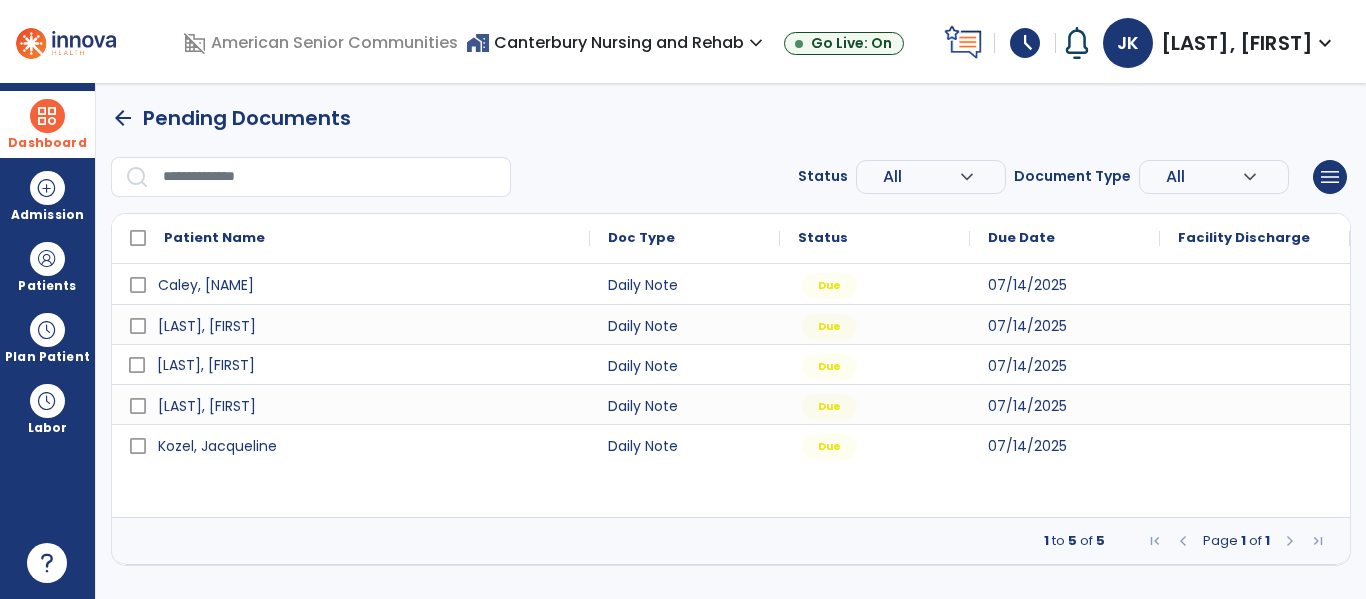 click on "[LAST], [FIRST]" at bounding box center (206, 365) 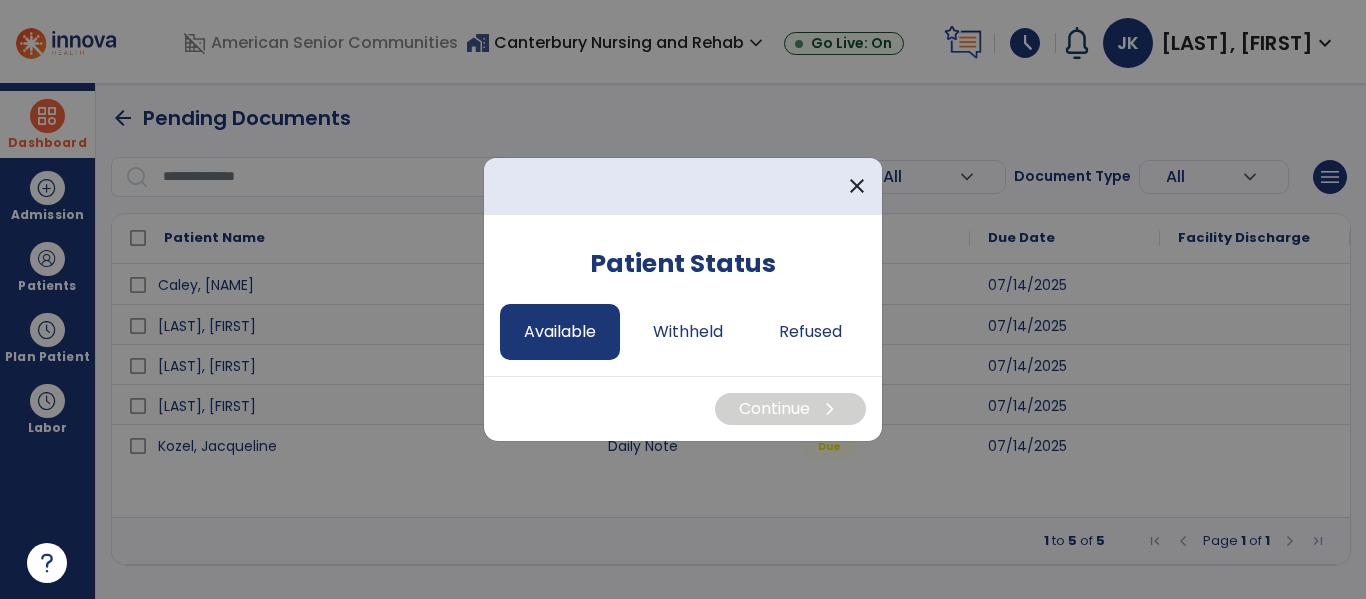 click on "Available" at bounding box center [560, 332] 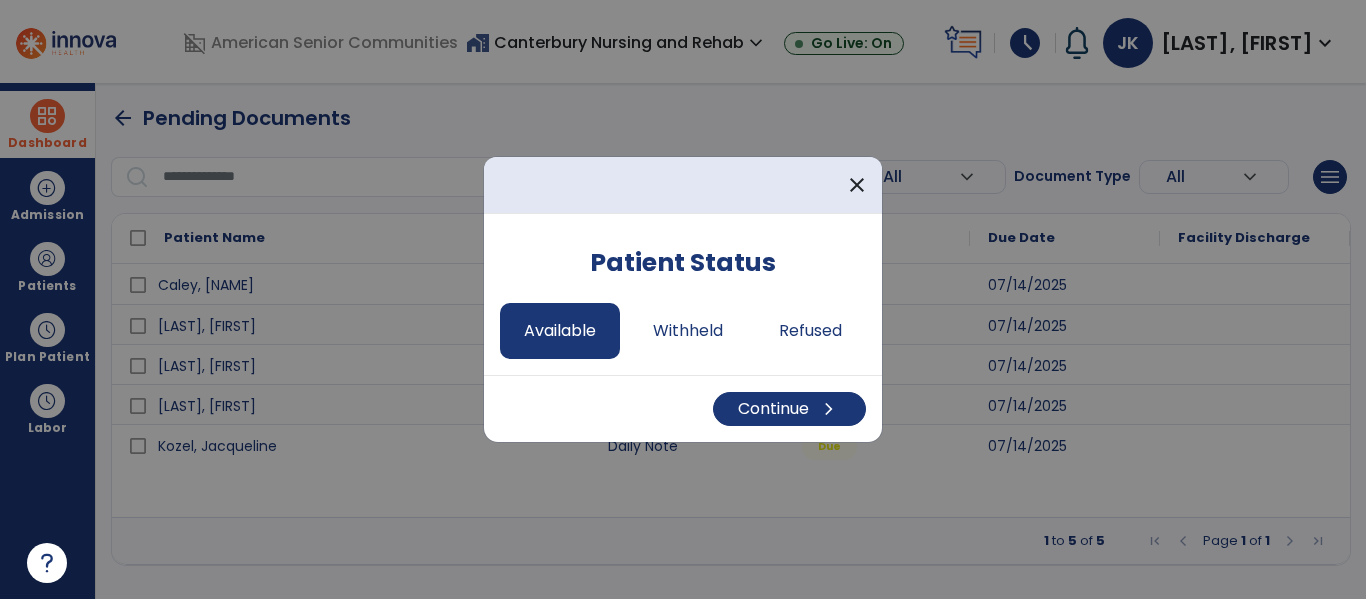 click on "Continue   chevron_right" at bounding box center (683, 408) 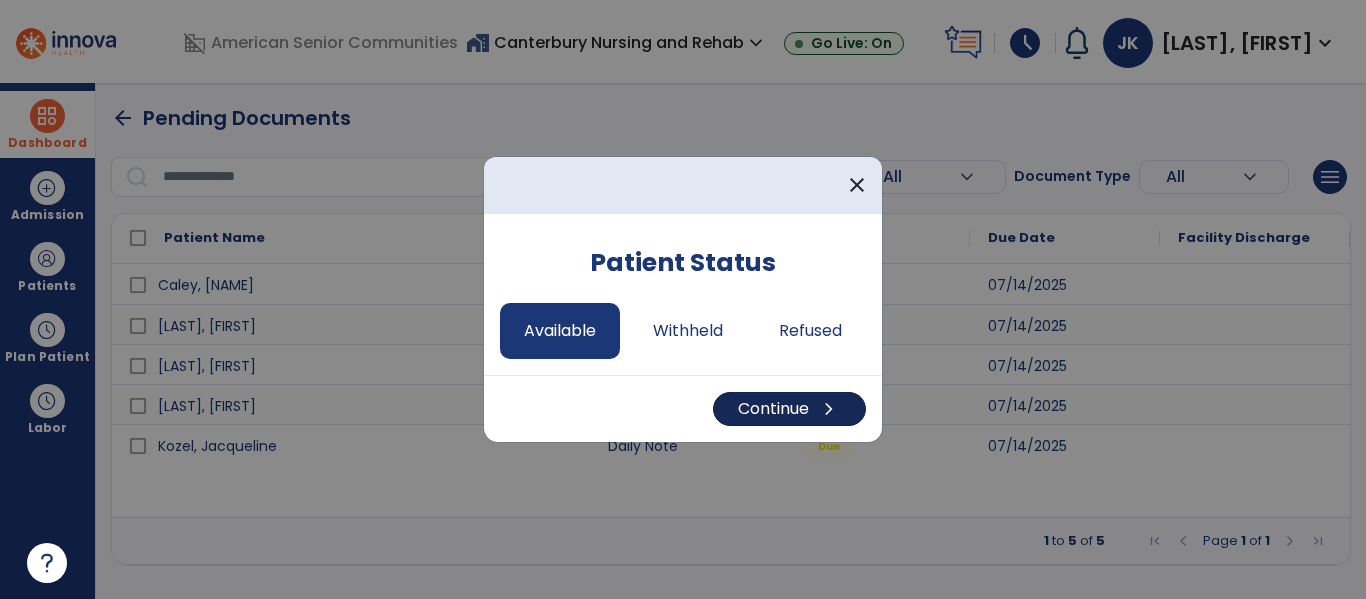 click on "Continue   chevron_right" at bounding box center [789, 409] 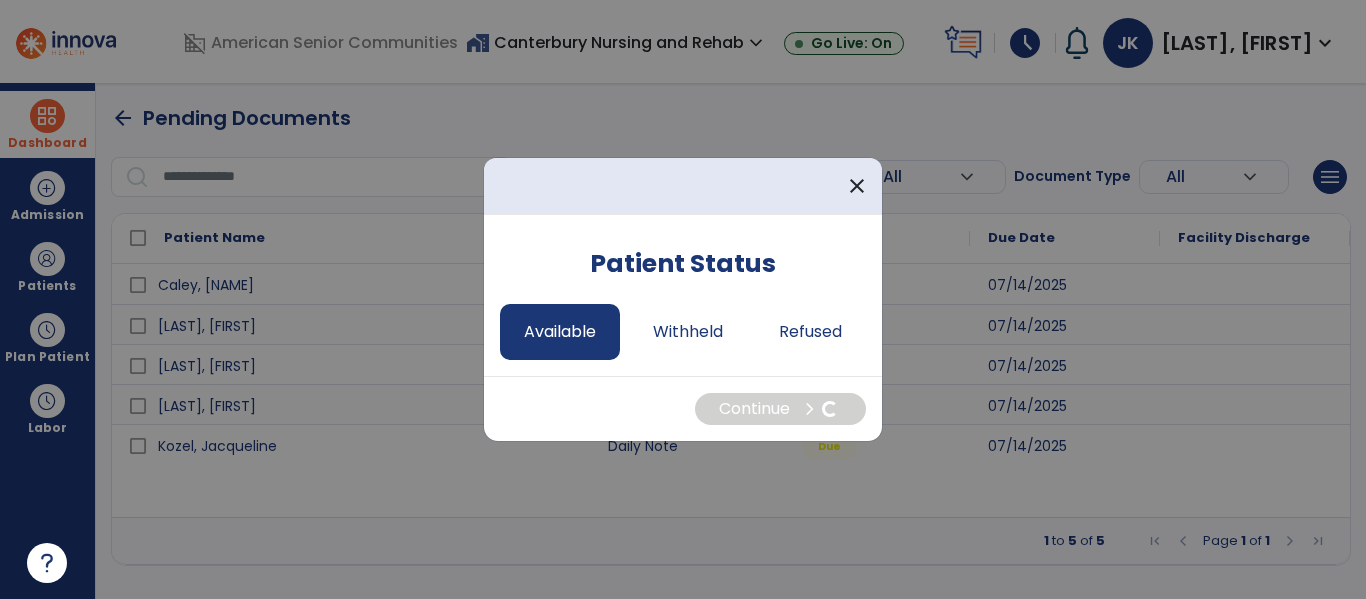 select on "*" 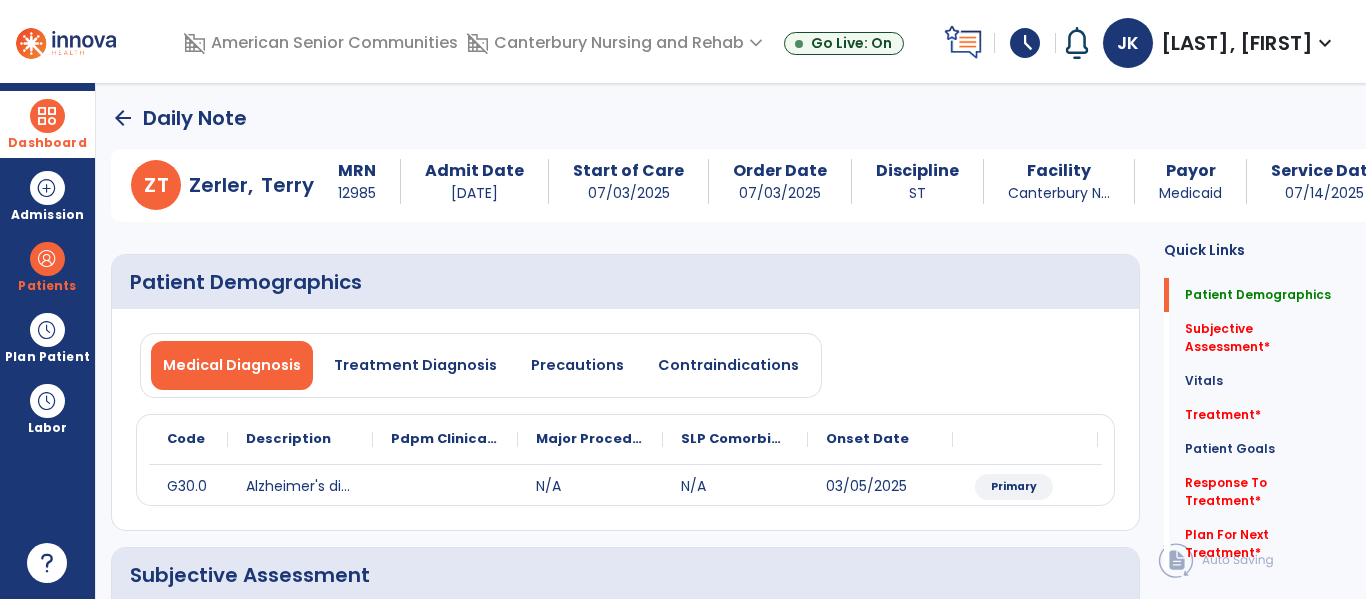 click on "arrow_back" 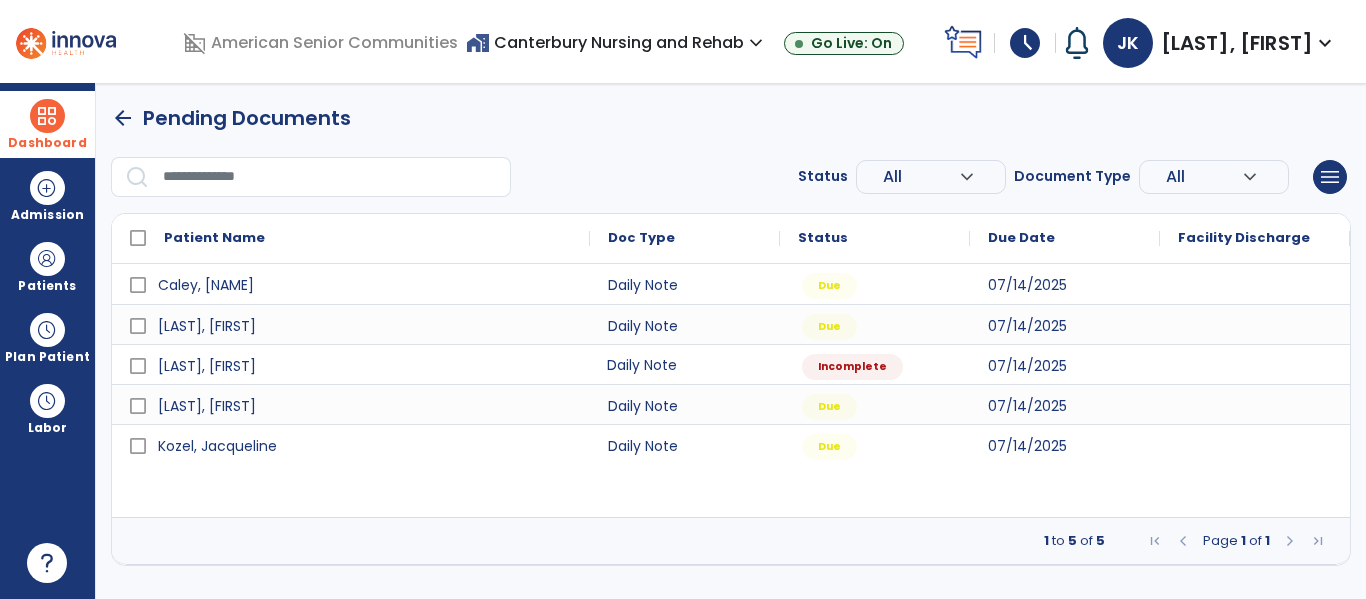 click on "Daily Note" at bounding box center [685, 364] 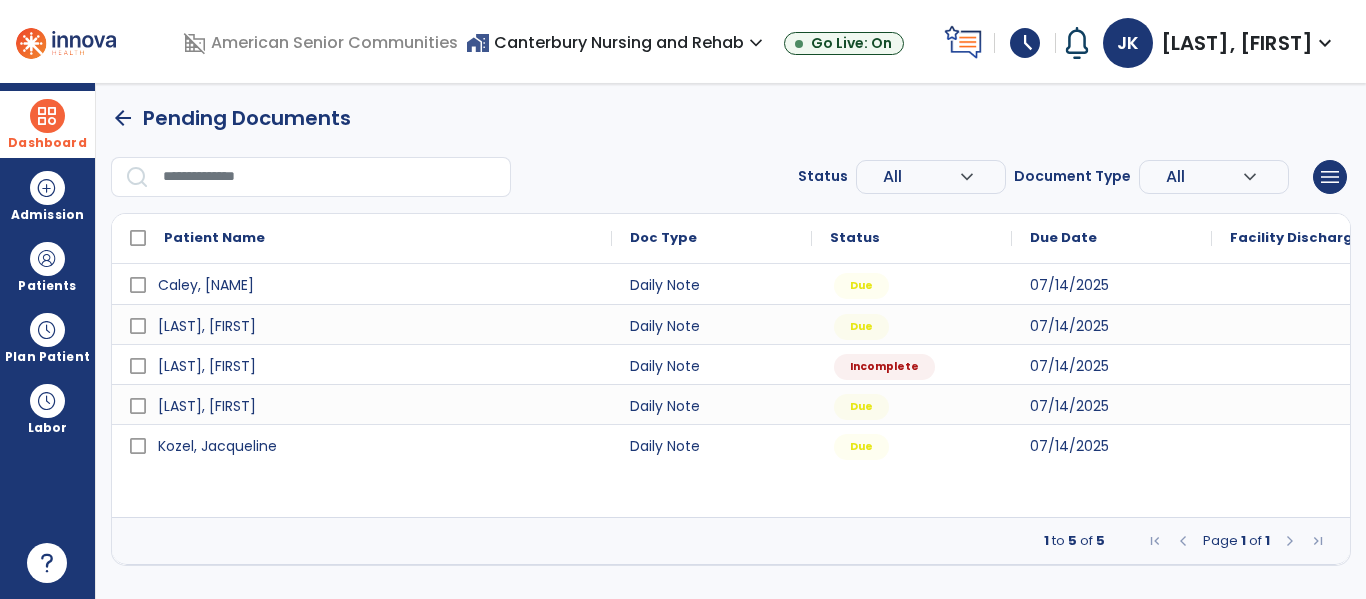 select on "*" 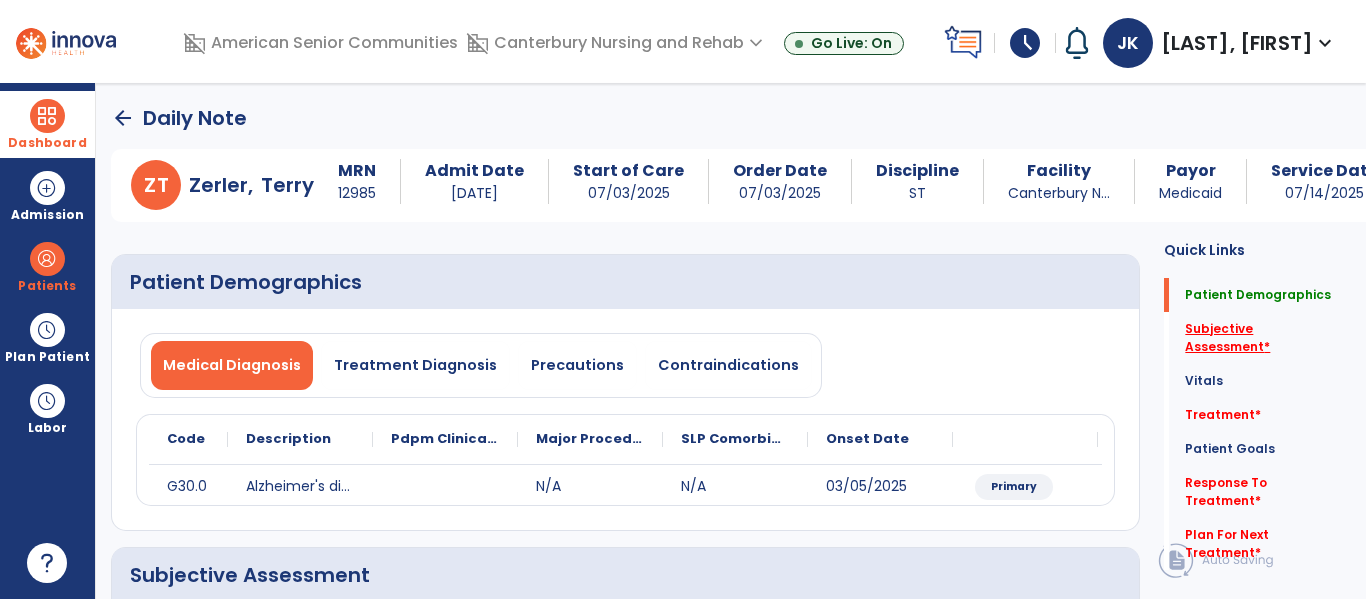 click on "Subjective Assessment   *" 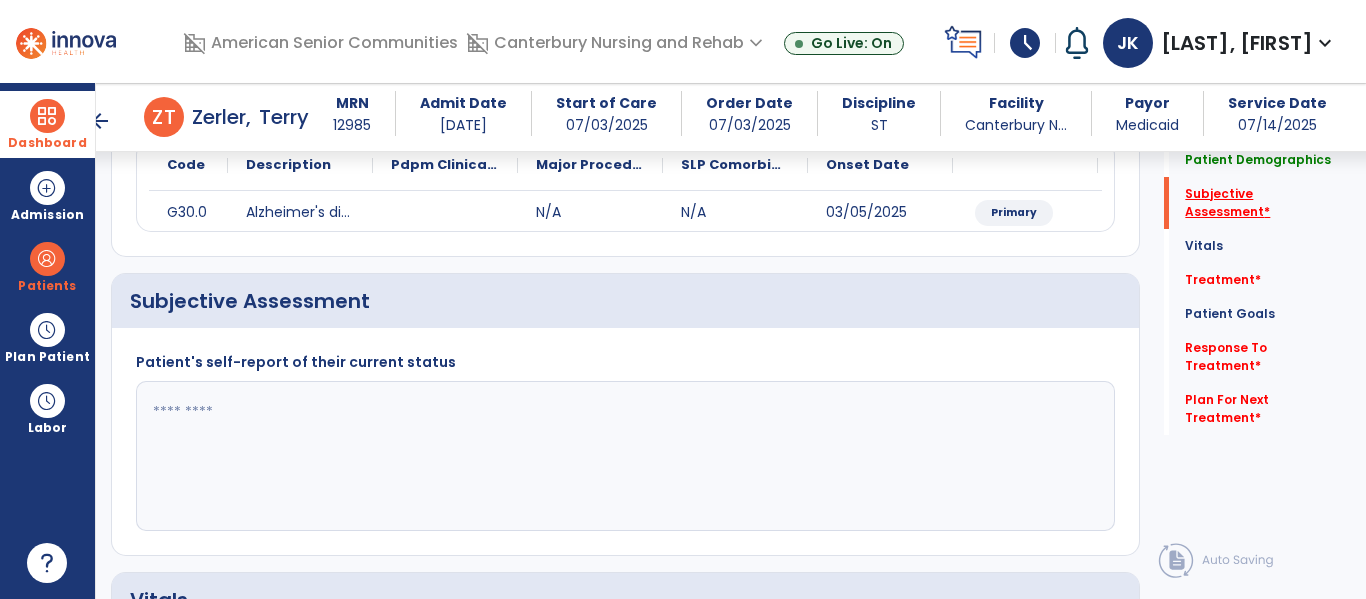scroll, scrollTop: 347, scrollLeft: 0, axis: vertical 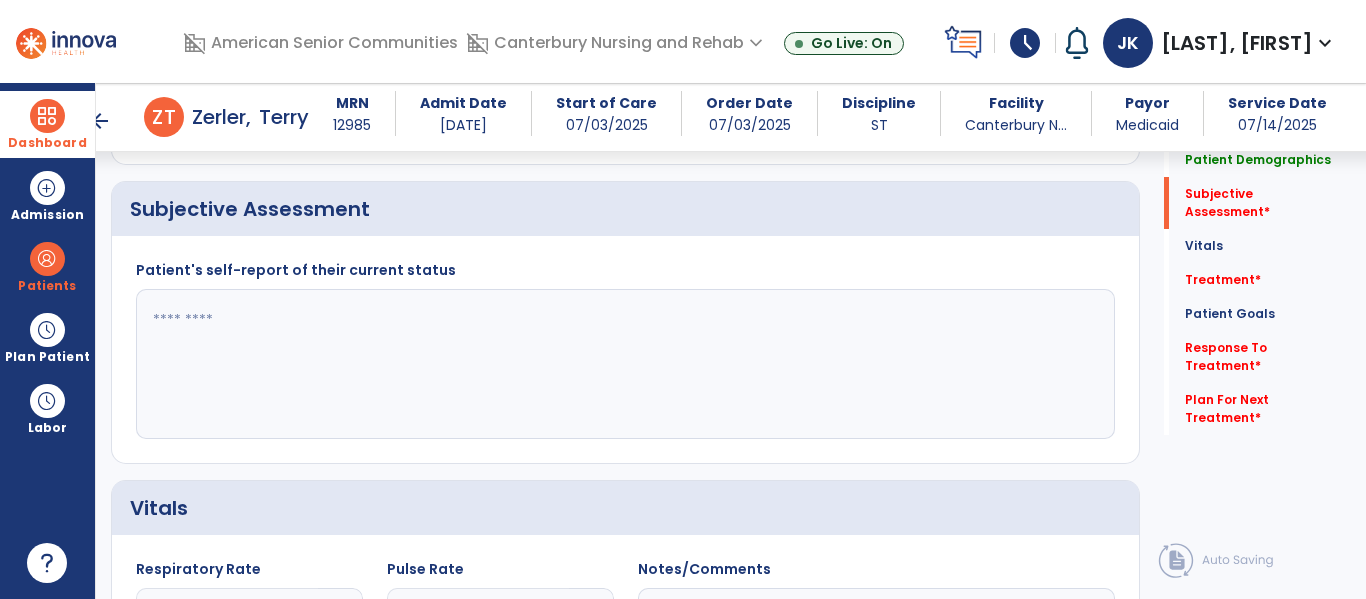 click 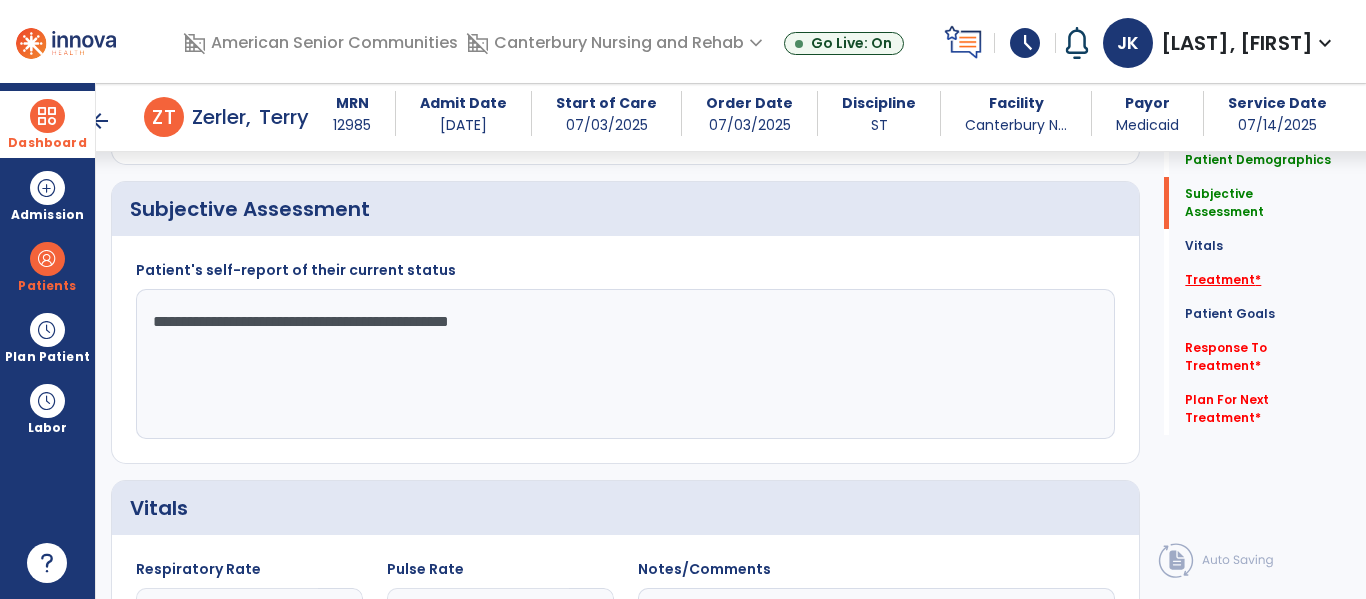 type on "**********" 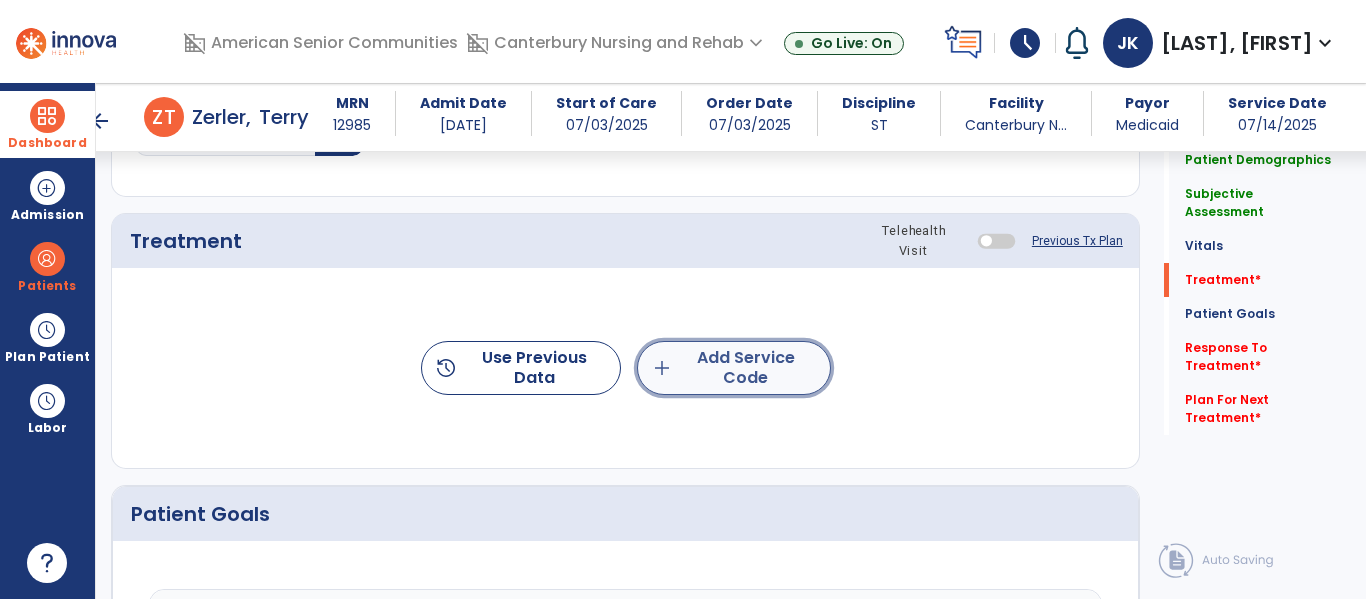 click on "add  Add Service Code" 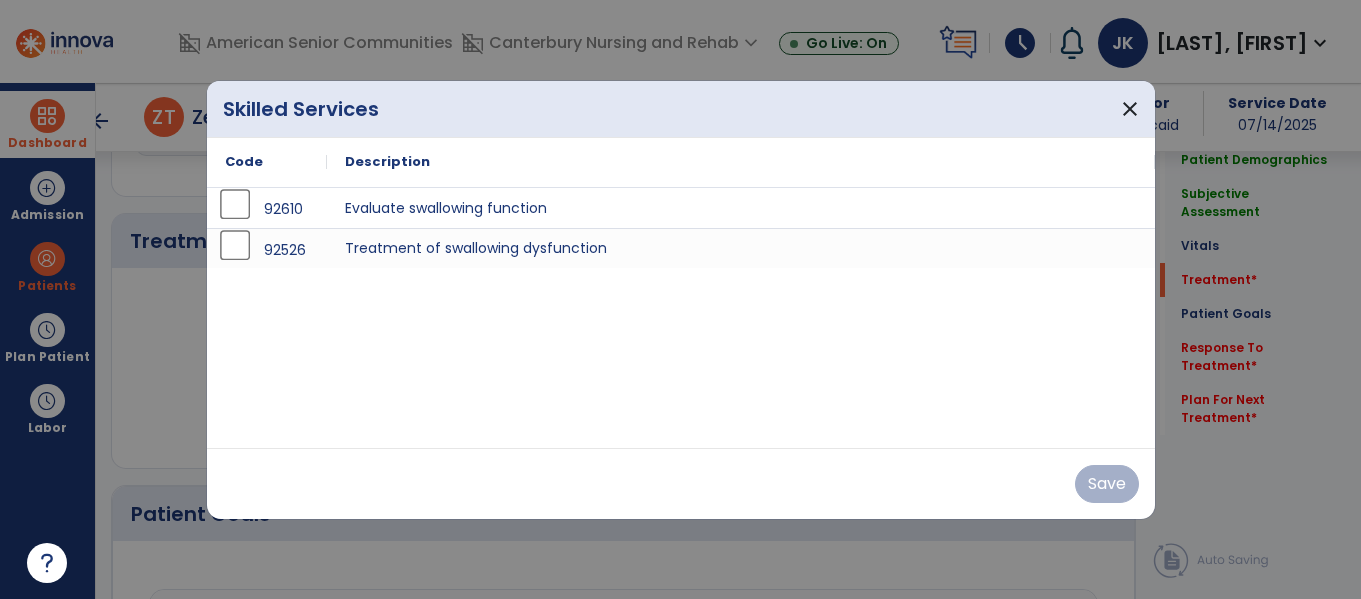 scroll, scrollTop: 1036, scrollLeft: 0, axis: vertical 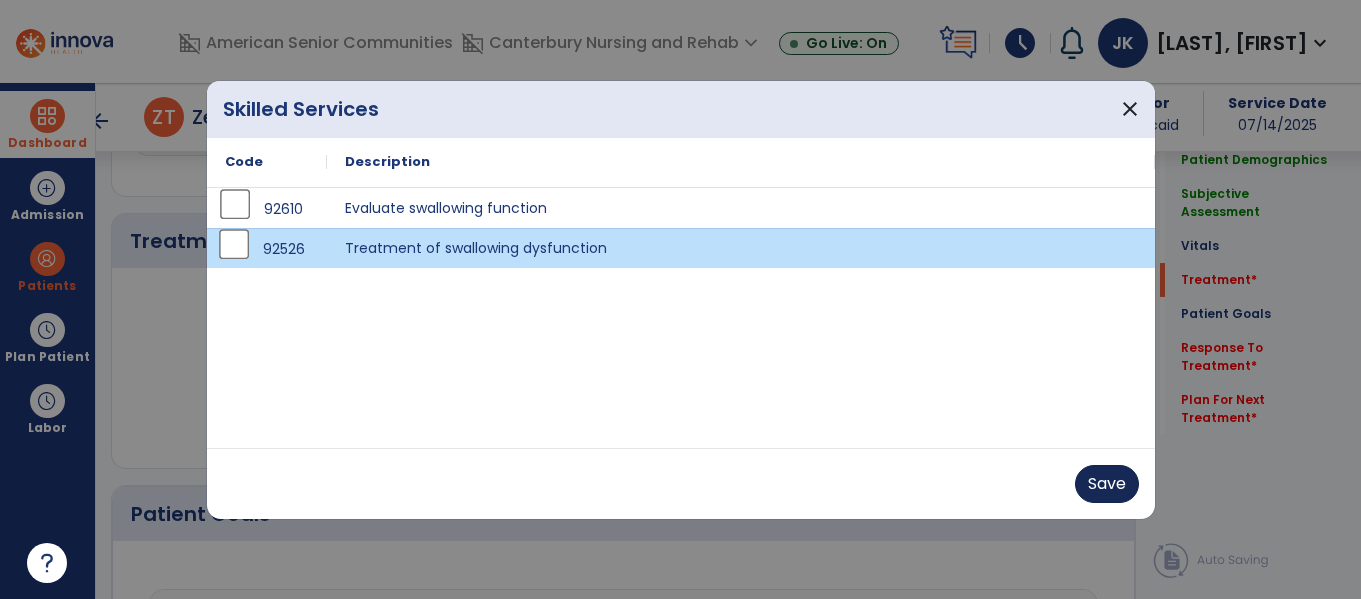 click on "Save" at bounding box center (1107, 484) 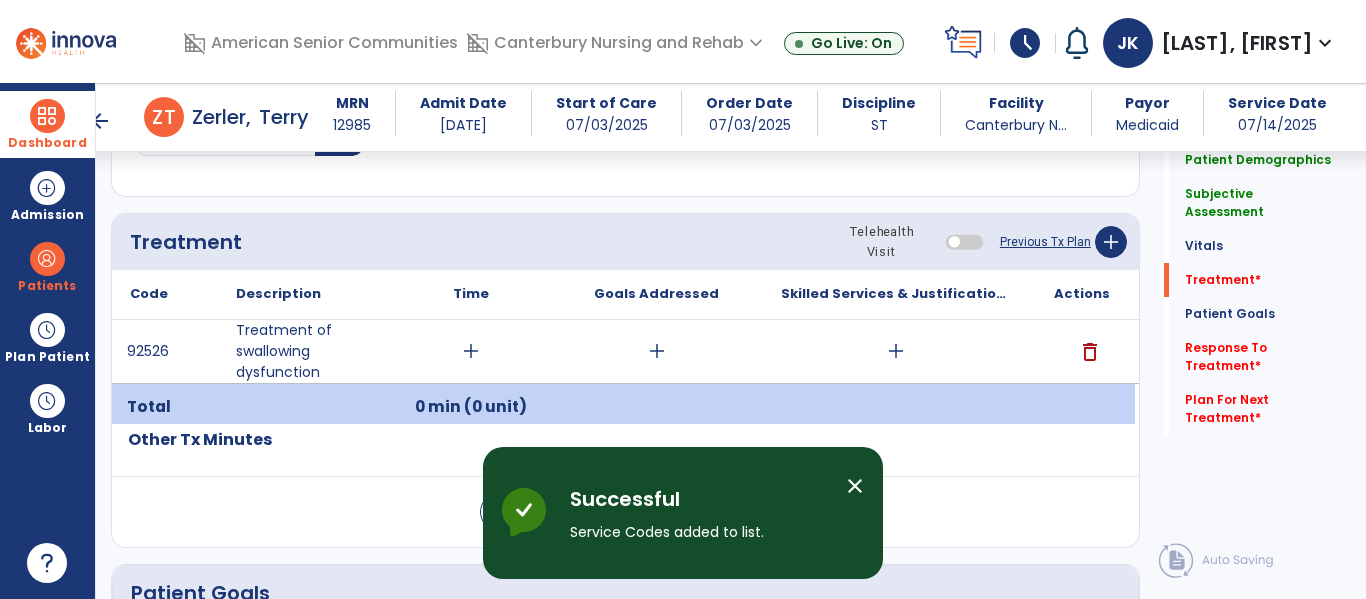 click on "add" at bounding box center [471, 351] 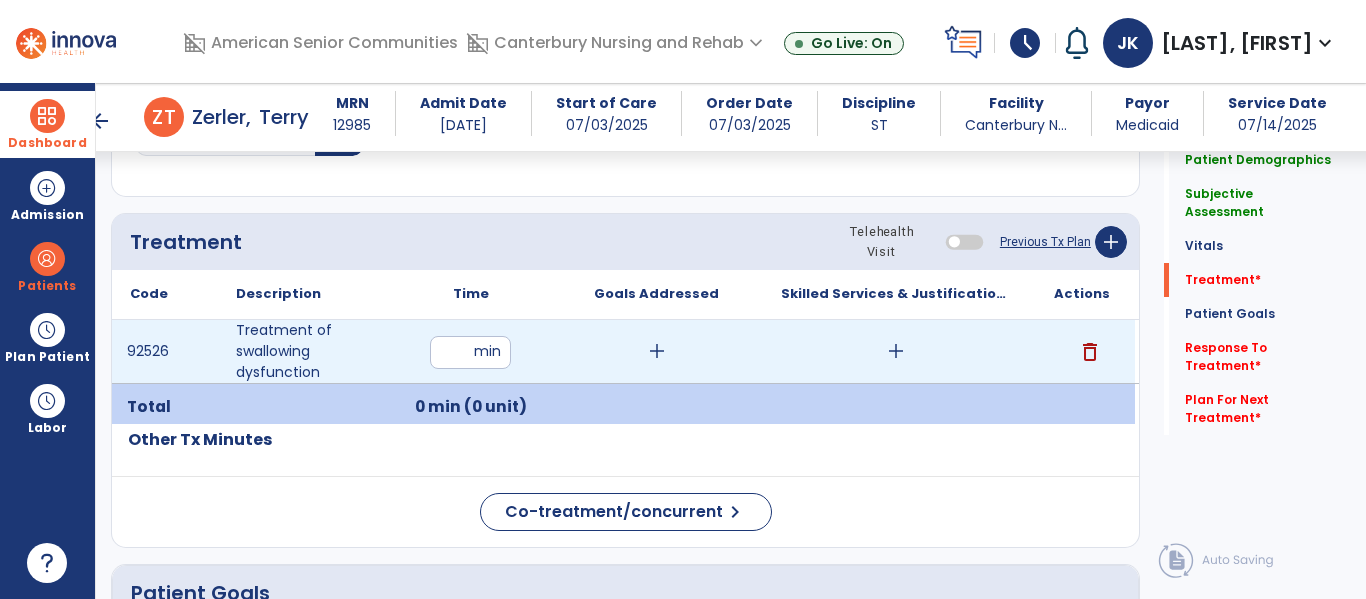 type on "**" 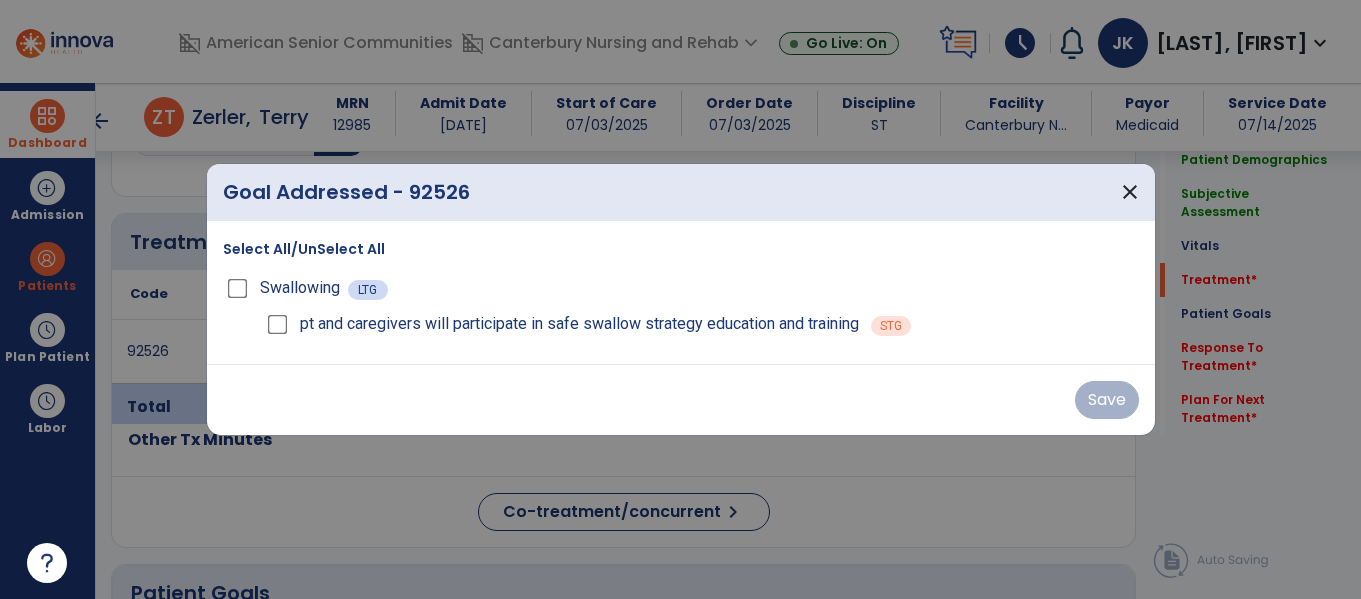scroll, scrollTop: 1036, scrollLeft: 0, axis: vertical 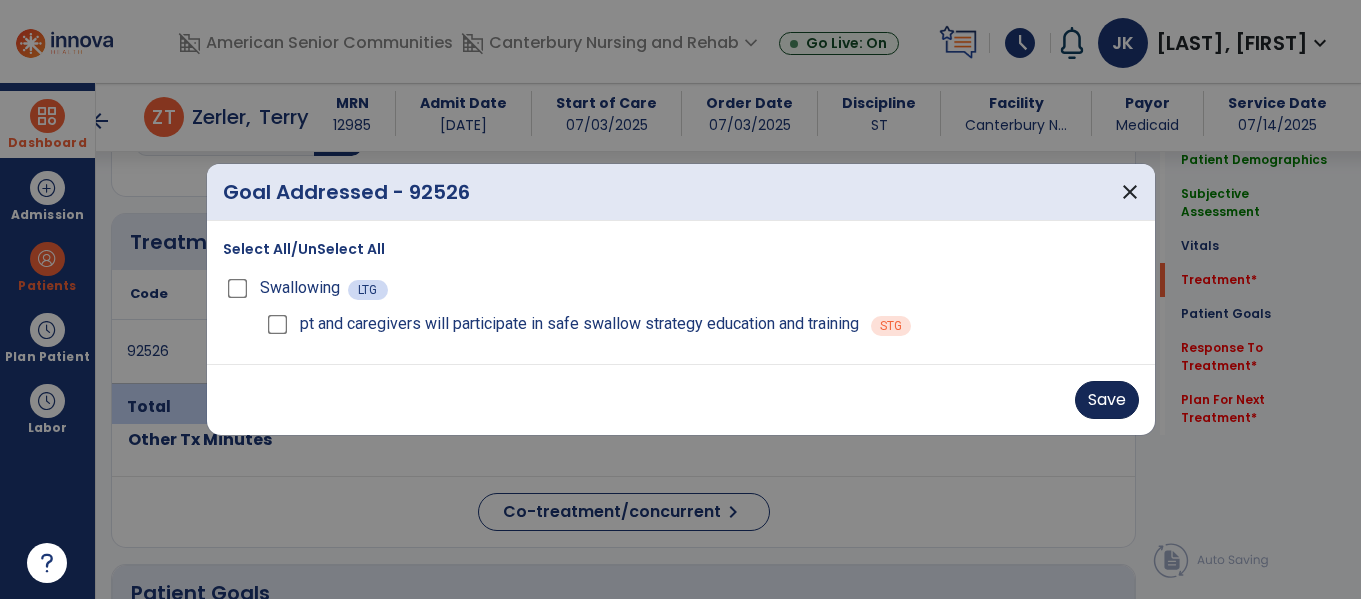 click on "Save" at bounding box center (1107, 400) 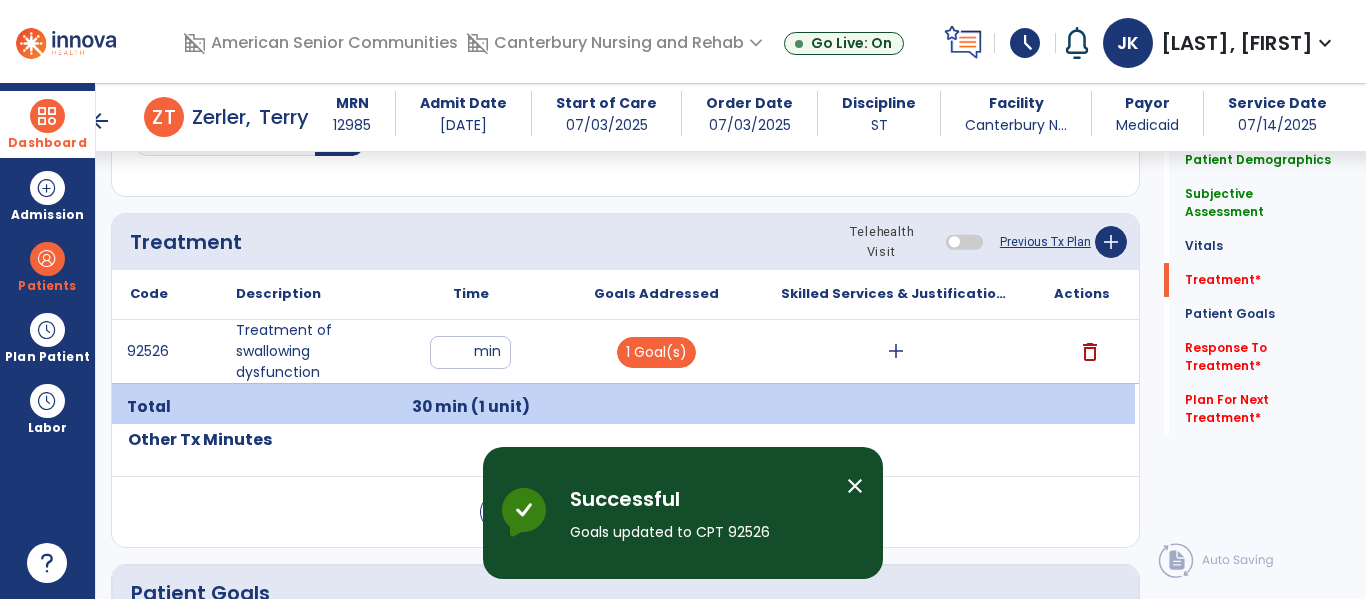 click on "add" at bounding box center [896, 351] 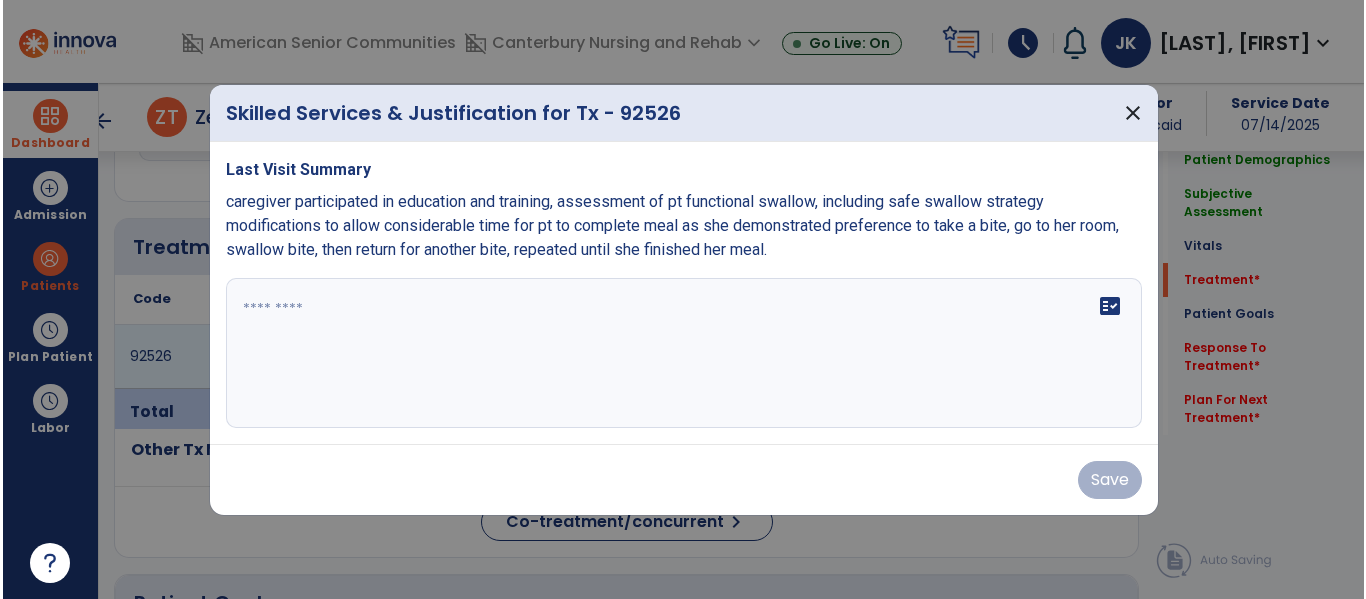 scroll, scrollTop: 1036, scrollLeft: 0, axis: vertical 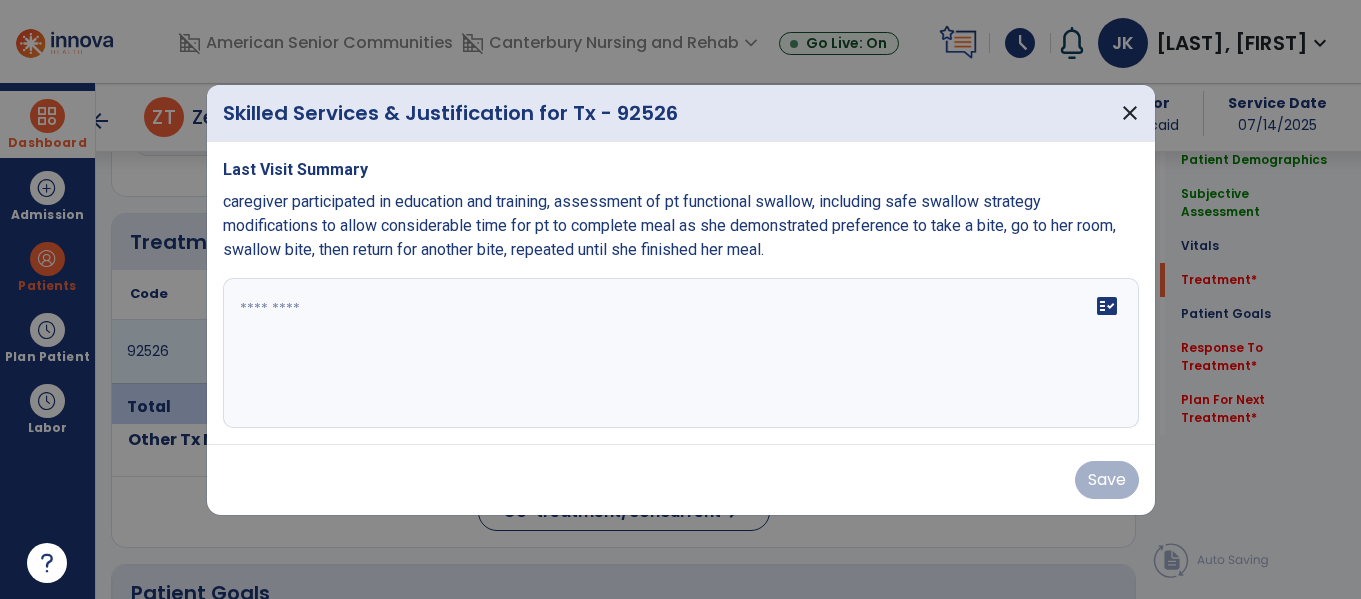 click at bounding box center [681, 353] 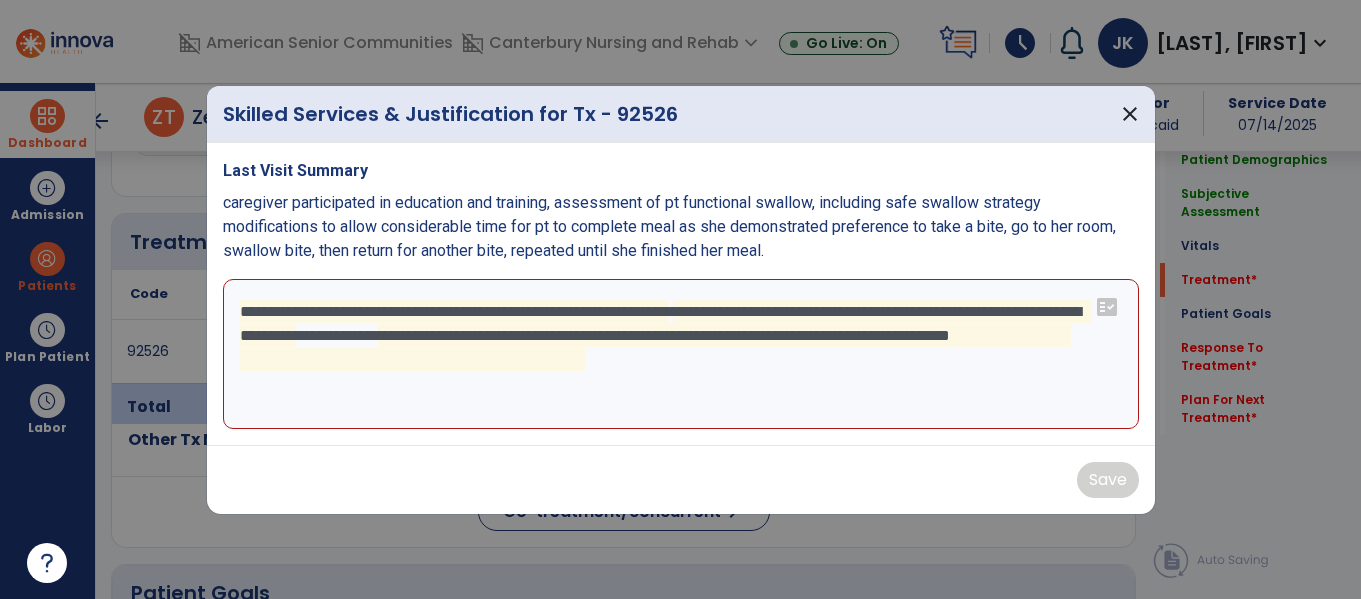 click on "**********" at bounding box center (681, 354) 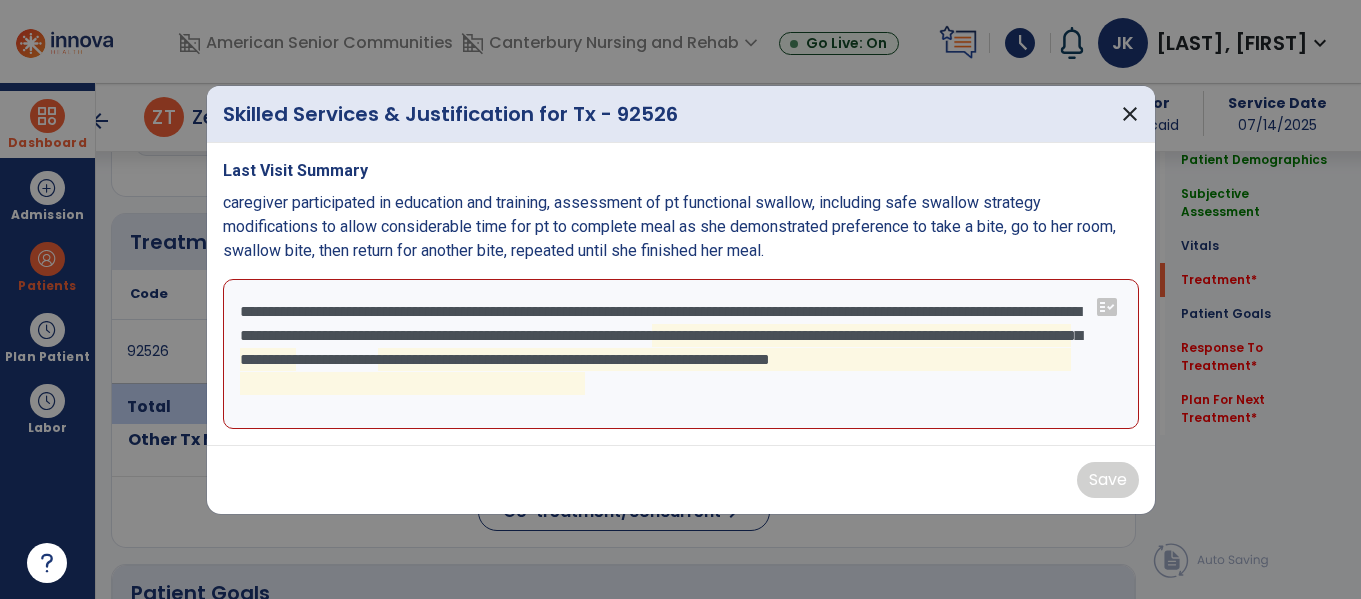 click on "**********" at bounding box center [681, 354] 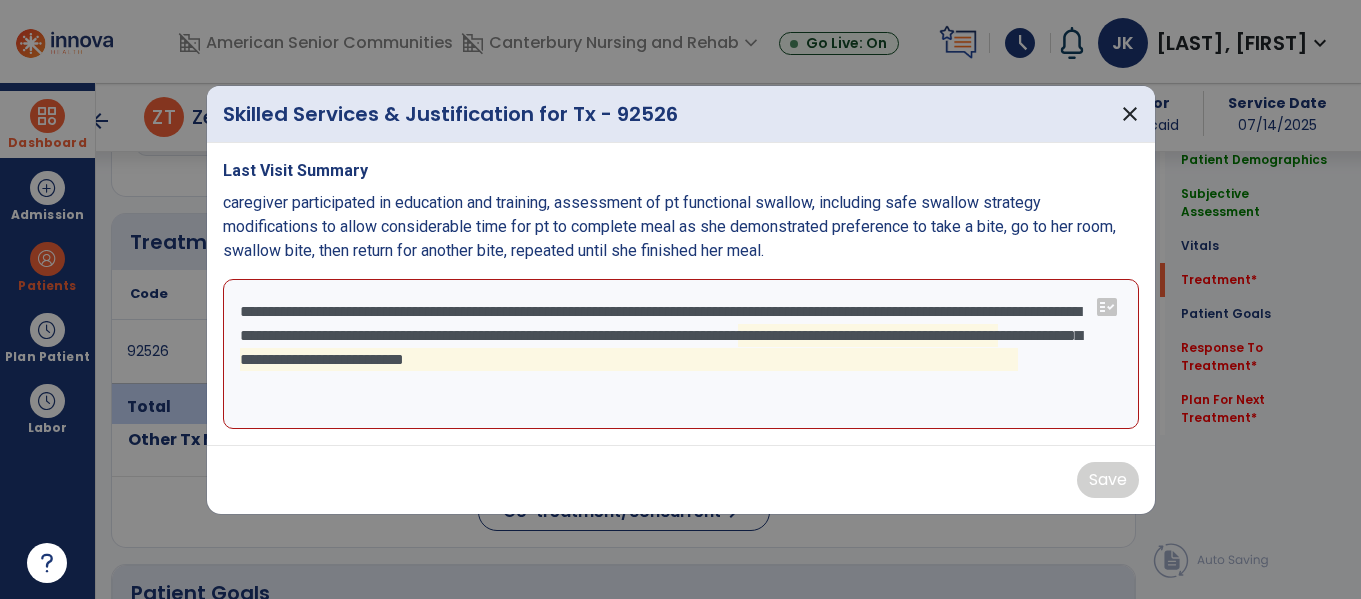 click on "**********" at bounding box center [681, 354] 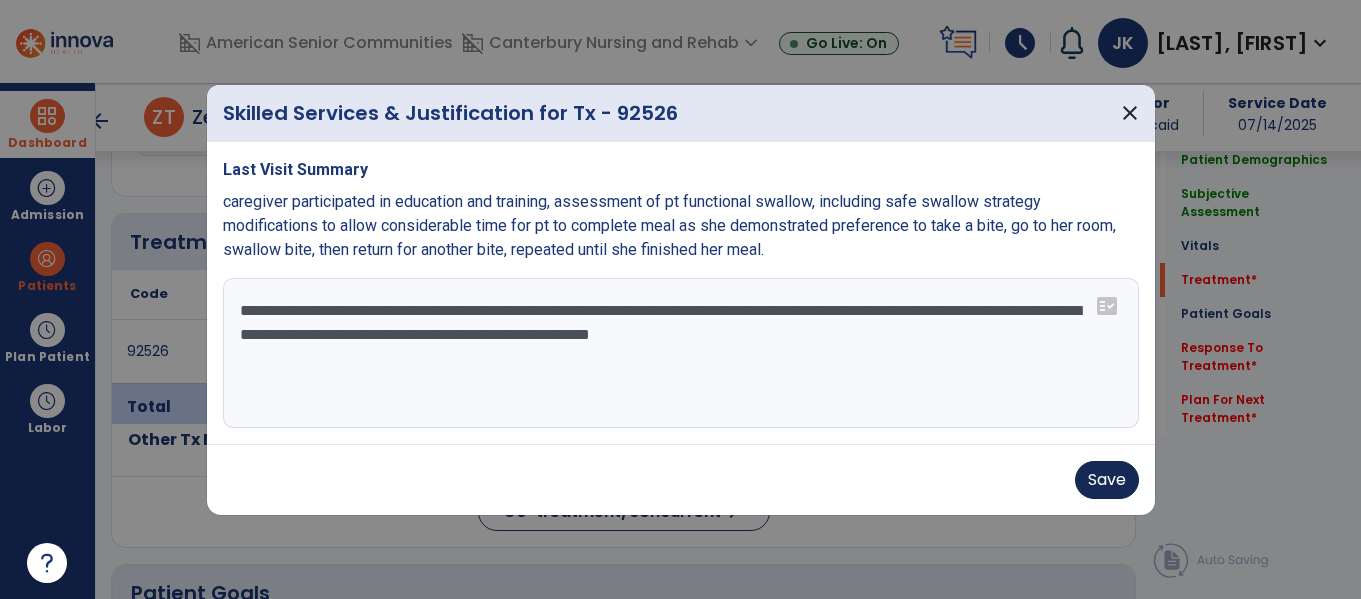 type on "**********" 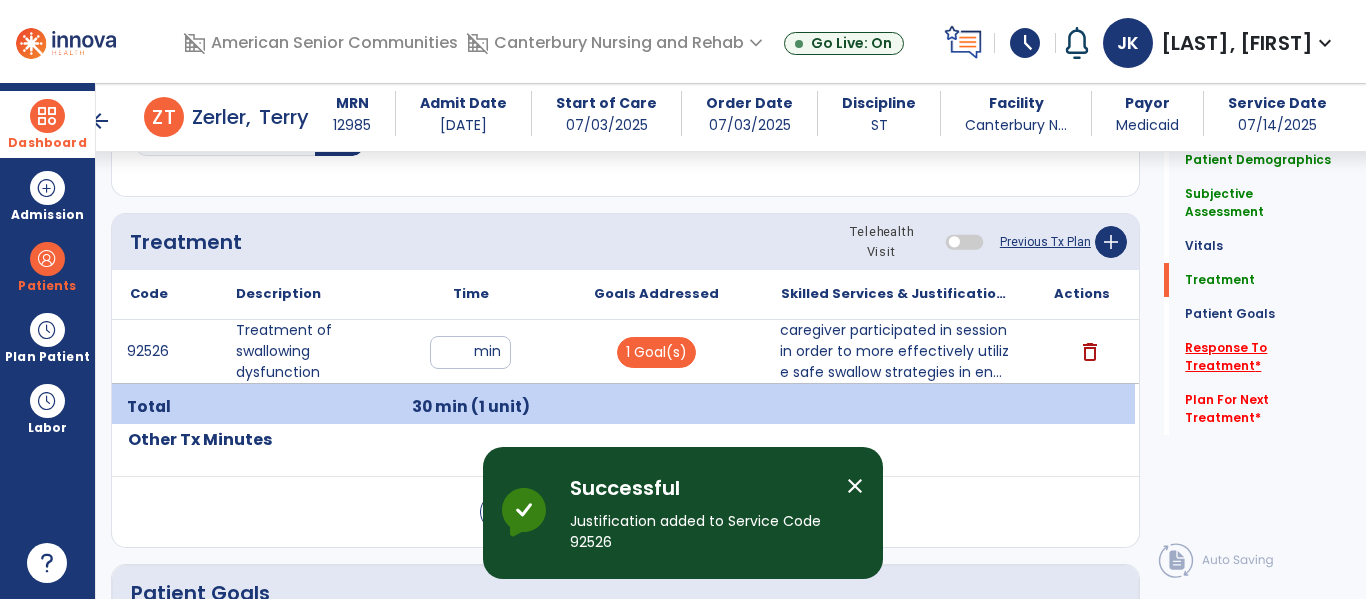 click on "Response To Treatment   *" 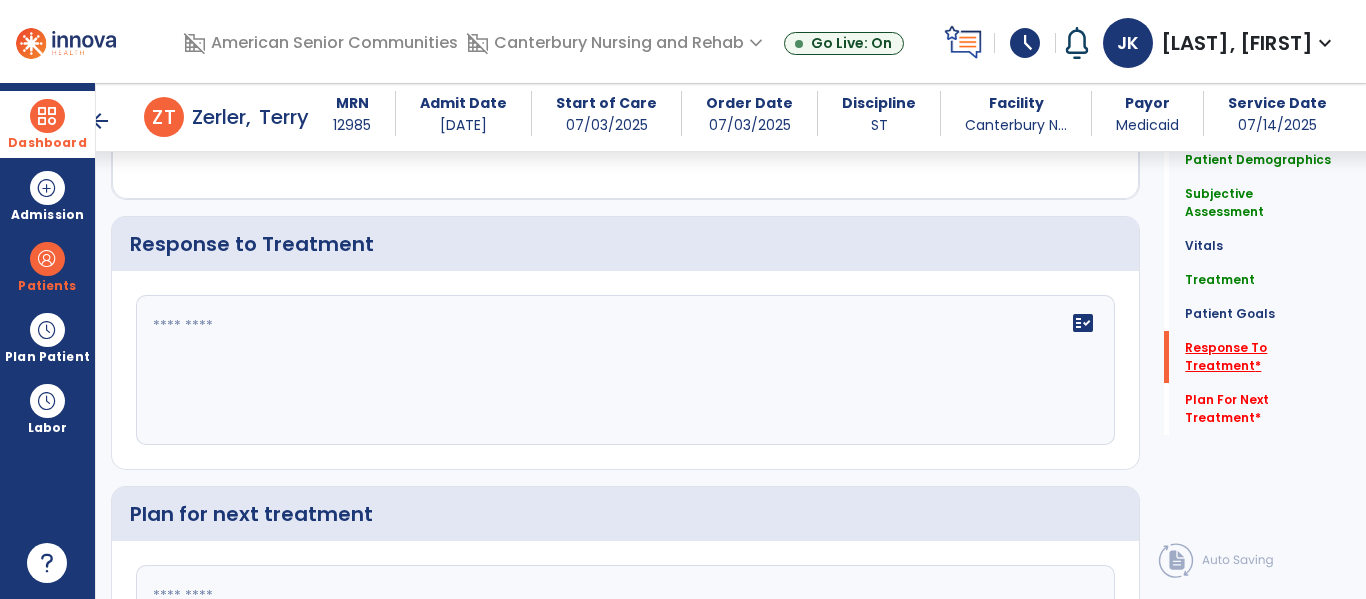 scroll, scrollTop: 1935, scrollLeft: 0, axis: vertical 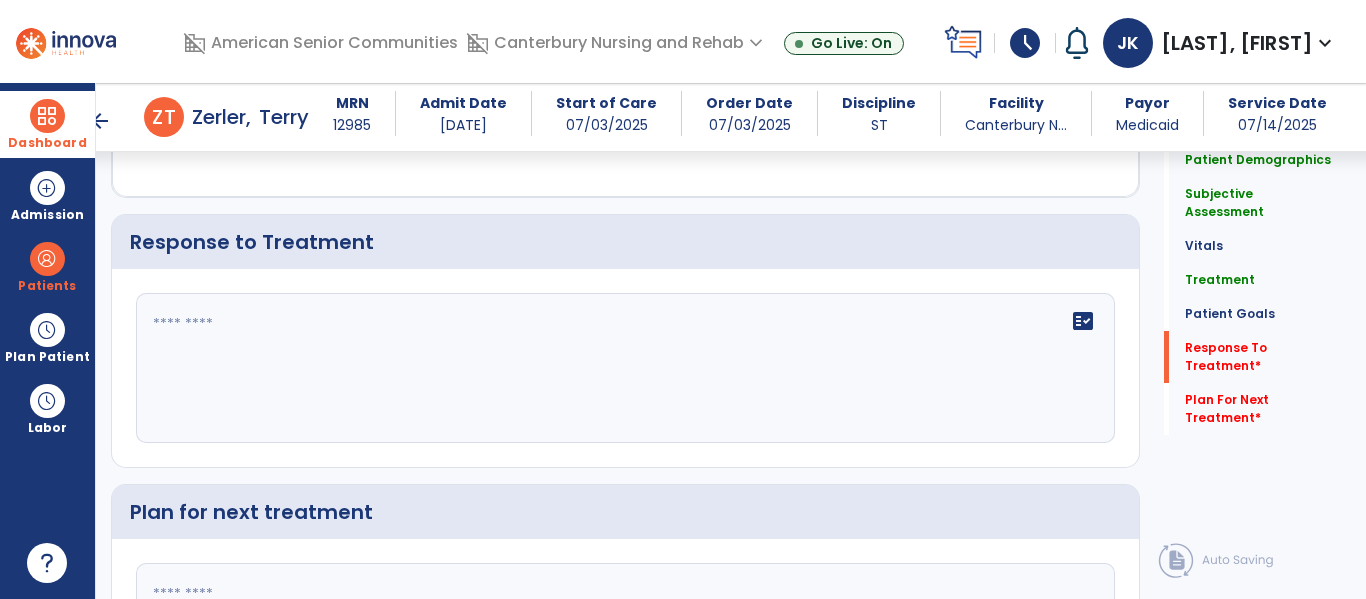 click on "fact_check" 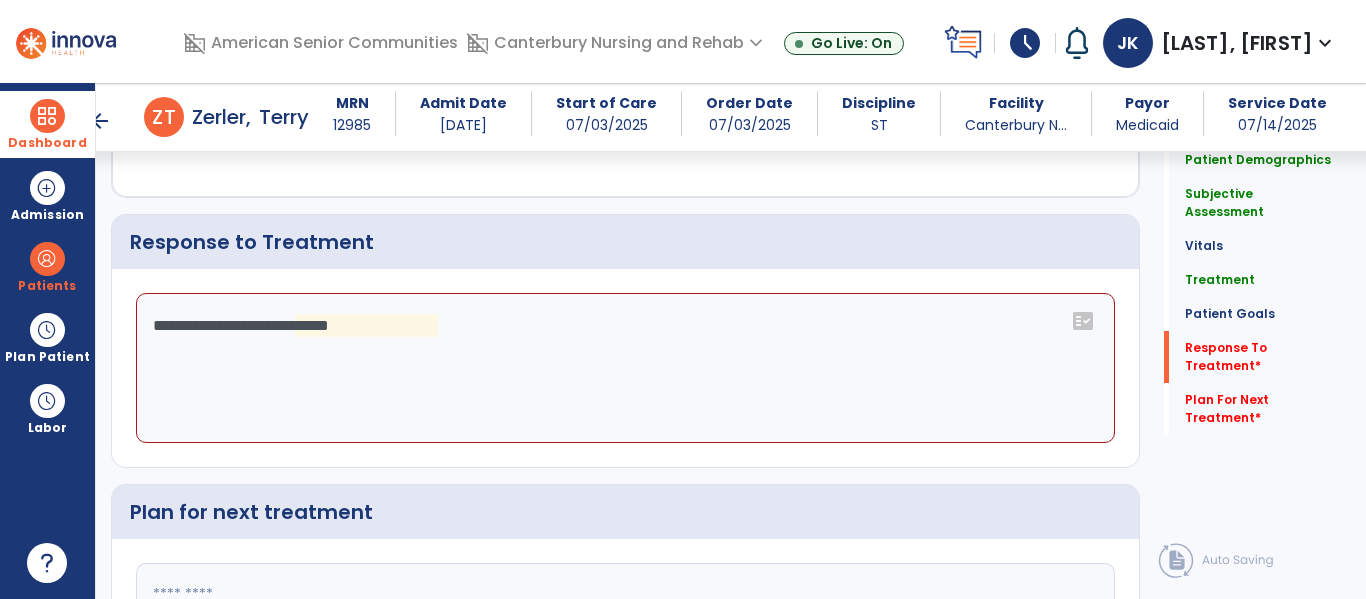 click on "**********" 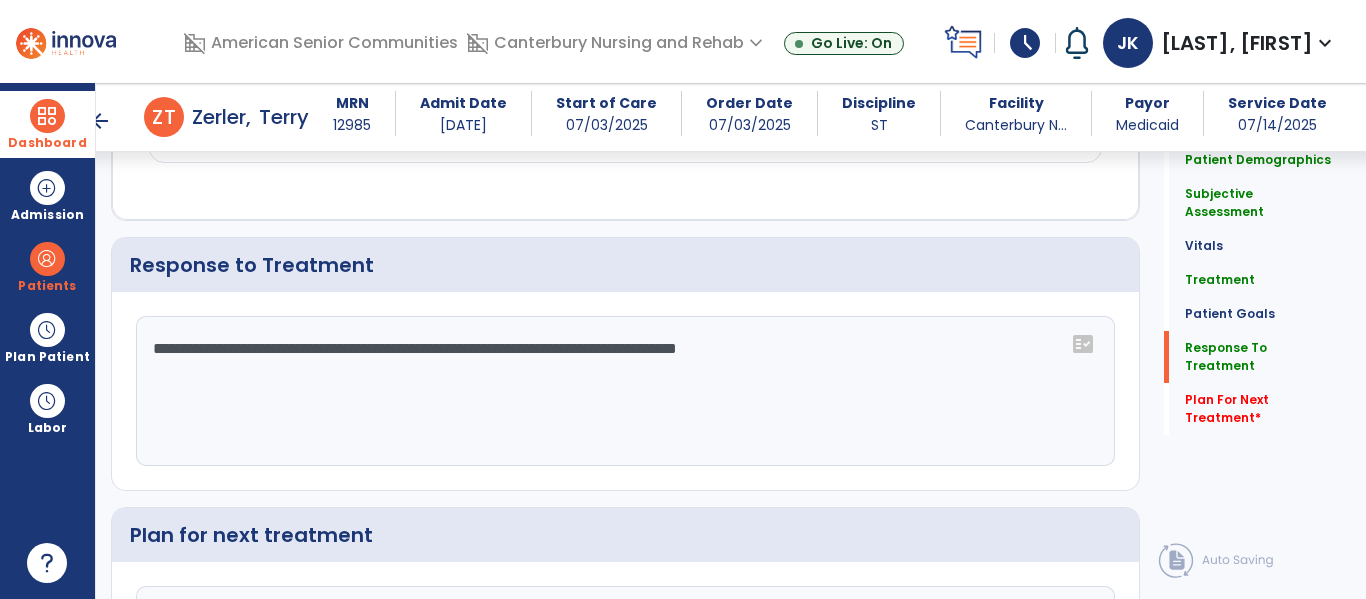 scroll, scrollTop: 1935, scrollLeft: 0, axis: vertical 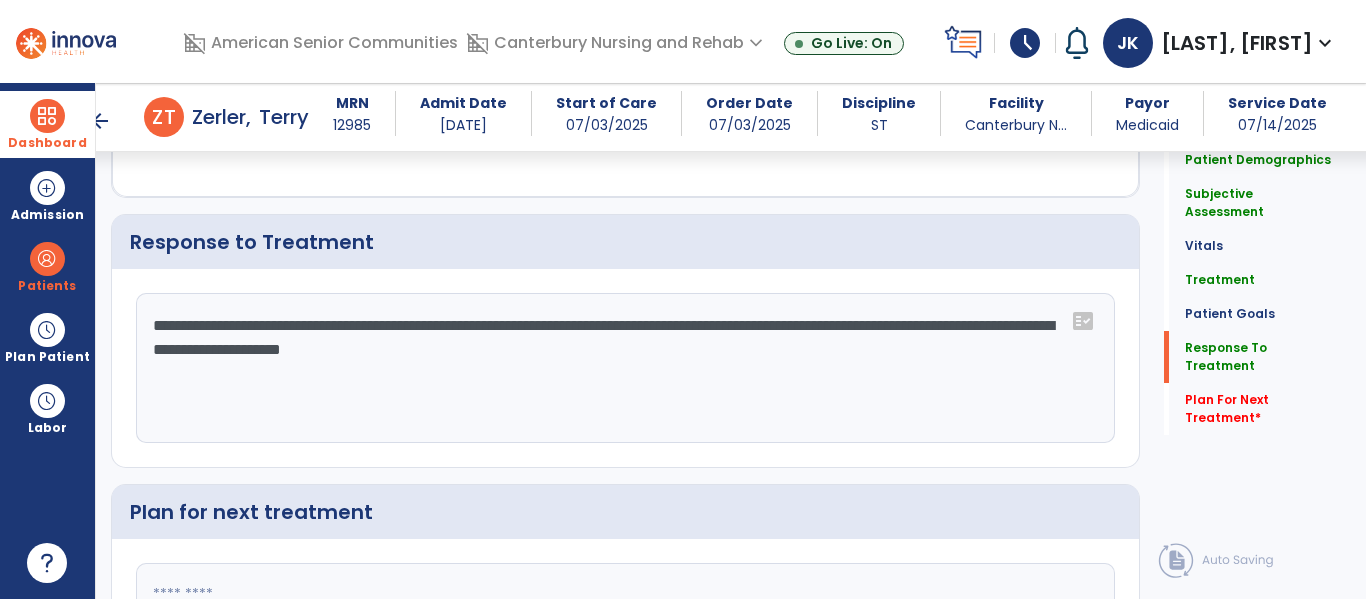type on "**********" 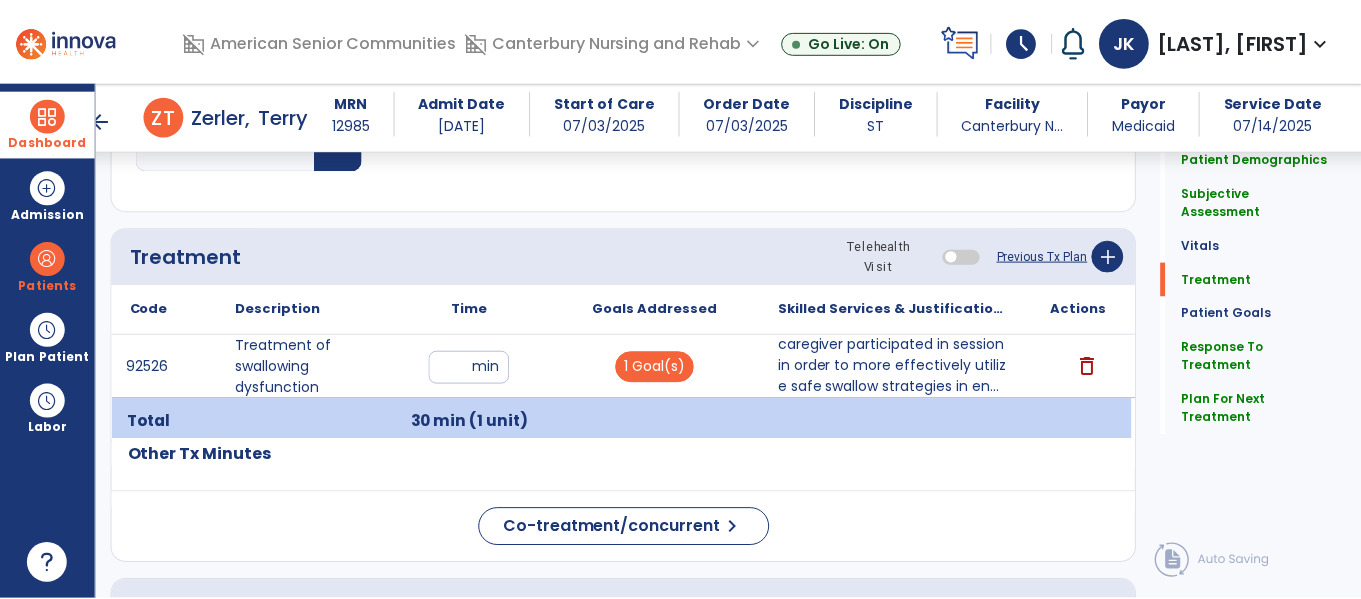 scroll, scrollTop: 1020, scrollLeft: 0, axis: vertical 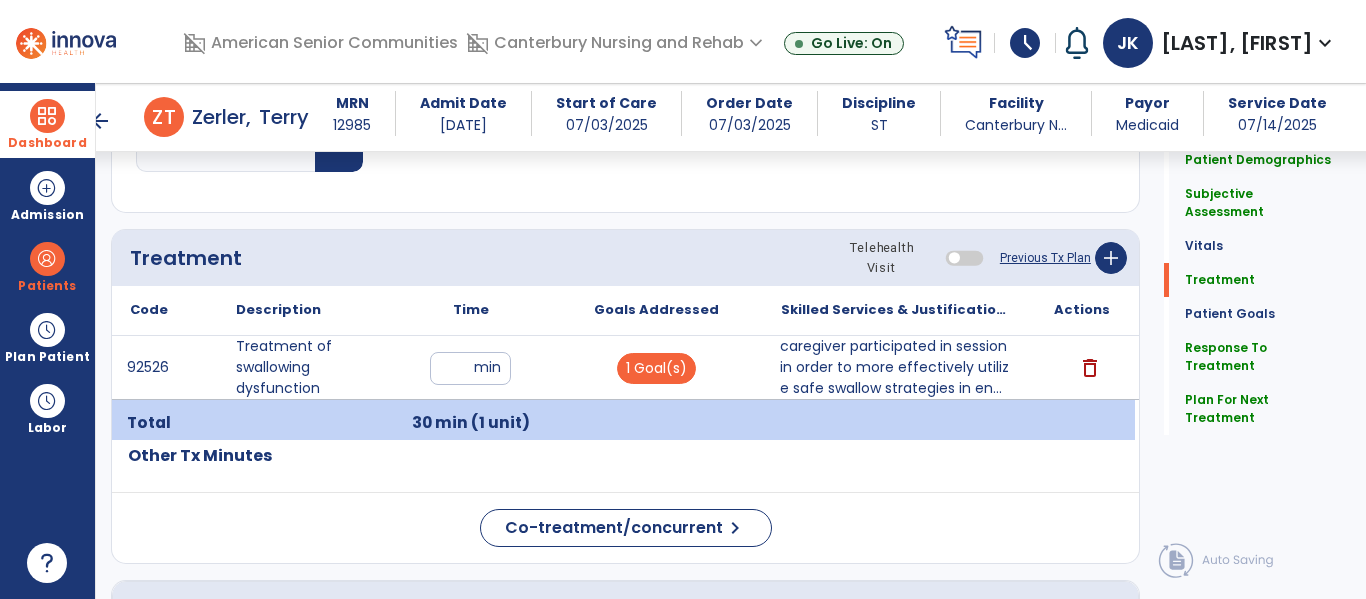 type on "**********" 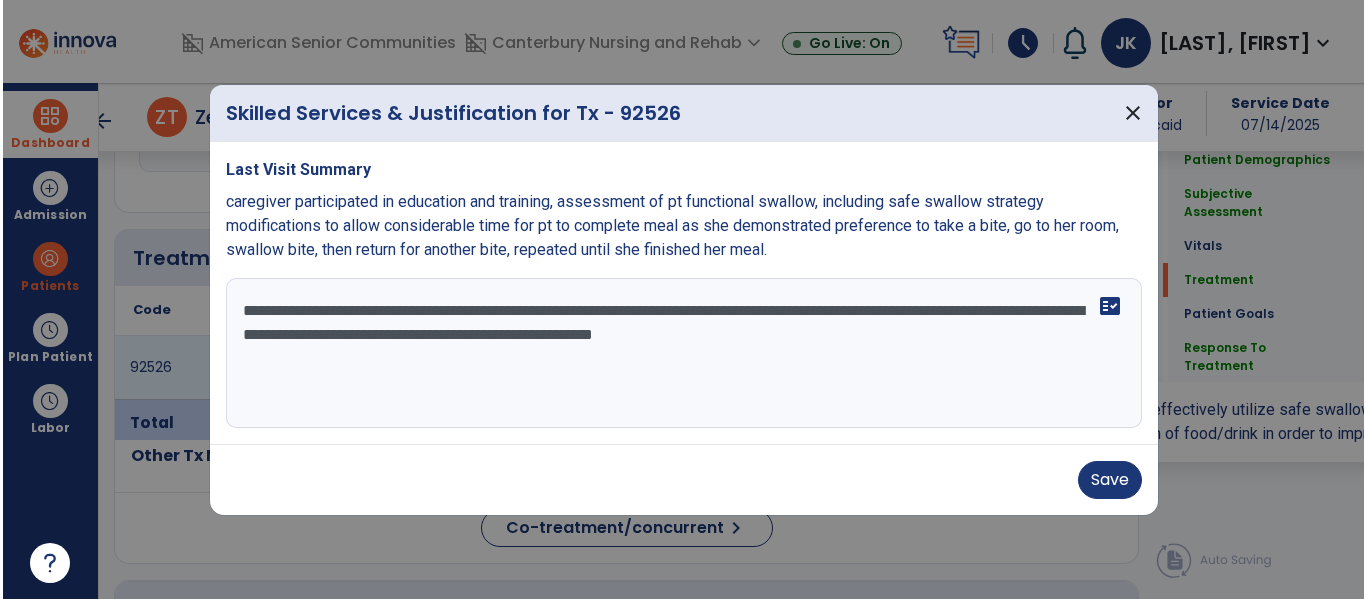 scroll, scrollTop: 1020, scrollLeft: 0, axis: vertical 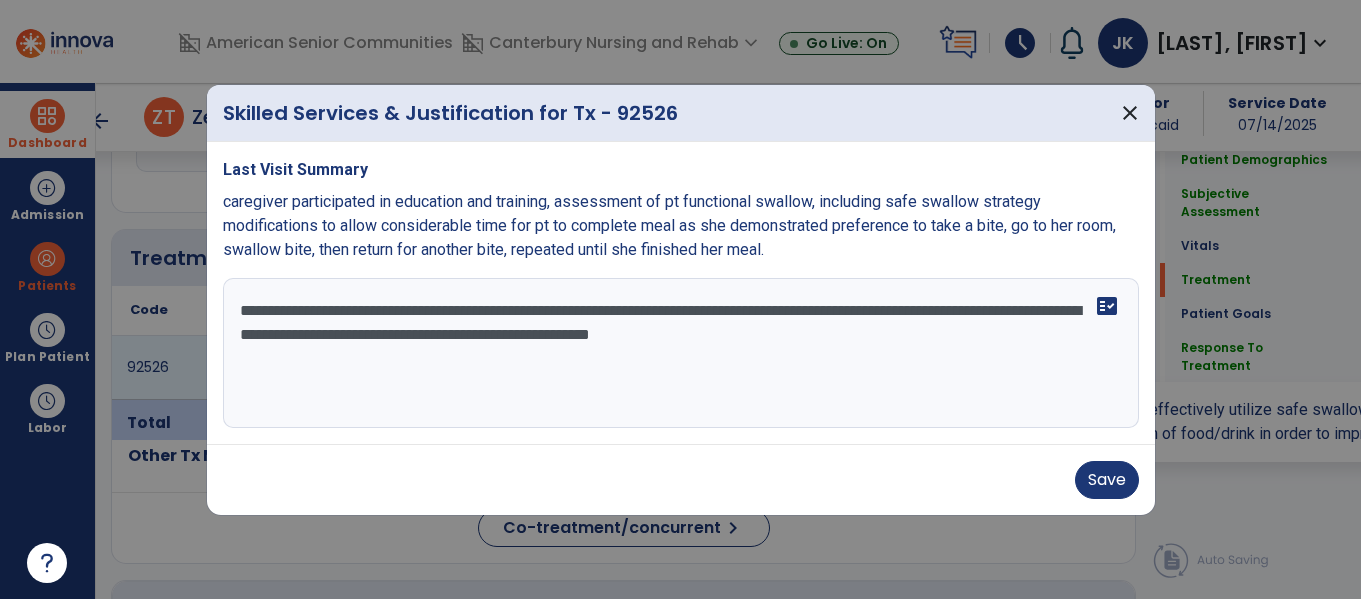 click on "**********" at bounding box center (681, 353) 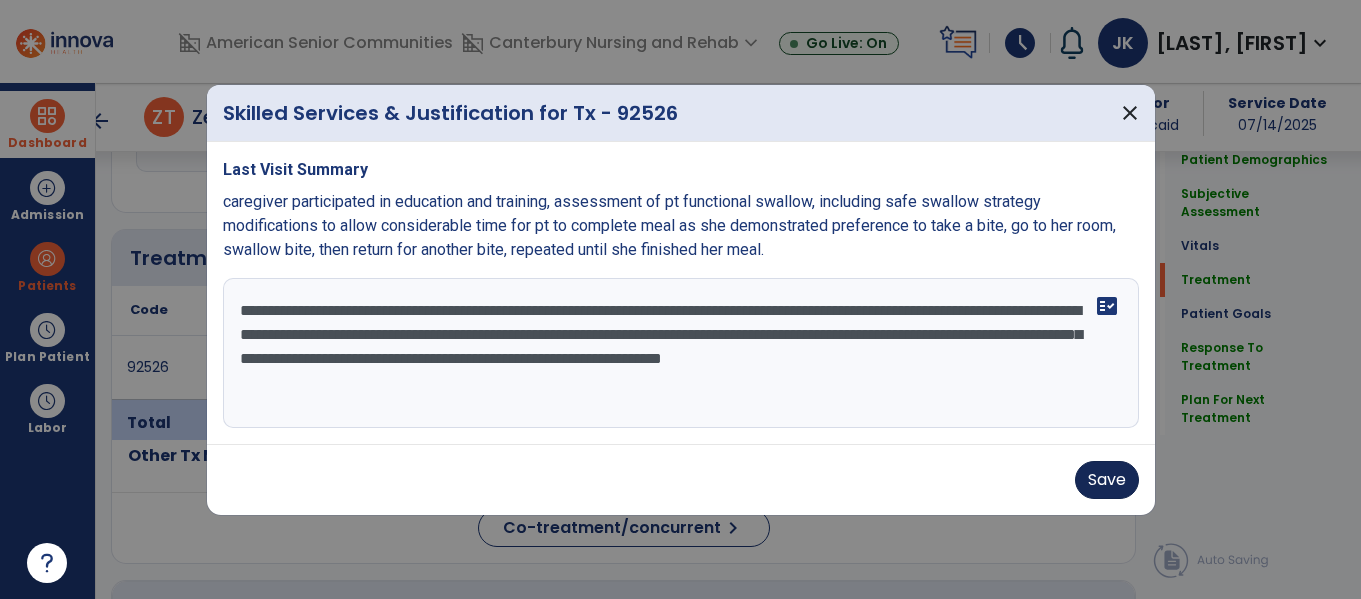 type on "**********" 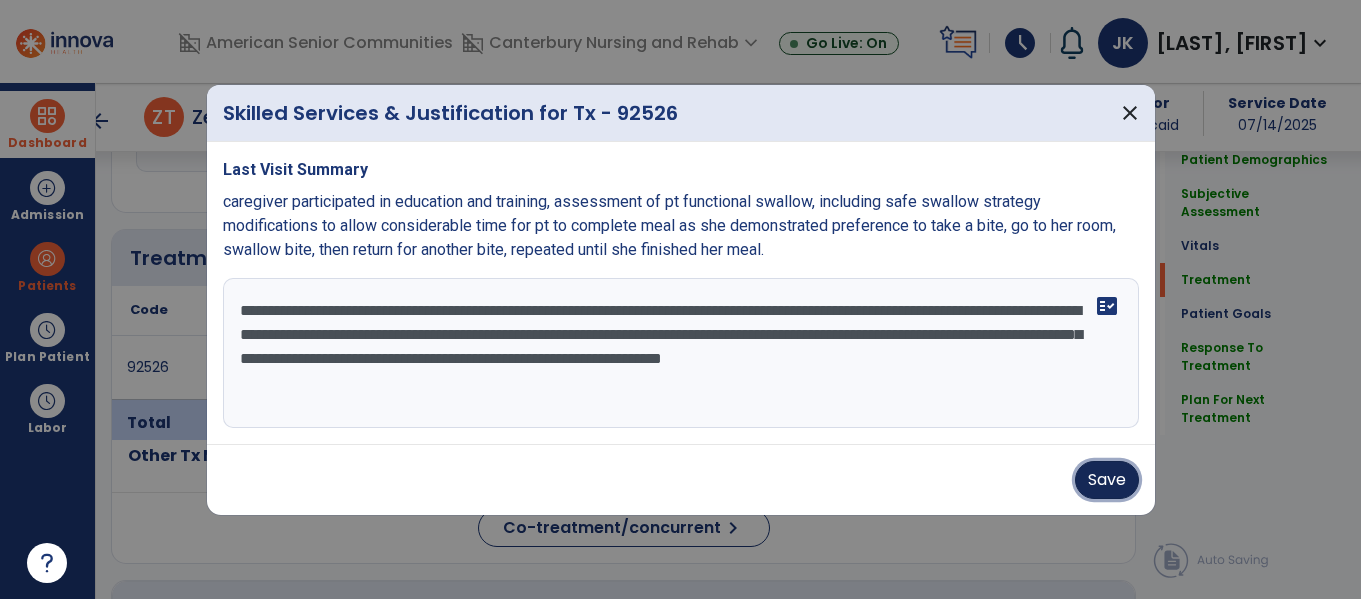 click on "Save" at bounding box center [1107, 480] 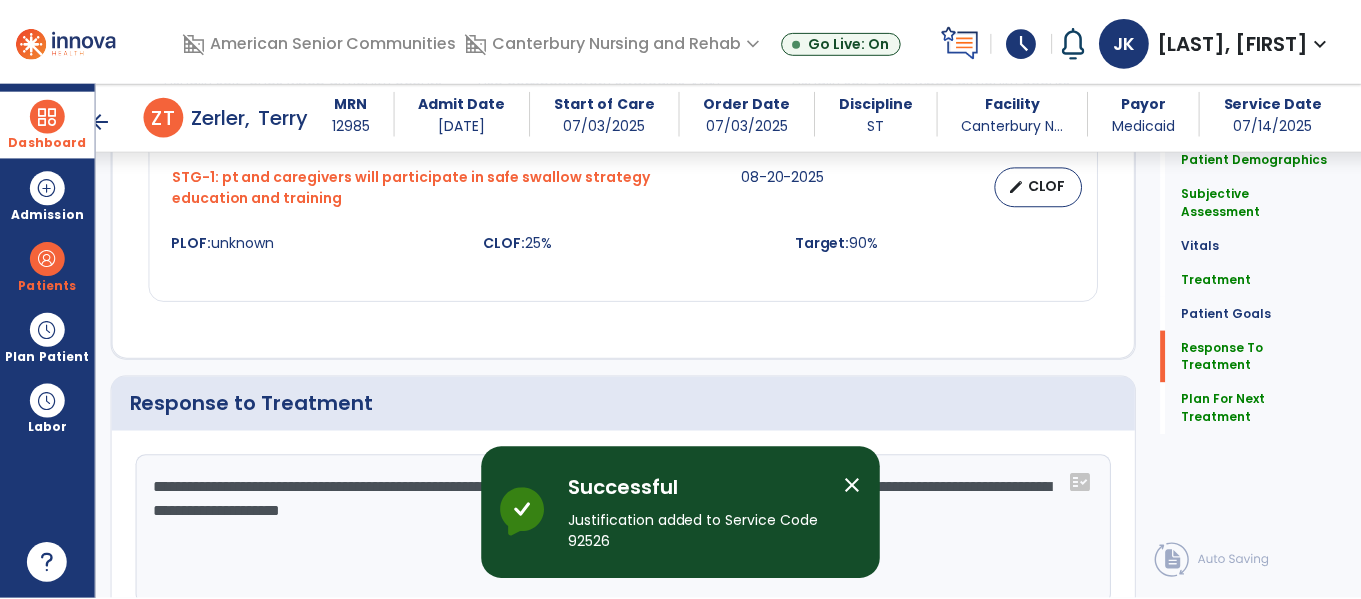 scroll, scrollTop: 2140, scrollLeft: 0, axis: vertical 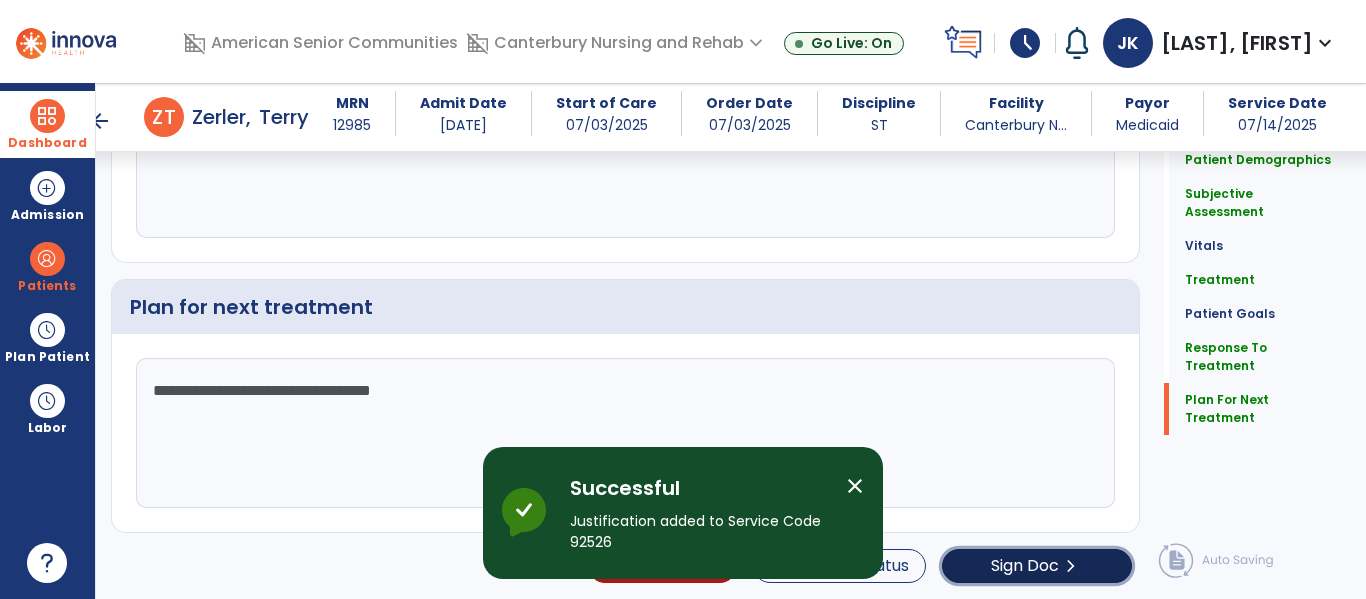click on "Sign Doc" 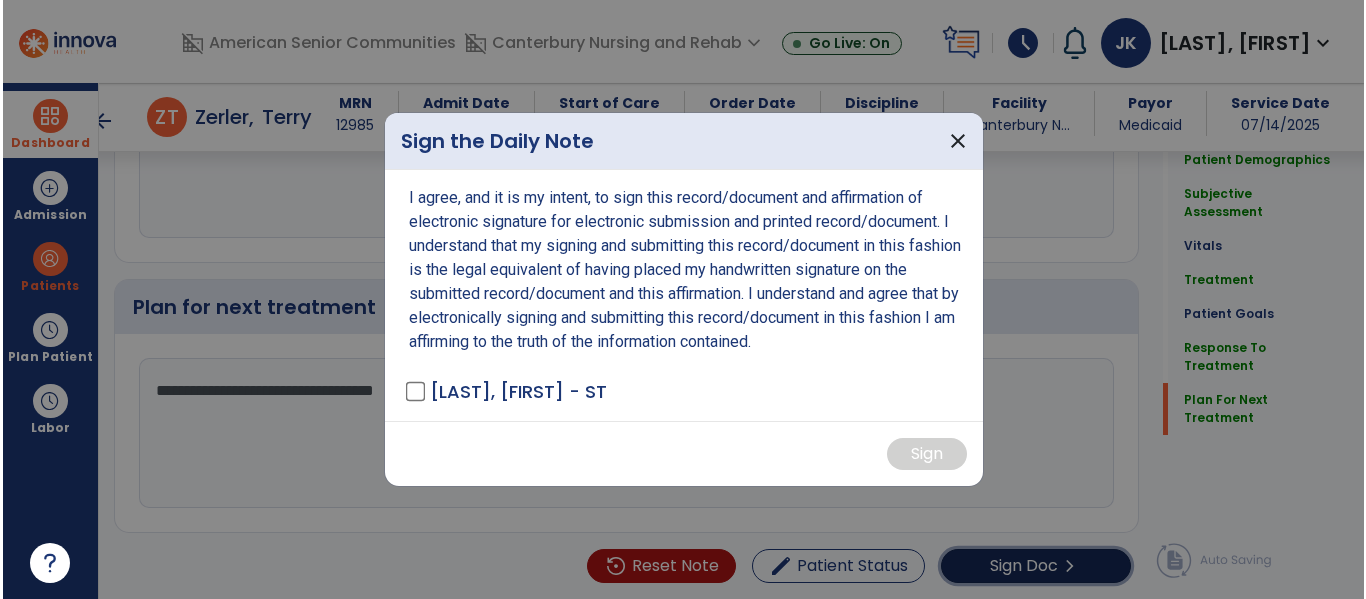 scroll, scrollTop: 2140, scrollLeft: 0, axis: vertical 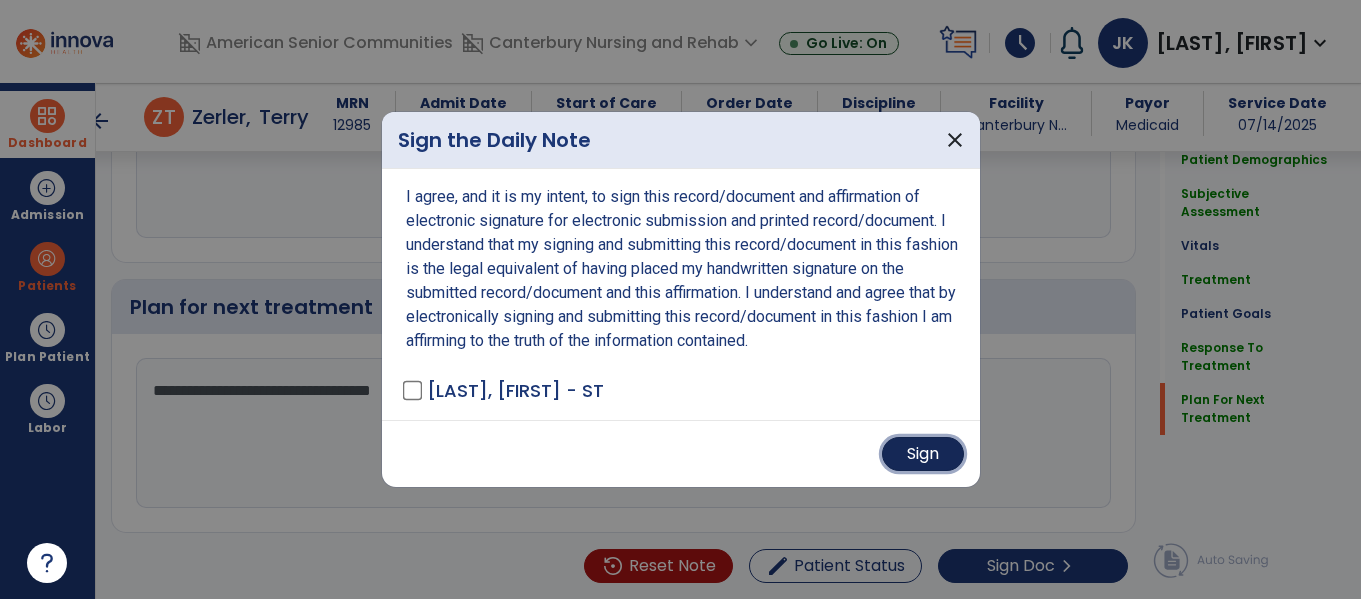 click on "Sign" at bounding box center [923, 454] 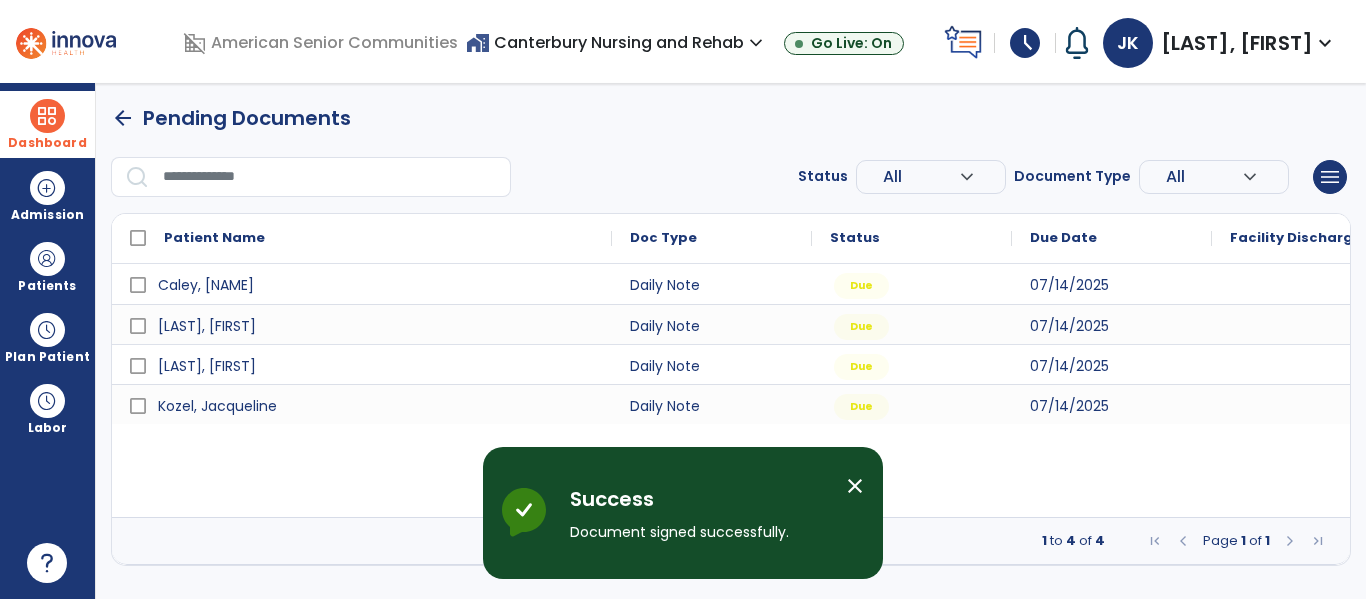 scroll, scrollTop: 0, scrollLeft: 0, axis: both 